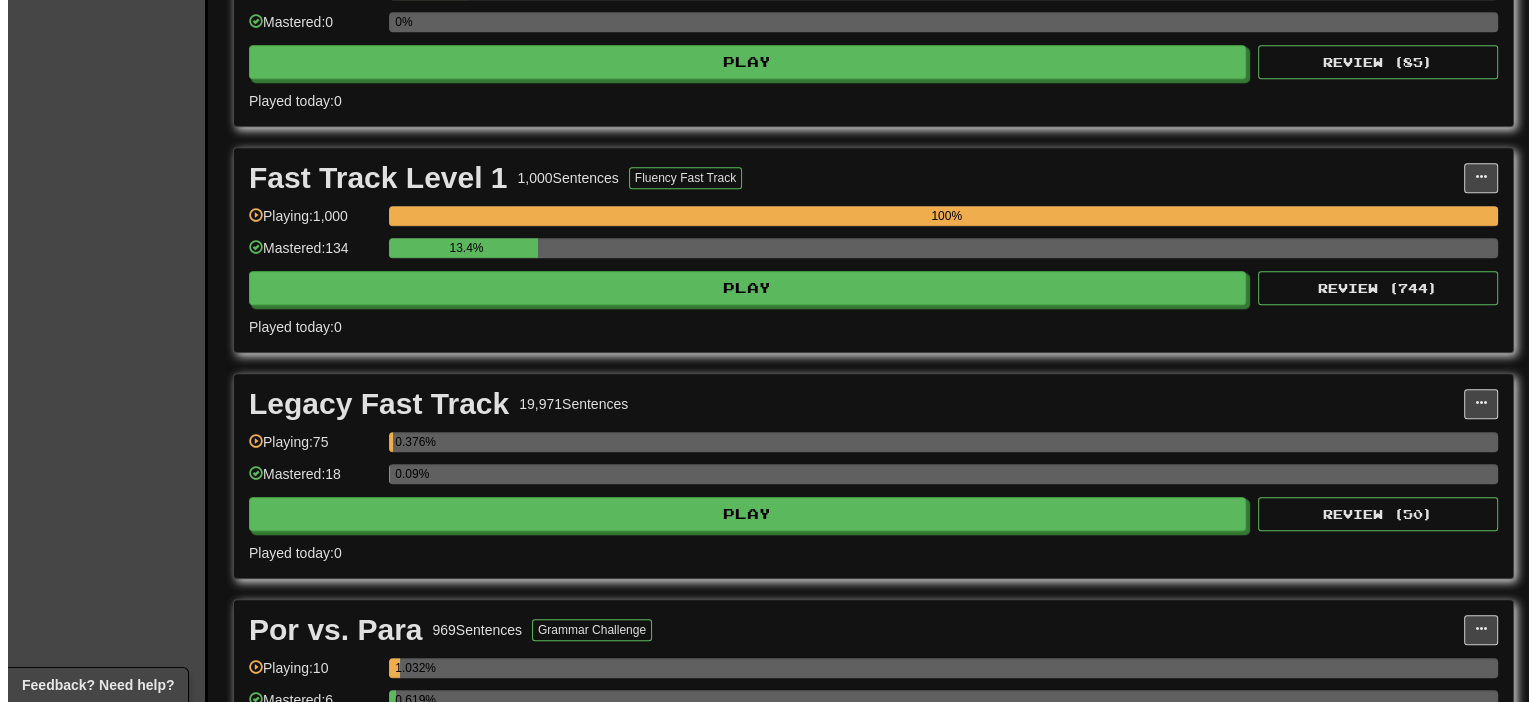 scroll, scrollTop: 1200, scrollLeft: 0, axis: vertical 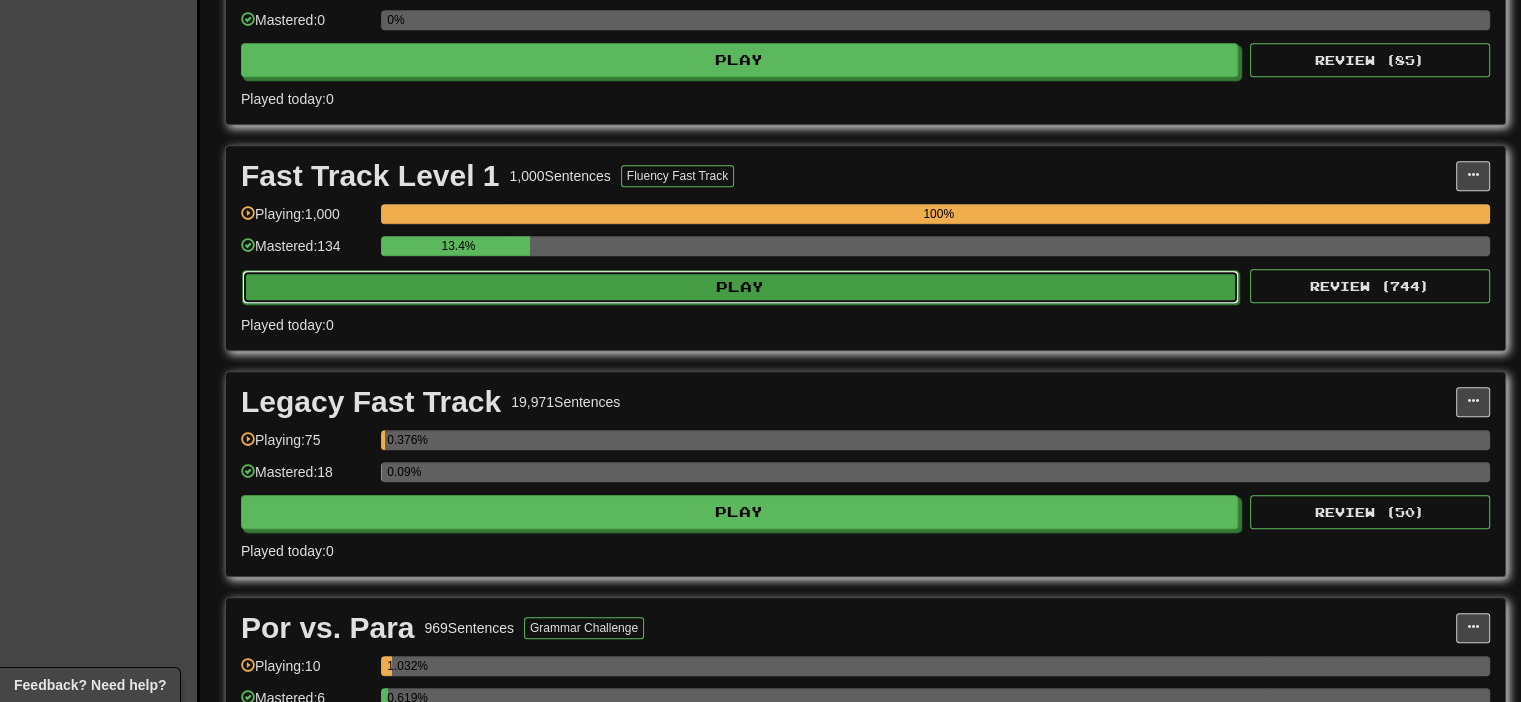 click on "Play" at bounding box center (740, 287) 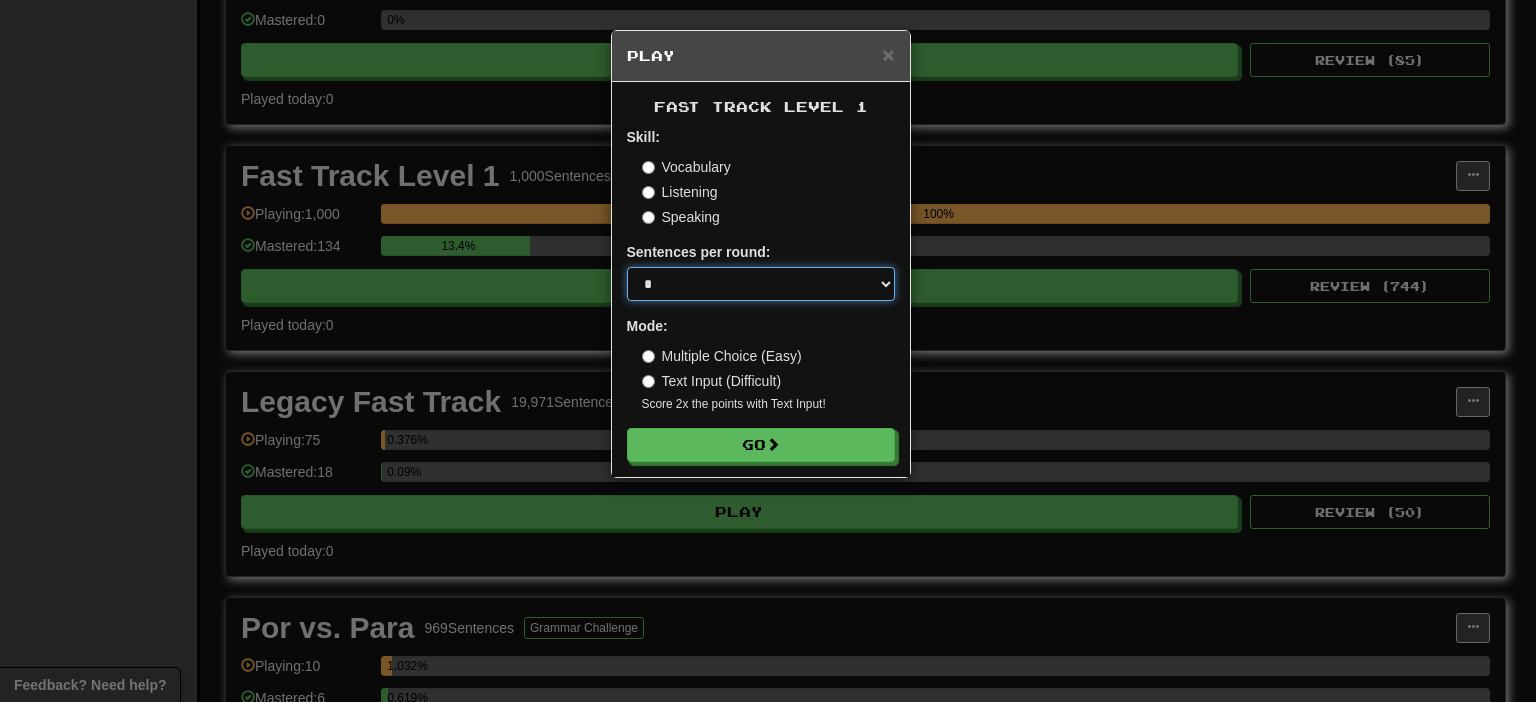click on "* ** ** ** ** ** *** ********" at bounding box center (761, 284) 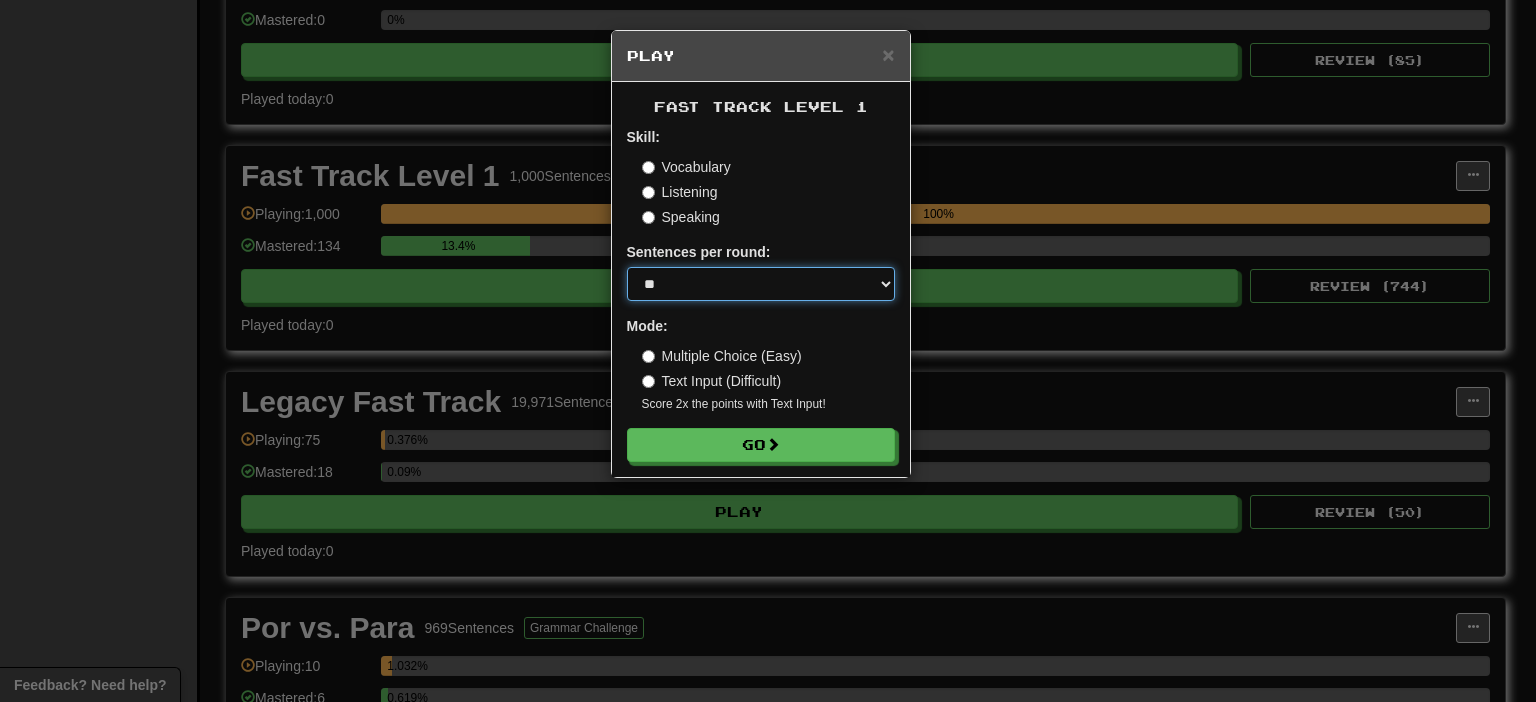 click on "* ** ** ** ** ** *** ********" at bounding box center [761, 284] 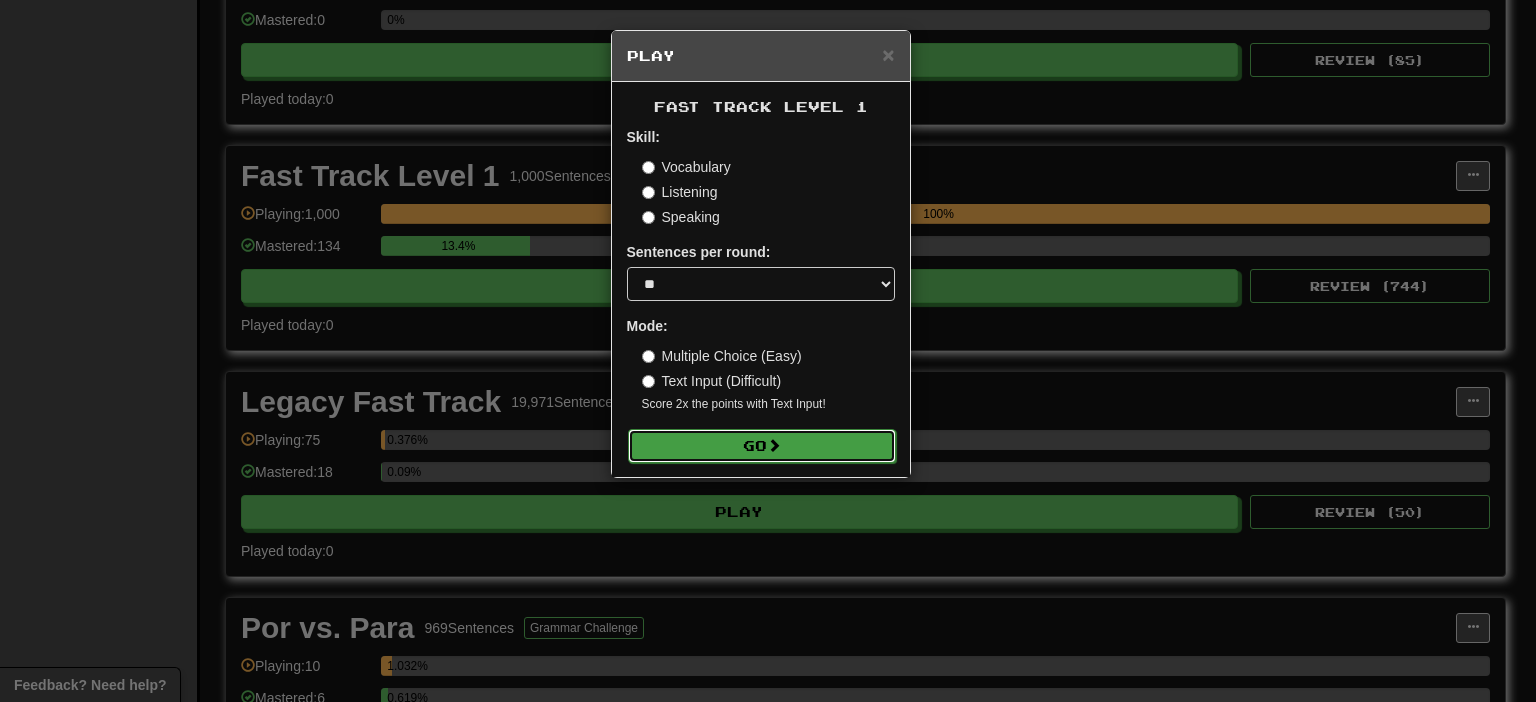 click on "Go" at bounding box center [762, 446] 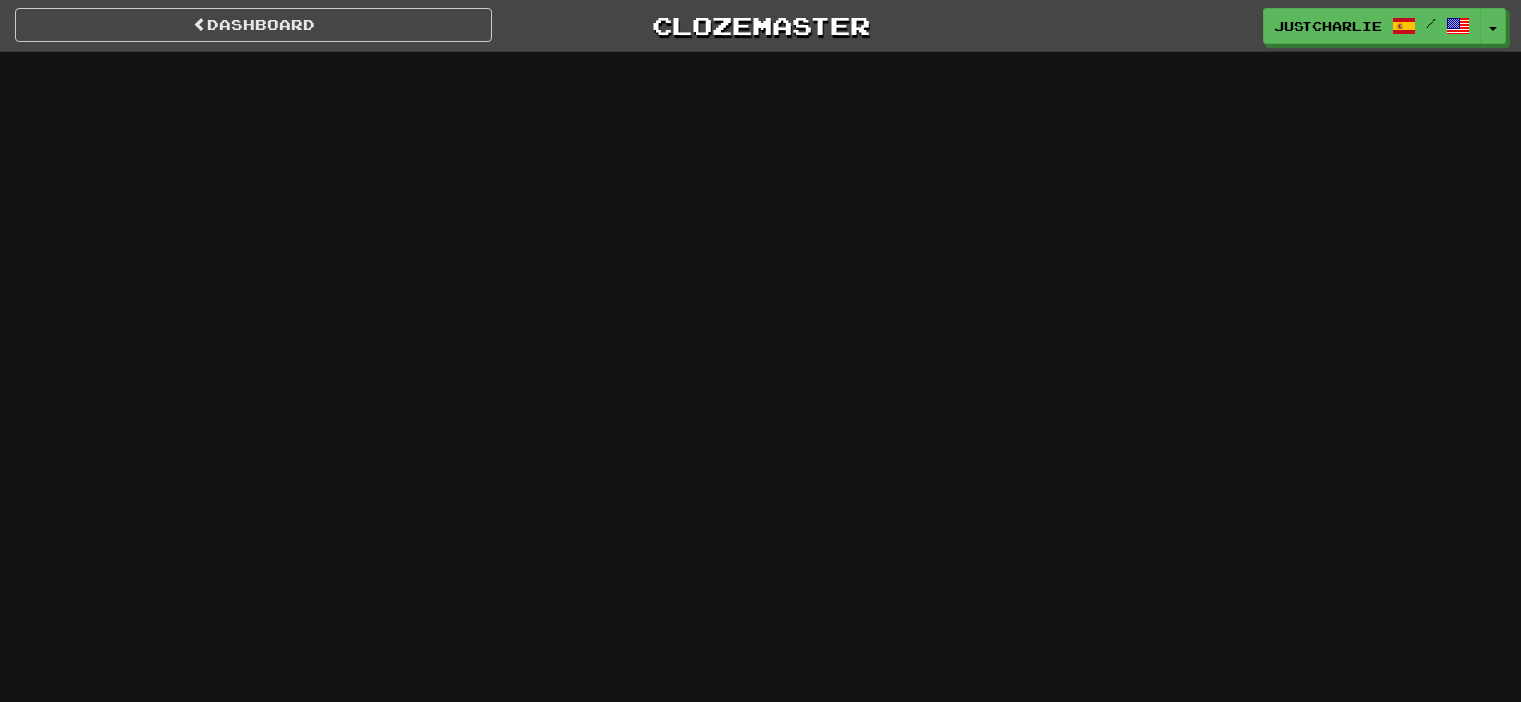 scroll, scrollTop: 0, scrollLeft: 0, axis: both 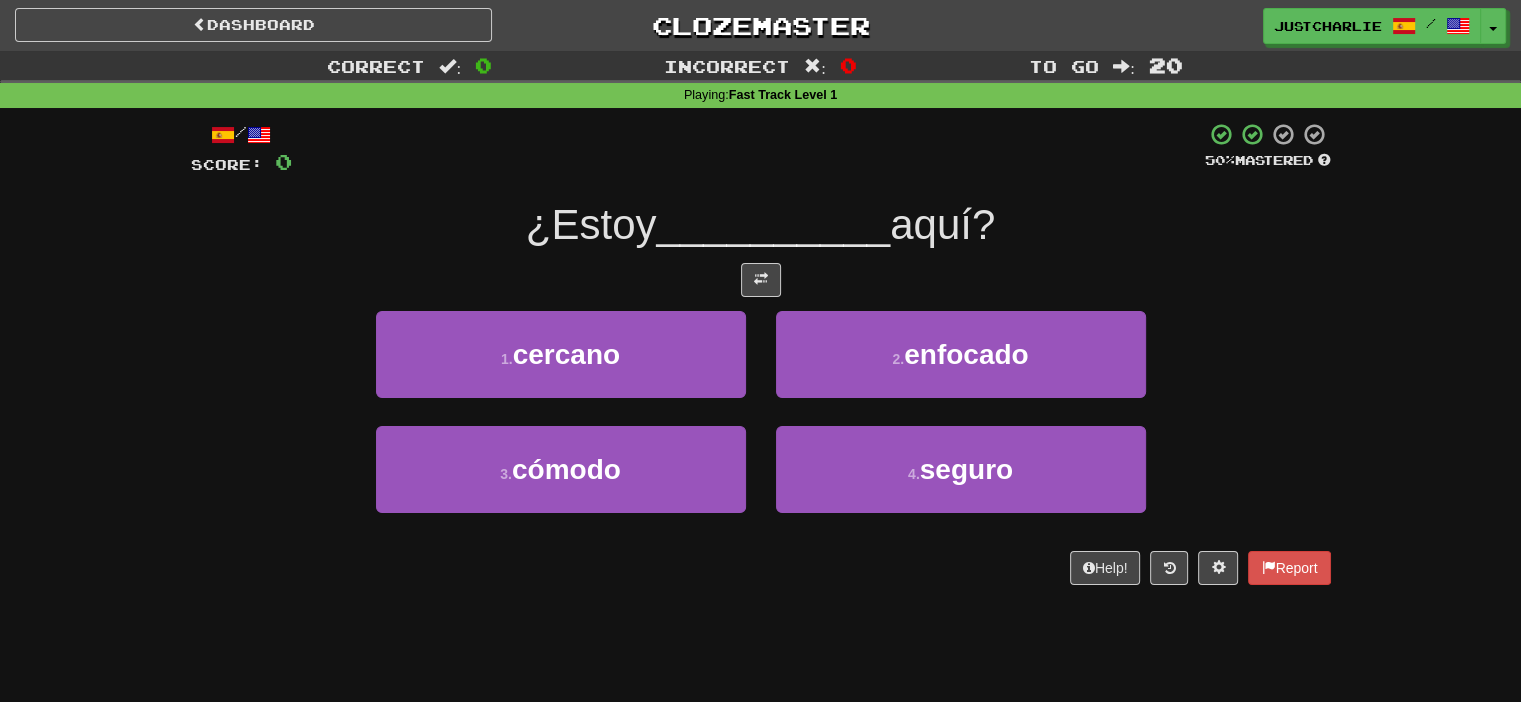 click on "/  Score:   0 50 %  Mastered ¿Estoy  __________  aquí? 1 .  cercano 2 .  enfocado 3 .  cómodo 4 .  seguro  Help!  Report" at bounding box center [761, 353] 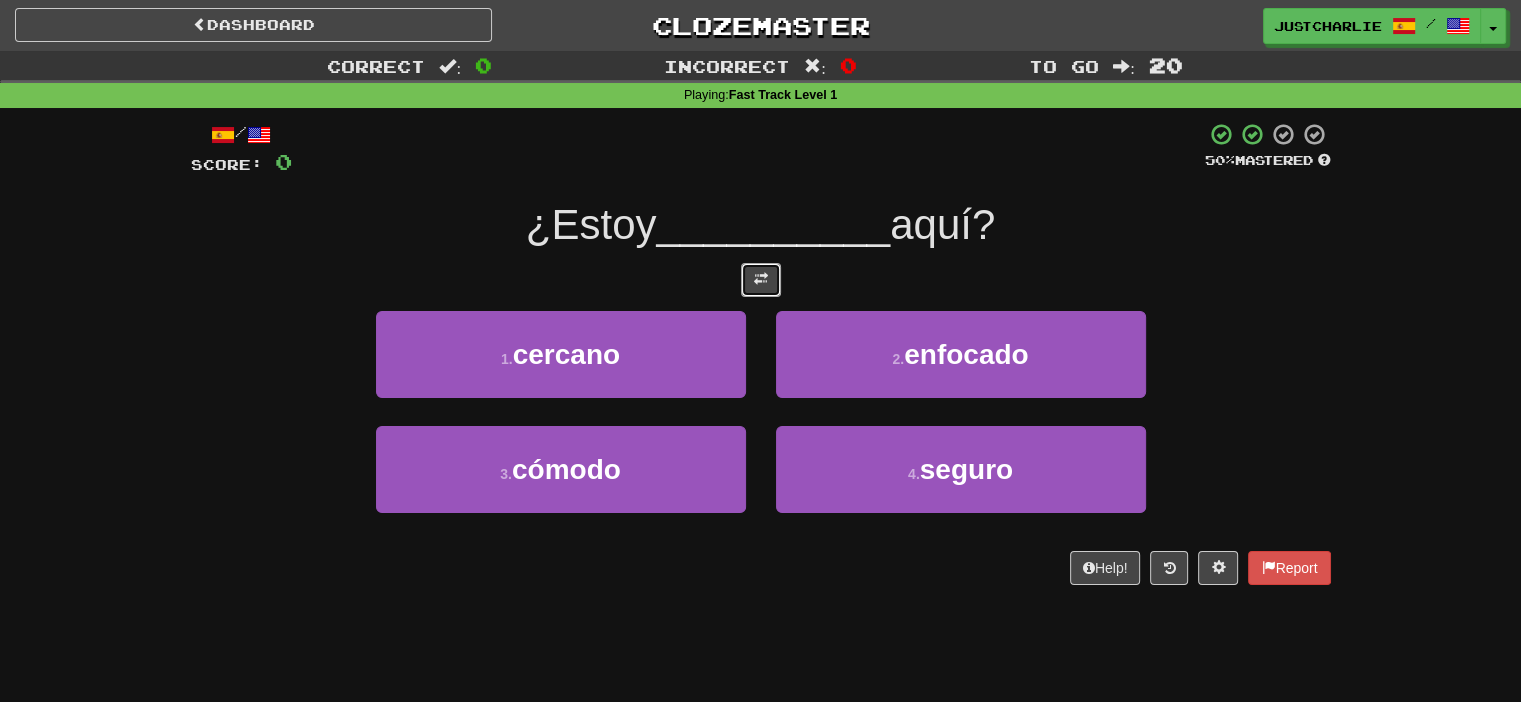 click at bounding box center (761, 279) 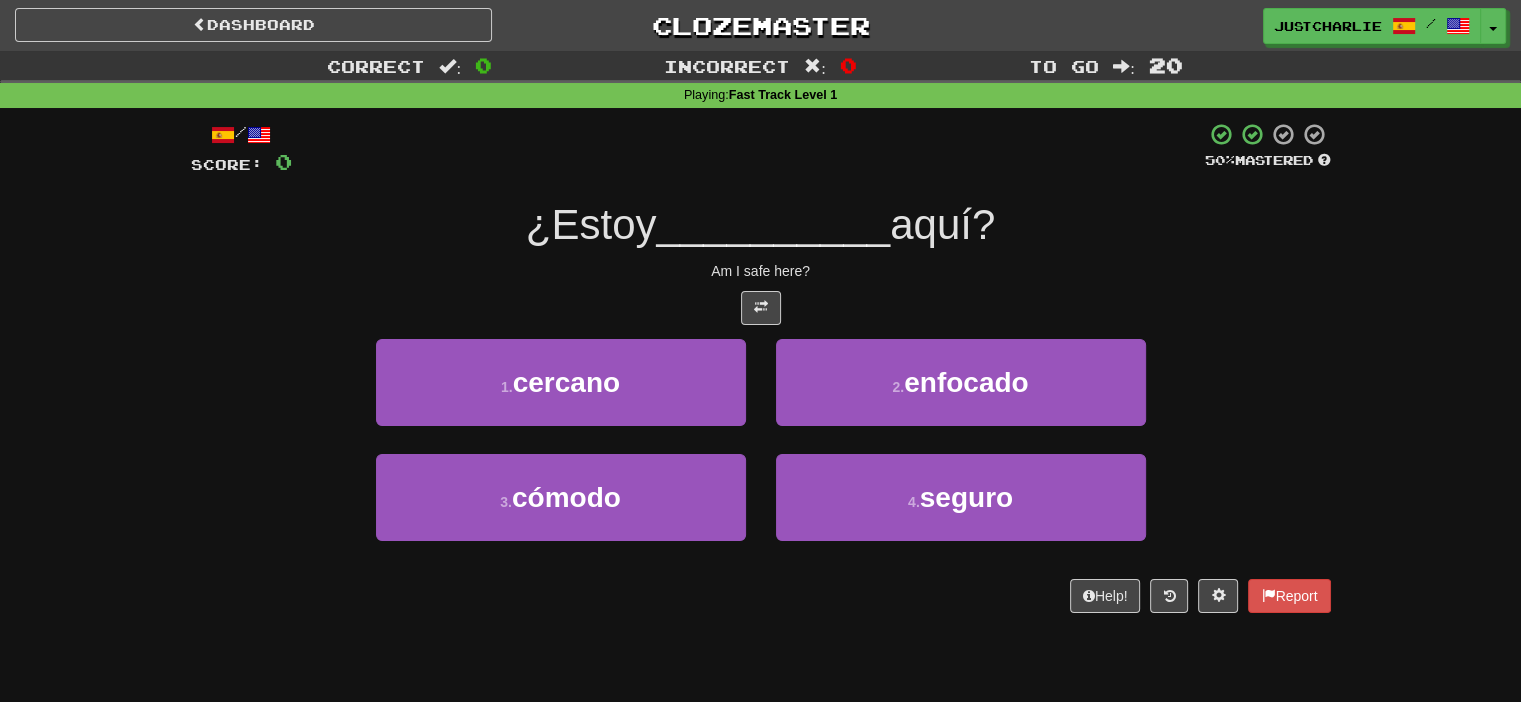 click on "Am I safe here?" at bounding box center [761, 271] 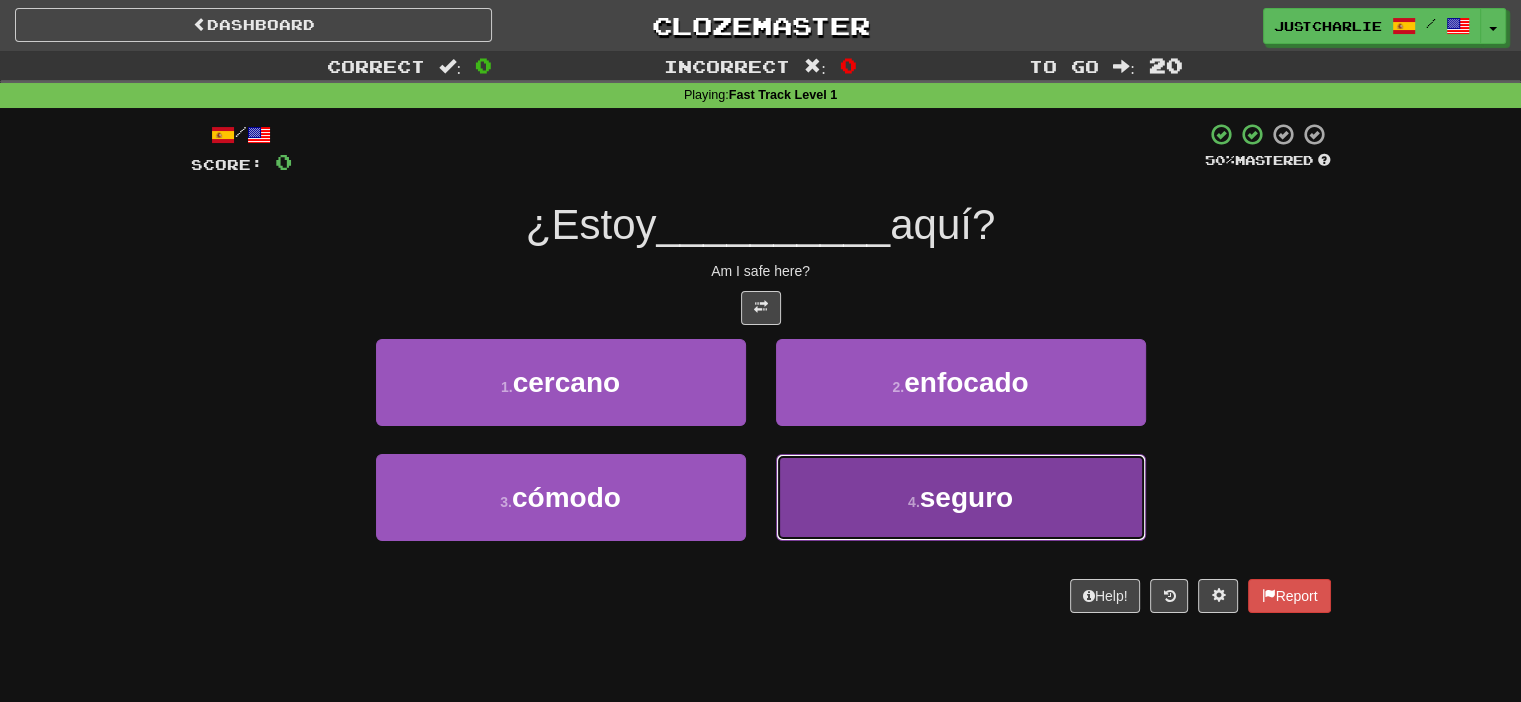 click on "4 .  seguro" at bounding box center (961, 497) 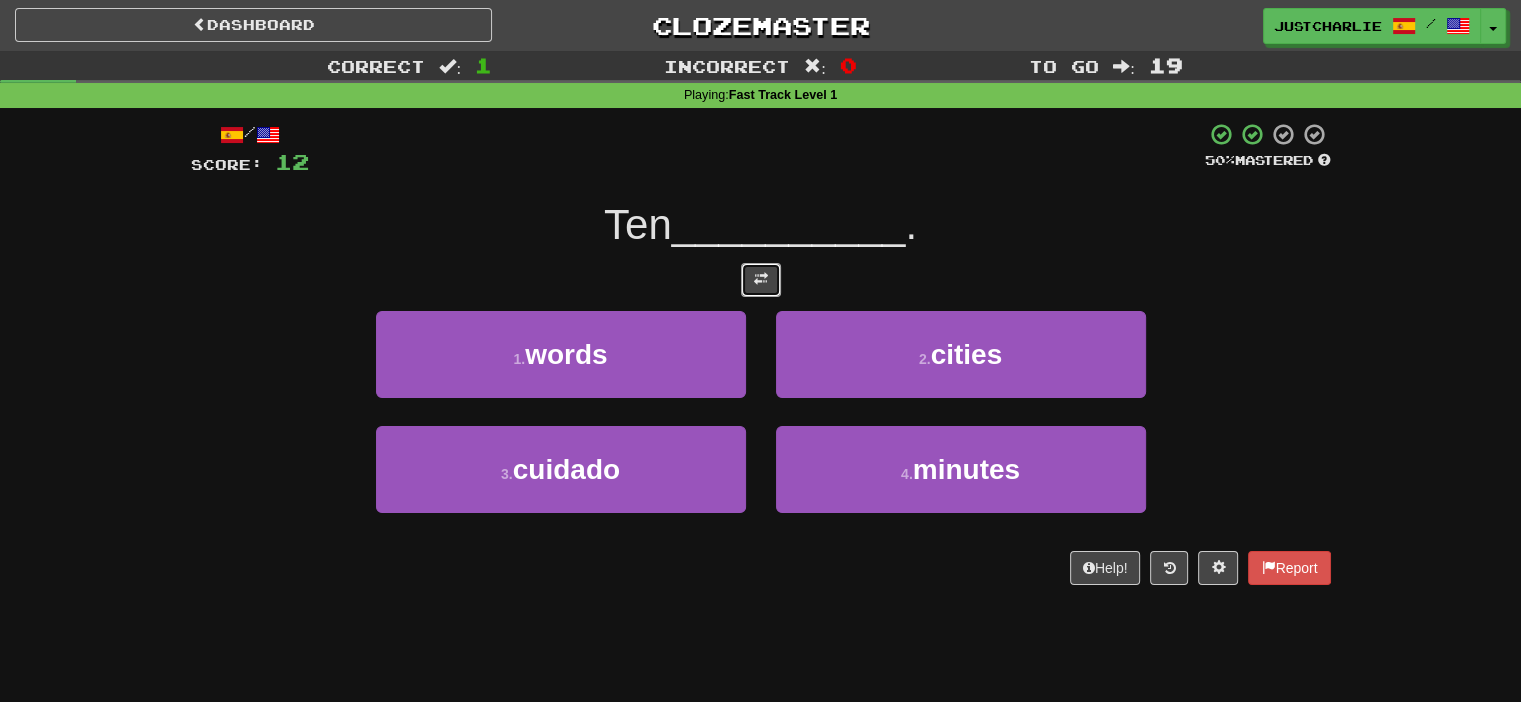 click at bounding box center [761, 280] 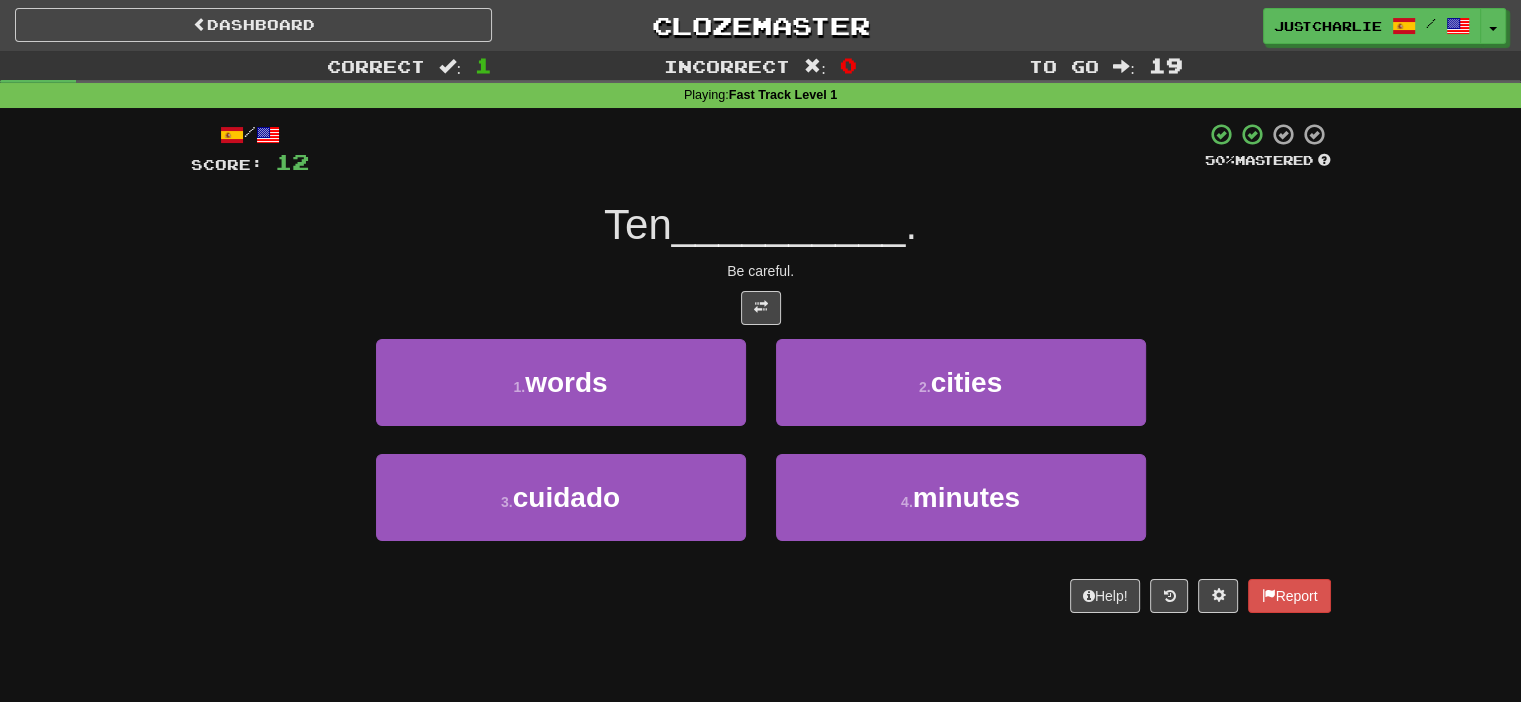 click at bounding box center (761, 308) 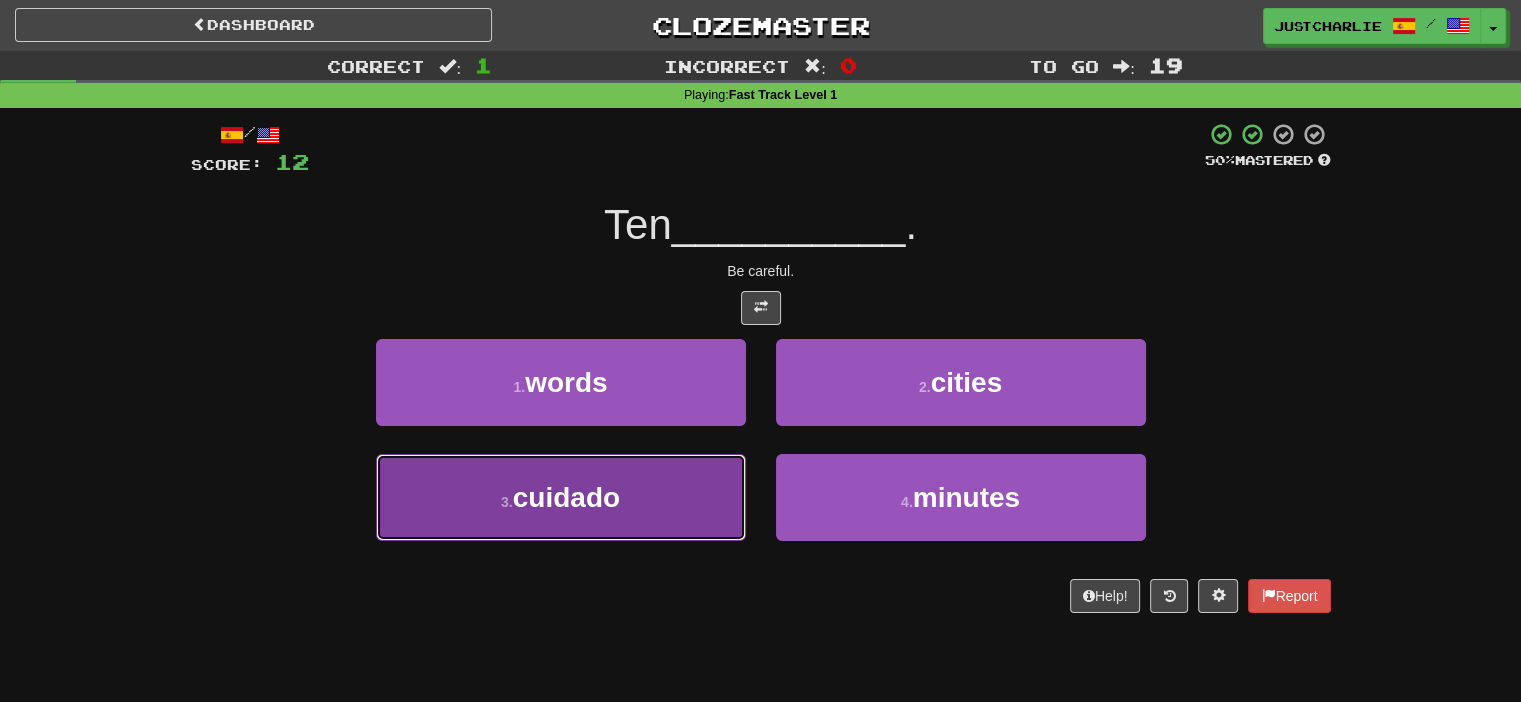 click on "3 .  cuidado" at bounding box center (561, 497) 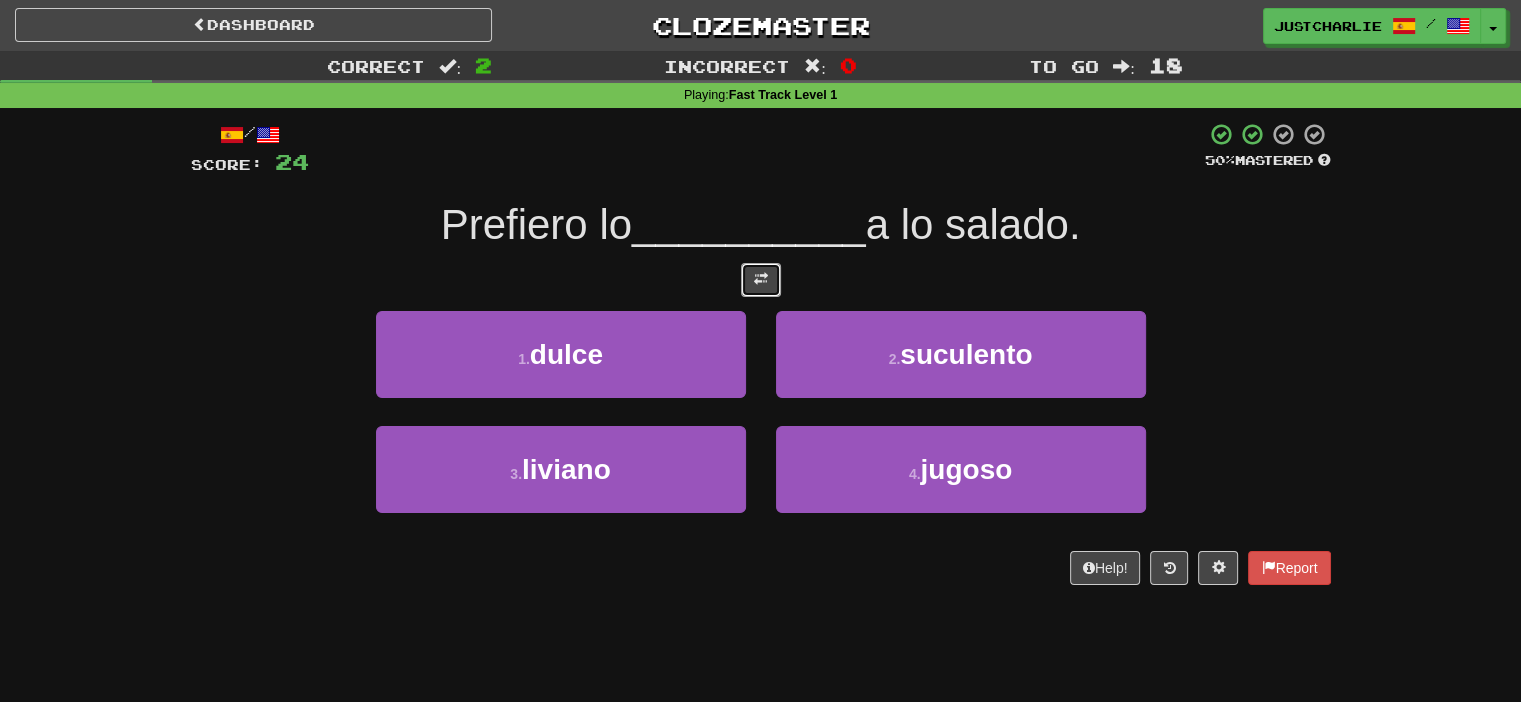 click at bounding box center (761, 280) 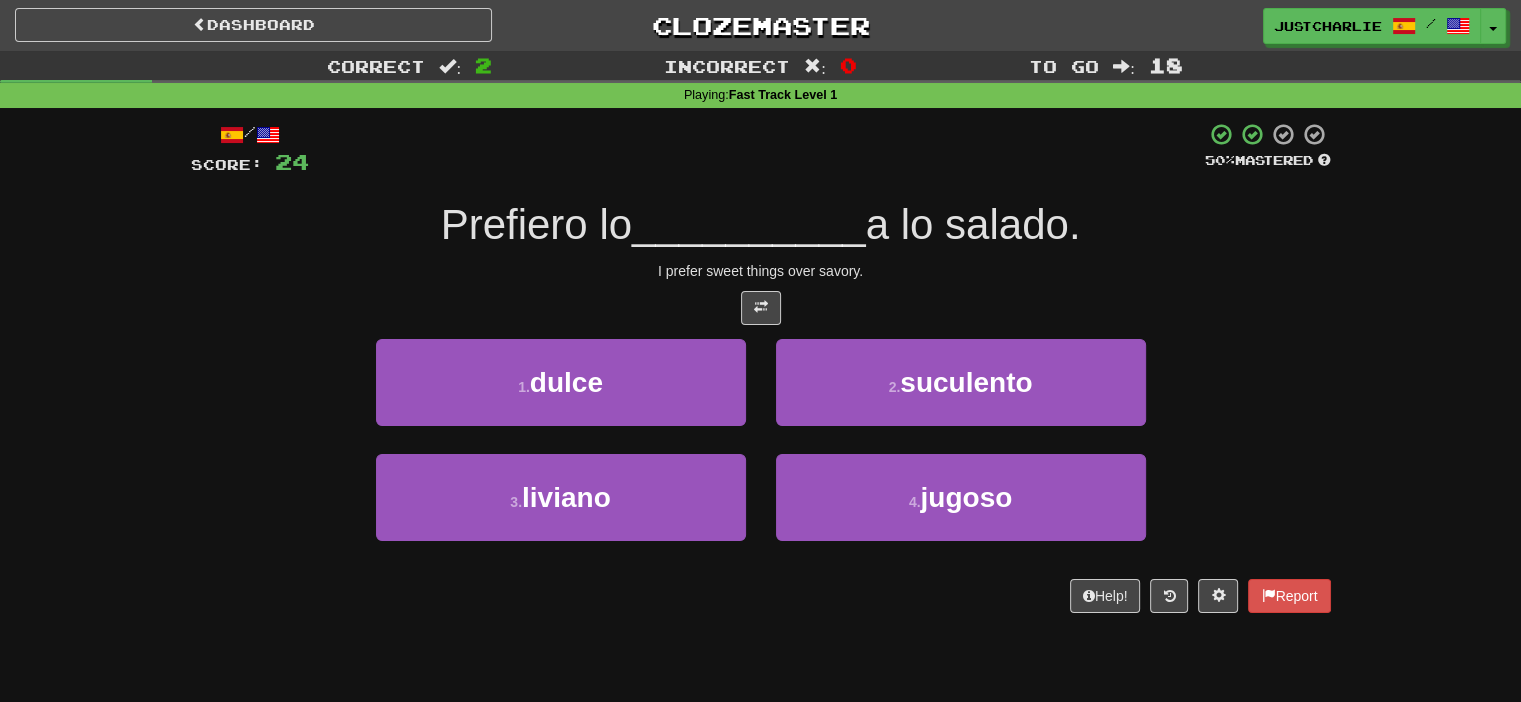 click at bounding box center [761, 308] 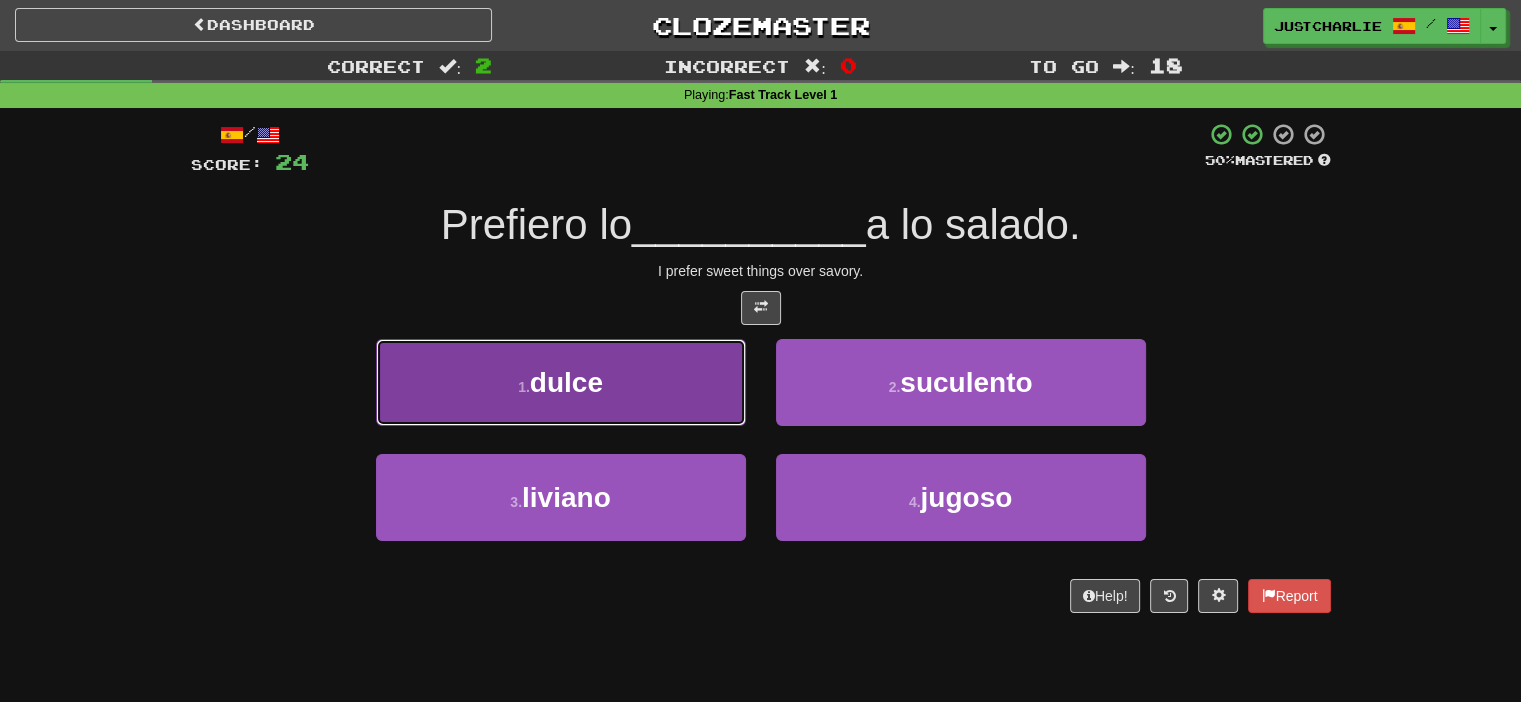 click on "1 .  dulce" at bounding box center (561, 382) 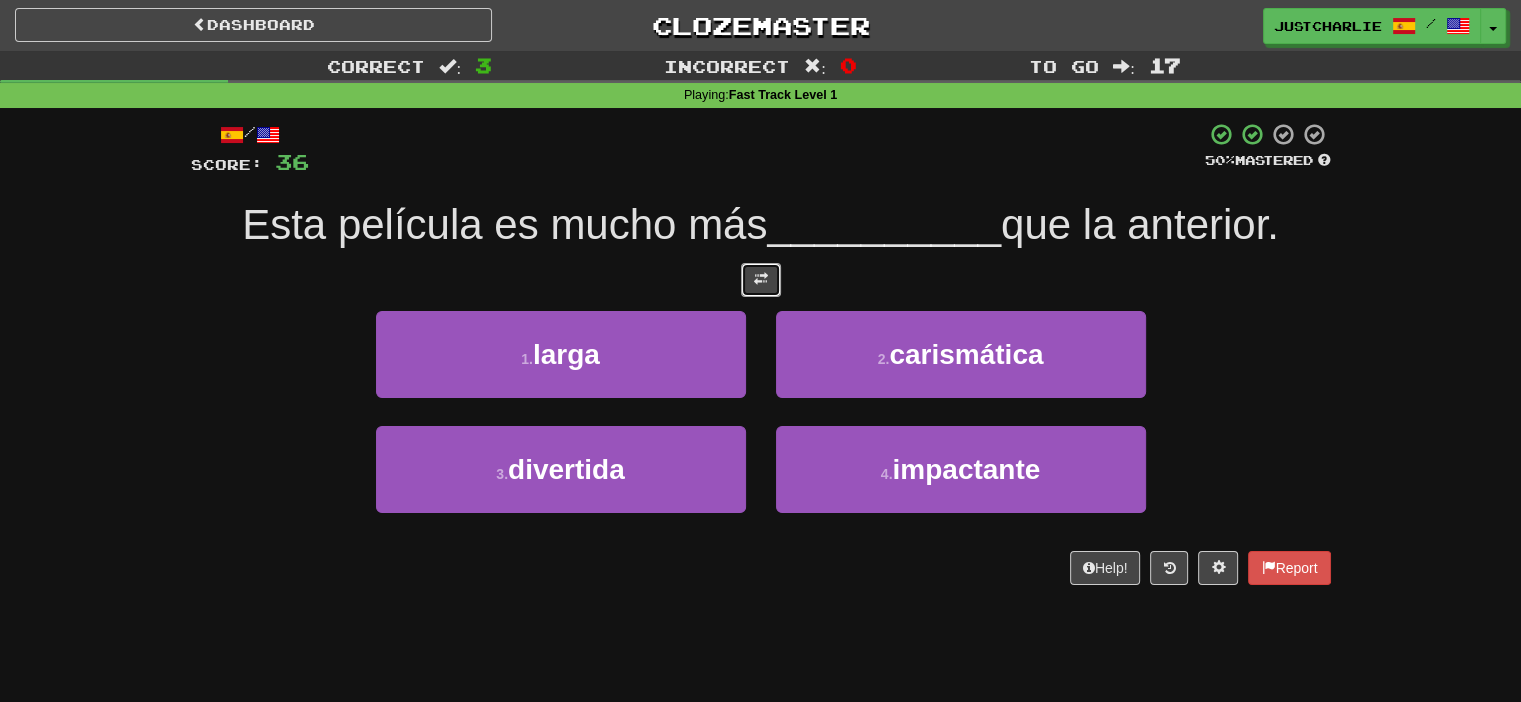 click at bounding box center (761, 280) 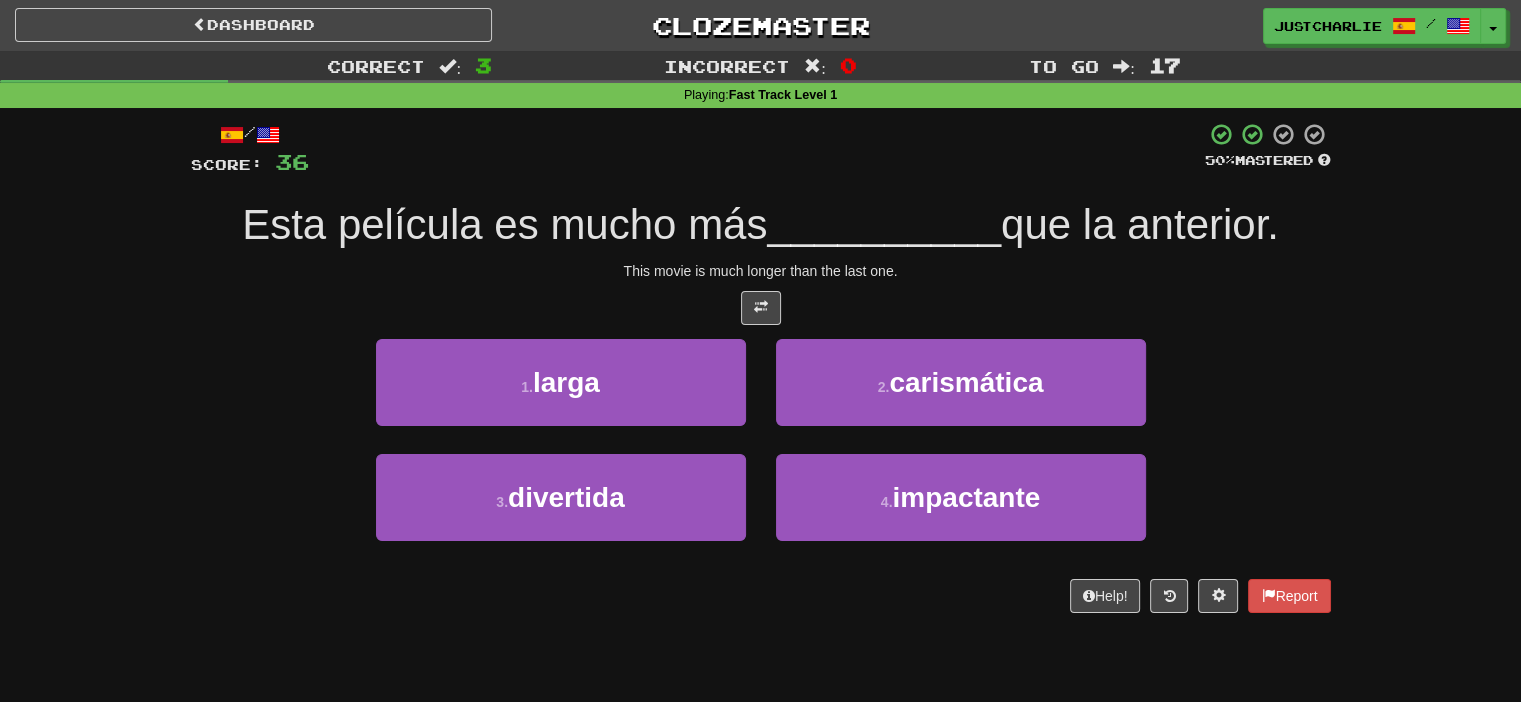 click at bounding box center [761, 308] 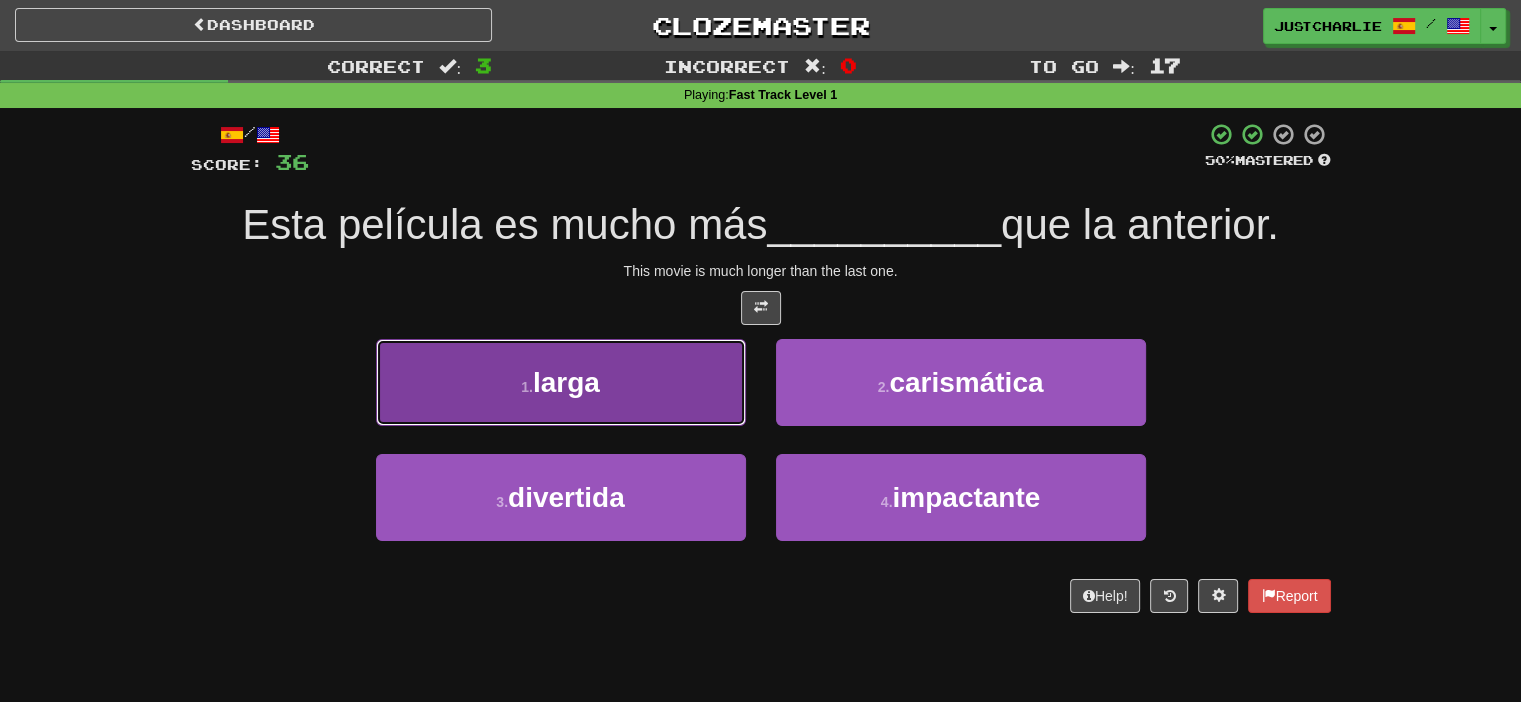 click on "1 .  larga" at bounding box center (561, 382) 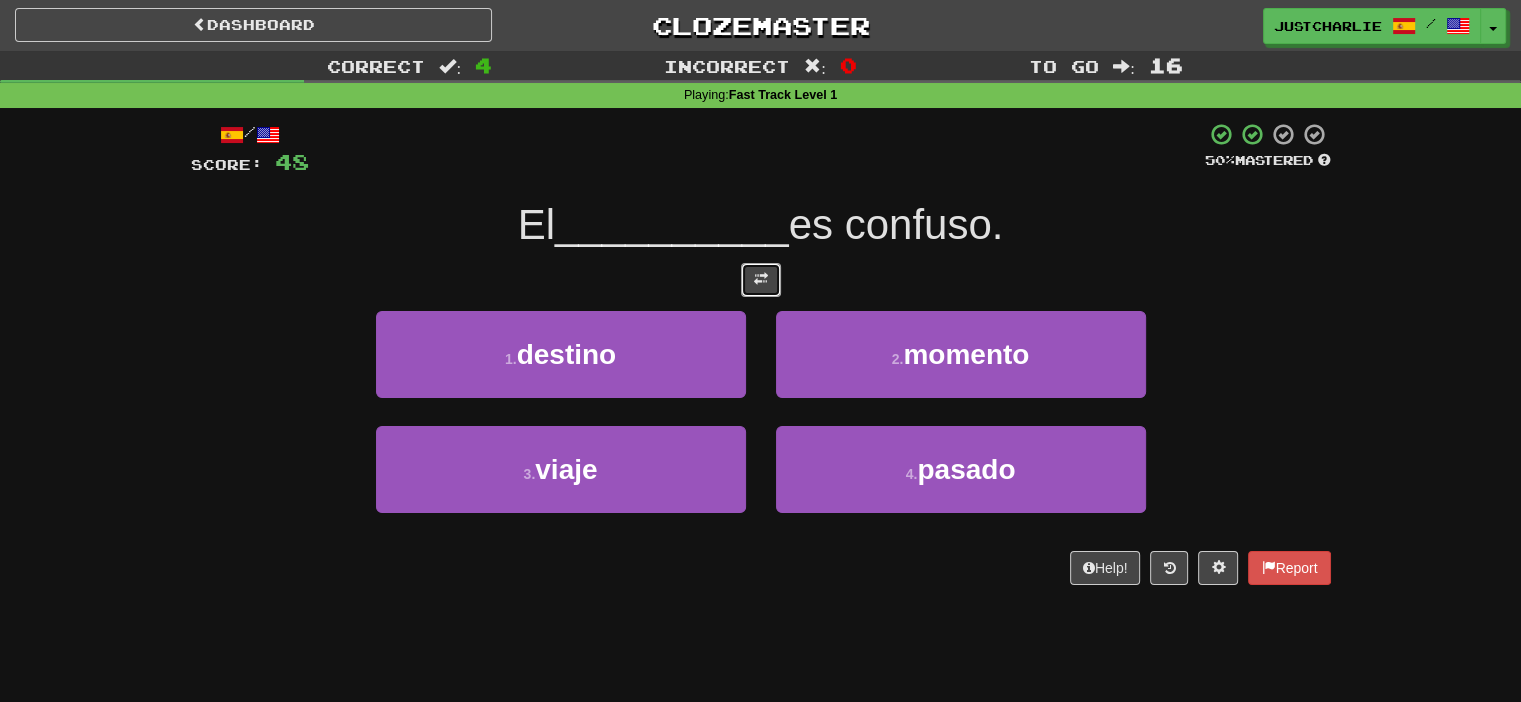 click at bounding box center [761, 279] 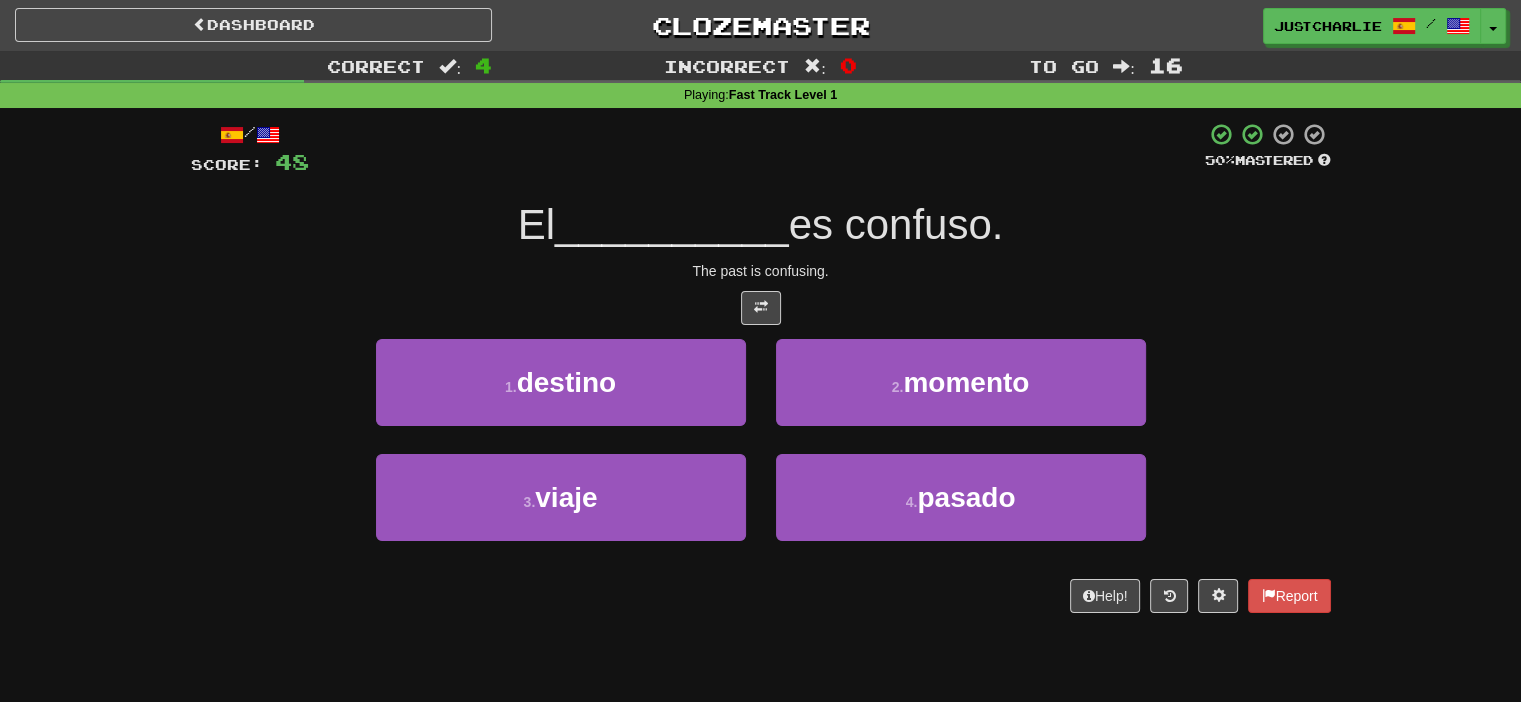 click at bounding box center (761, 308) 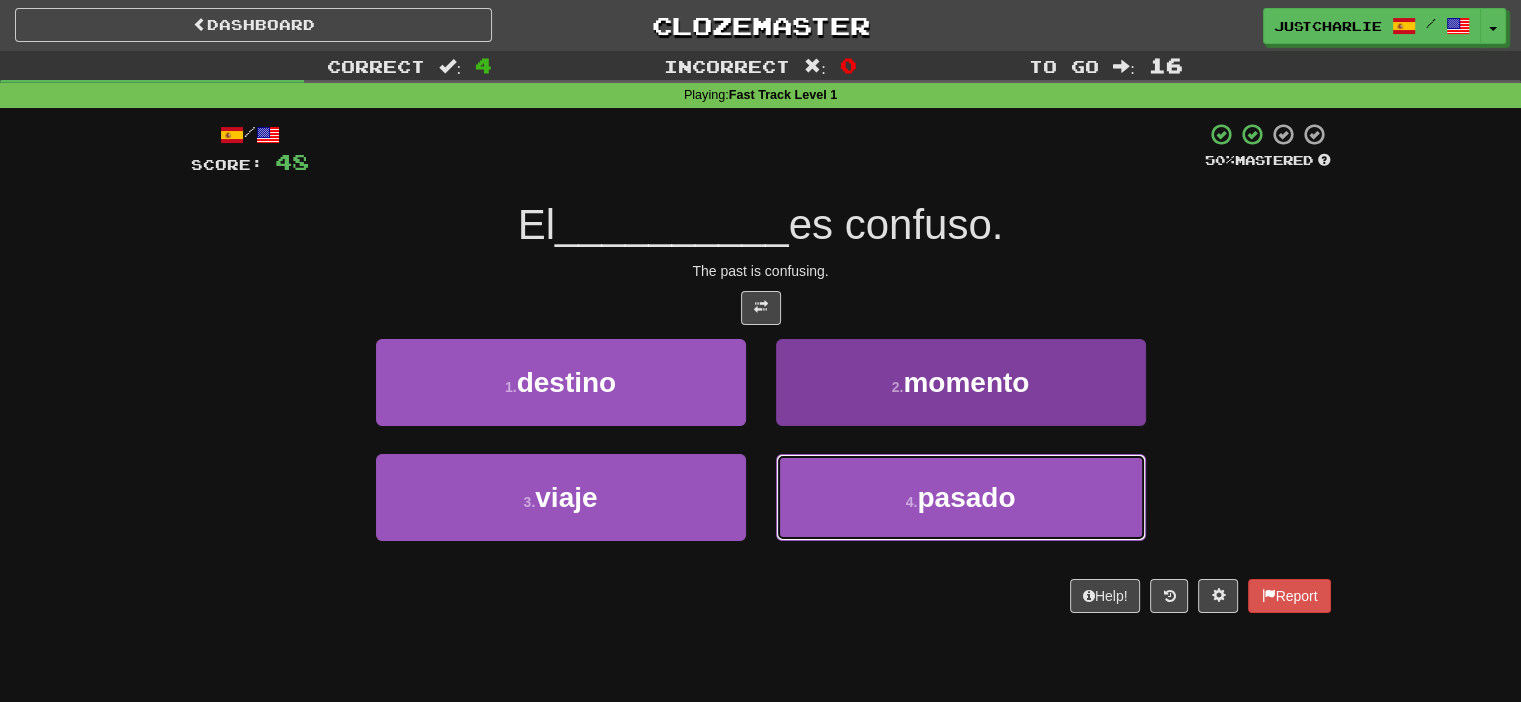 click on "4 .  pasado" at bounding box center (961, 497) 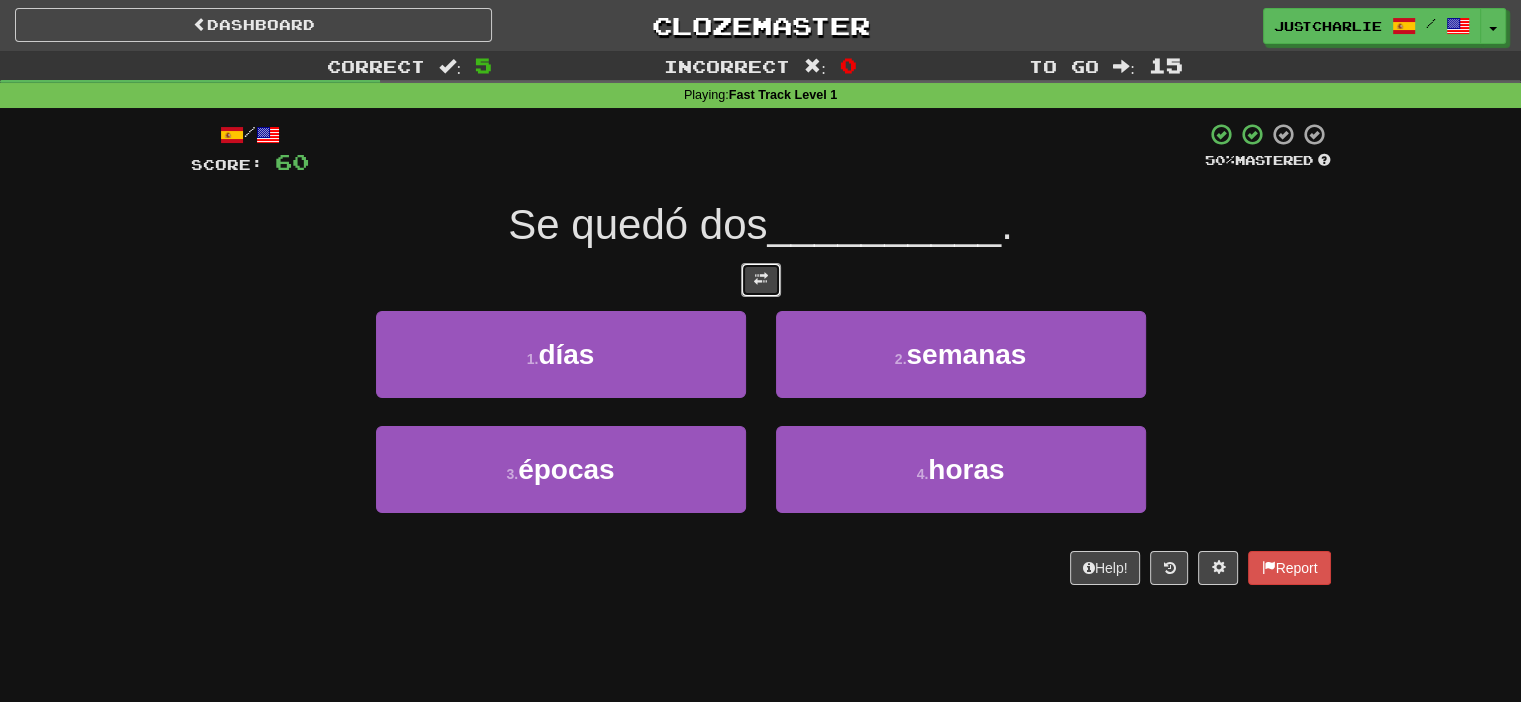 click at bounding box center (761, 279) 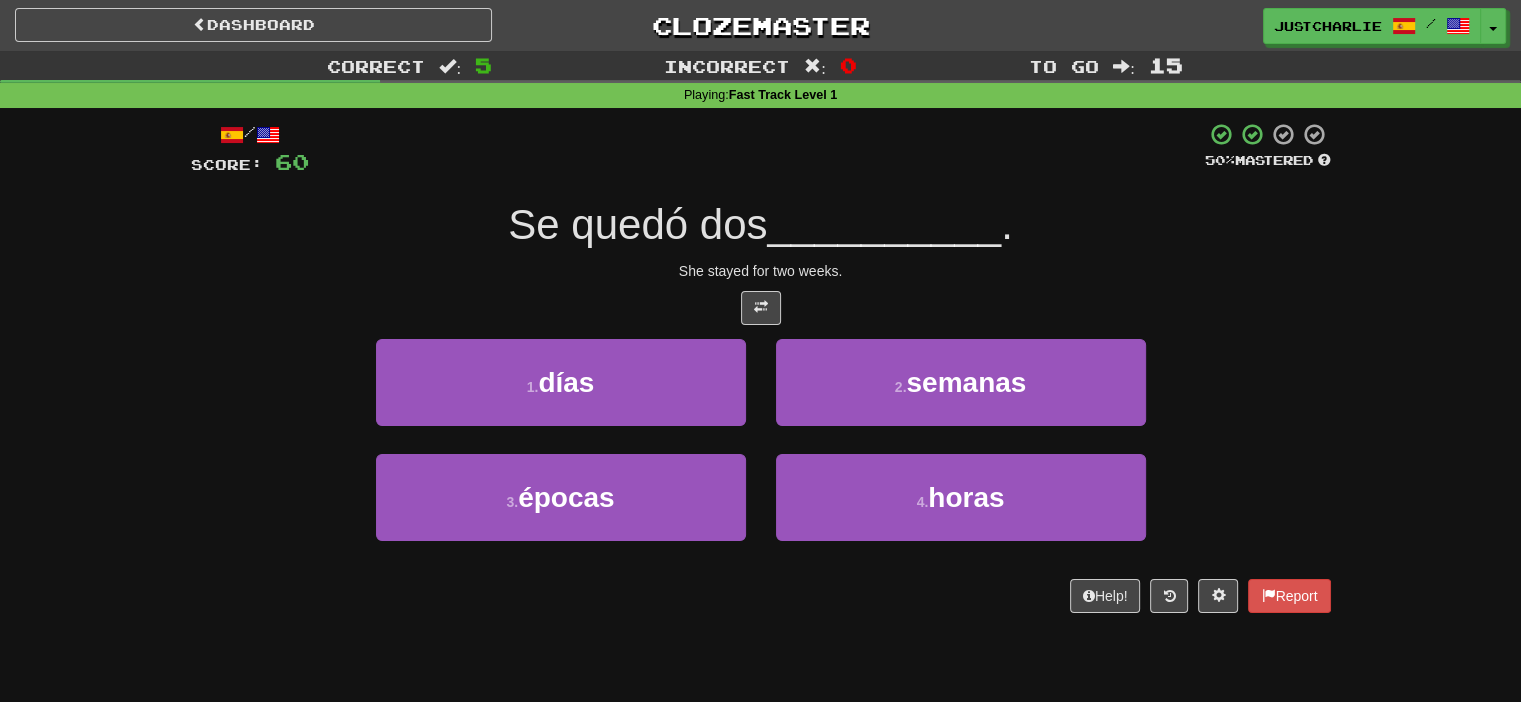 click on "She stayed for two weeks." at bounding box center [761, 271] 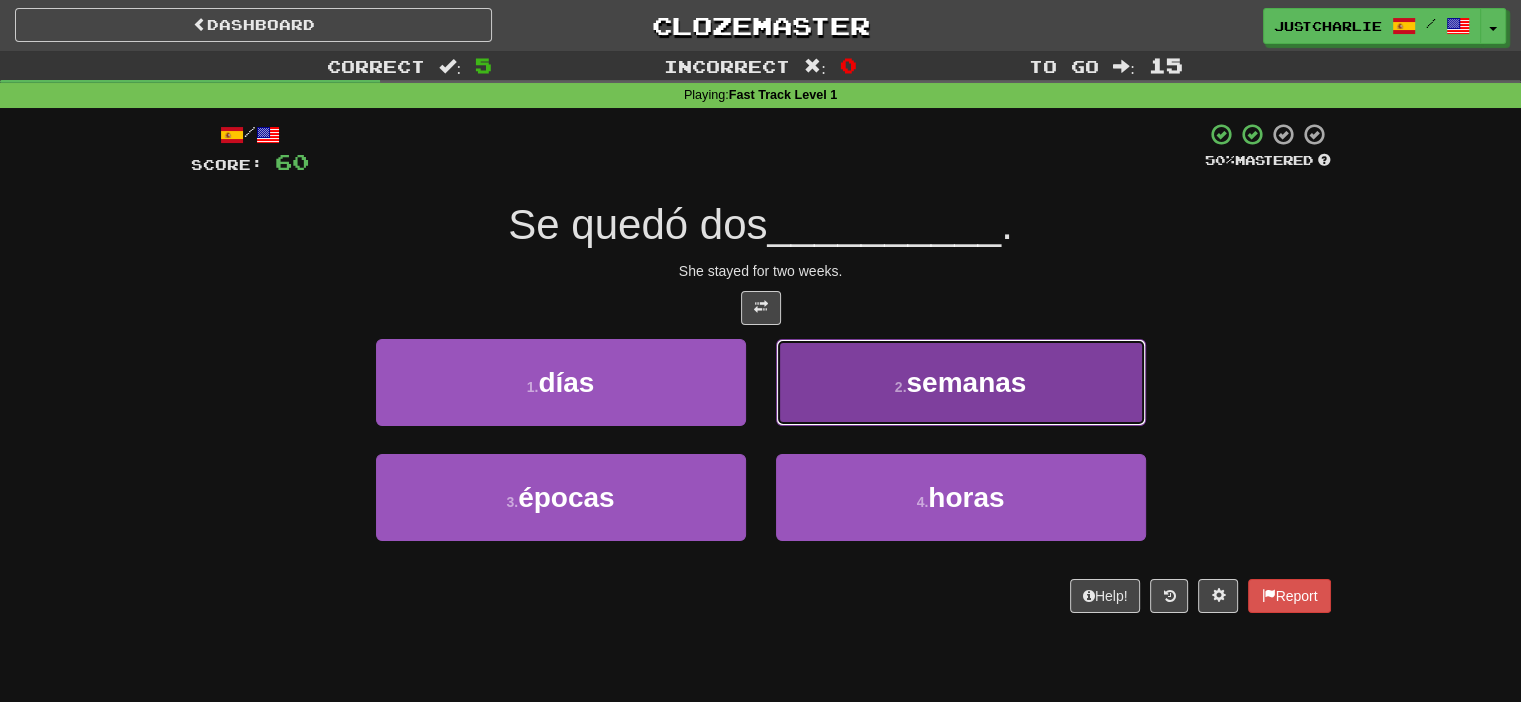 click on "2 .  semanas" at bounding box center (961, 382) 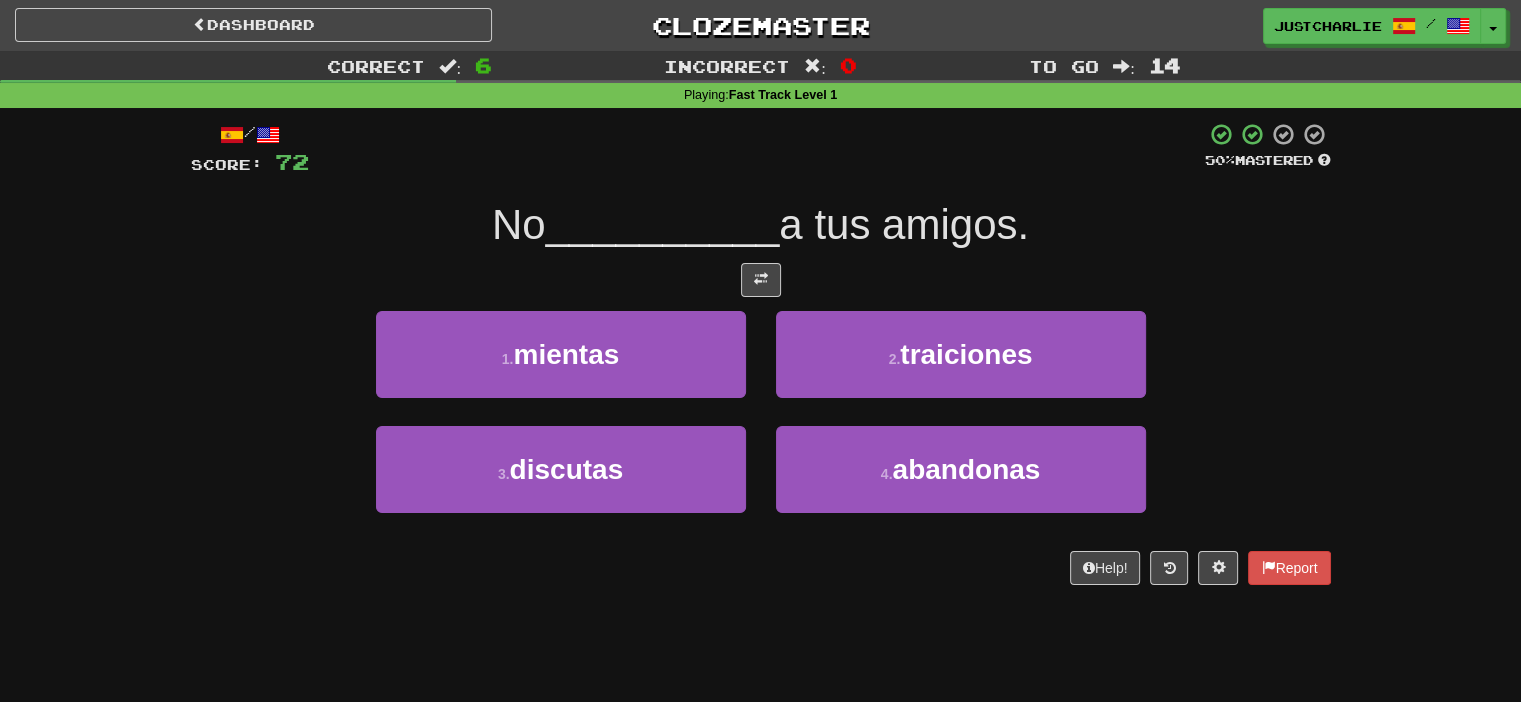 click at bounding box center (761, 280) 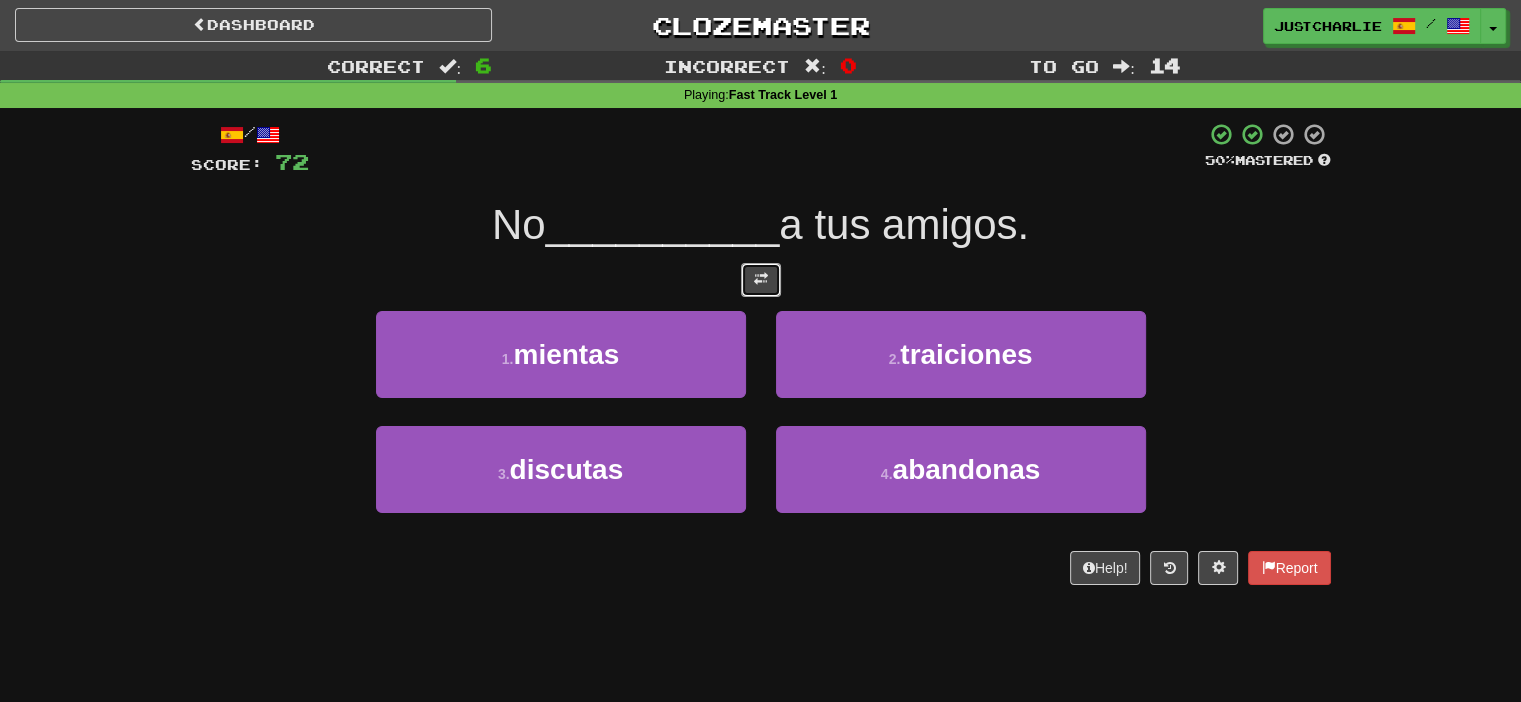 click at bounding box center [761, 280] 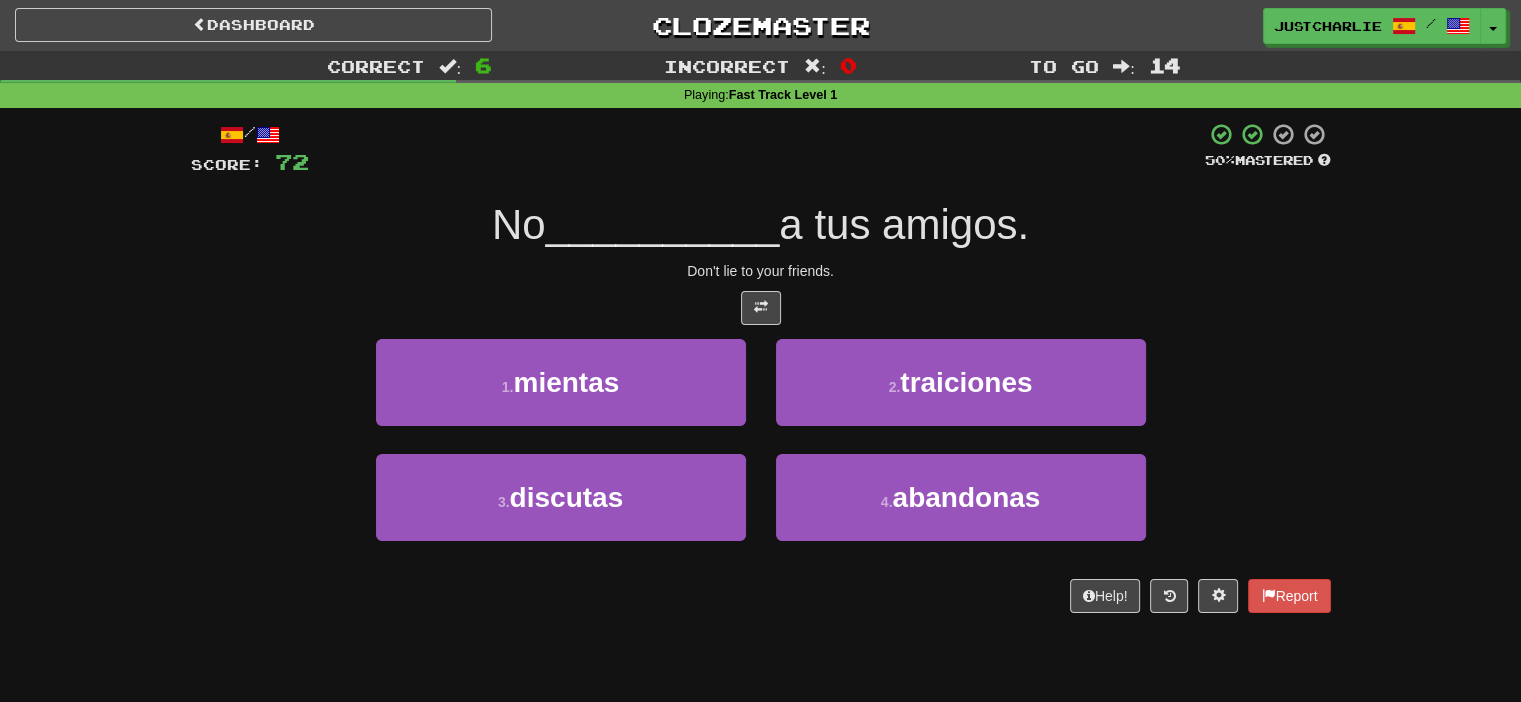 click on "/  Score:   72 50 %  Mastered No  __________  a tus amigos. Don't lie to your friends. 1 .  mientas 2 .  traiciones 3 .  discutas 4 .  abandonas  Help!  Report" at bounding box center (761, 367) 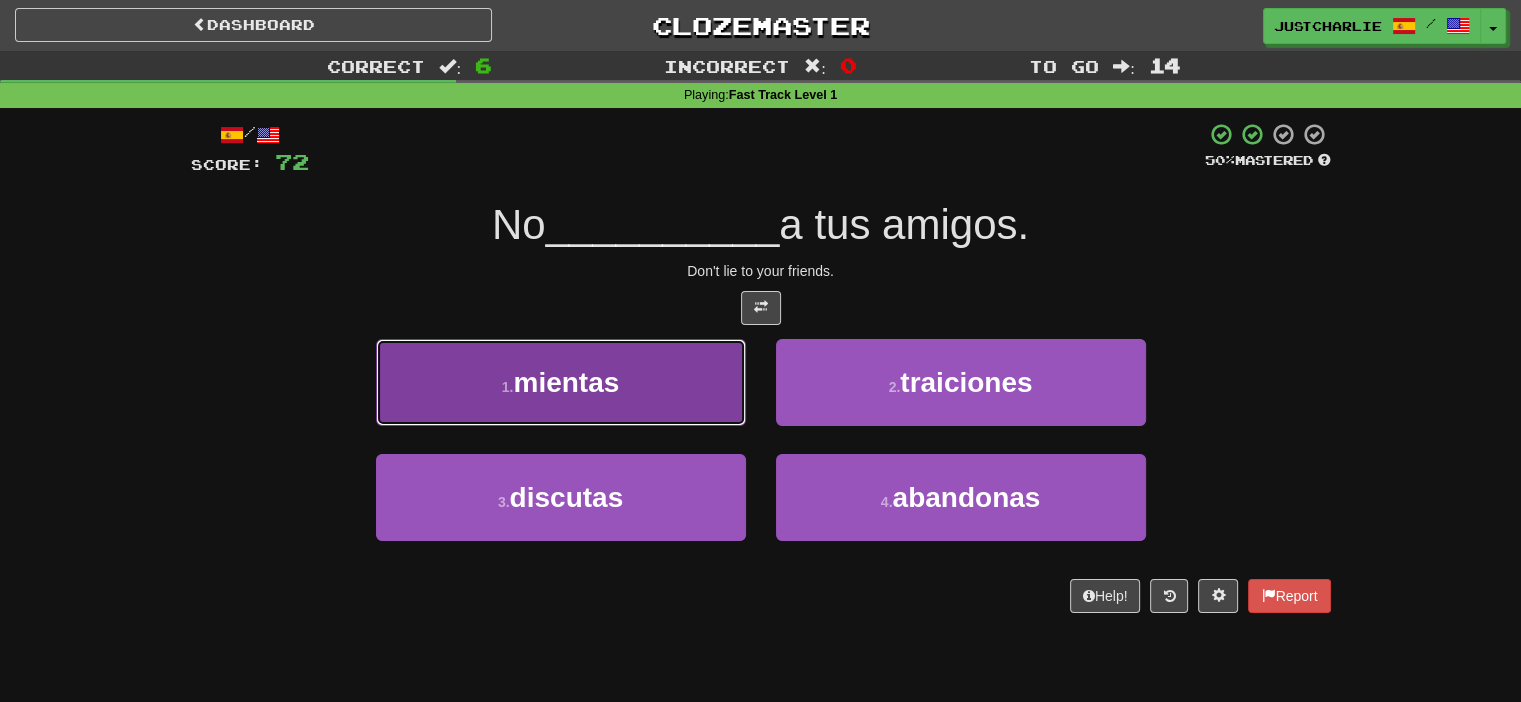 click on "1 .  mientas" at bounding box center [561, 382] 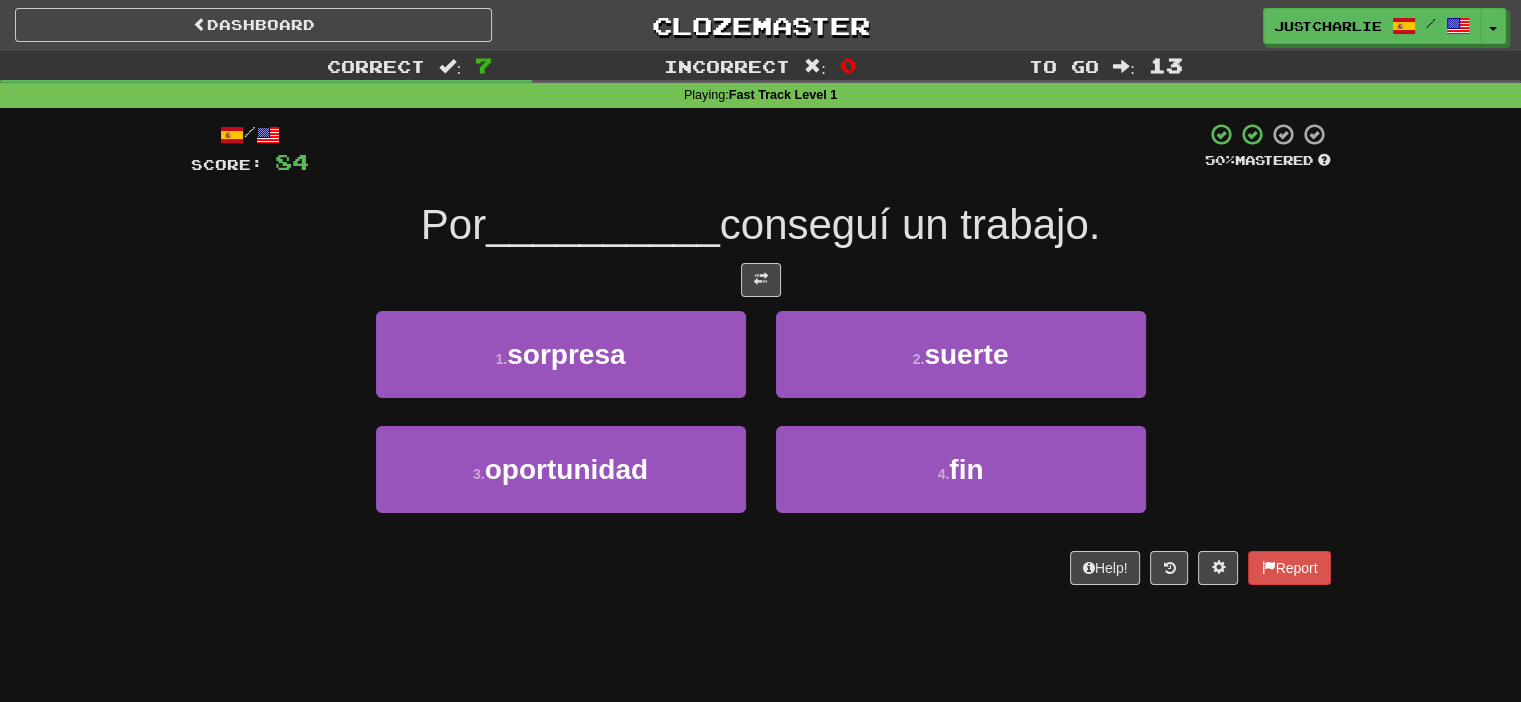 click at bounding box center (761, 280) 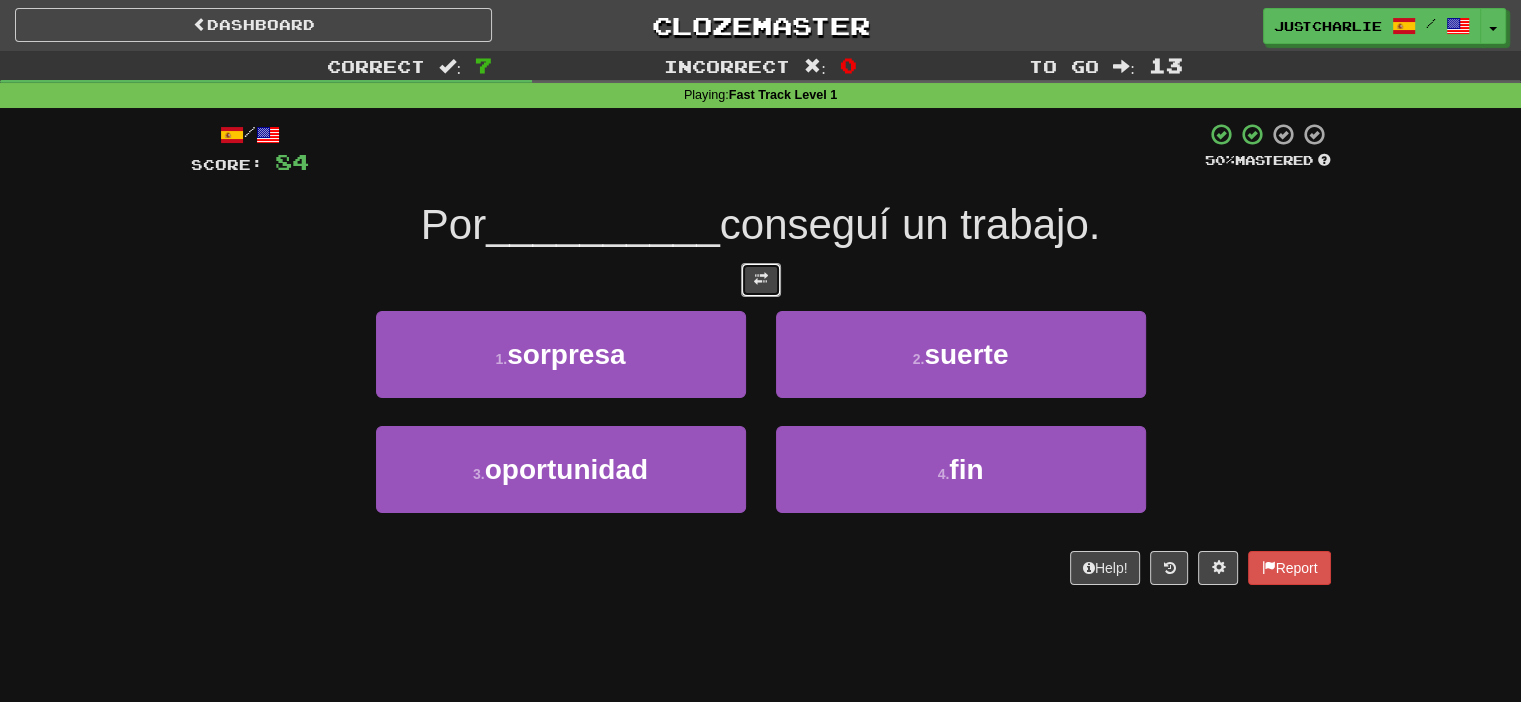 click at bounding box center [761, 279] 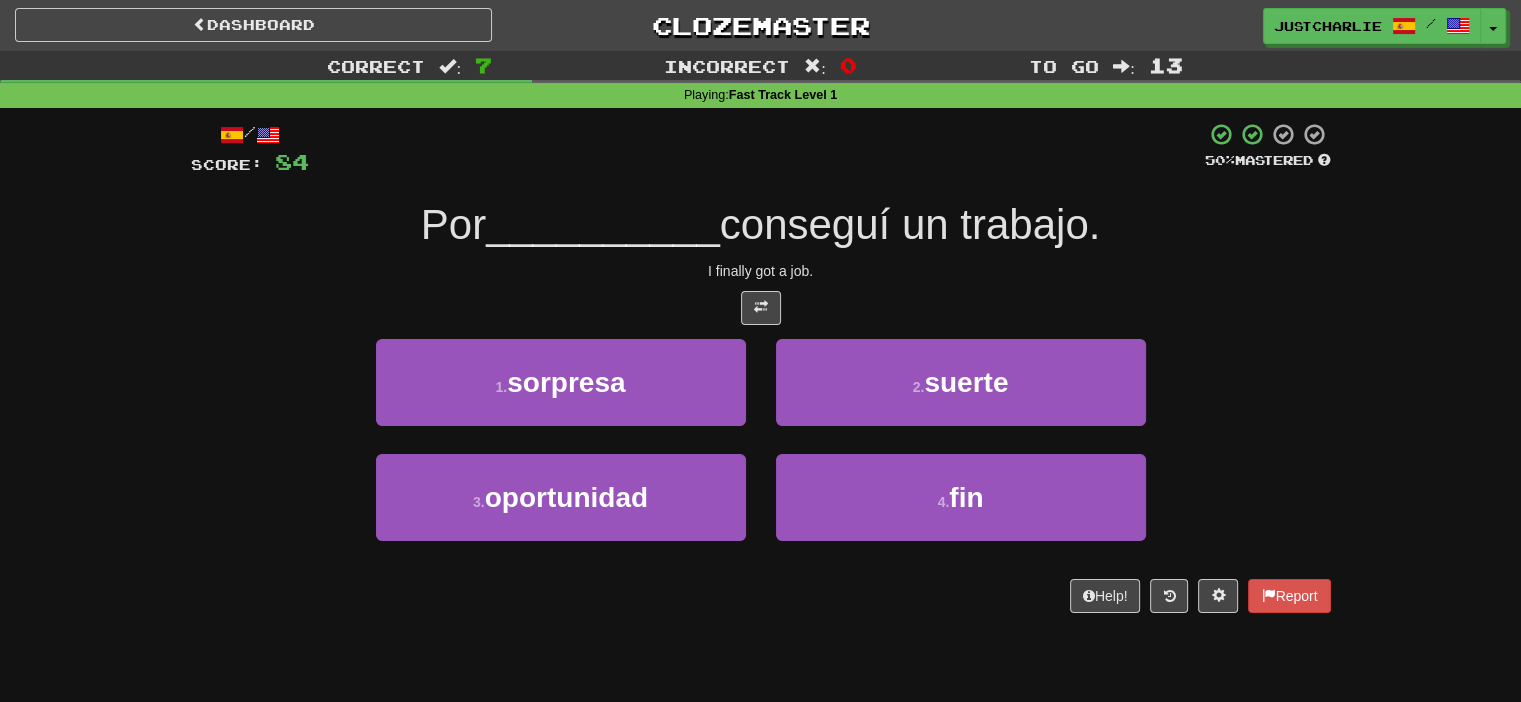 click at bounding box center [761, 308] 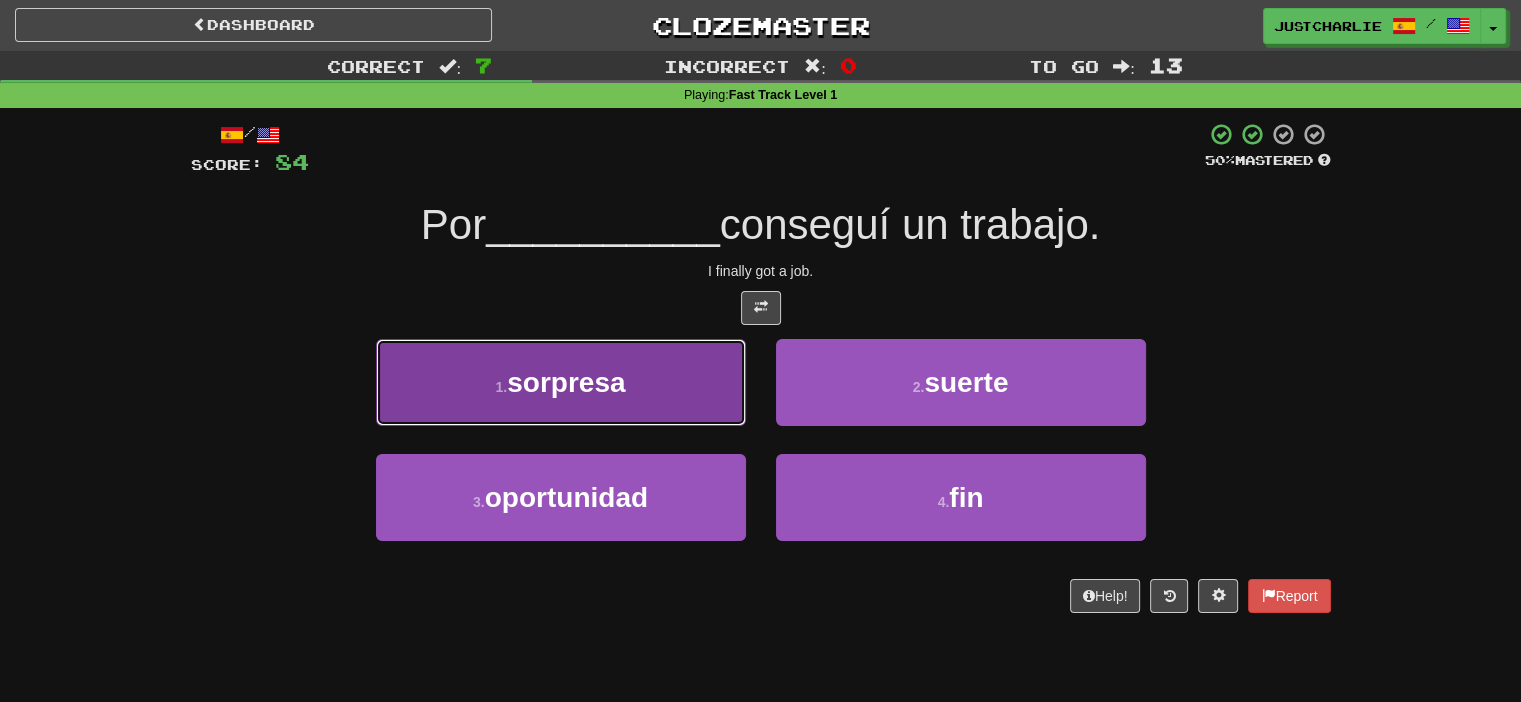 click on "1 .  sorpresa" at bounding box center (561, 382) 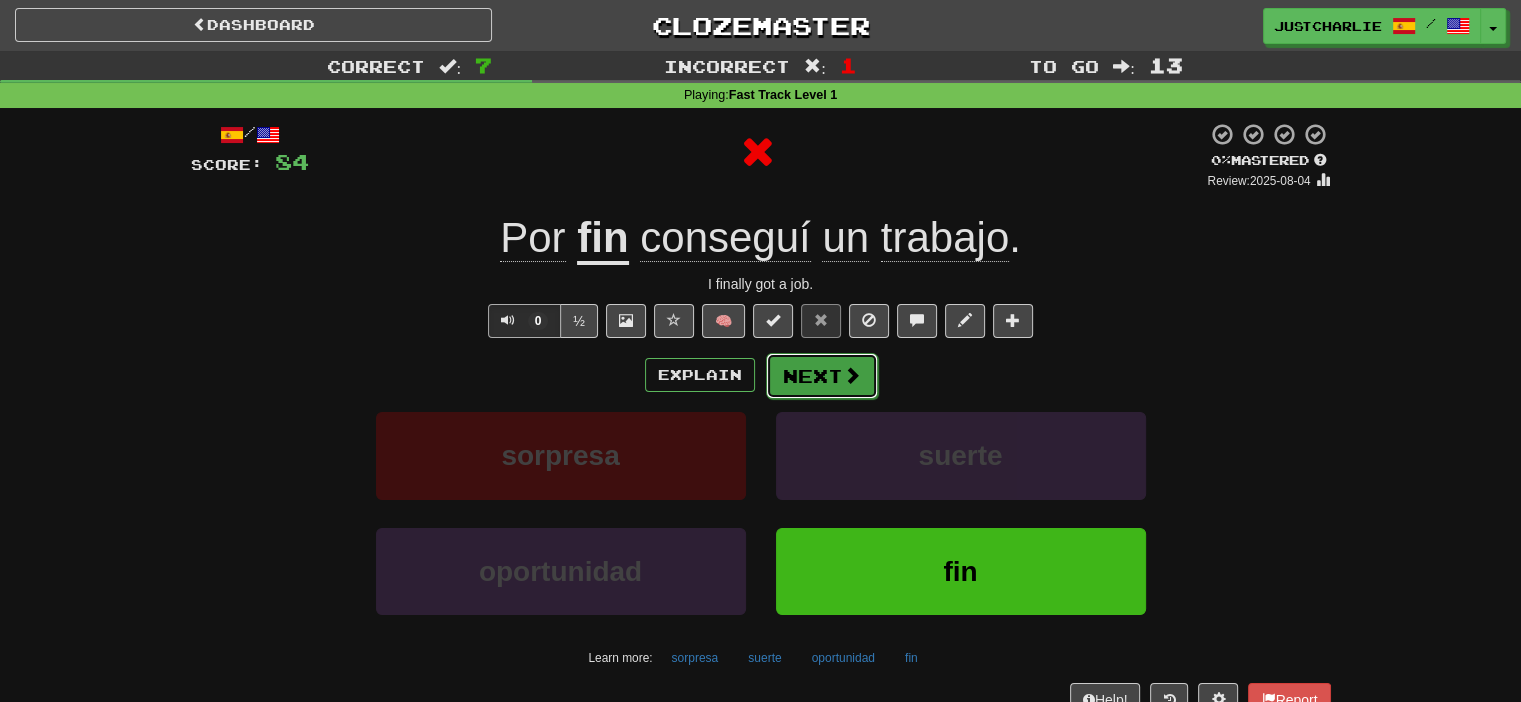 click on "Next" at bounding box center [822, 376] 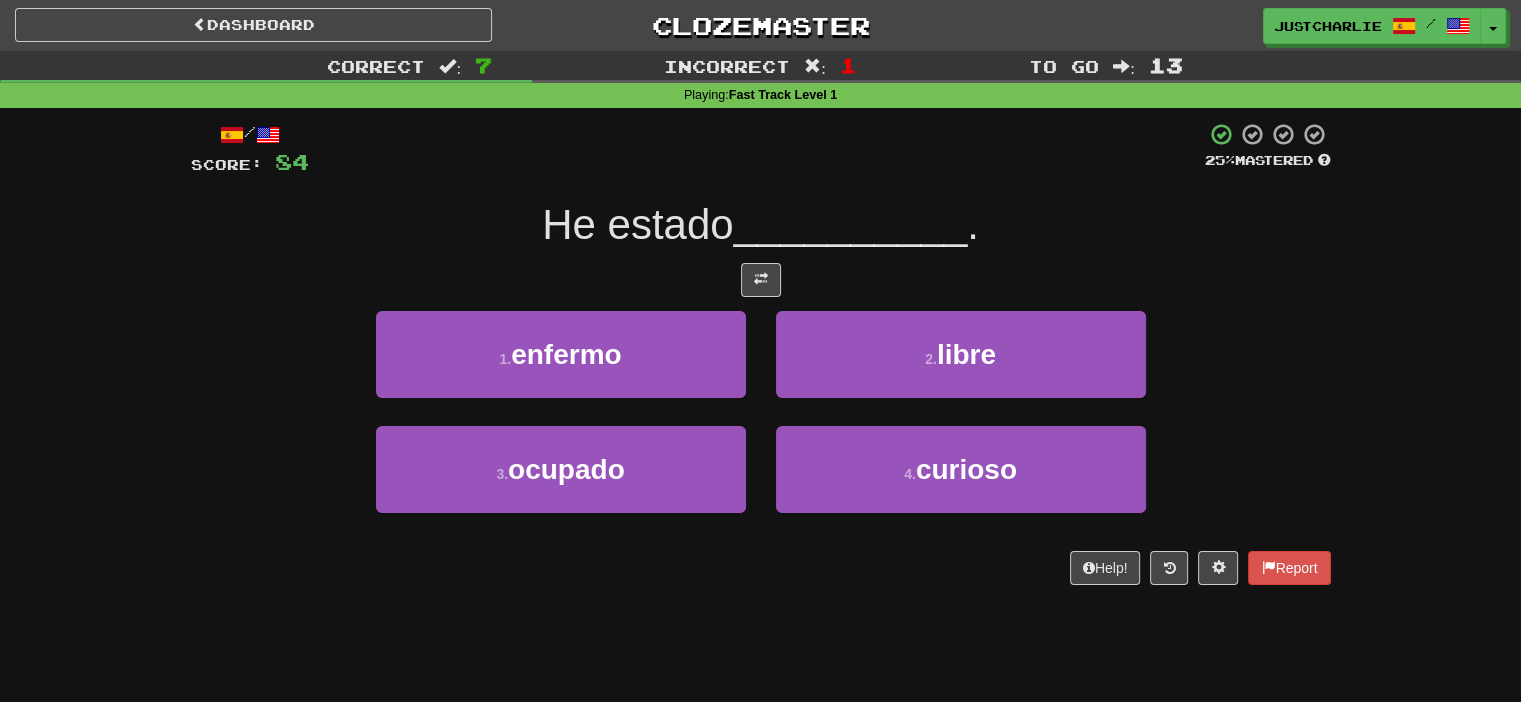 click at bounding box center (761, 280) 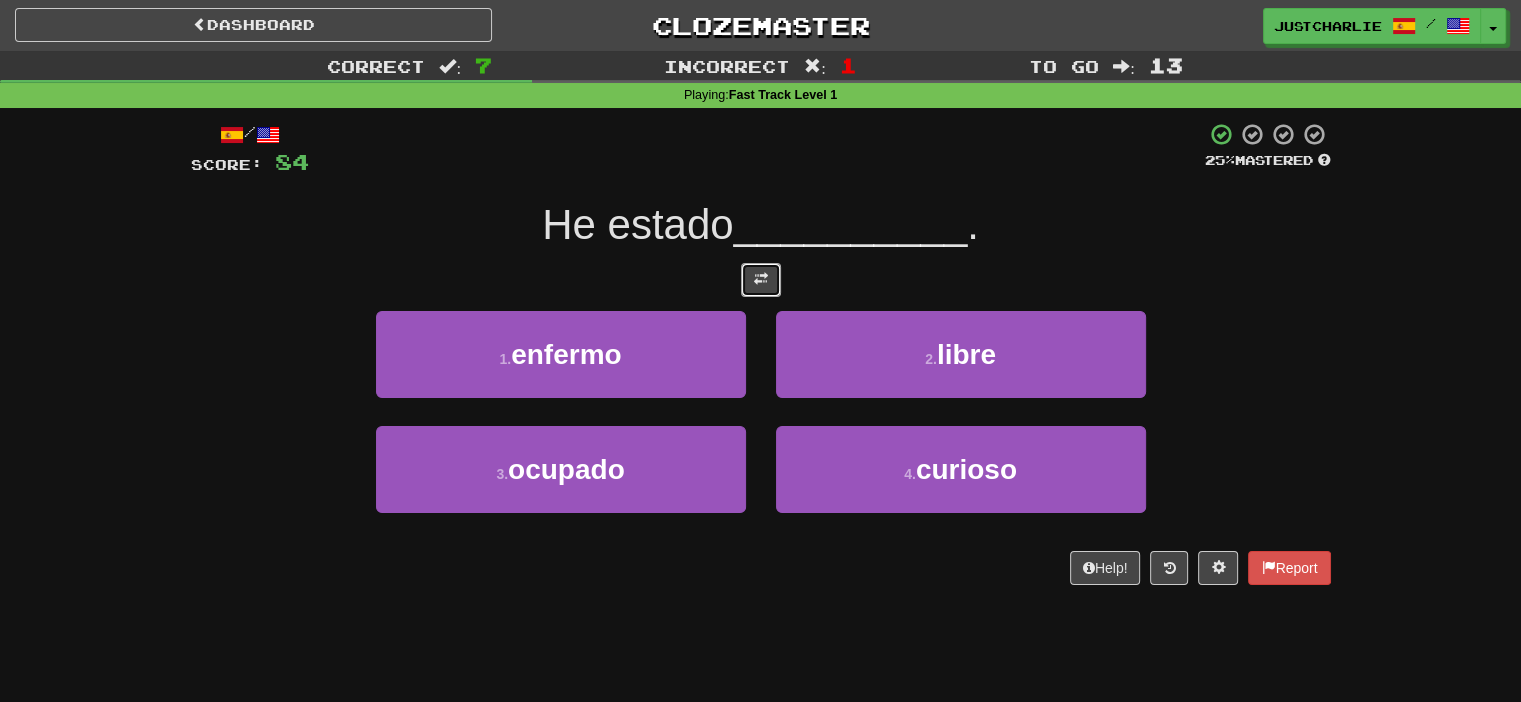 click at bounding box center [761, 279] 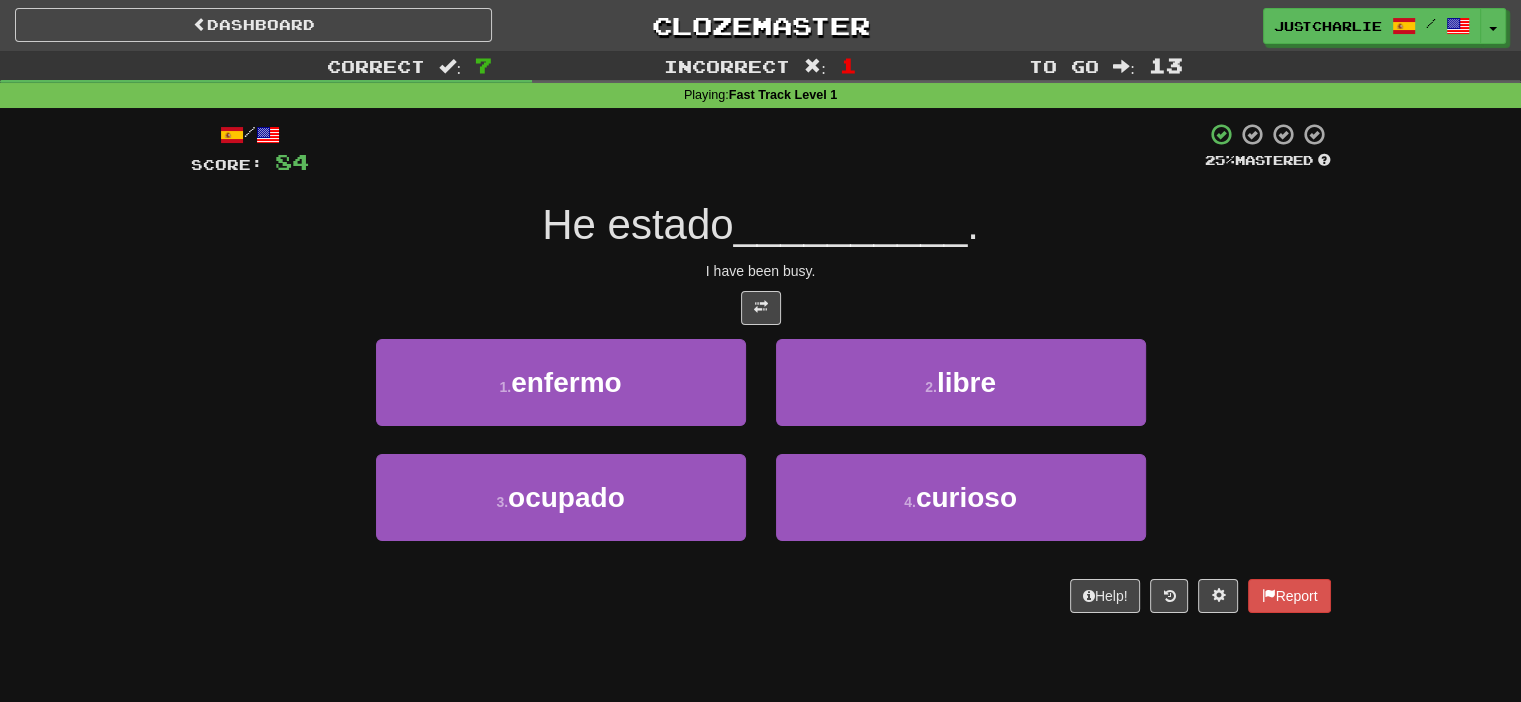 click at bounding box center (761, 308) 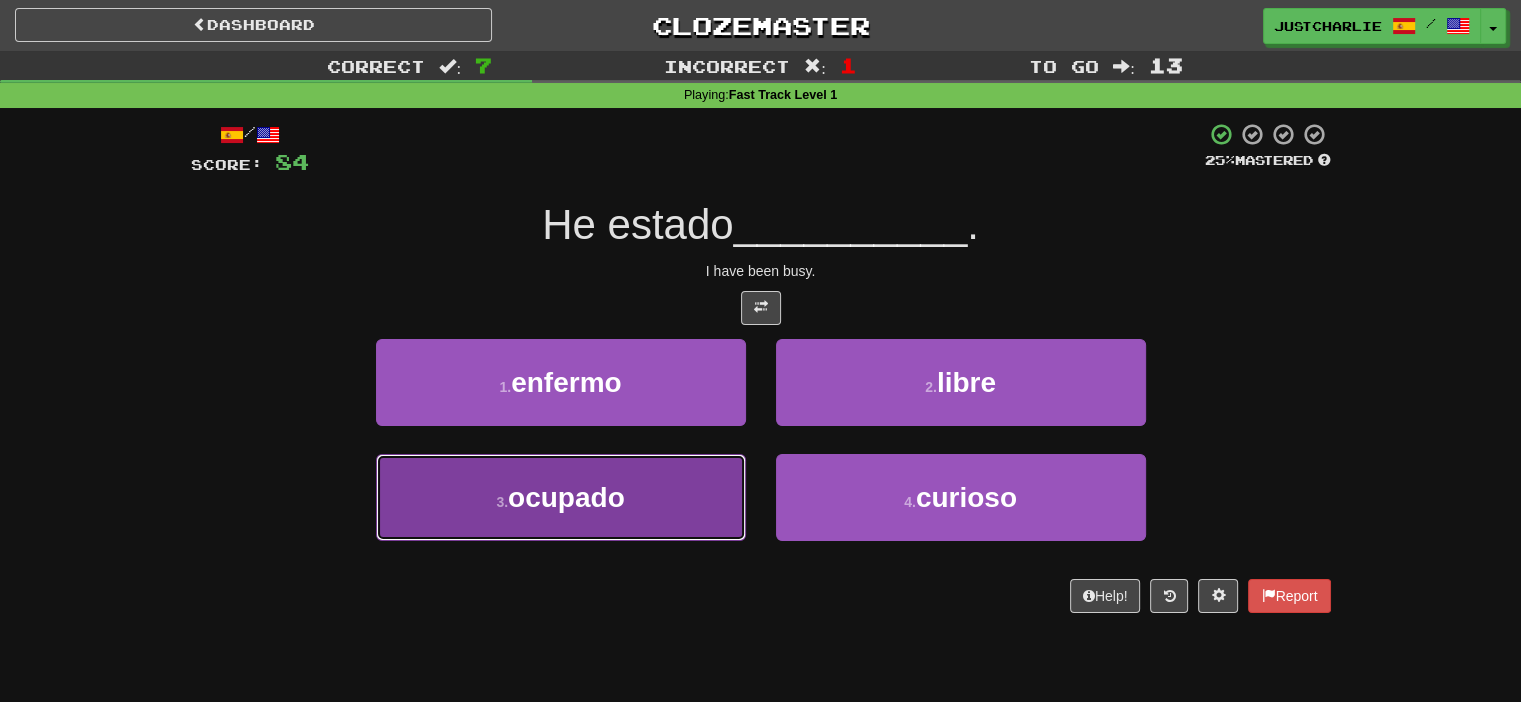 click on "3 .  ocupado" at bounding box center [561, 497] 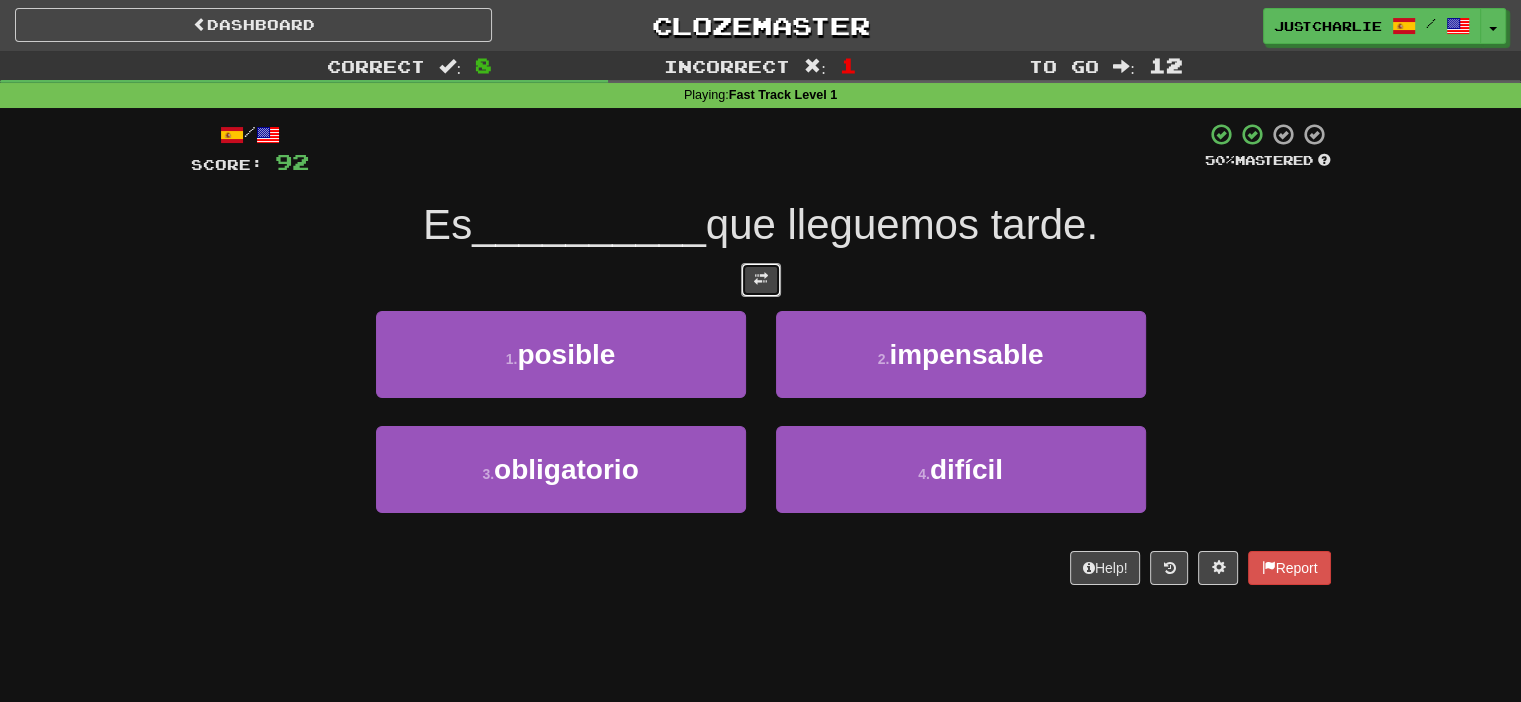 click at bounding box center [761, 280] 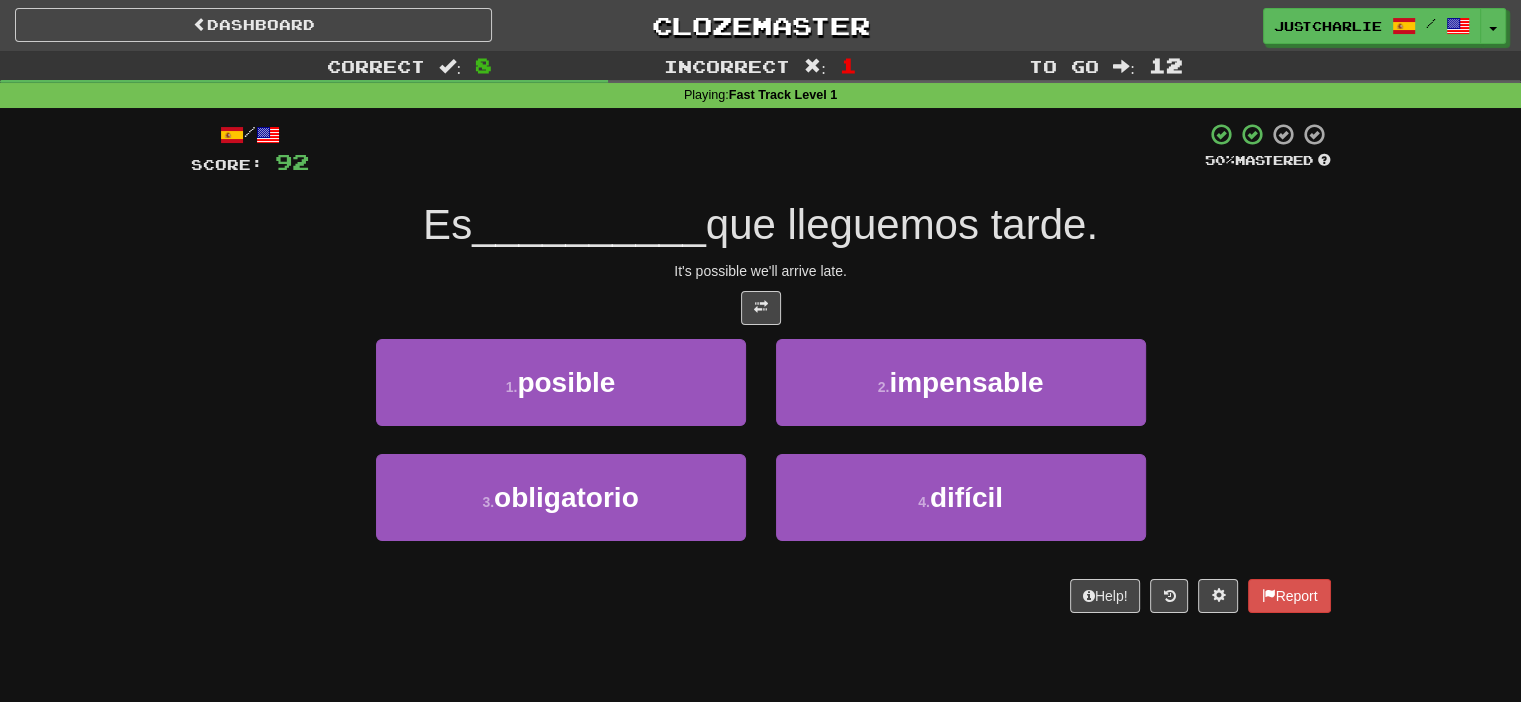 click at bounding box center (761, 308) 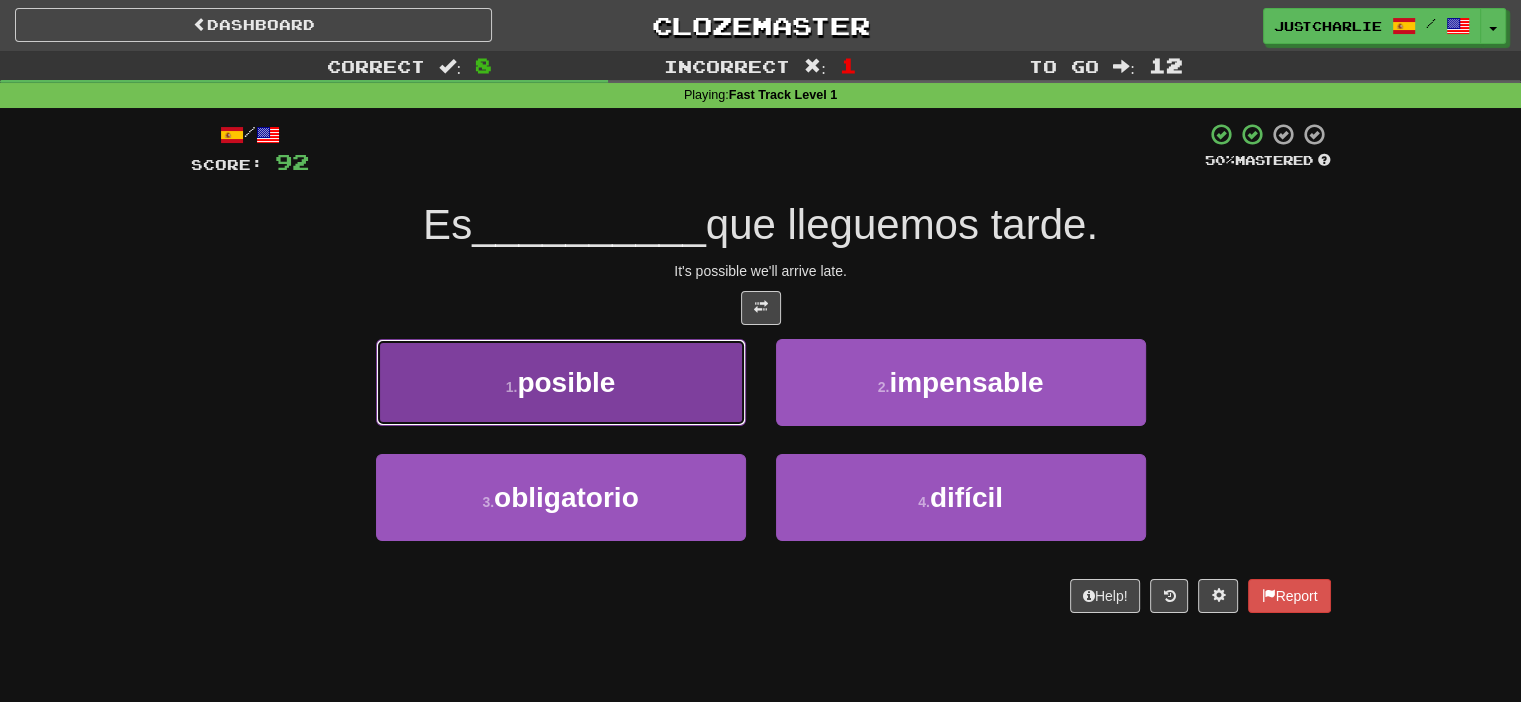 click on "1 .  posible" at bounding box center (561, 382) 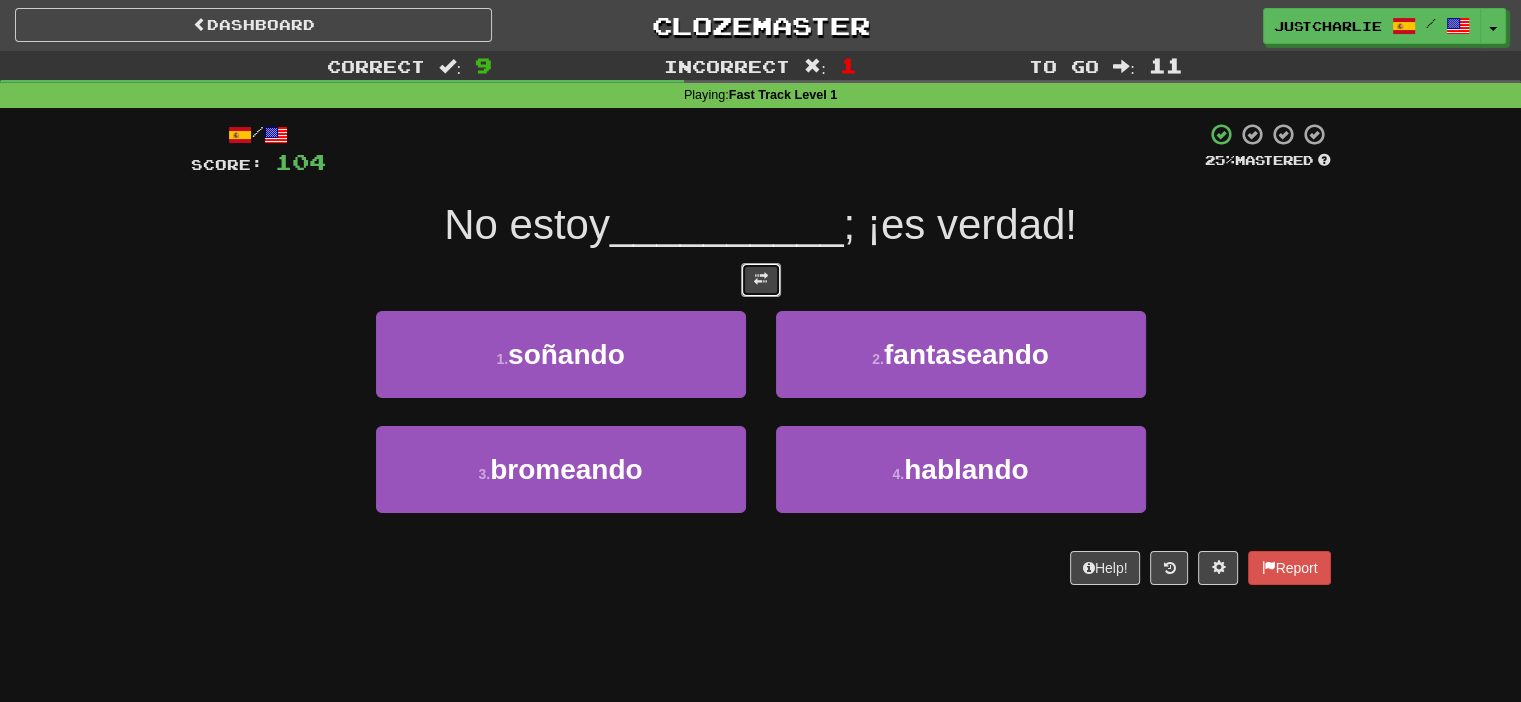 click at bounding box center [761, 280] 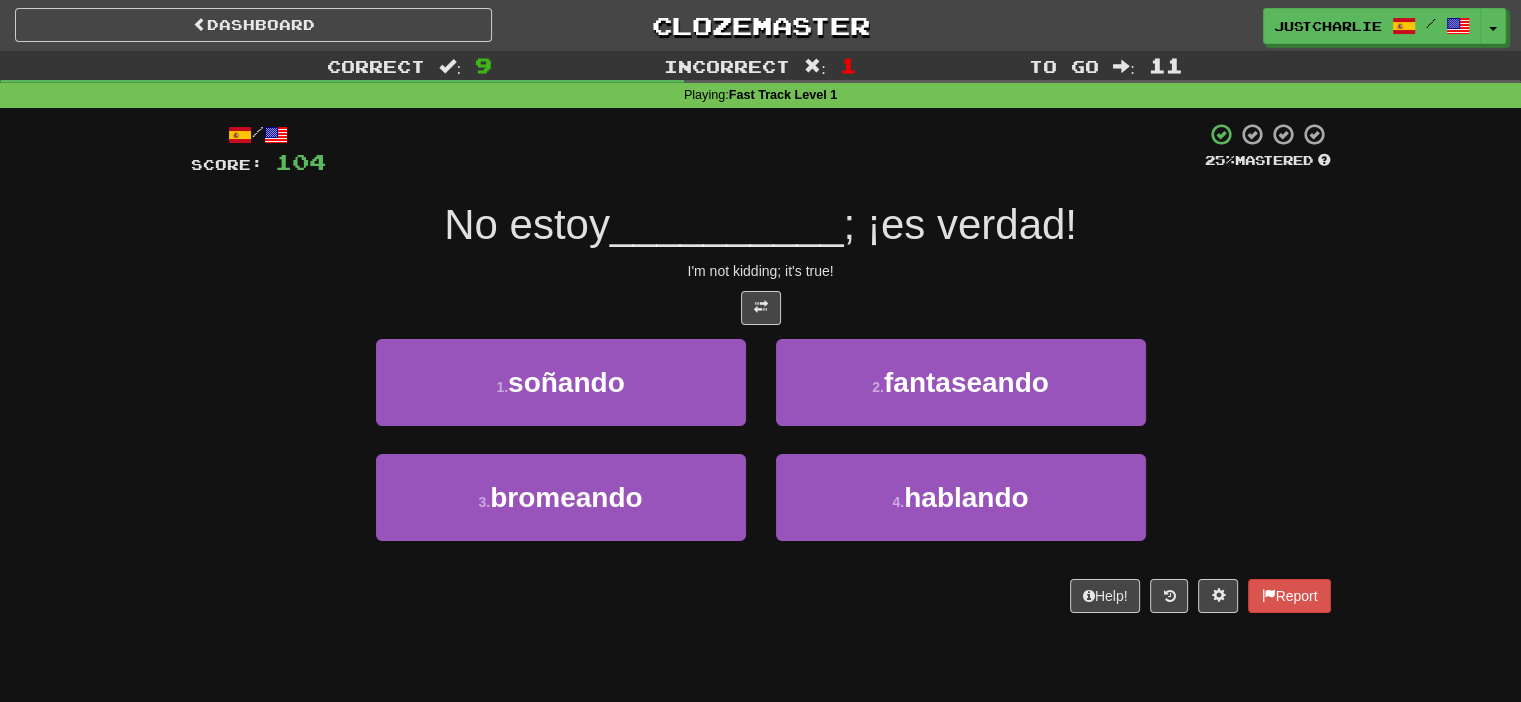 click on "I'm not kidding; it's true!" at bounding box center [761, 271] 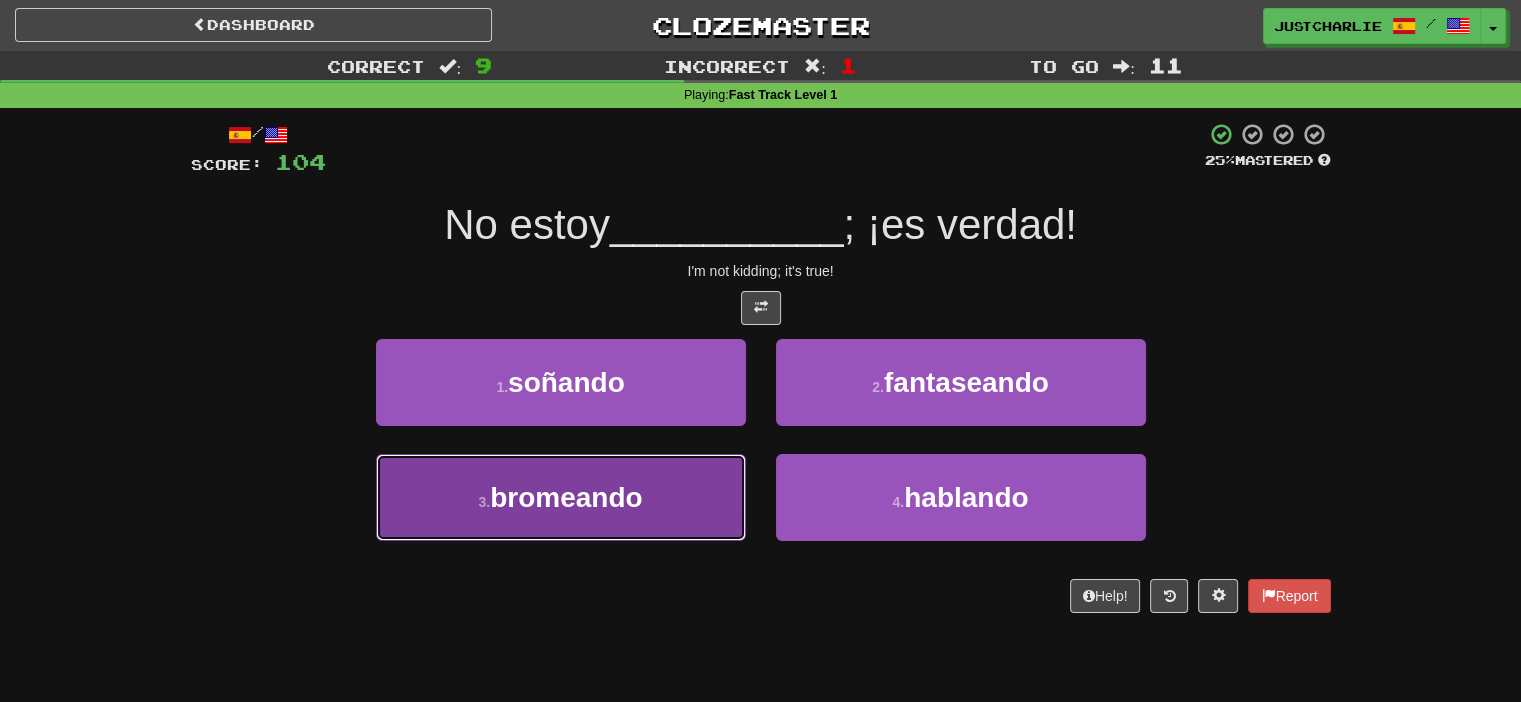 click on "3 .  bromeando" at bounding box center [561, 497] 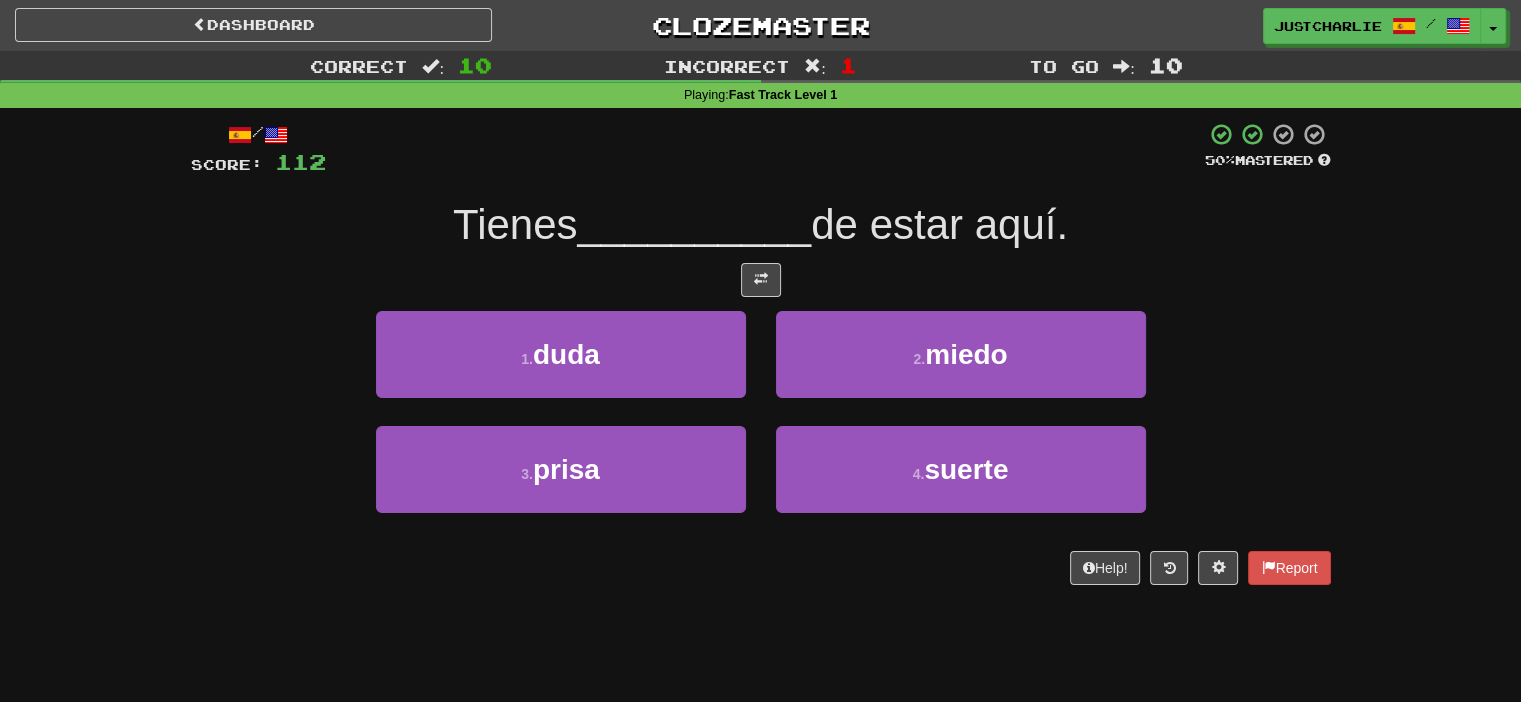 drag, startPoint x: 692, startPoint y: 274, endPoint x: 706, endPoint y: 275, distance: 14.035668 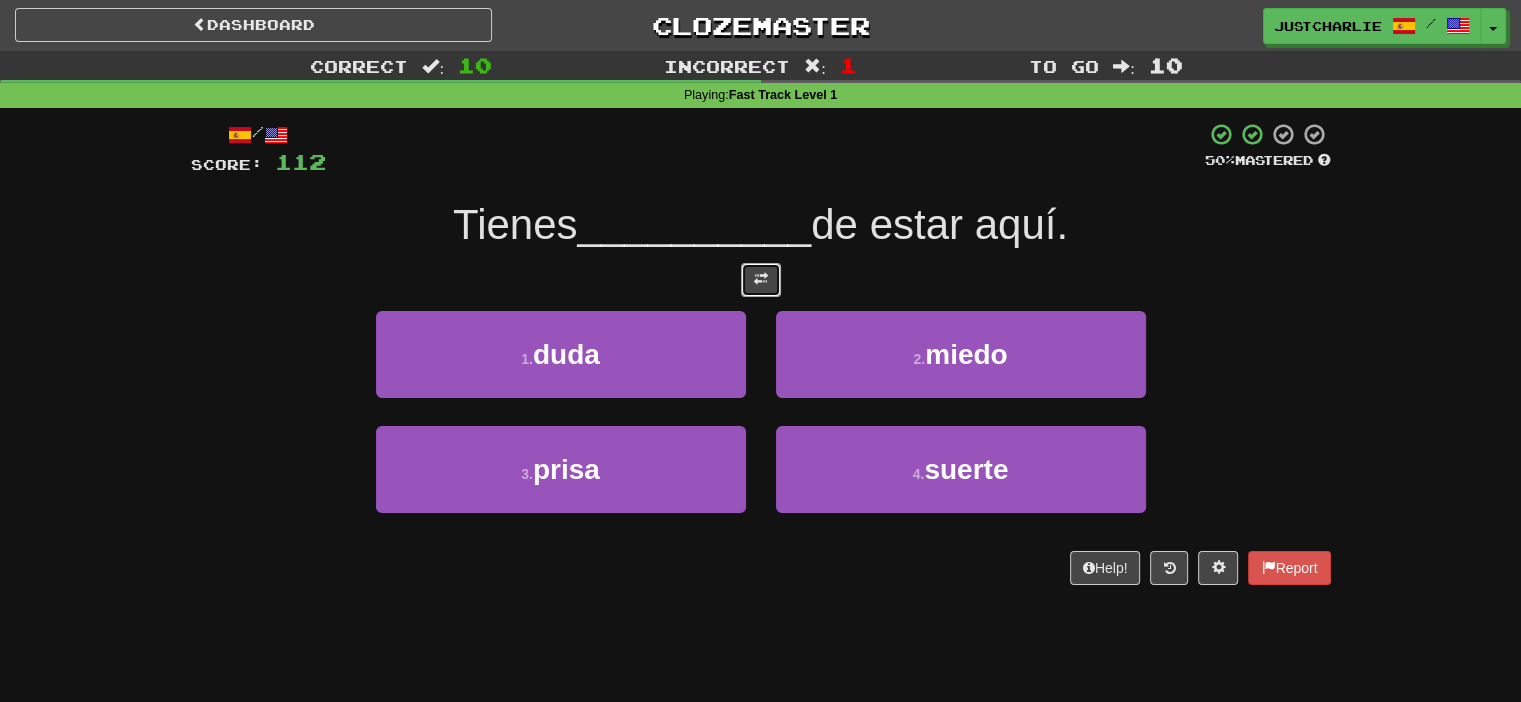 click at bounding box center [761, 279] 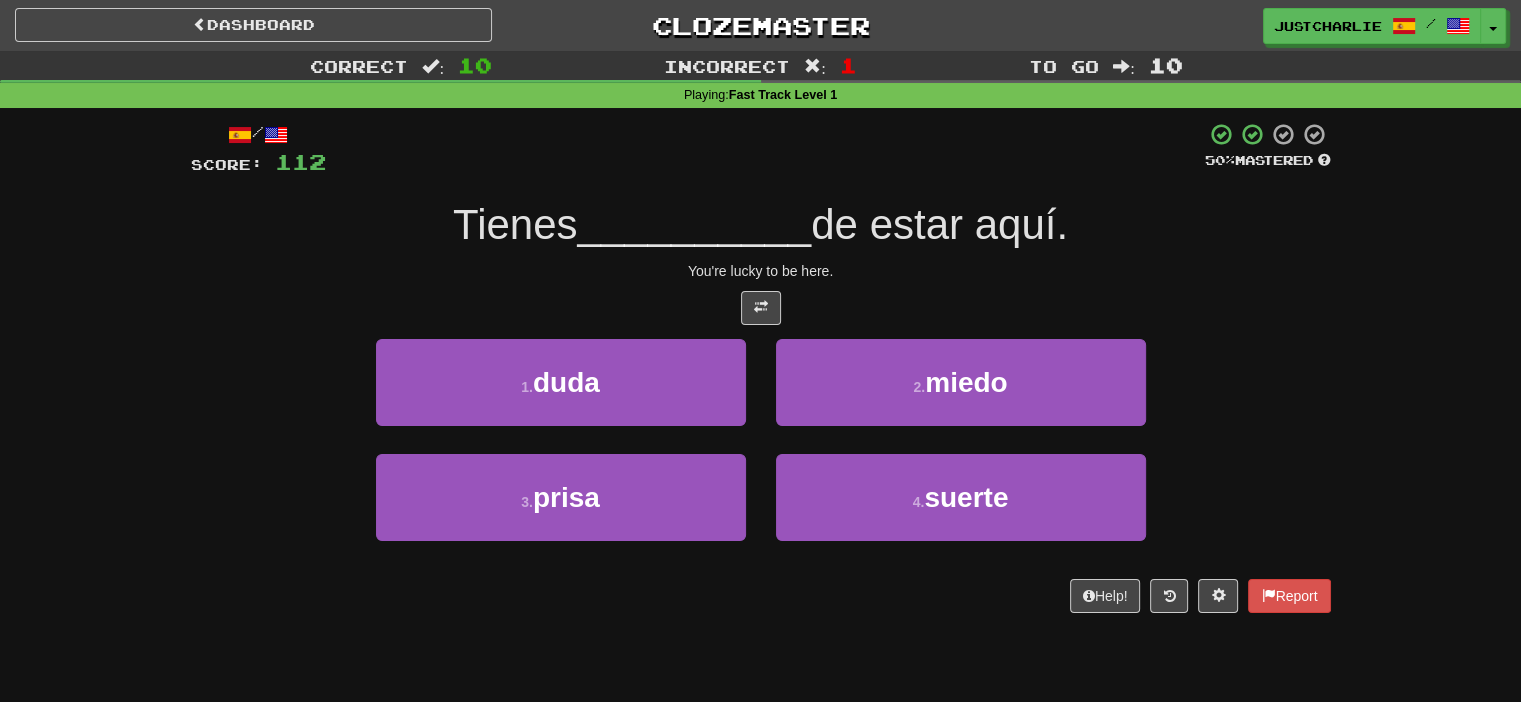 click at bounding box center [761, 308] 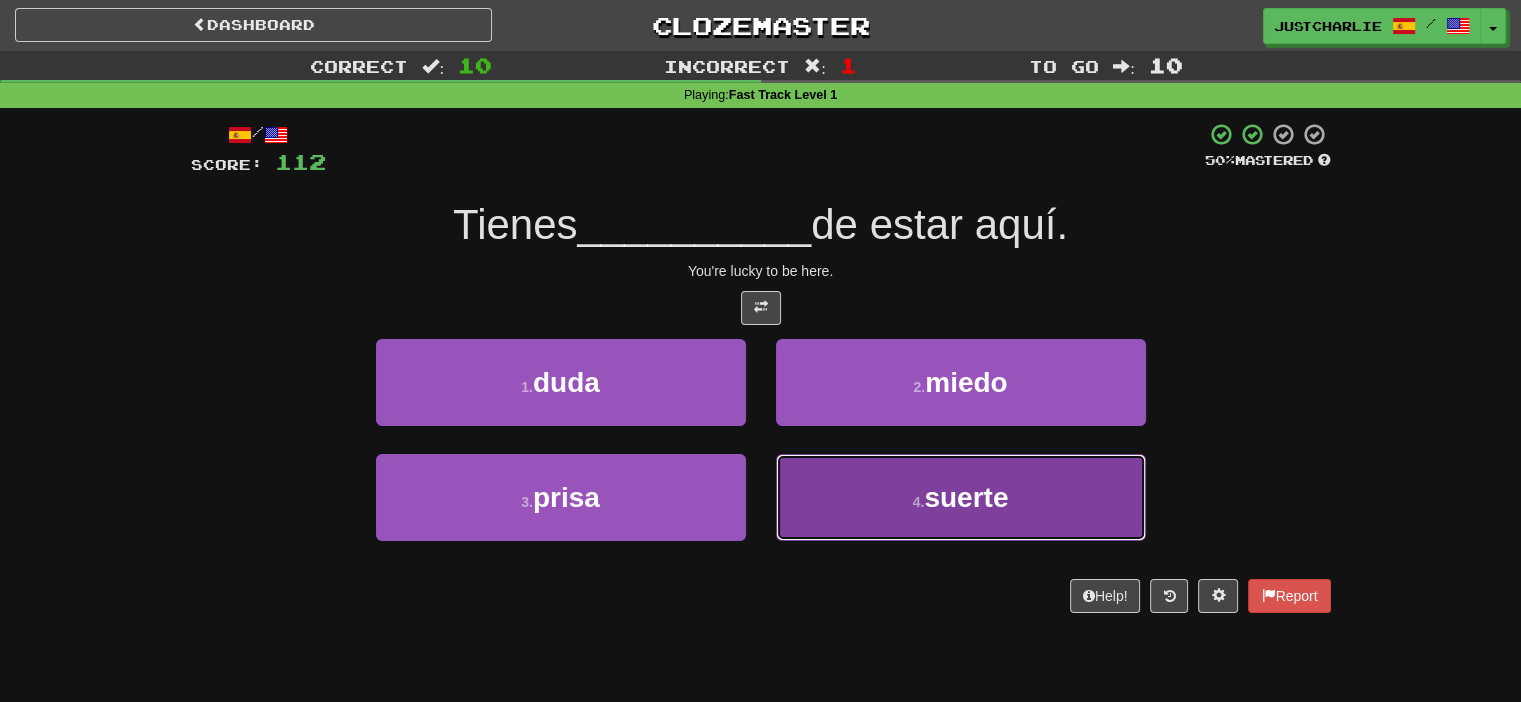 click on "4 .  suerte" at bounding box center [961, 497] 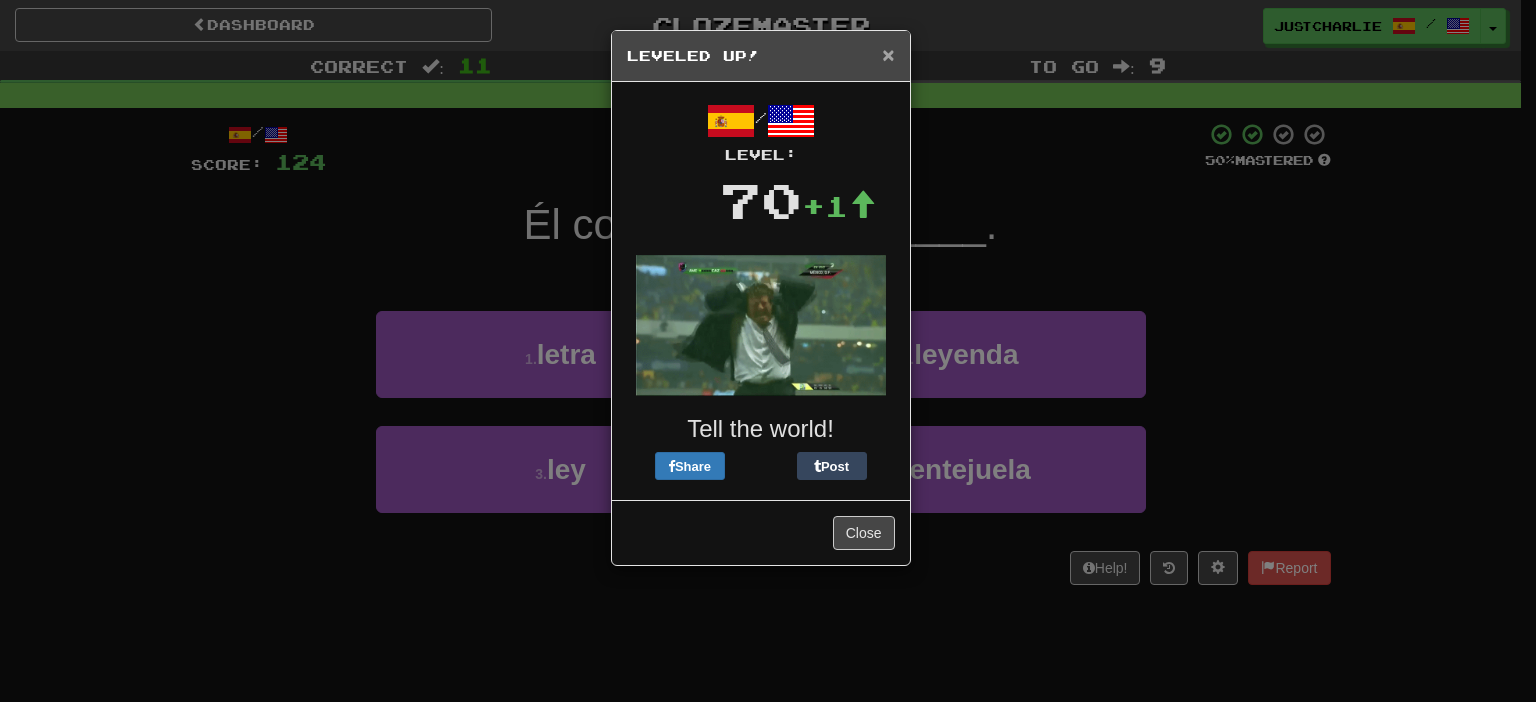 click on "× Leveled Up!" at bounding box center (761, 56) 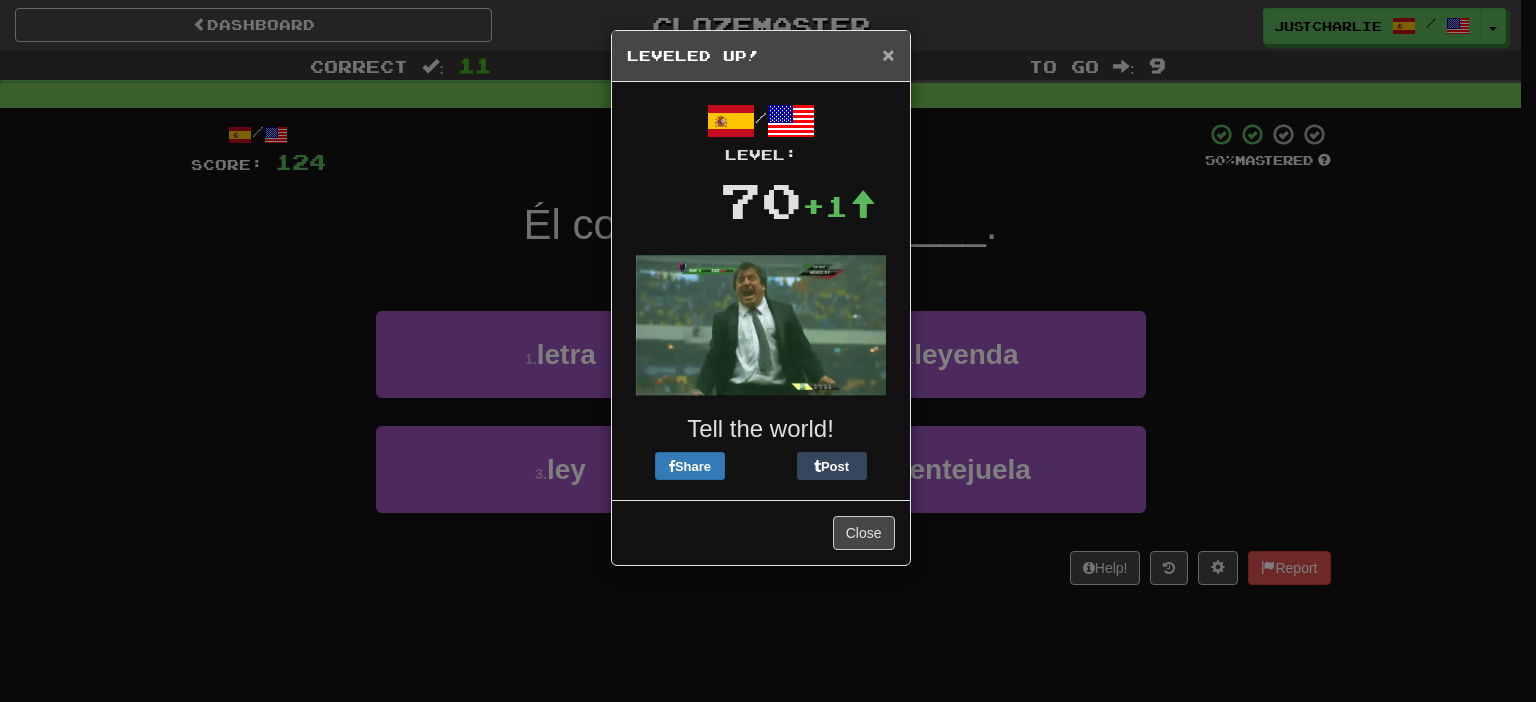 click on "×" at bounding box center (888, 54) 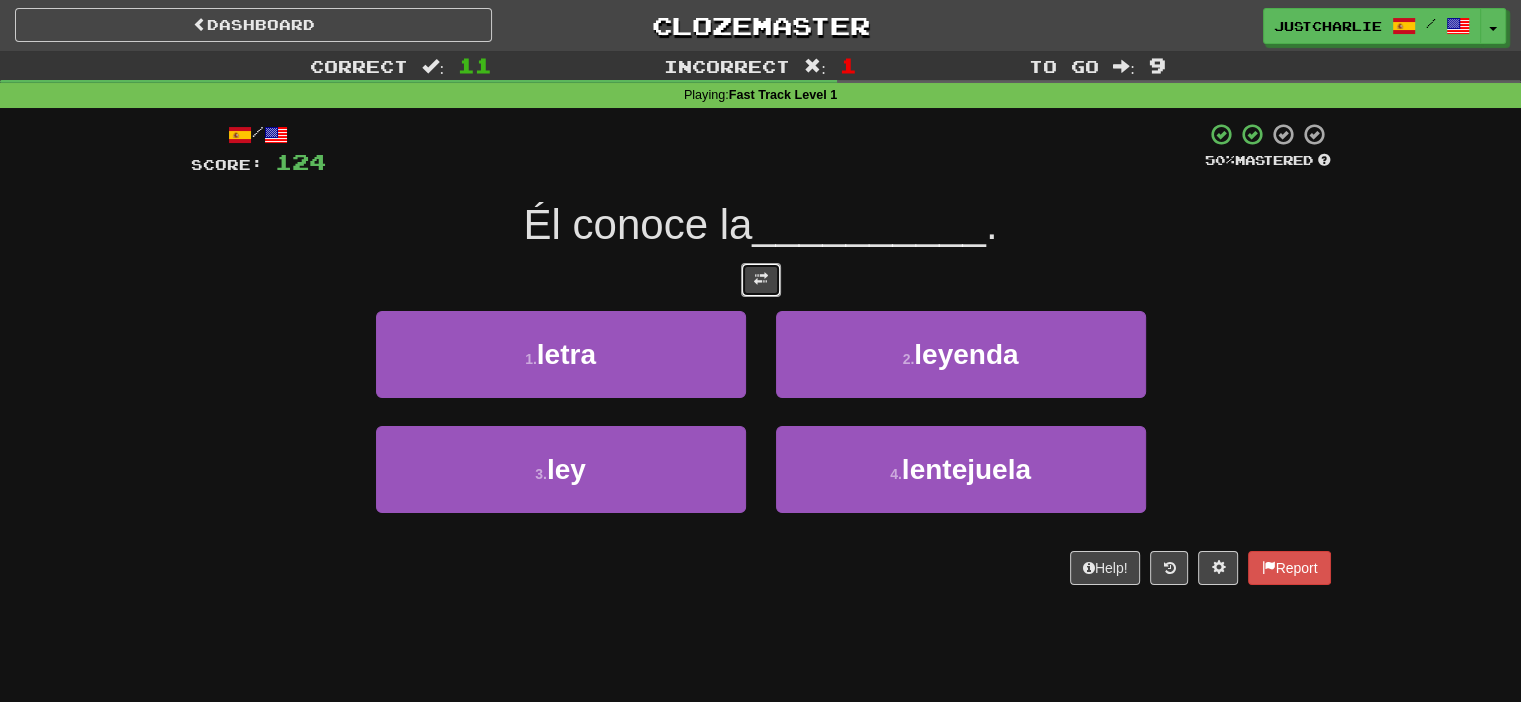 click at bounding box center (761, 280) 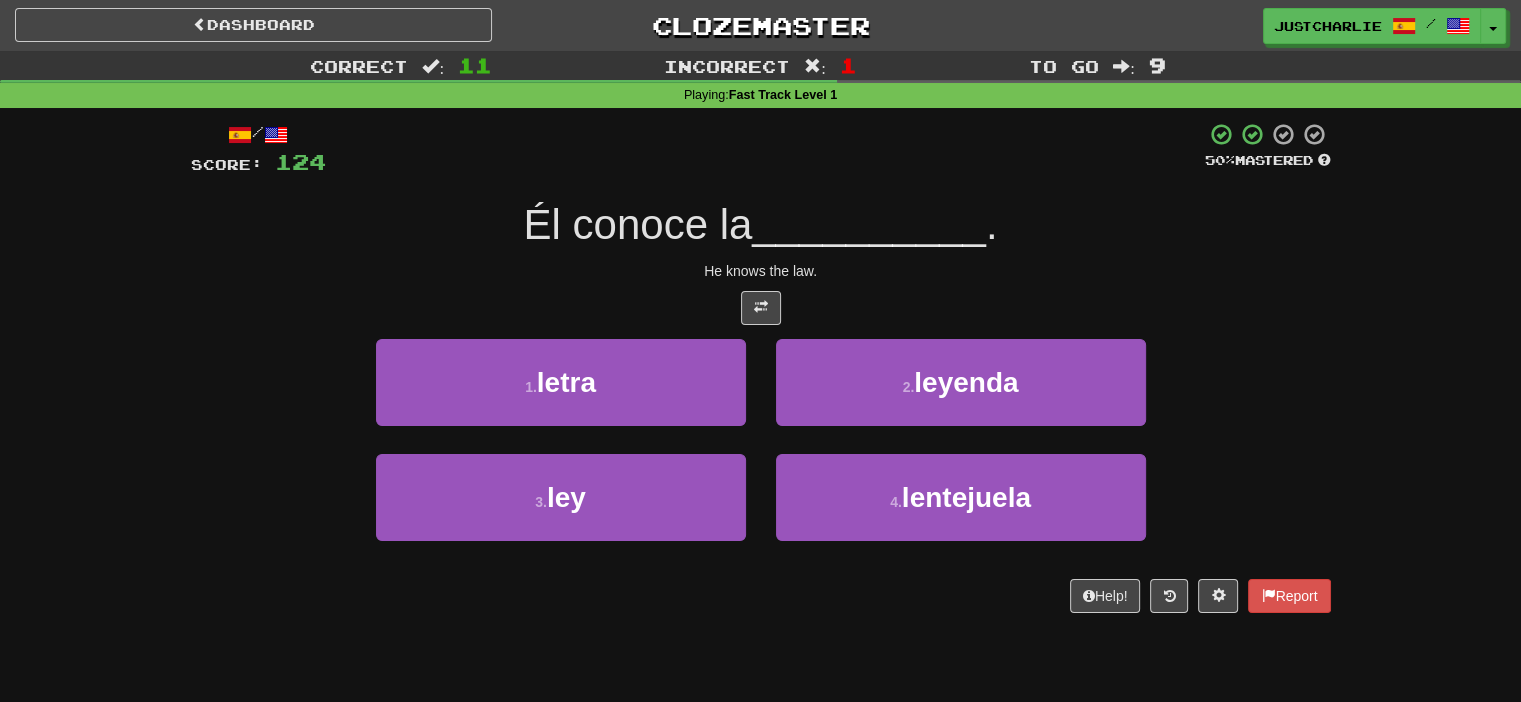 click at bounding box center (761, 308) 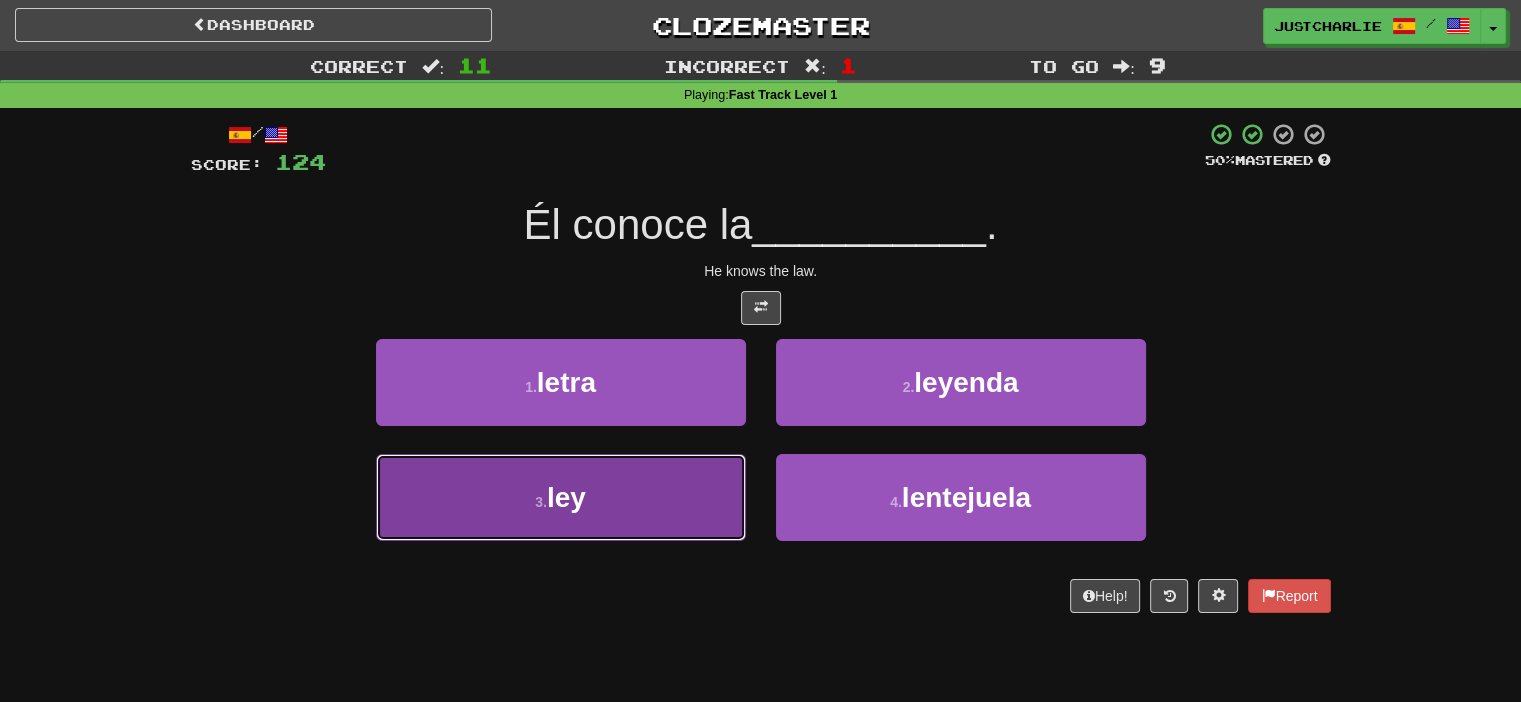 click on "3 .  ley" at bounding box center [561, 497] 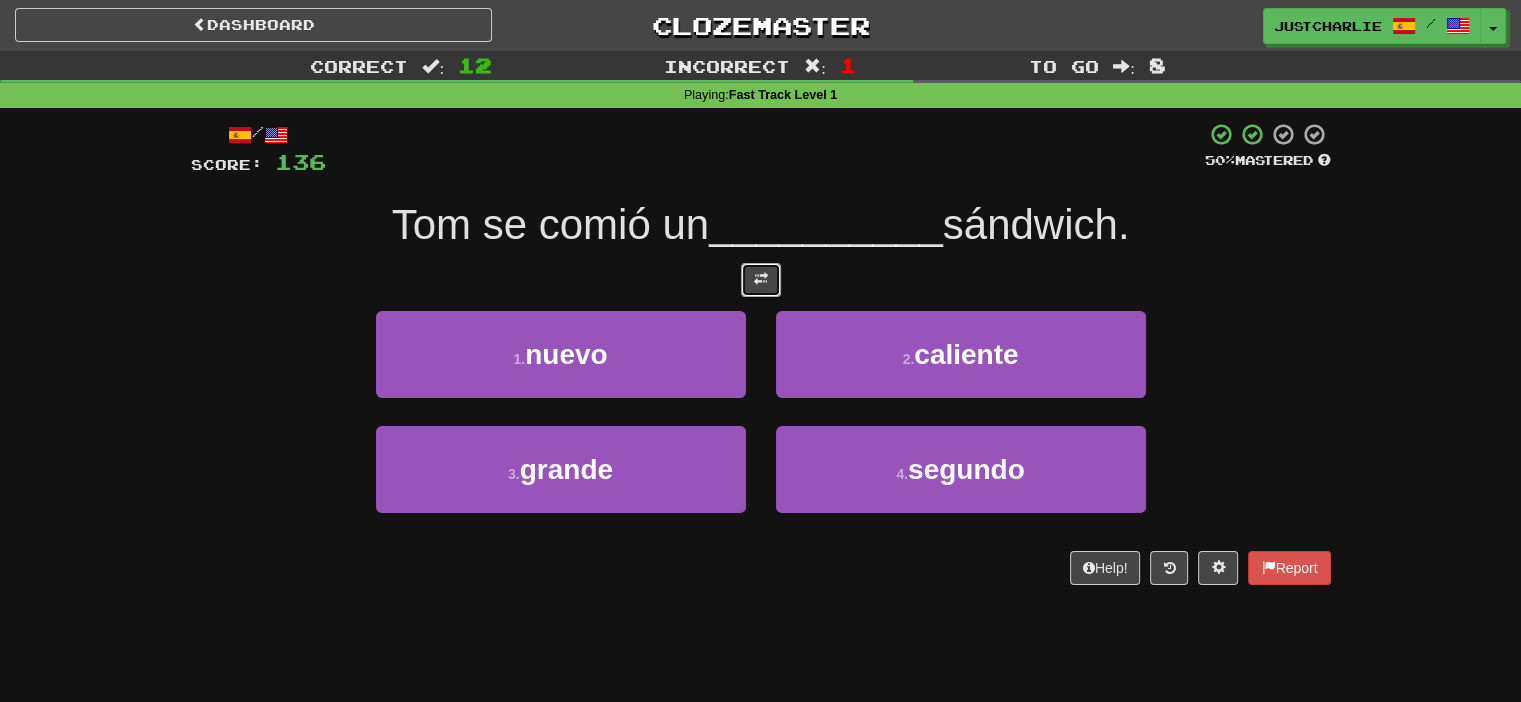 click at bounding box center [761, 280] 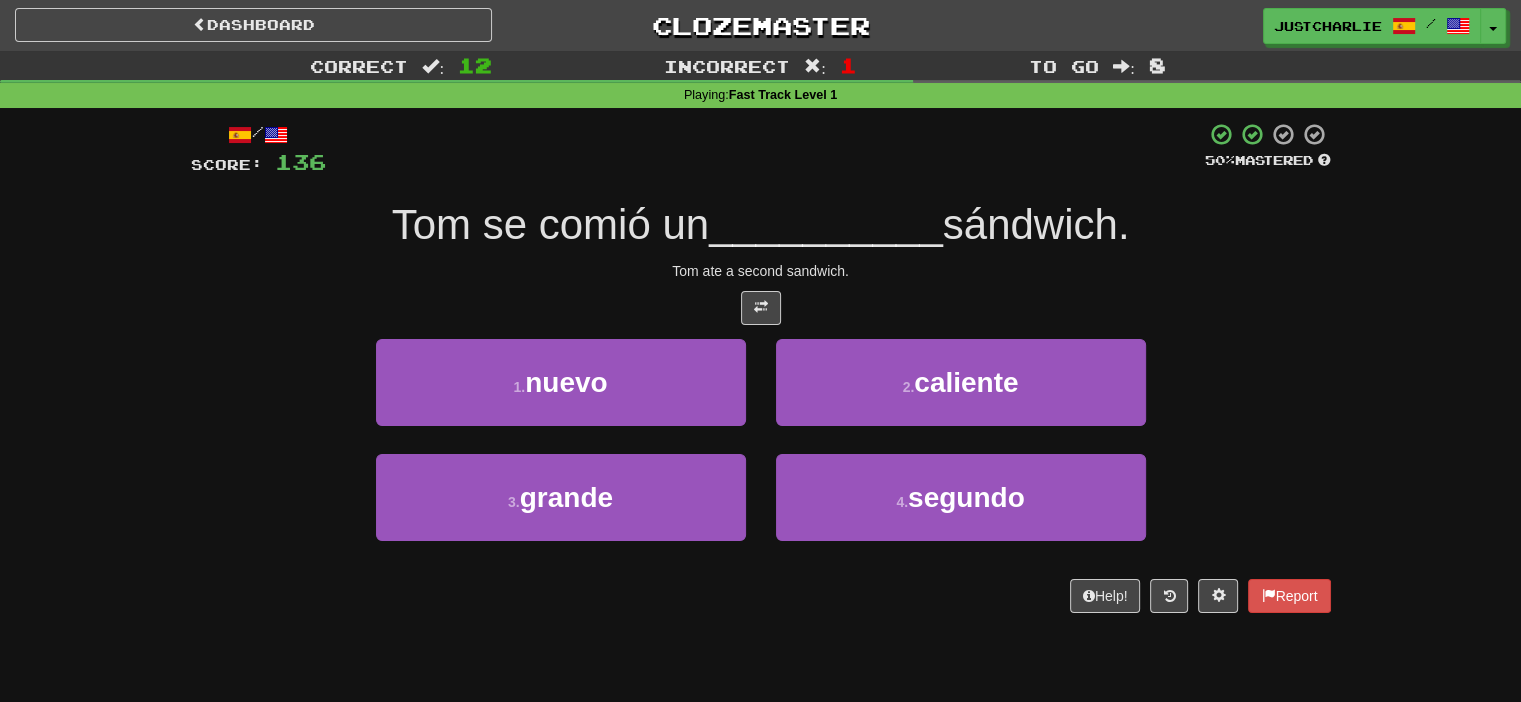click on "/  Score:   136 50 %  Mastered Tom se comió un  __________  sándwich. Tom ate a second sandwich. 1 .  nuevo 2 .  caliente 3 .  grande 4 .  segundo  Help!  Report" at bounding box center [761, 367] 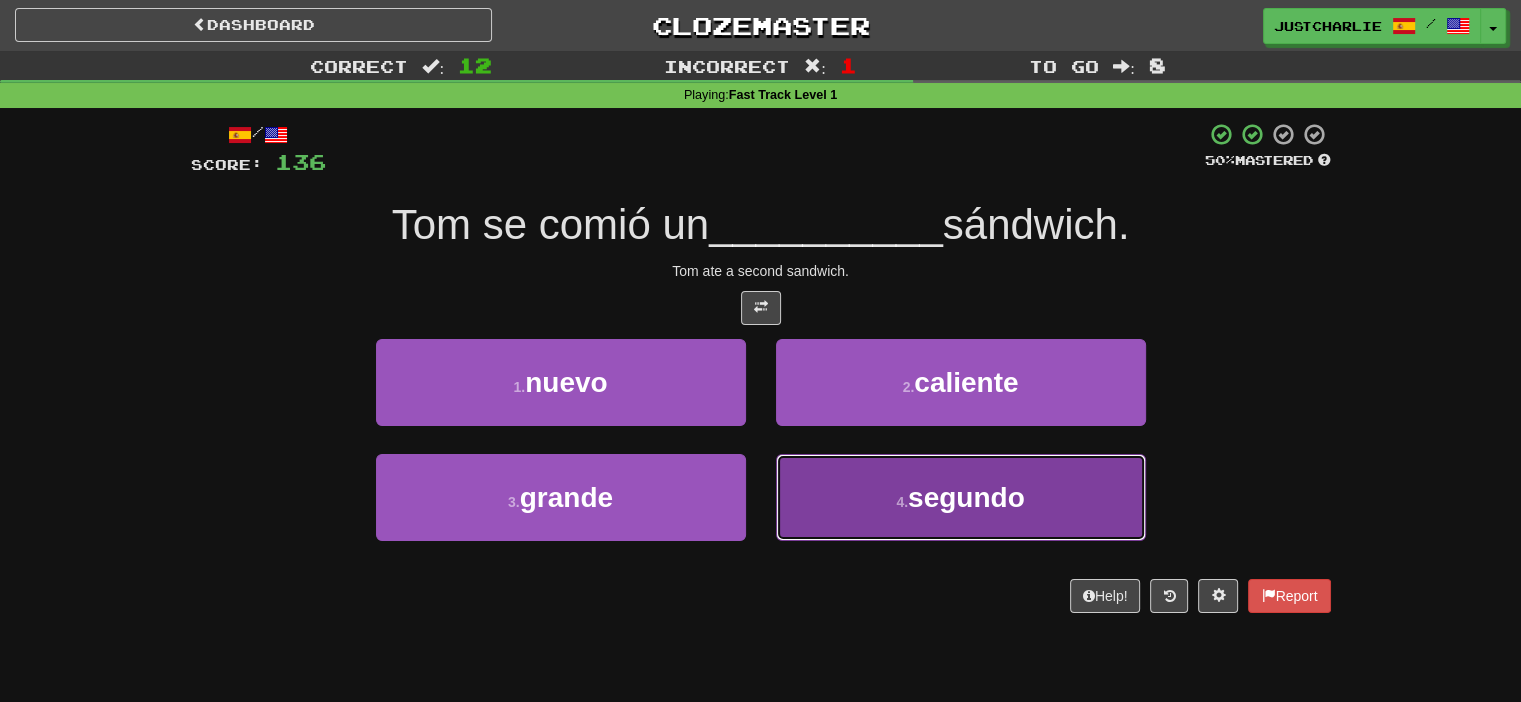 click on "4 .  segundo" at bounding box center [961, 497] 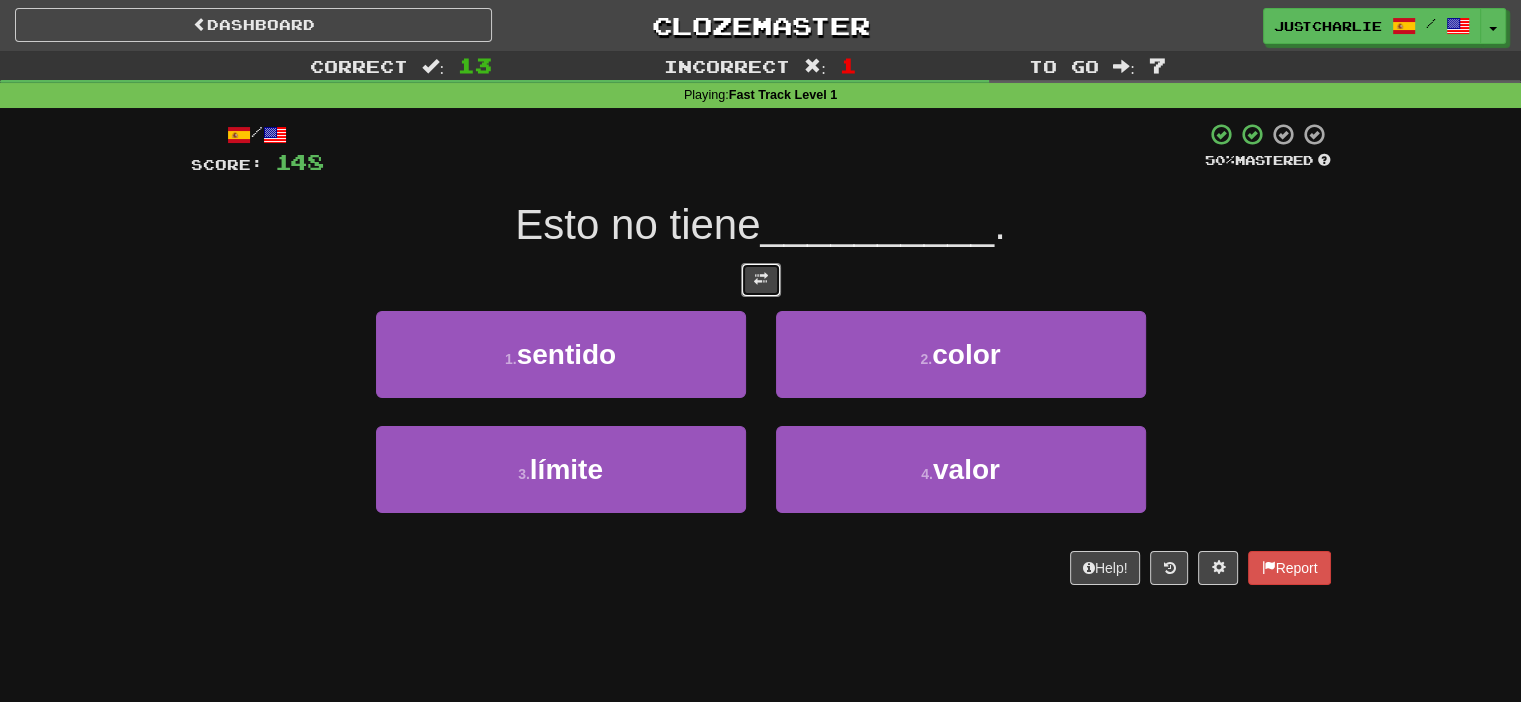 click at bounding box center (761, 280) 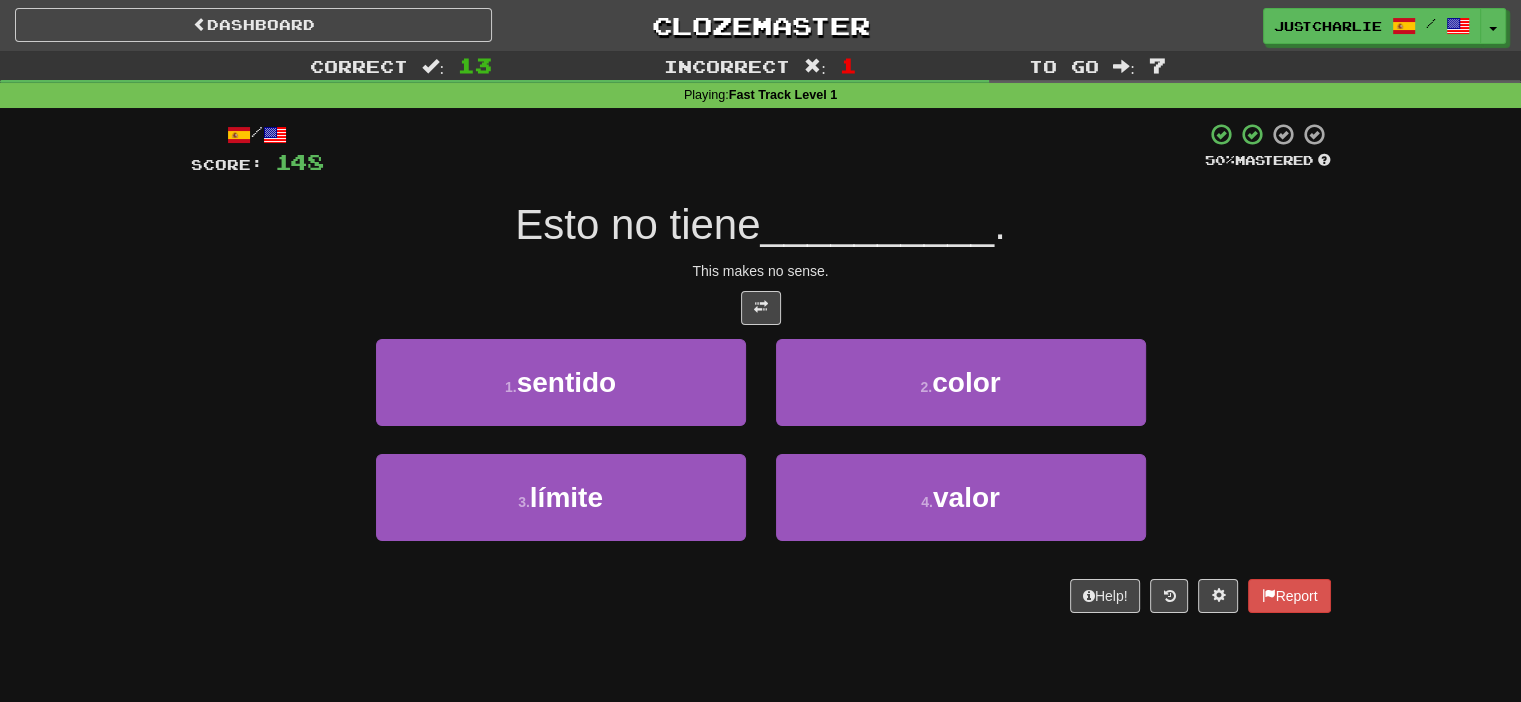 click on "/  Score:   148 50 %  Mastered Esto no tiene  __________ . This makes no sense. 1 .  sentido 2 .  color 3 .  límite 4 .  valor  Help!  Report" at bounding box center (761, 367) 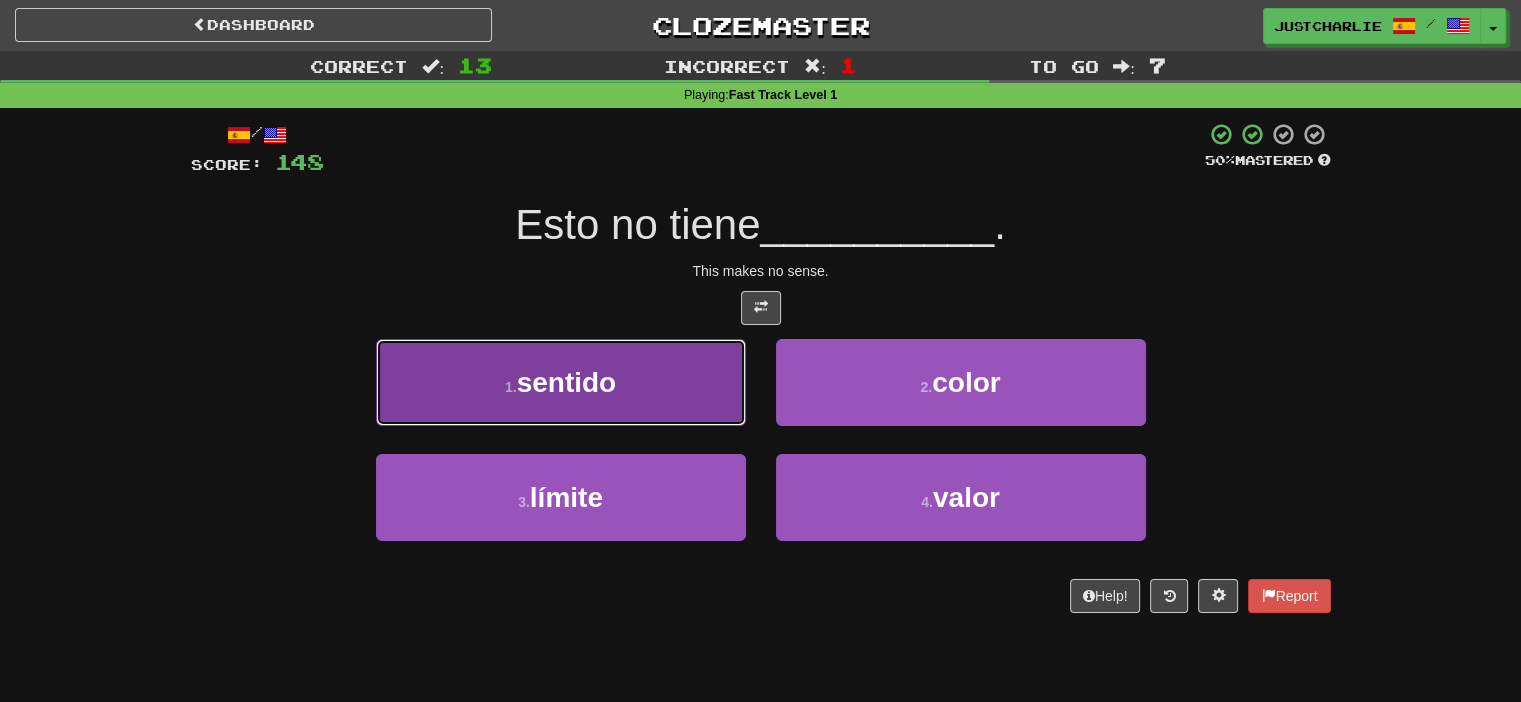 click on "1 .  sentido" at bounding box center (561, 382) 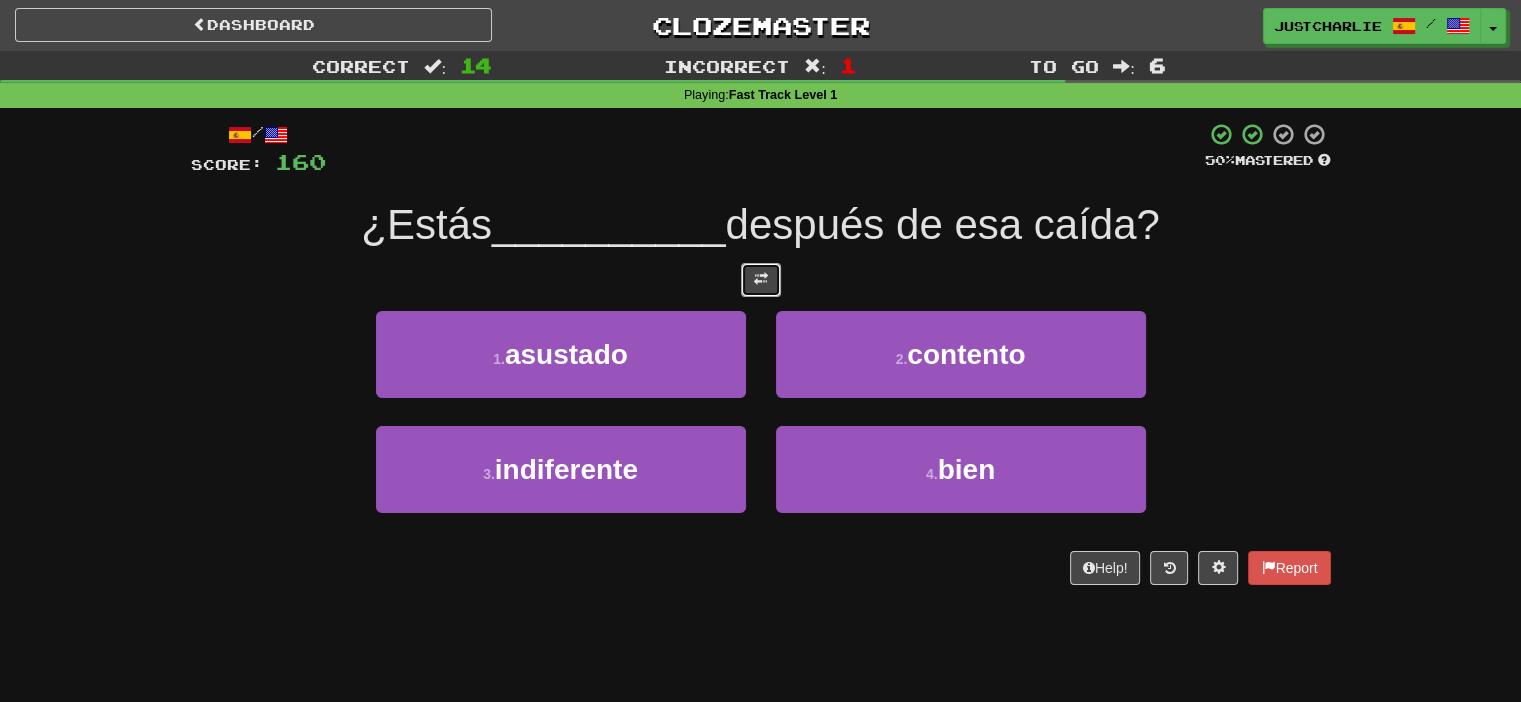 click at bounding box center [761, 280] 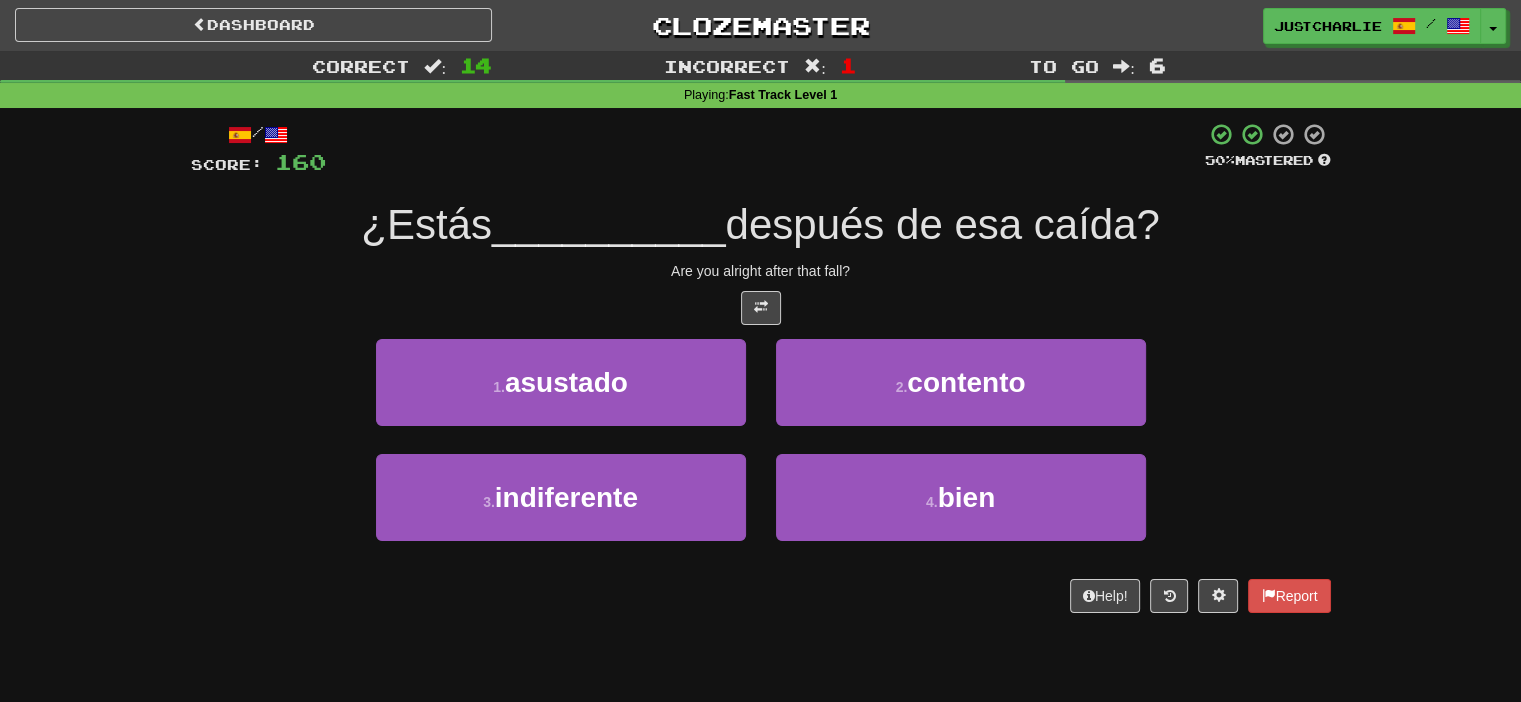 click on "/  Score:   160 50 %  Mastered ¿Estás  __________  después de esa caída? Are you alright after that fall? 1 .  asustado 2 .  contento 3 .  indiferente 4 .  bien  Help!  Report" at bounding box center (761, 367) 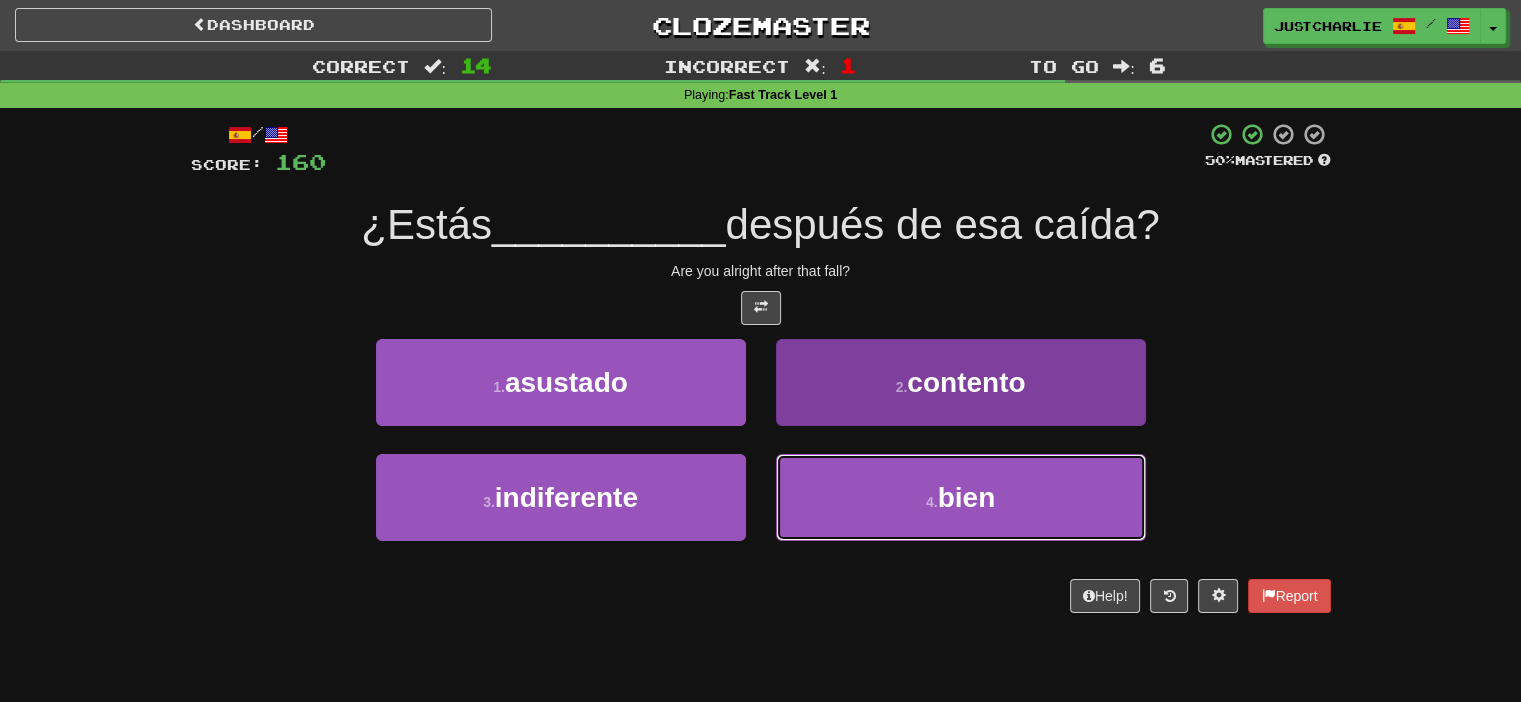 click on "4 .  bien" at bounding box center (961, 497) 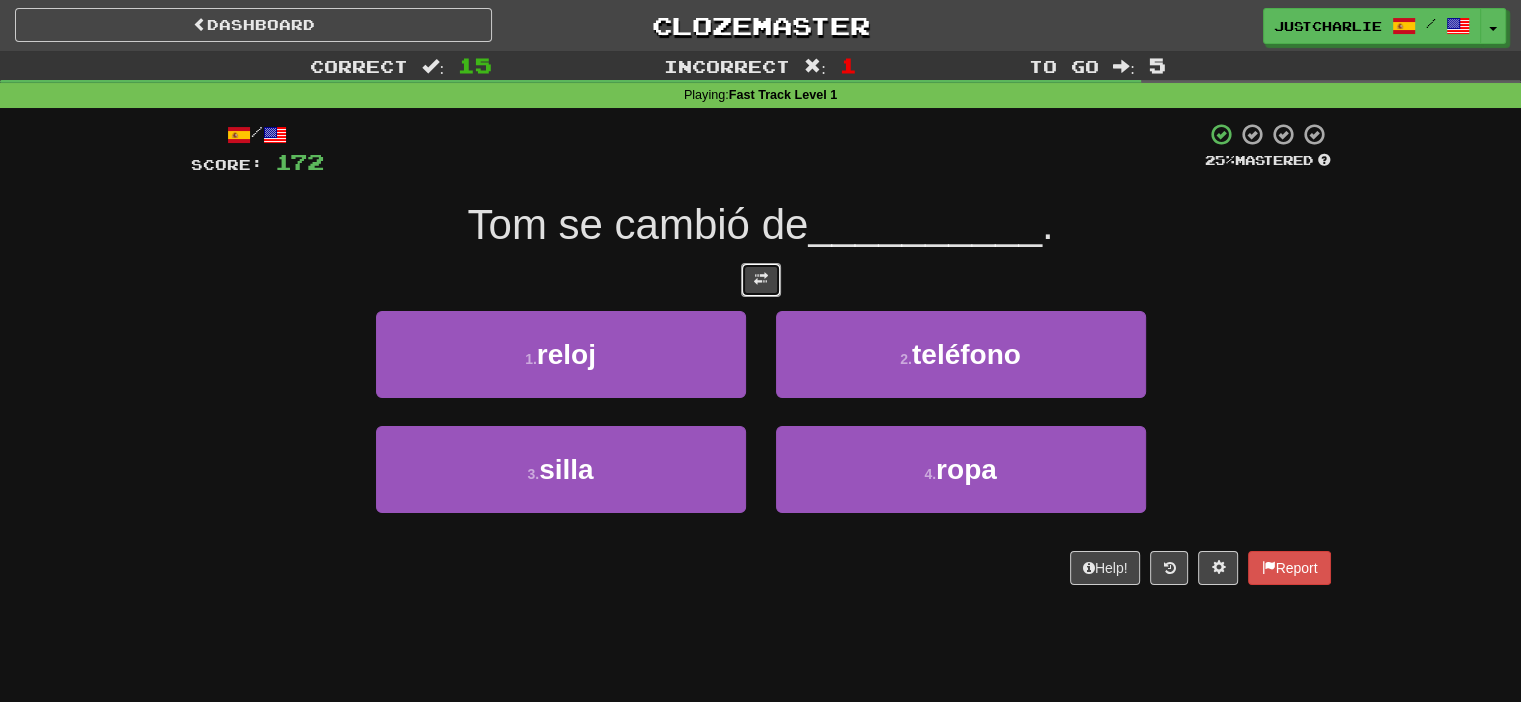 click at bounding box center (761, 279) 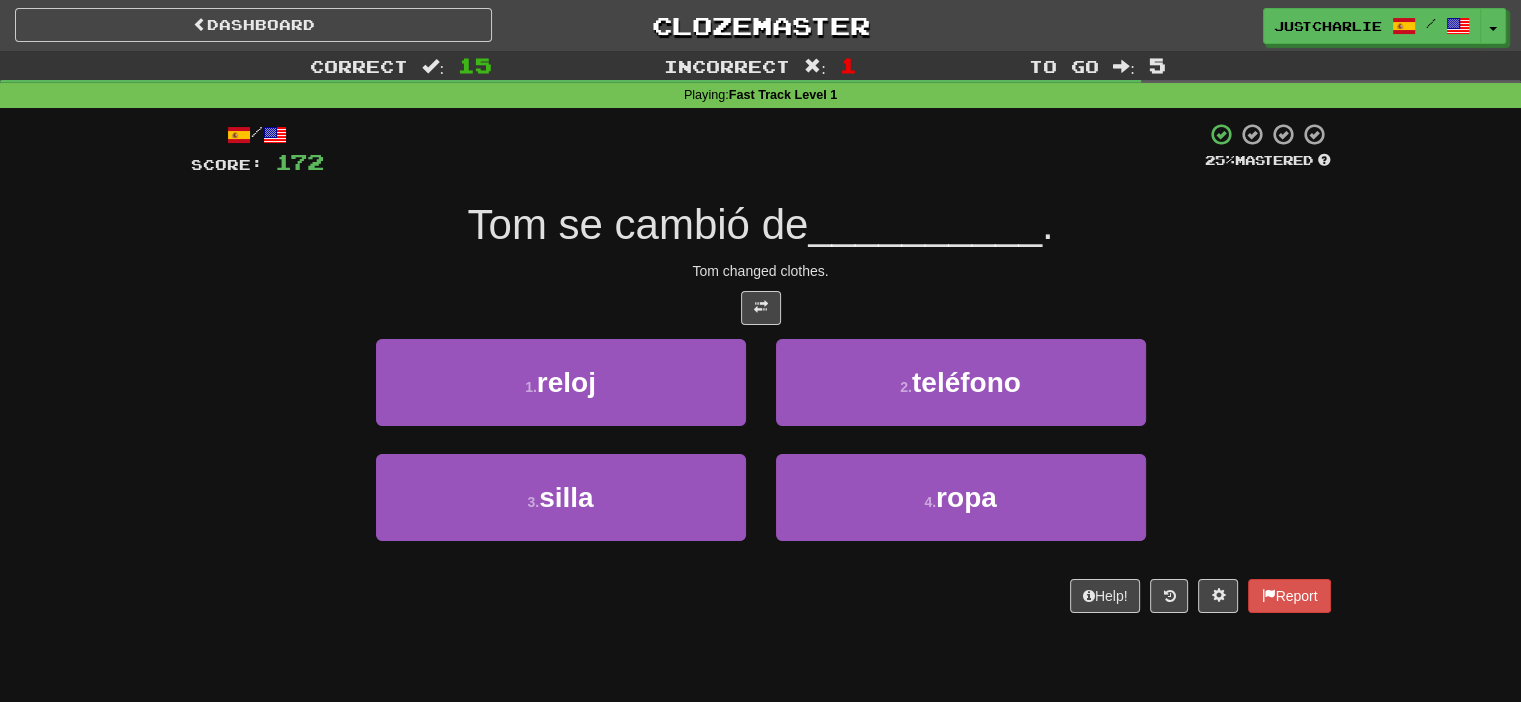 click at bounding box center [761, 308] 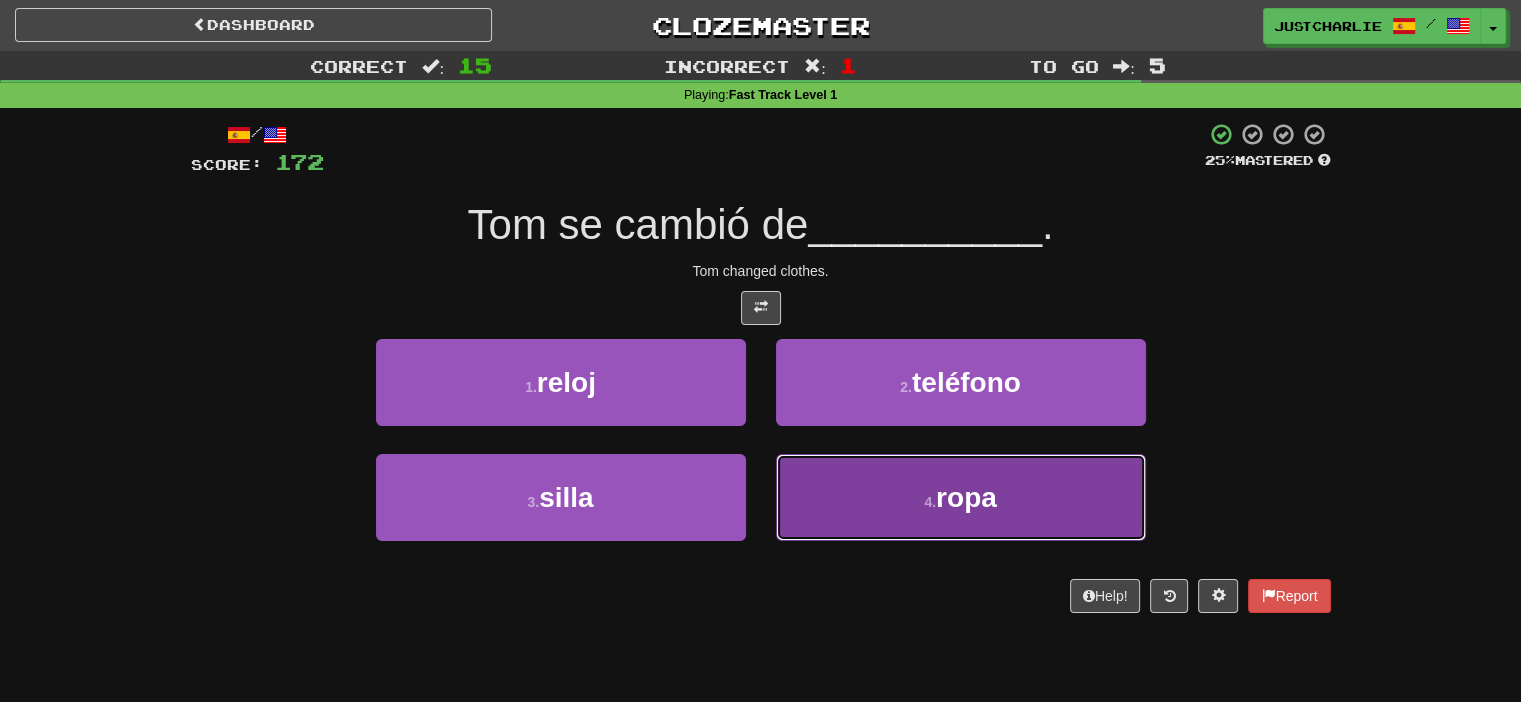 click on "4 .  ropa" at bounding box center (961, 497) 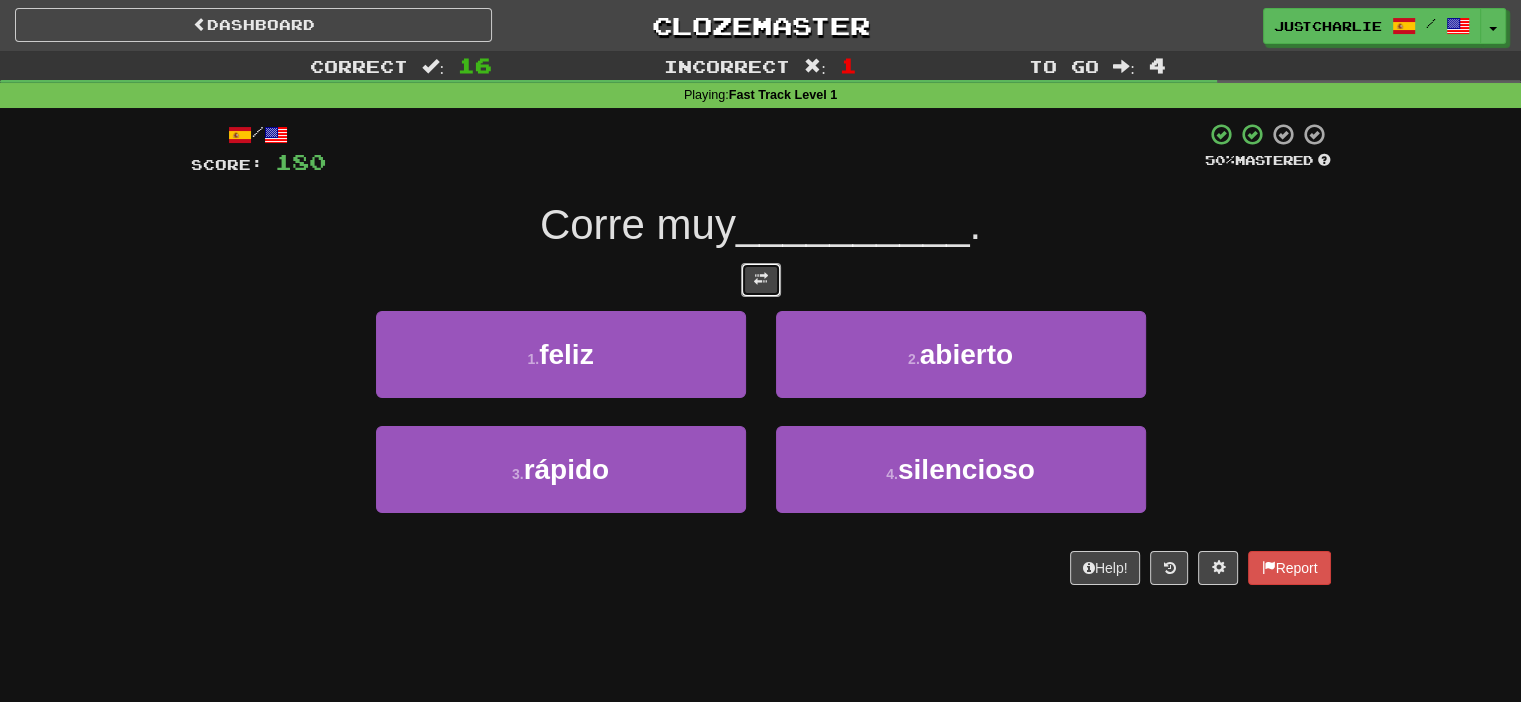 drag, startPoint x: 760, startPoint y: 291, endPoint x: 735, endPoint y: 286, distance: 25.495098 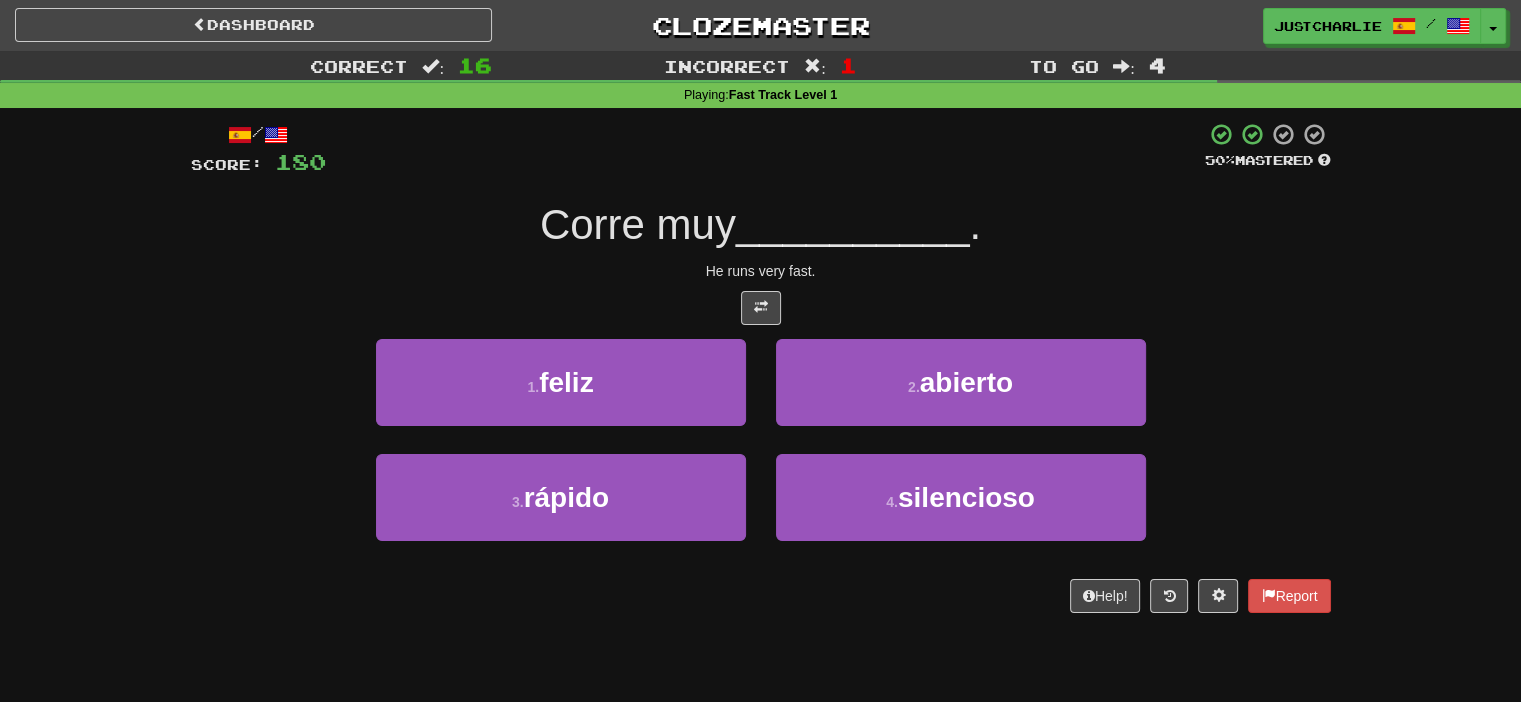 click at bounding box center (761, 308) 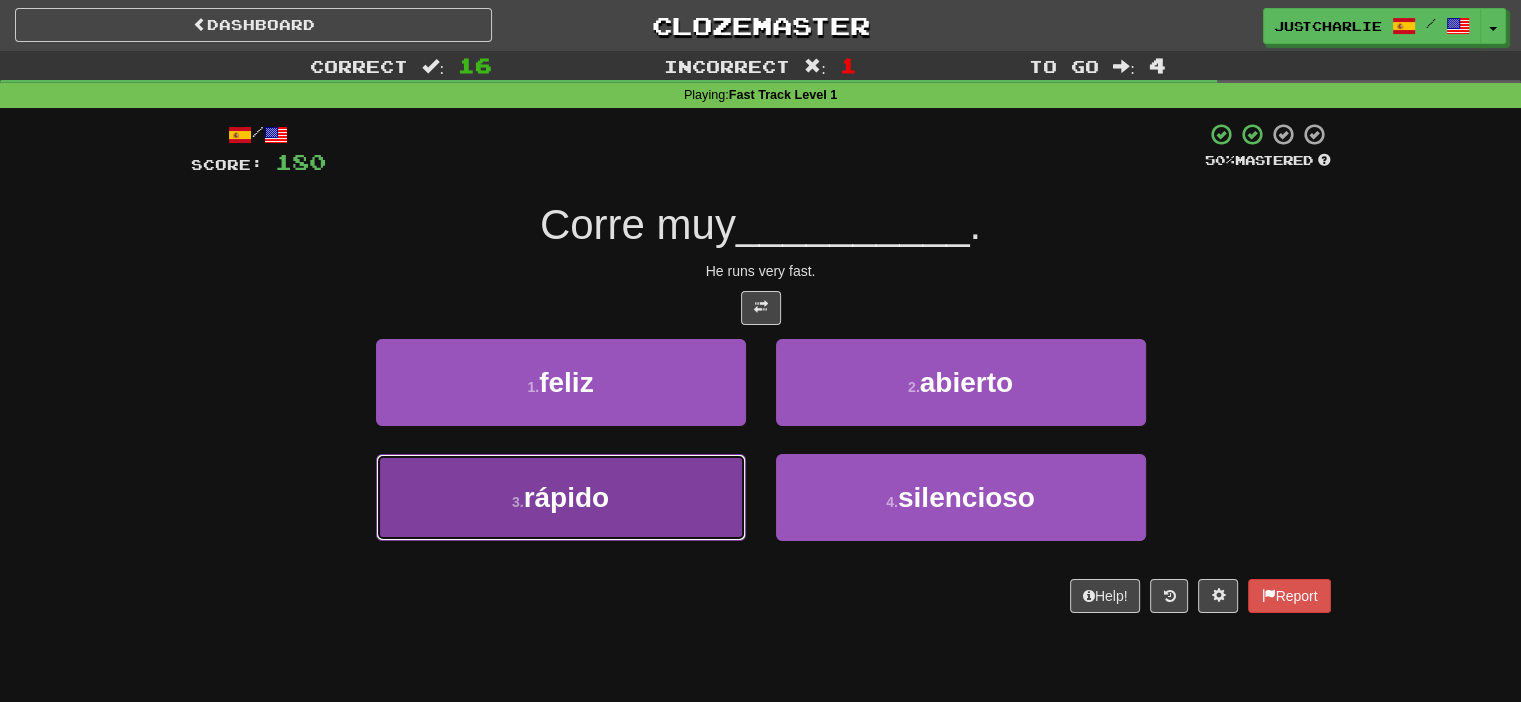 click on "3 .  rápido" at bounding box center [561, 497] 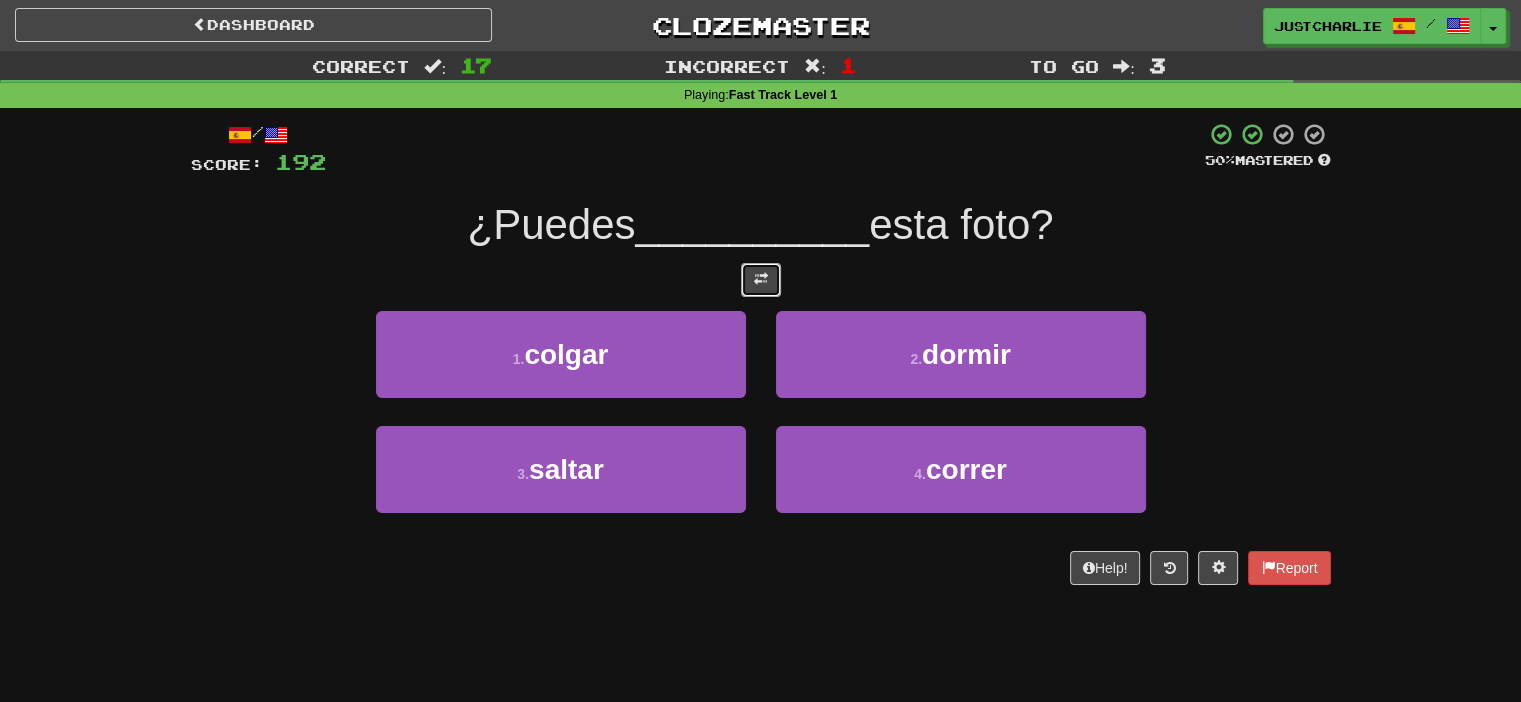 click at bounding box center (761, 279) 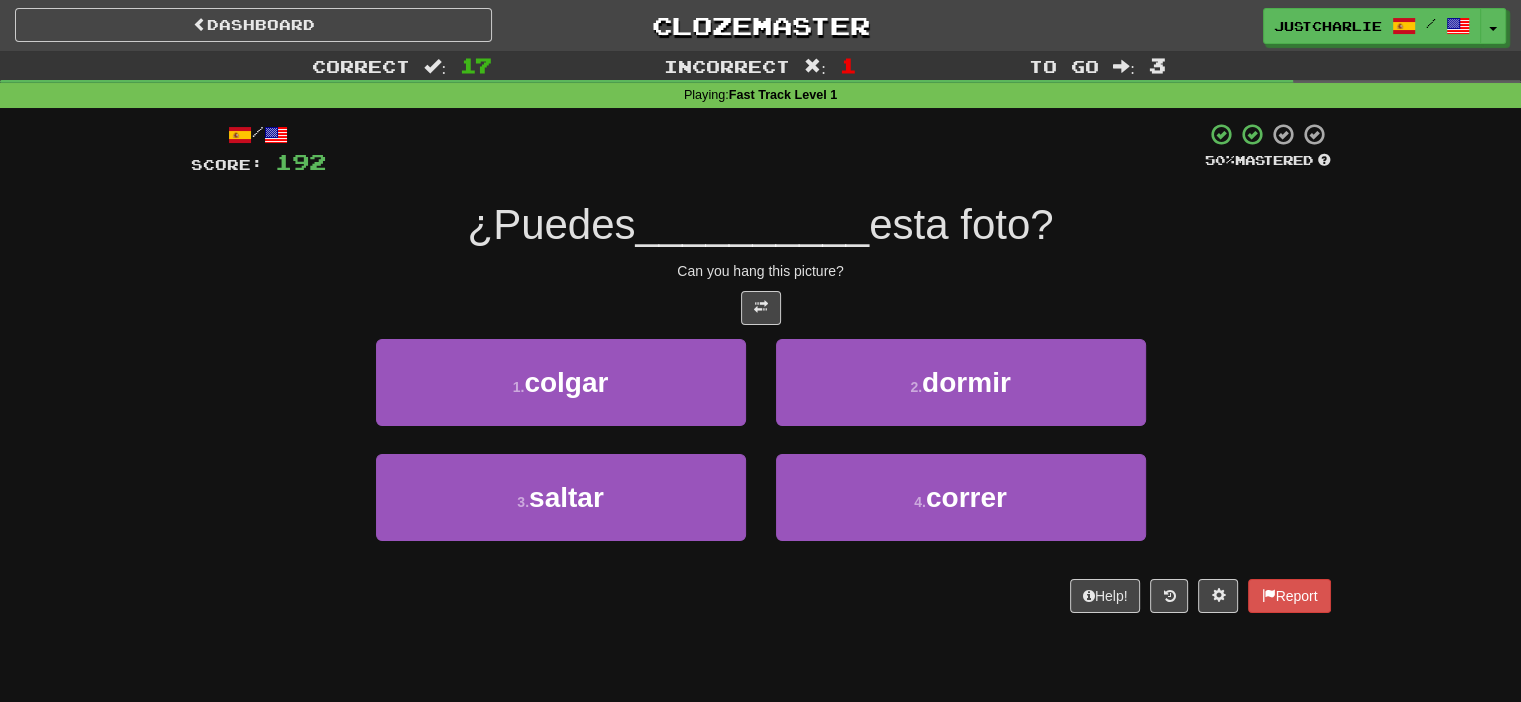 click on "/  Score:   192 50 %  Mastered ¿Puedes  __________  esta foto? Can you hang this picture? 1 .  colgar 2 .  dormir 3 .  saltar 4 .  correr  Help!  Report" at bounding box center [761, 367] 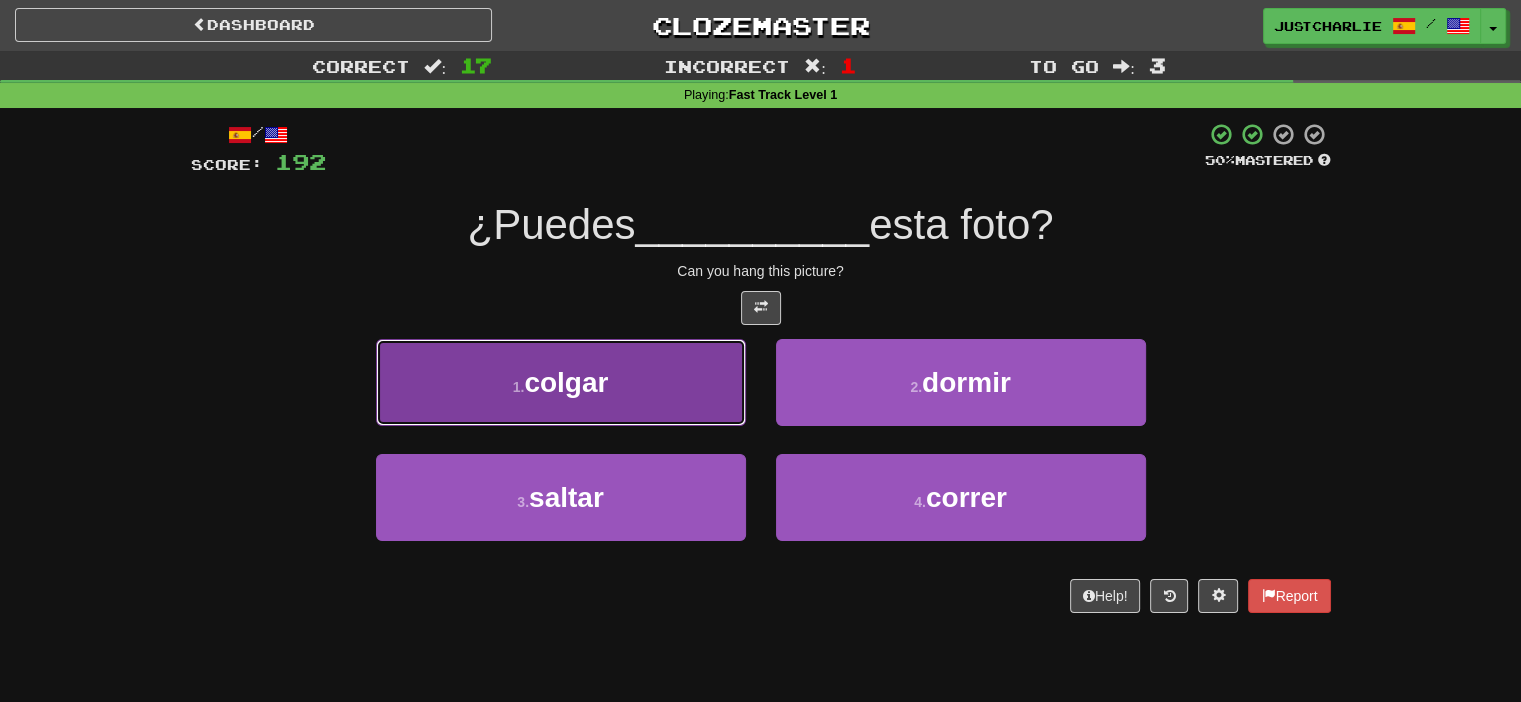 click on "1 .  colgar" at bounding box center [561, 382] 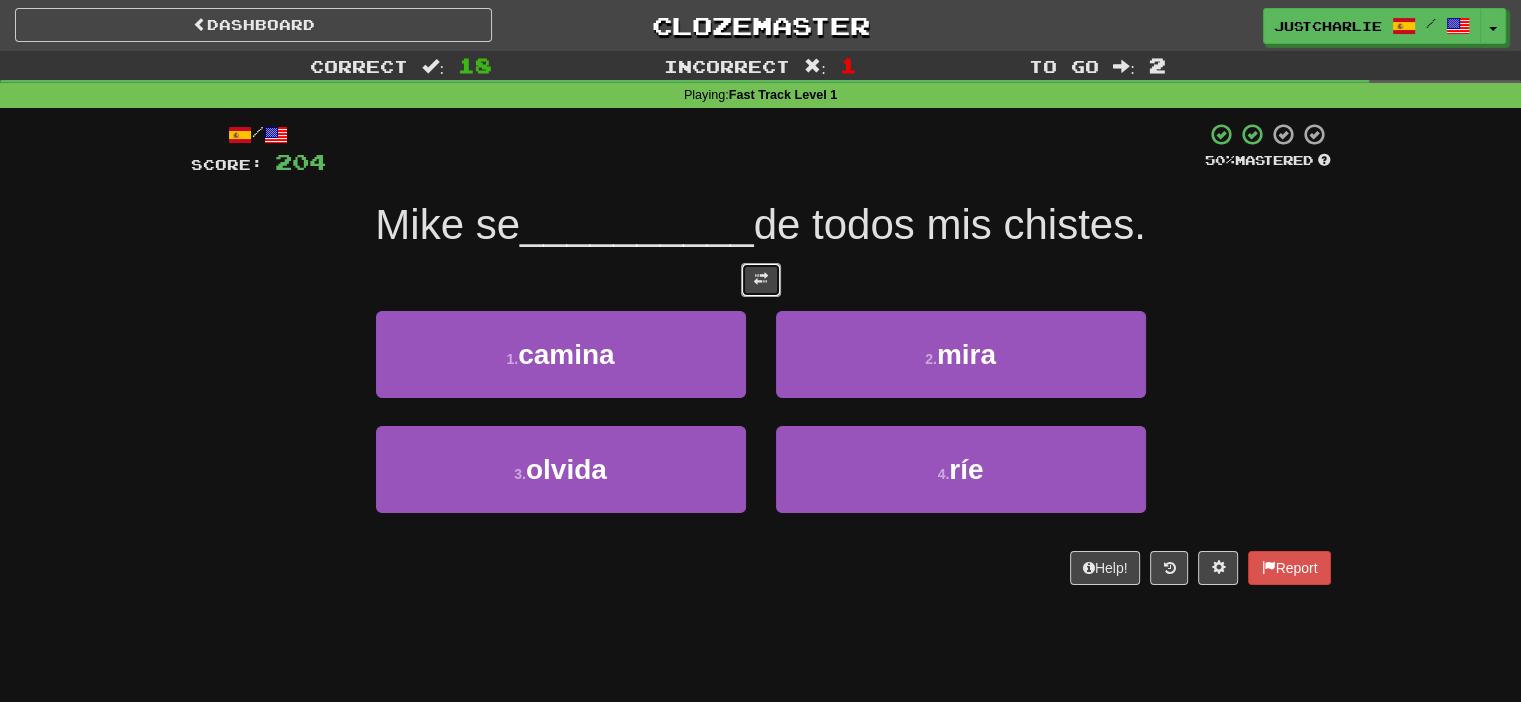 click at bounding box center (761, 280) 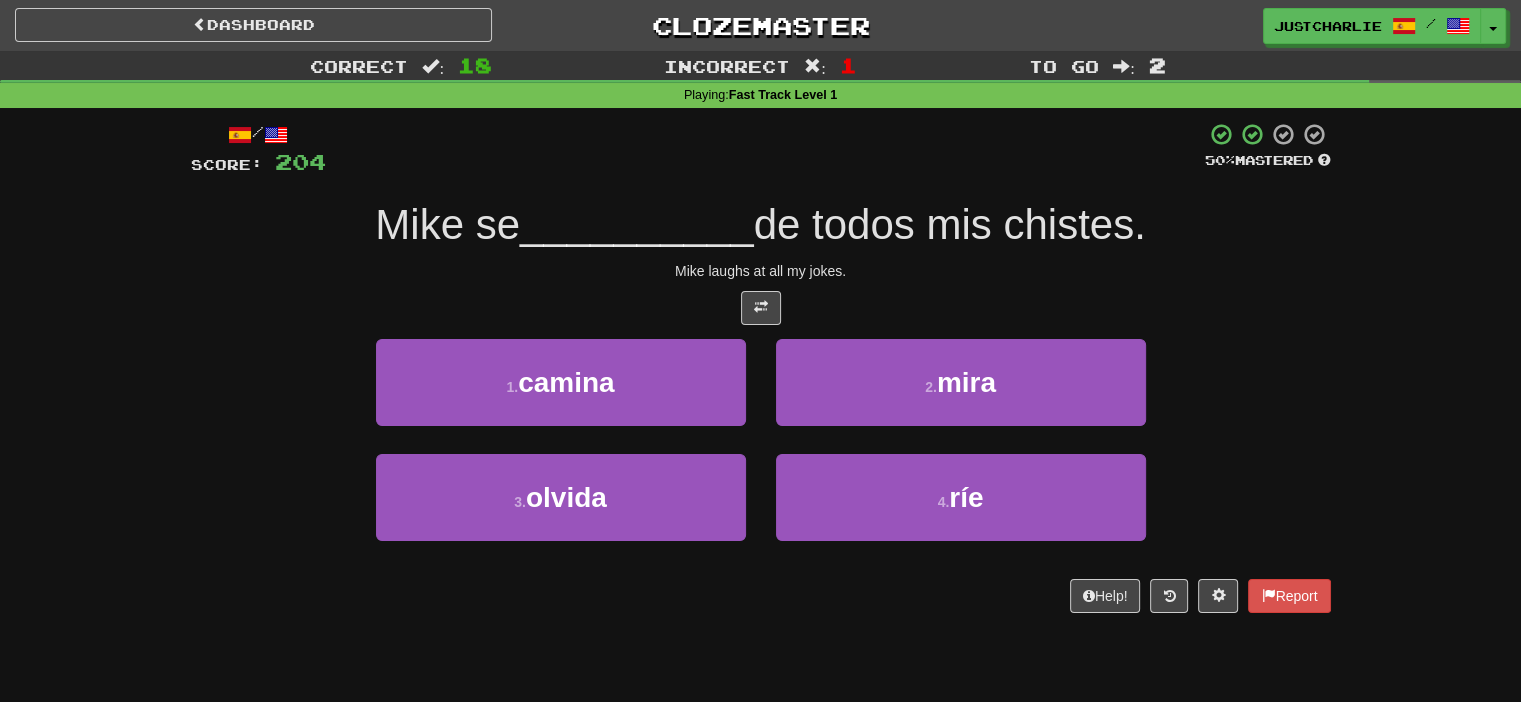 click on "/  Score:   204 50 %  Mastered Mike se  __________  de todos mis chistes. Mike laughs at all my jokes. 1 .  camina 2 .  mira 3 .  olvida 4 .  ríe  Help!  Report" at bounding box center (761, 367) 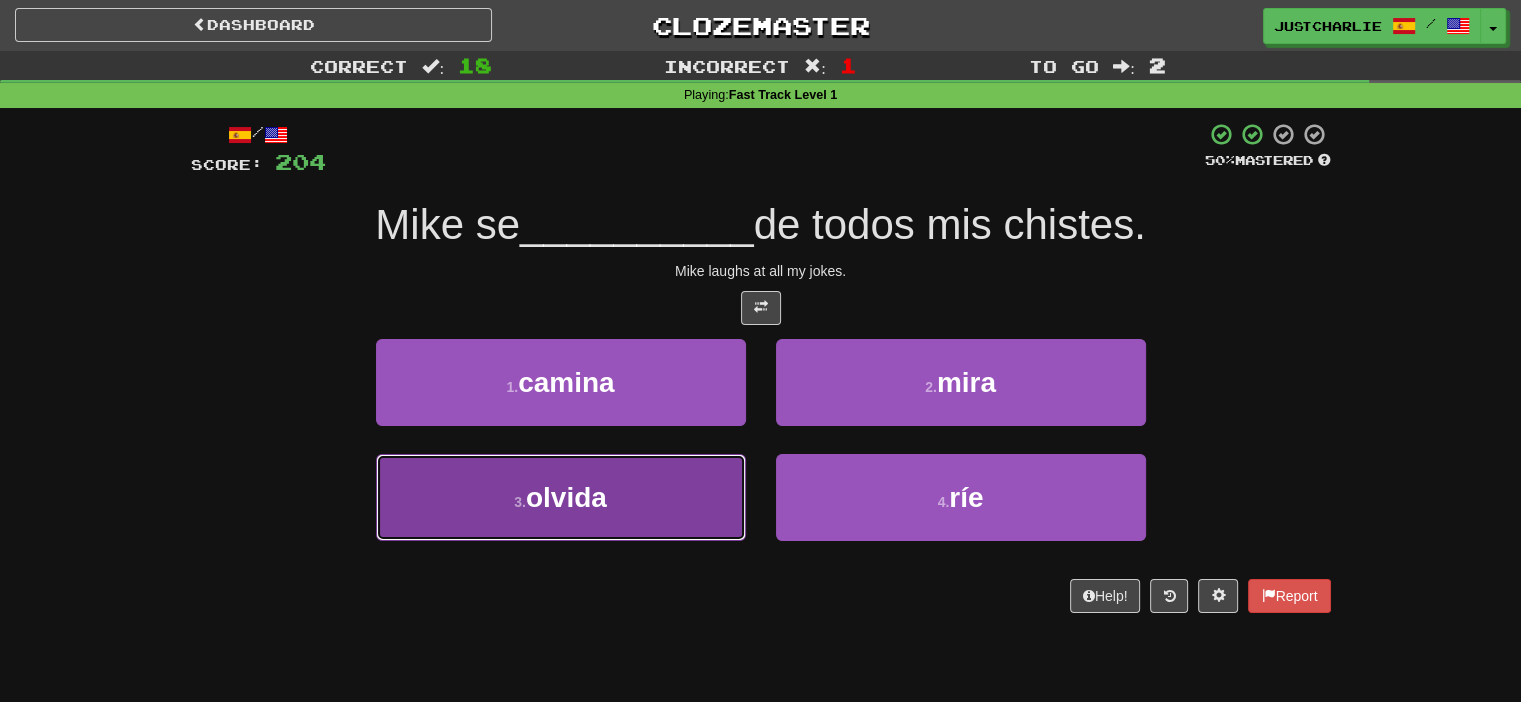 click on "3 .  olvida" at bounding box center [561, 497] 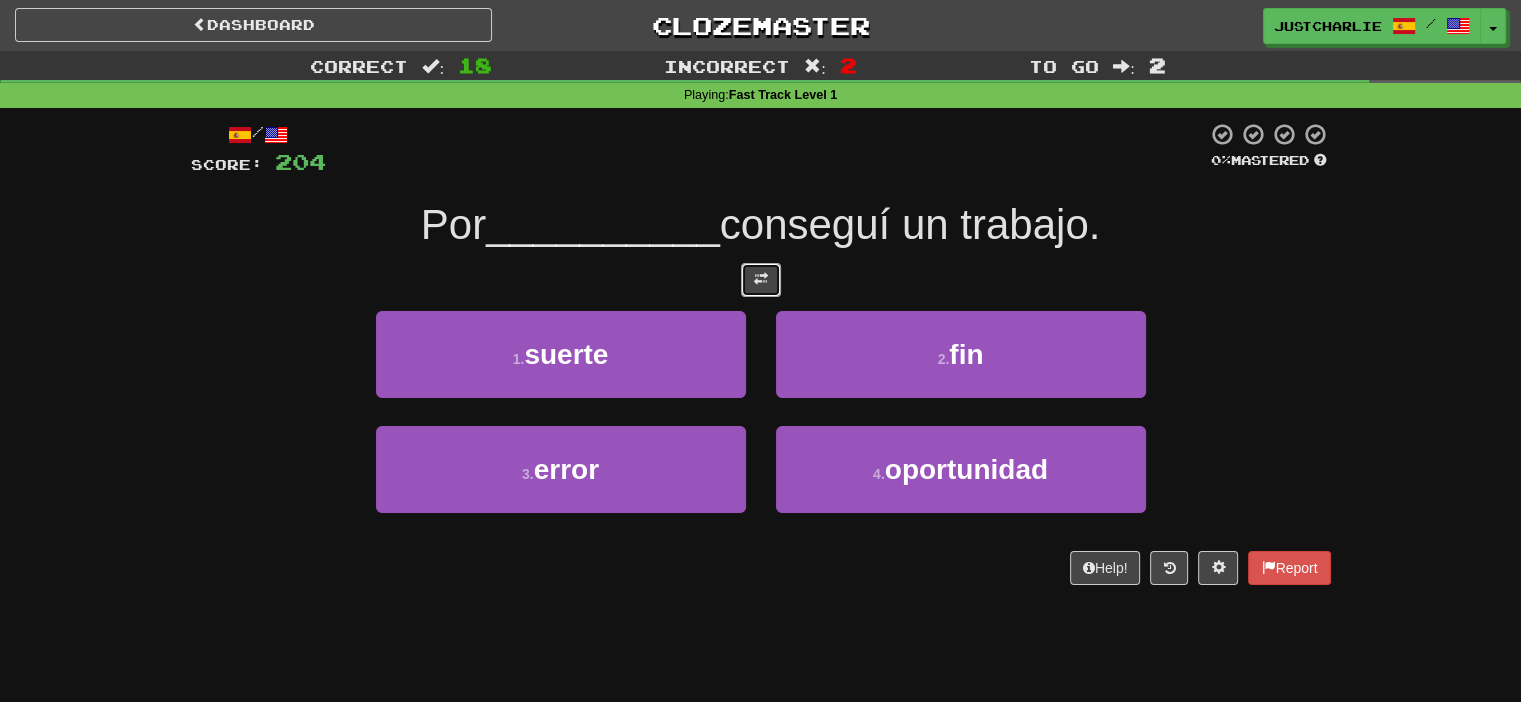 click at bounding box center (761, 279) 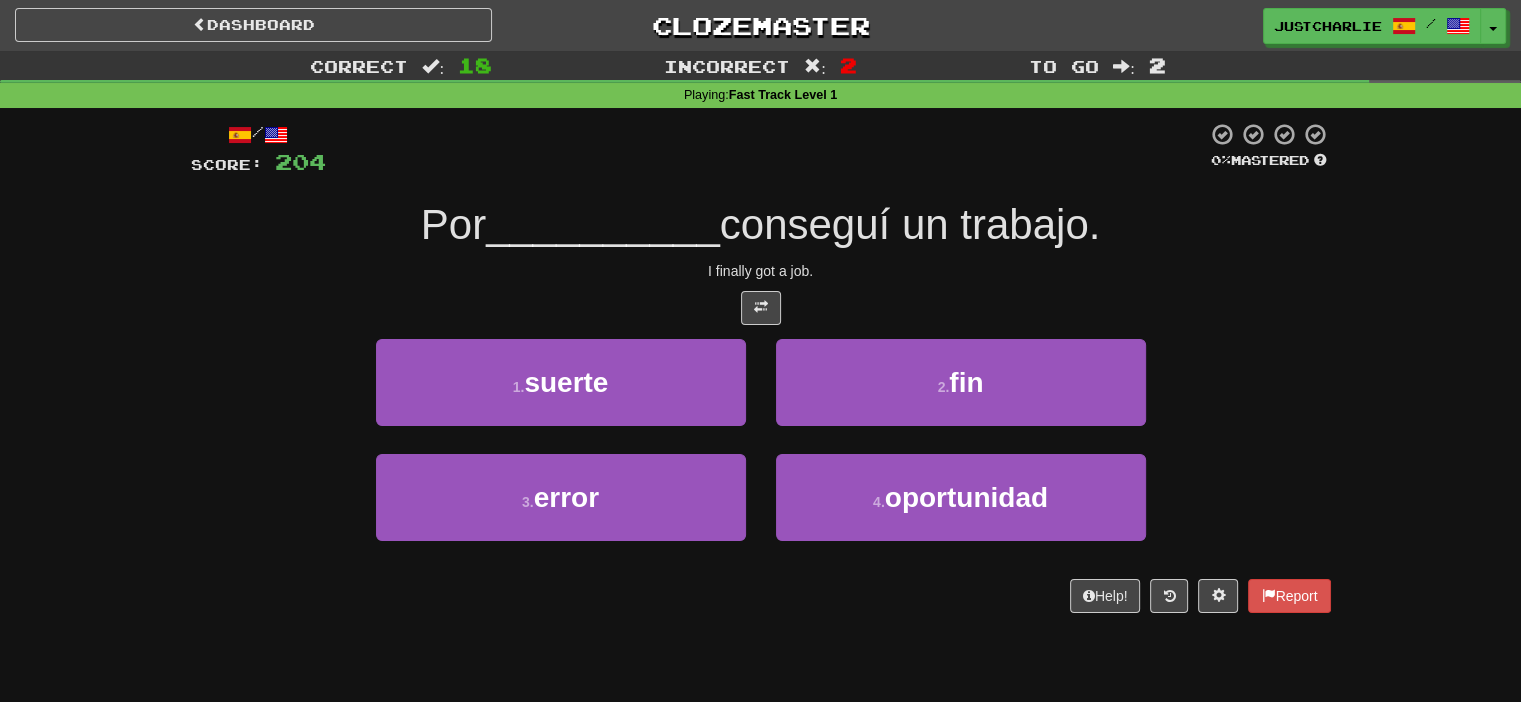 click at bounding box center (761, 308) 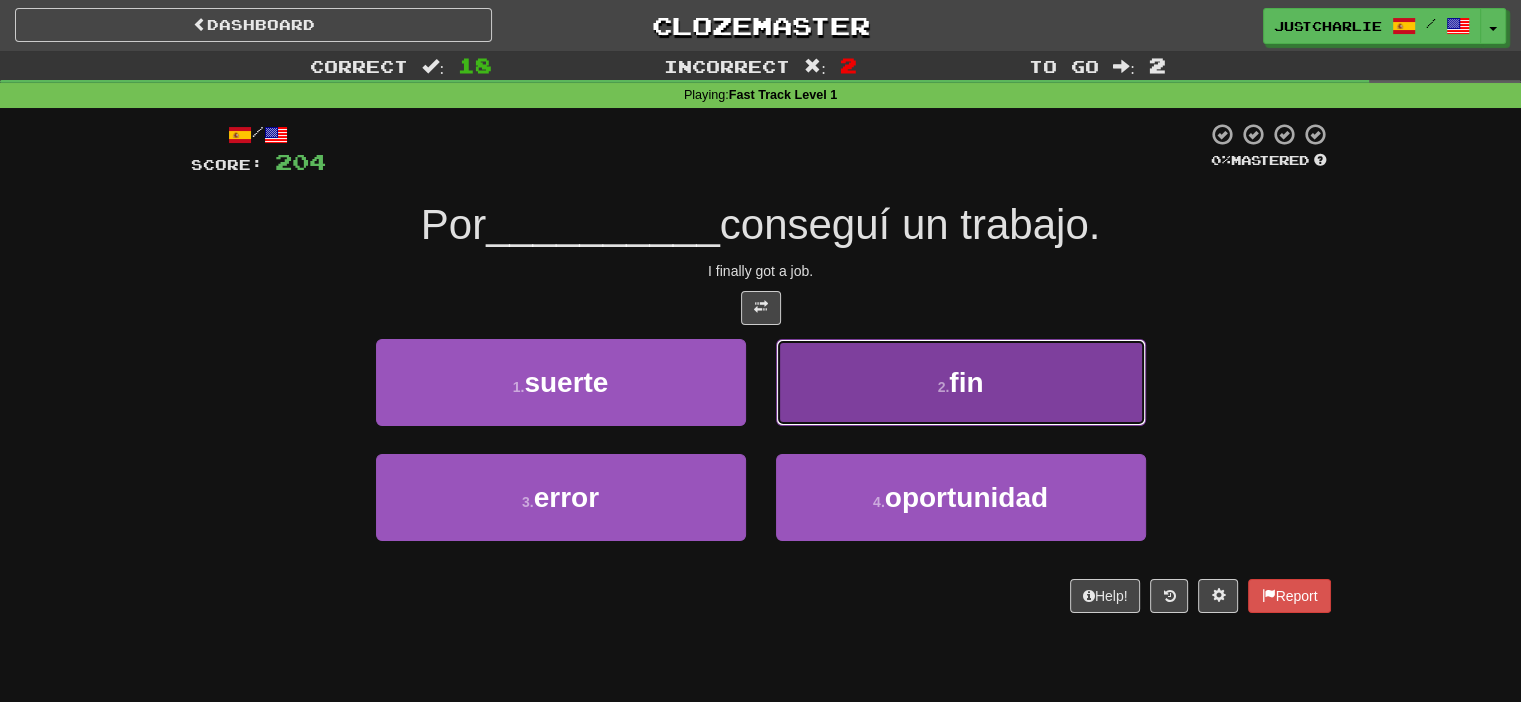 click on "2 .  fin" at bounding box center (961, 382) 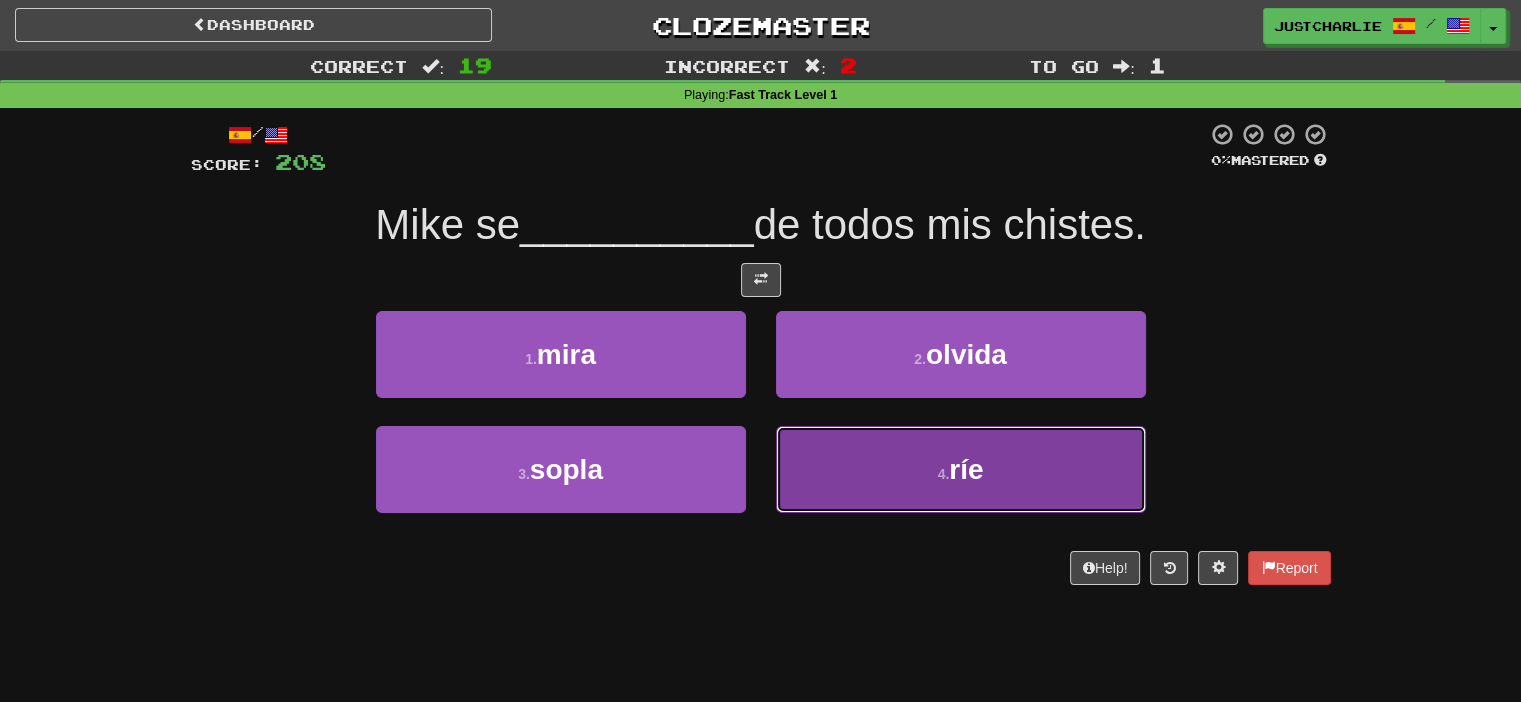 click on "4 .  ríe" at bounding box center (961, 469) 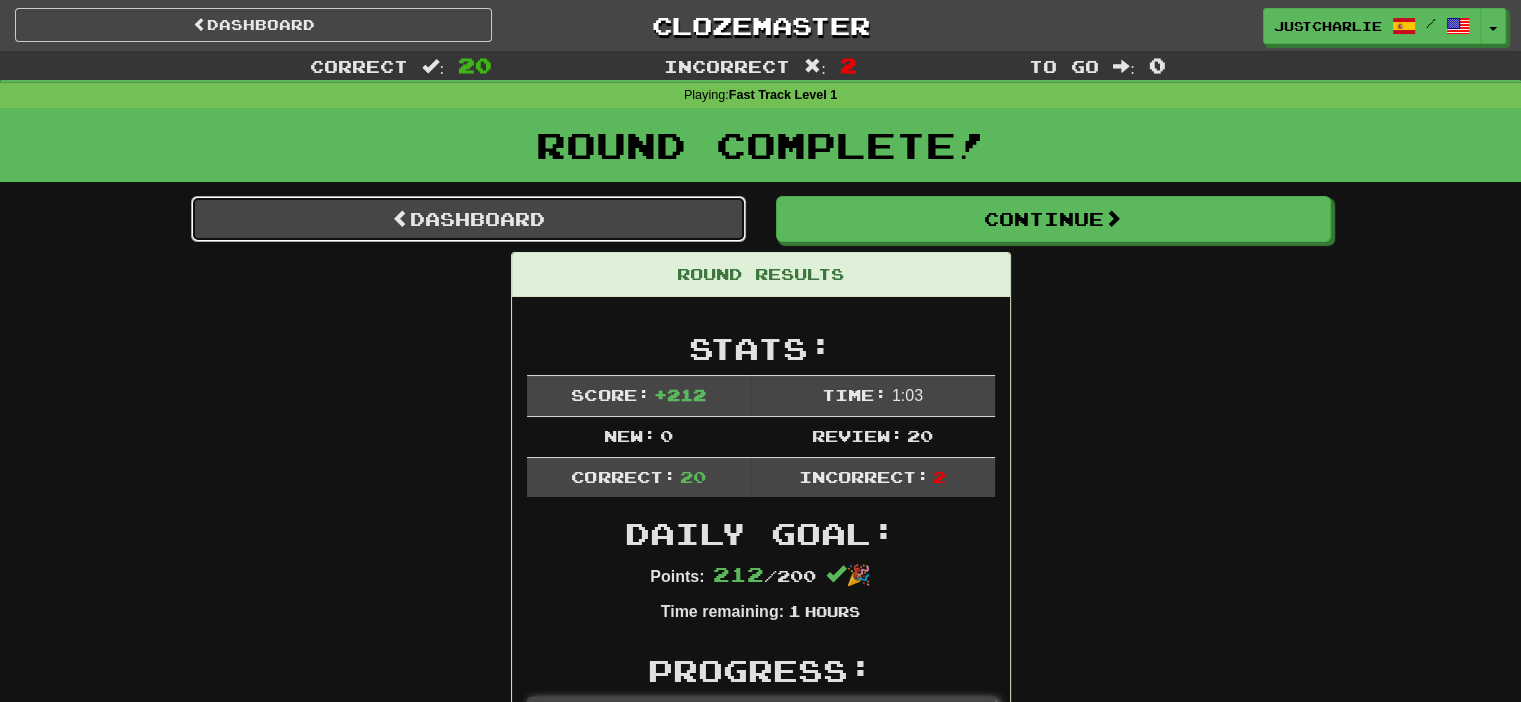 click on "Dashboard" at bounding box center (468, 219) 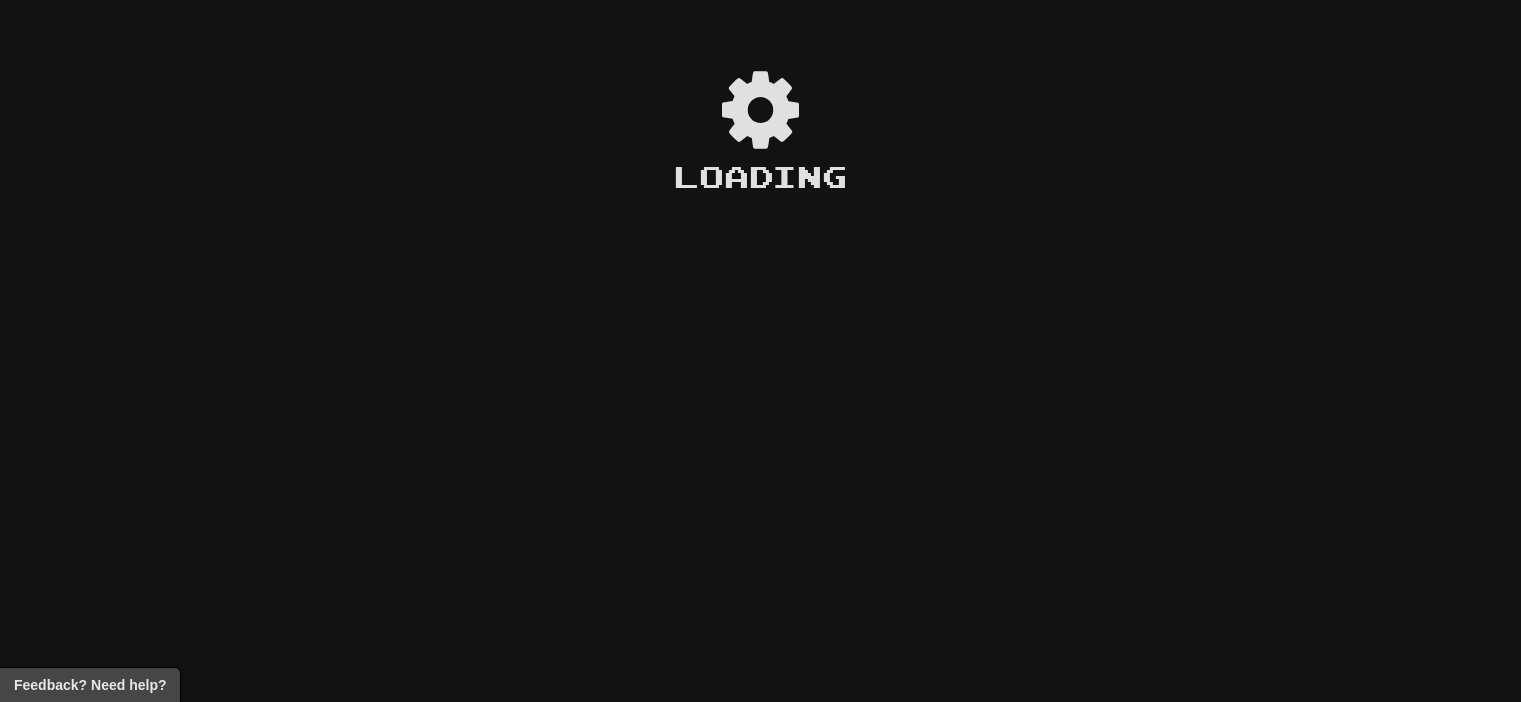 scroll, scrollTop: 0, scrollLeft: 0, axis: both 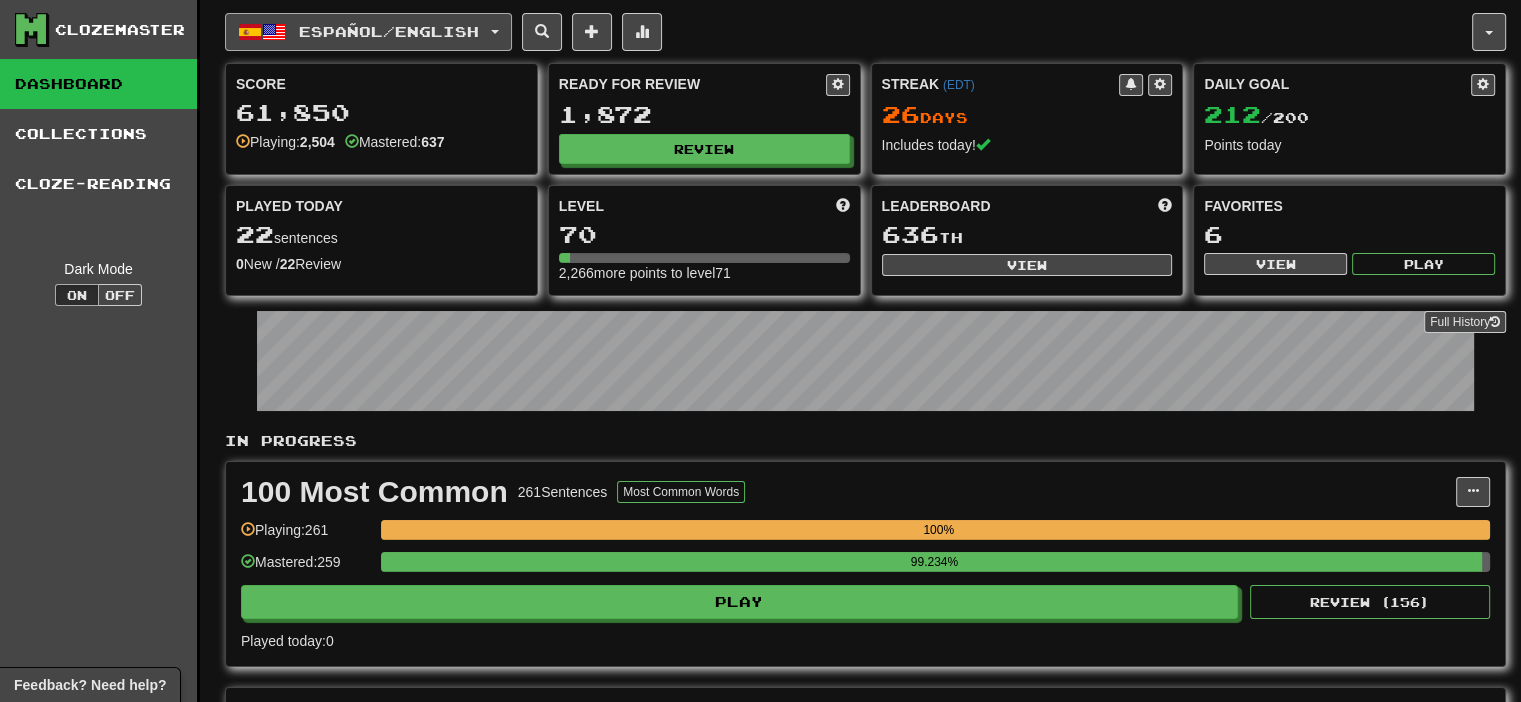click on "Español  /  English" at bounding box center (368, 32) 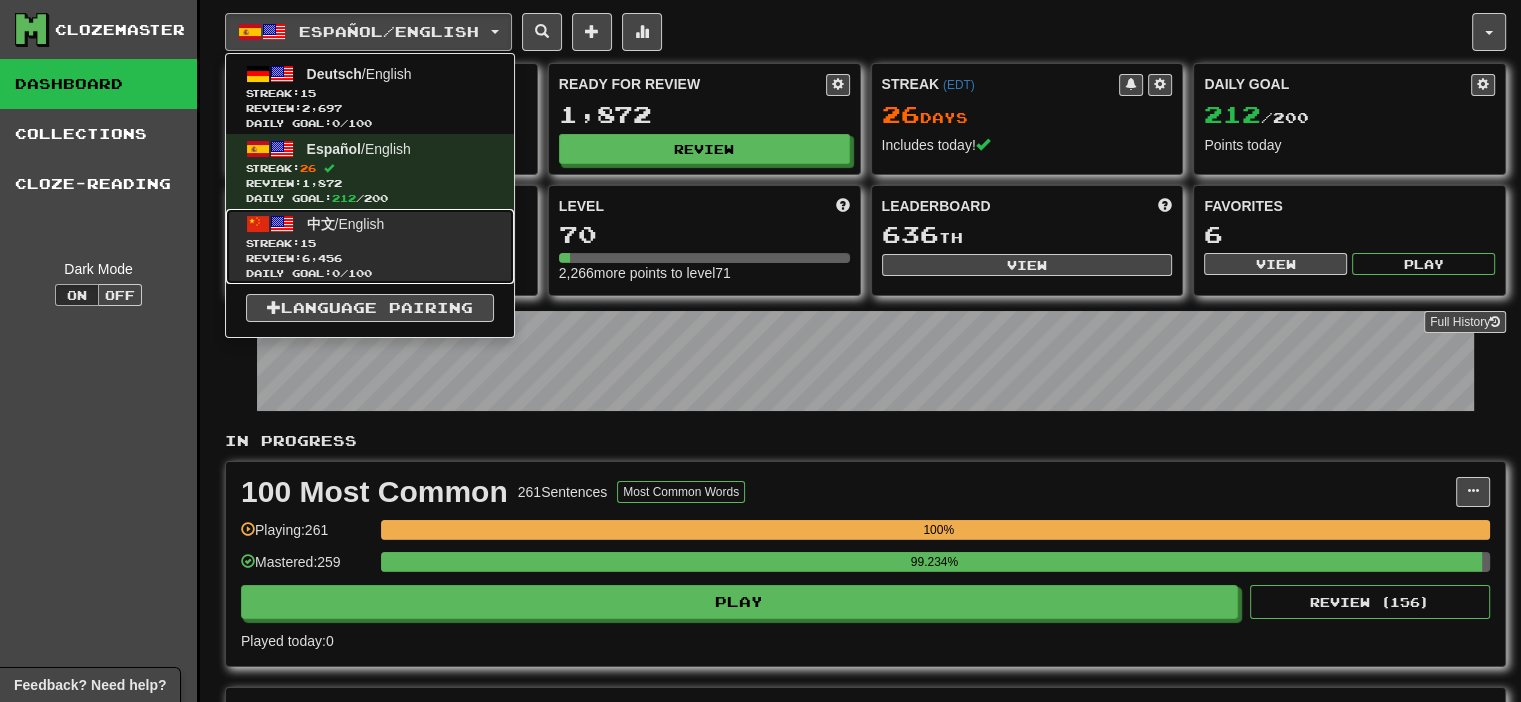 click on "Streak:  15" at bounding box center [370, 243] 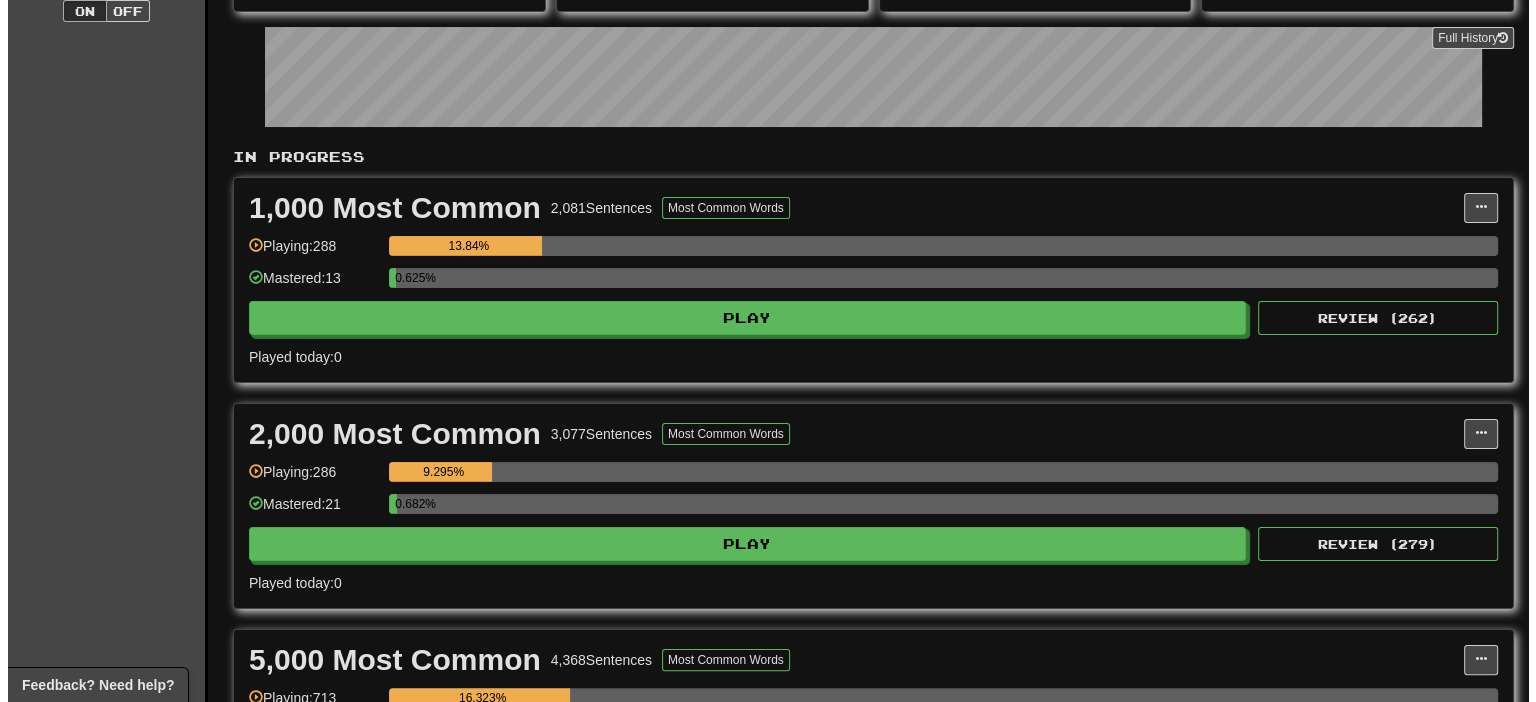 scroll, scrollTop: 300, scrollLeft: 0, axis: vertical 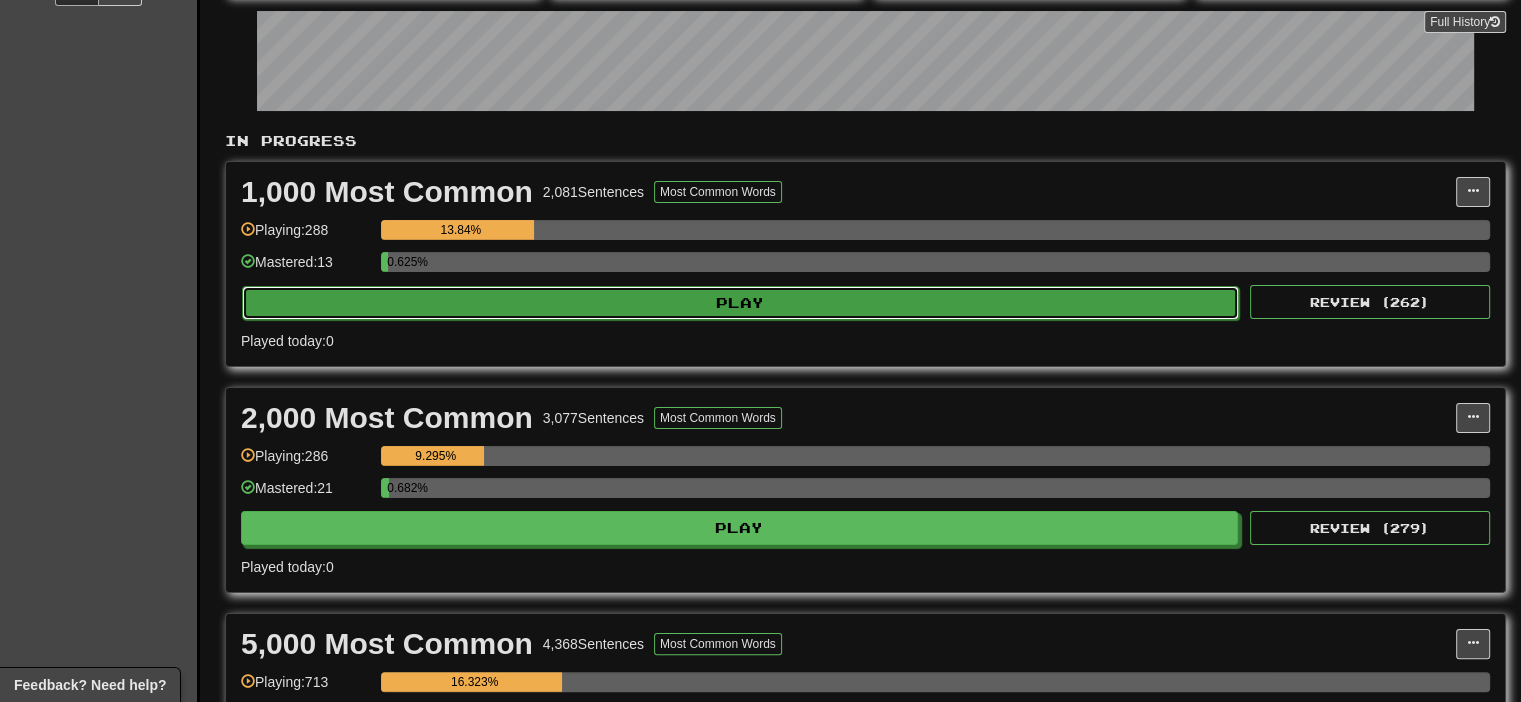 click on "Play" at bounding box center (740, 303) 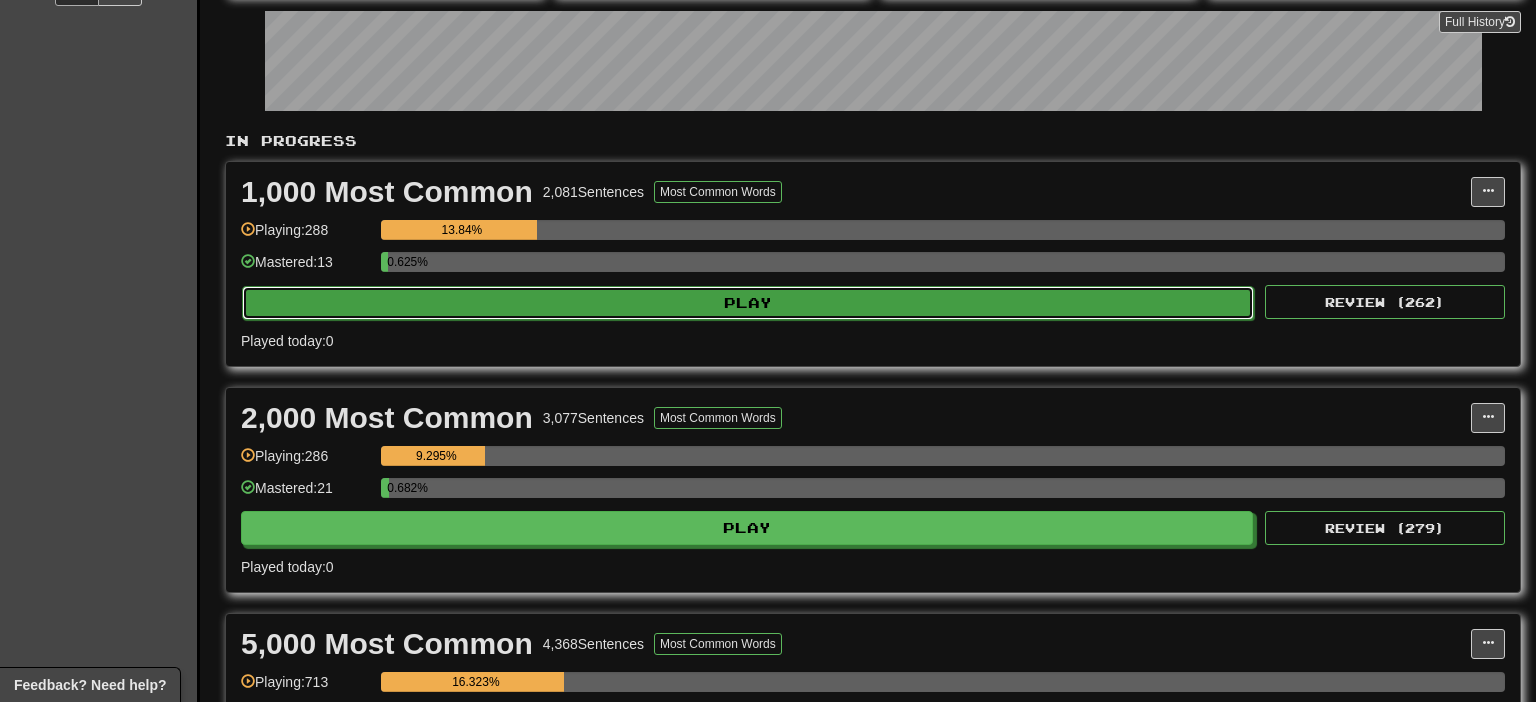 select on "**" 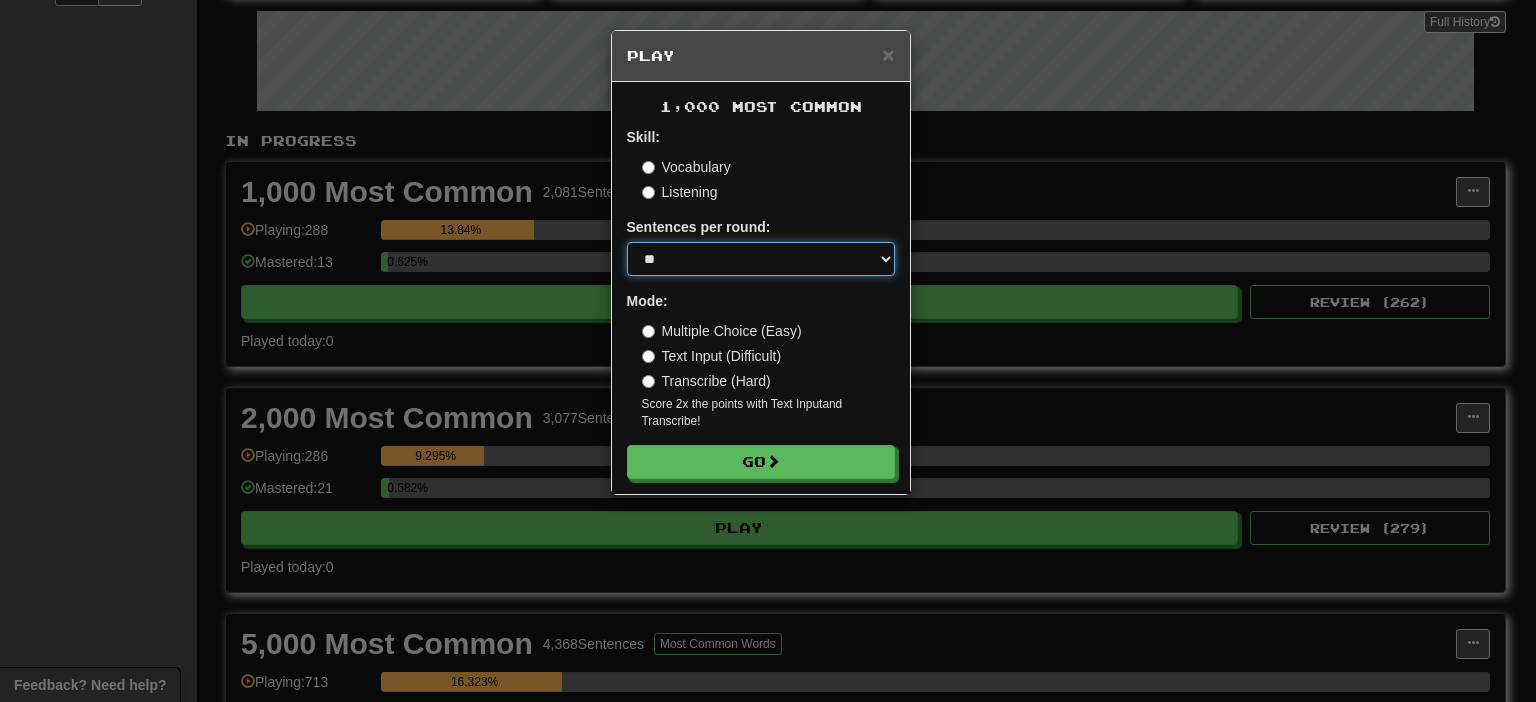 click on "* ** ** ** ** ** *** ********" at bounding box center (761, 259) 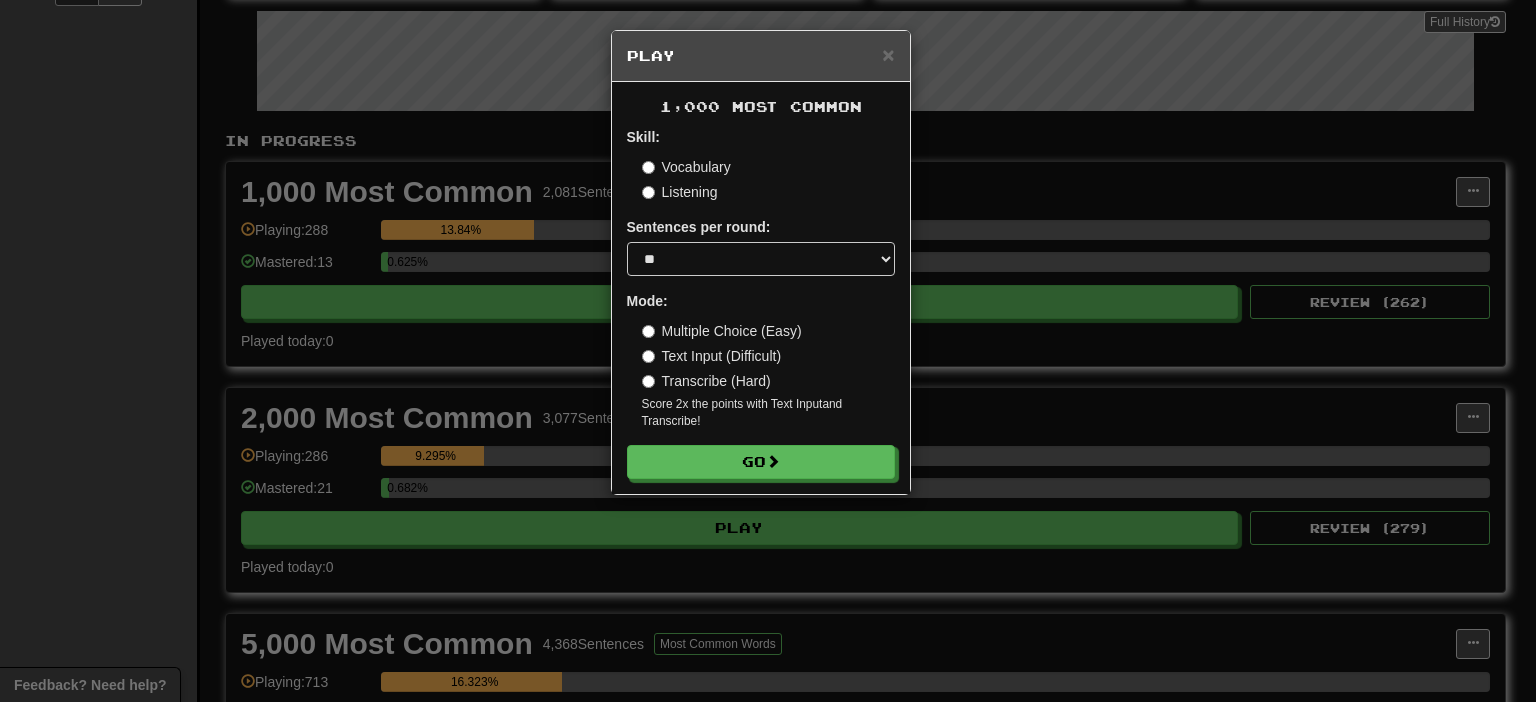 click on "1,000 Most Common Skill: Vocabulary Listening Sentences per round: * ** ** ** ** ** *** ******** Mode: Multiple Choice (Easy) Text Input (Difficult) Transcribe (Hard) Score 2x the points with Text Input  and Transcribe ! Go" at bounding box center (761, 288) 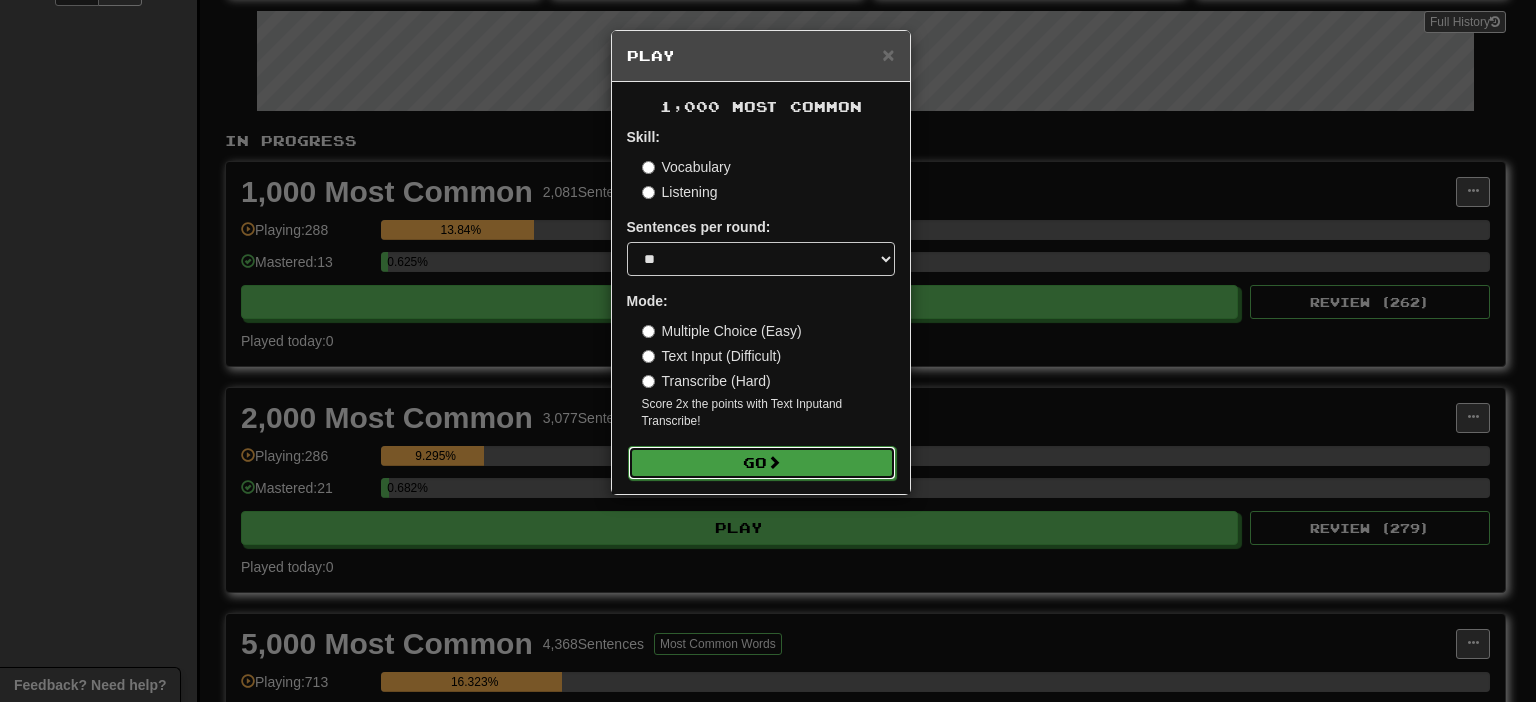 click on "Go" at bounding box center [762, 463] 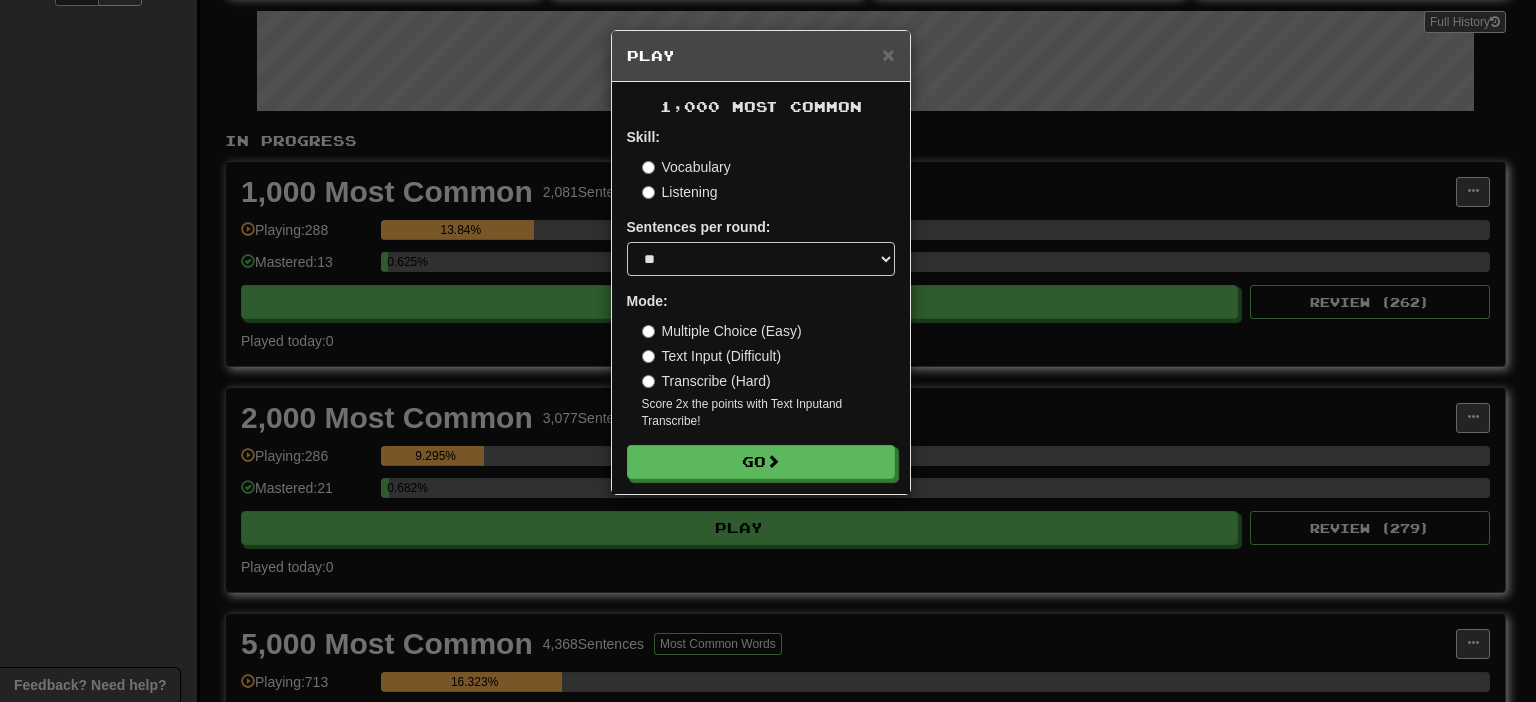 click on "Vocabulary" at bounding box center (686, 167) 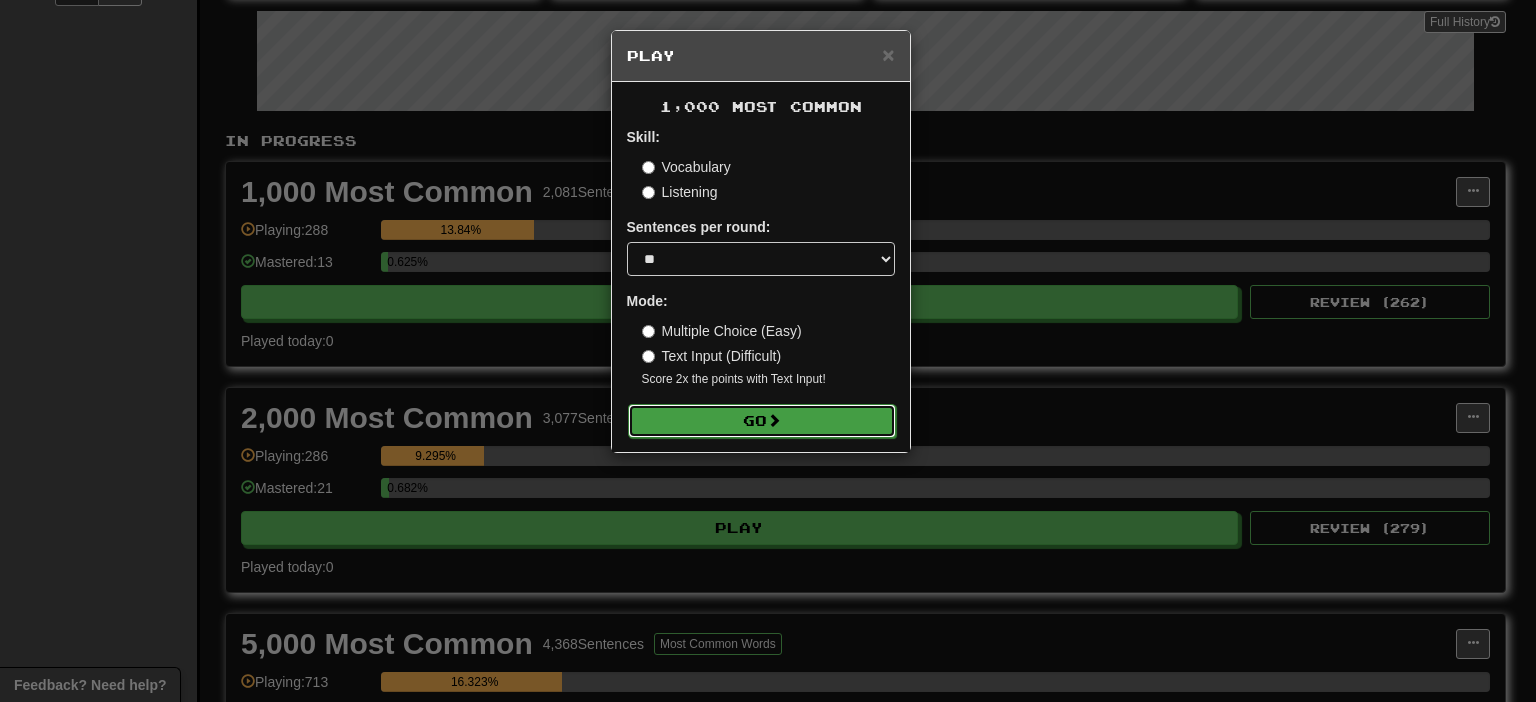 click on "Go" at bounding box center [762, 421] 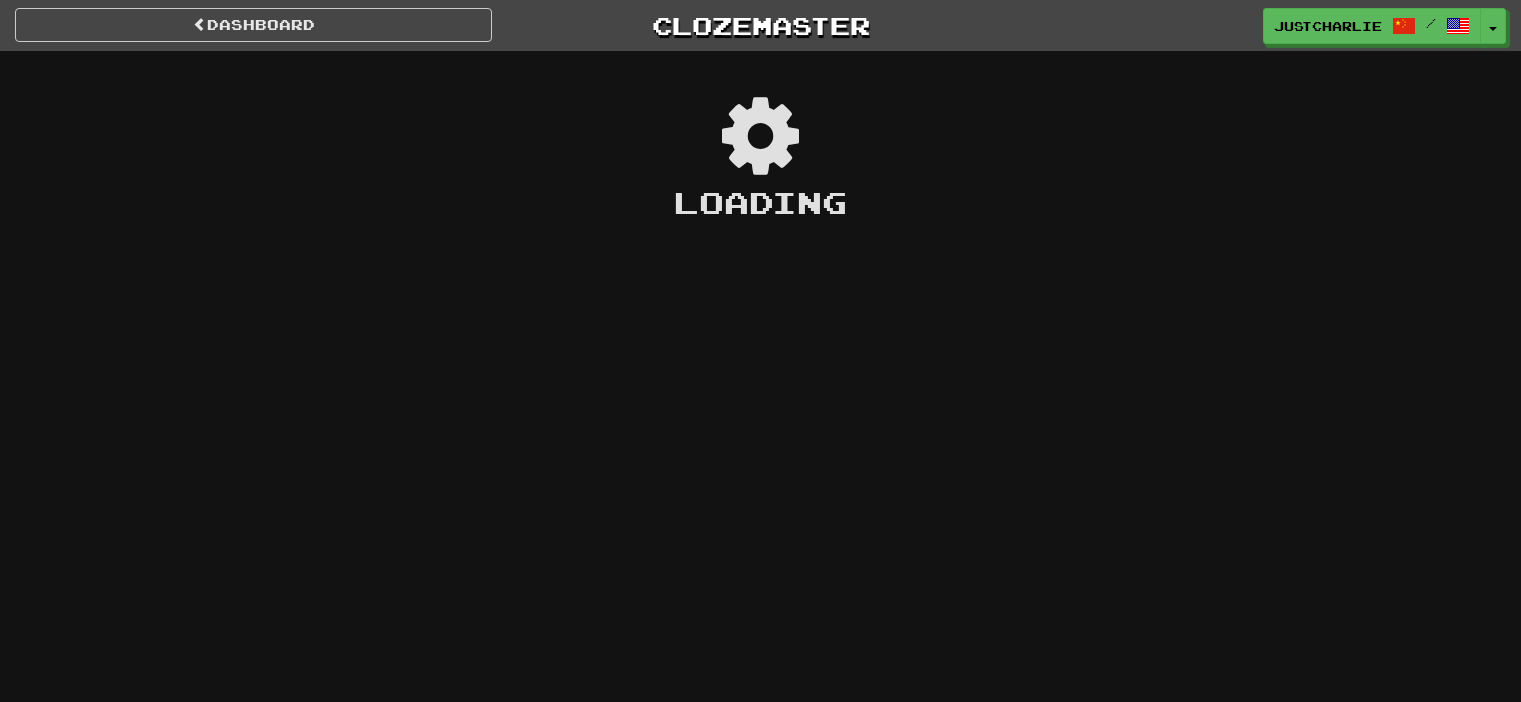 scroll, scrollTop: 0, scrollLeft: 0, axis: both 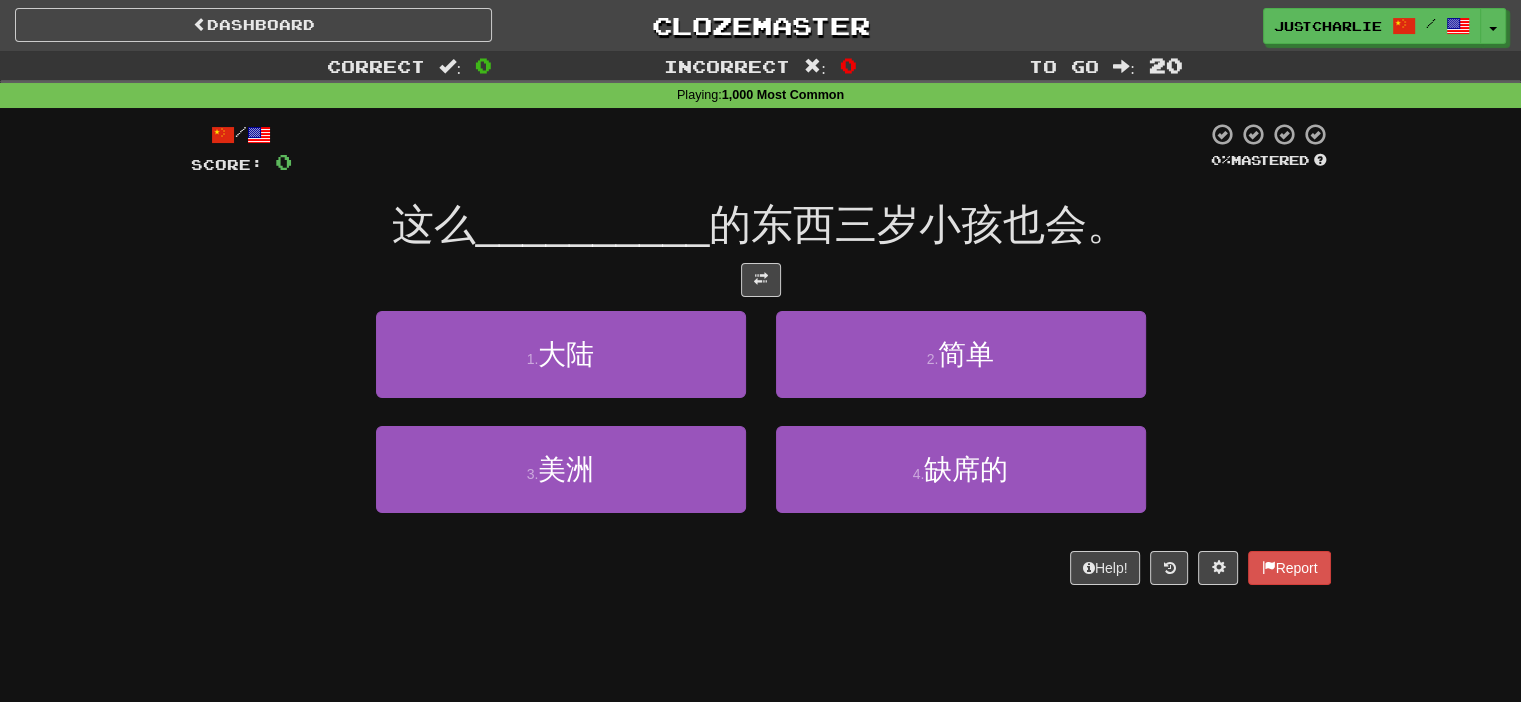 click at bounding box center (761, 280) 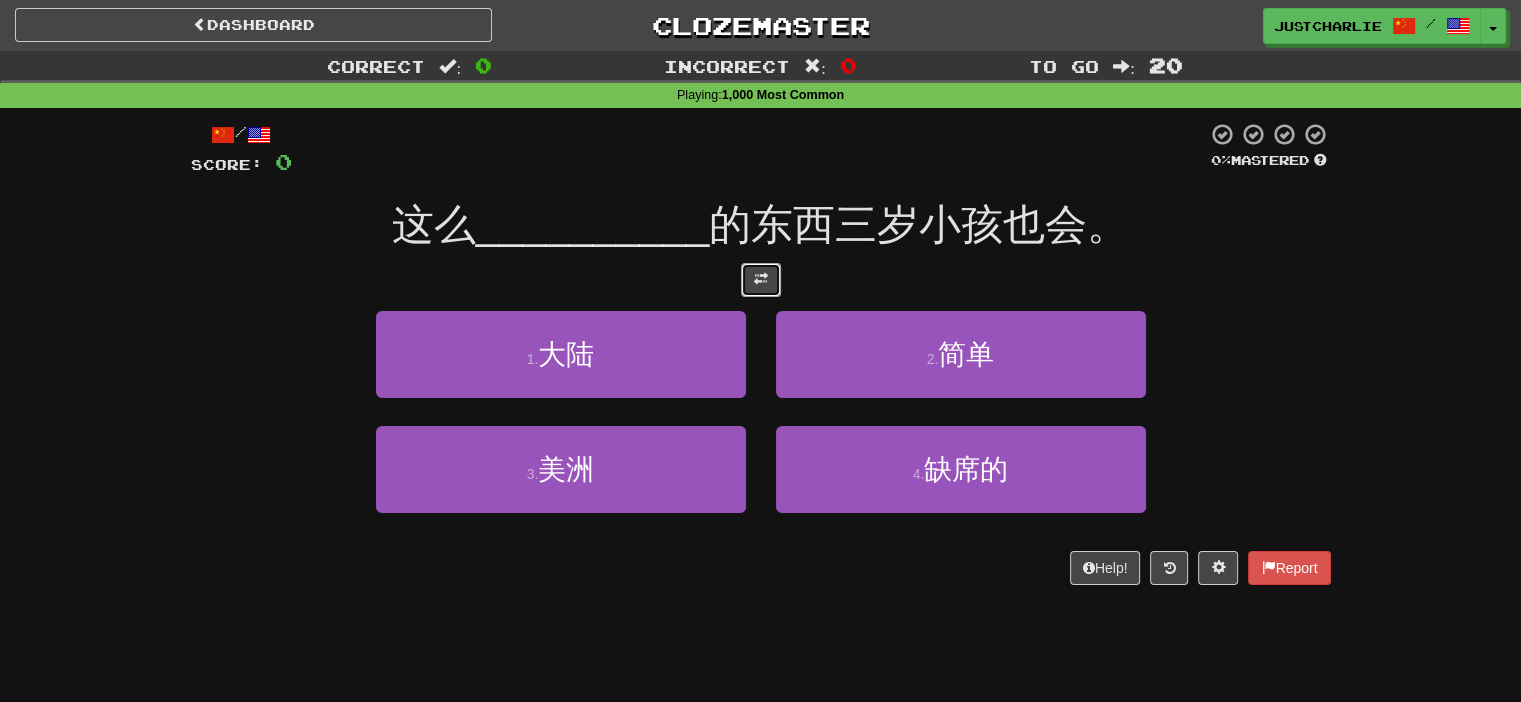 click at bounding box center (761, 280) 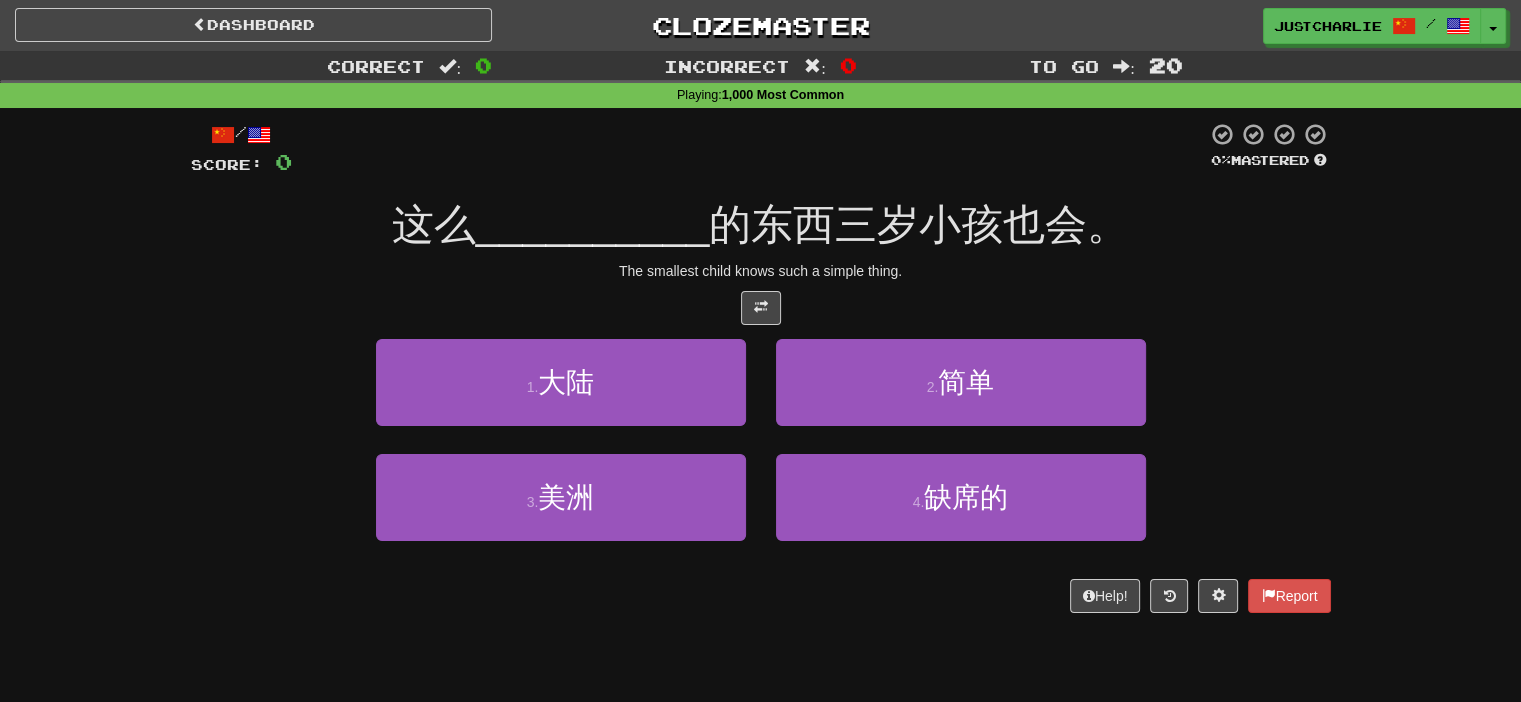 click on "/  Score:   0 0 %  Mastered 这么 __________ 的东西三岁小孩也会。 The smallest child knows such a simple thing. 1 .  大陆 2 .  简单 3 .  美洲 4 .  缺席的  Help!  Report" at bounding box center (761, 367) 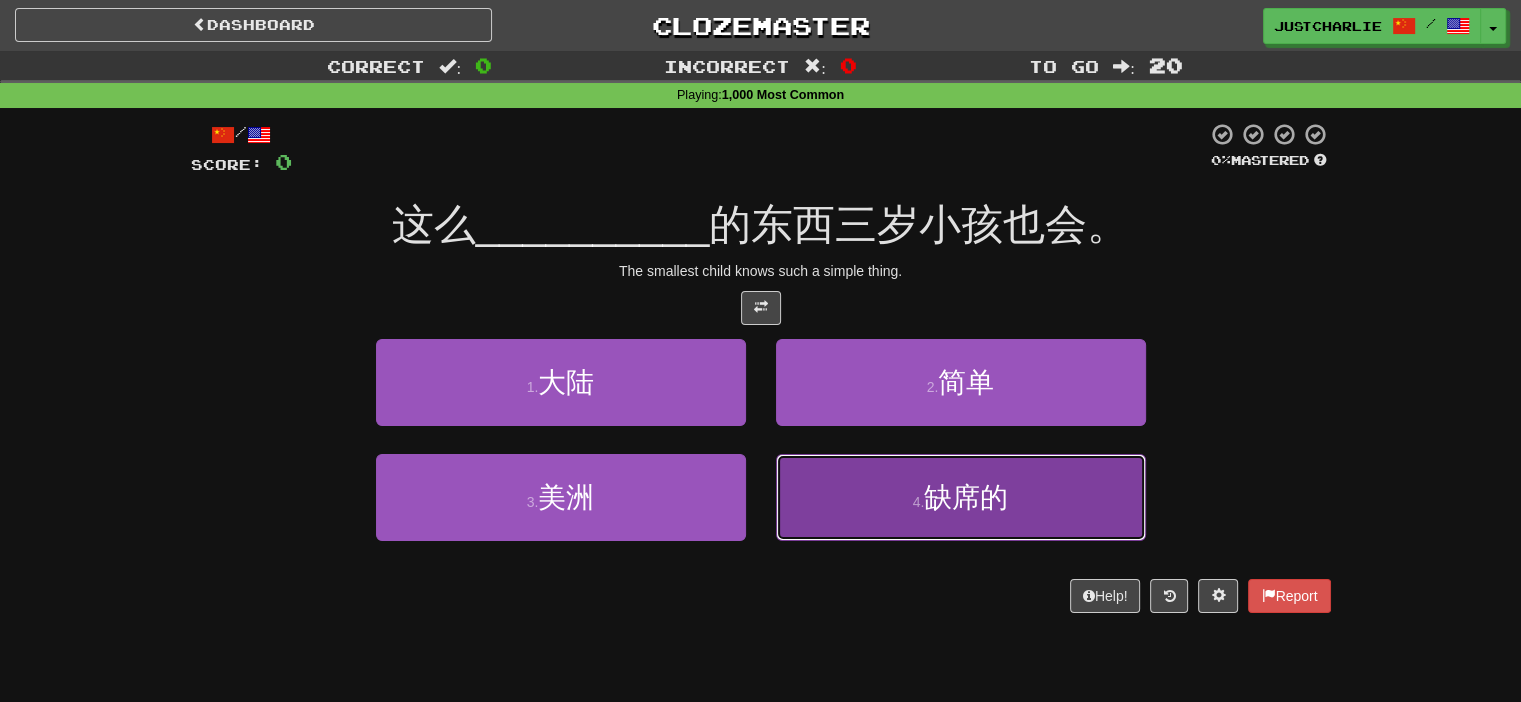 click on "4 .  缺席的" at bounding box center (961, 497) 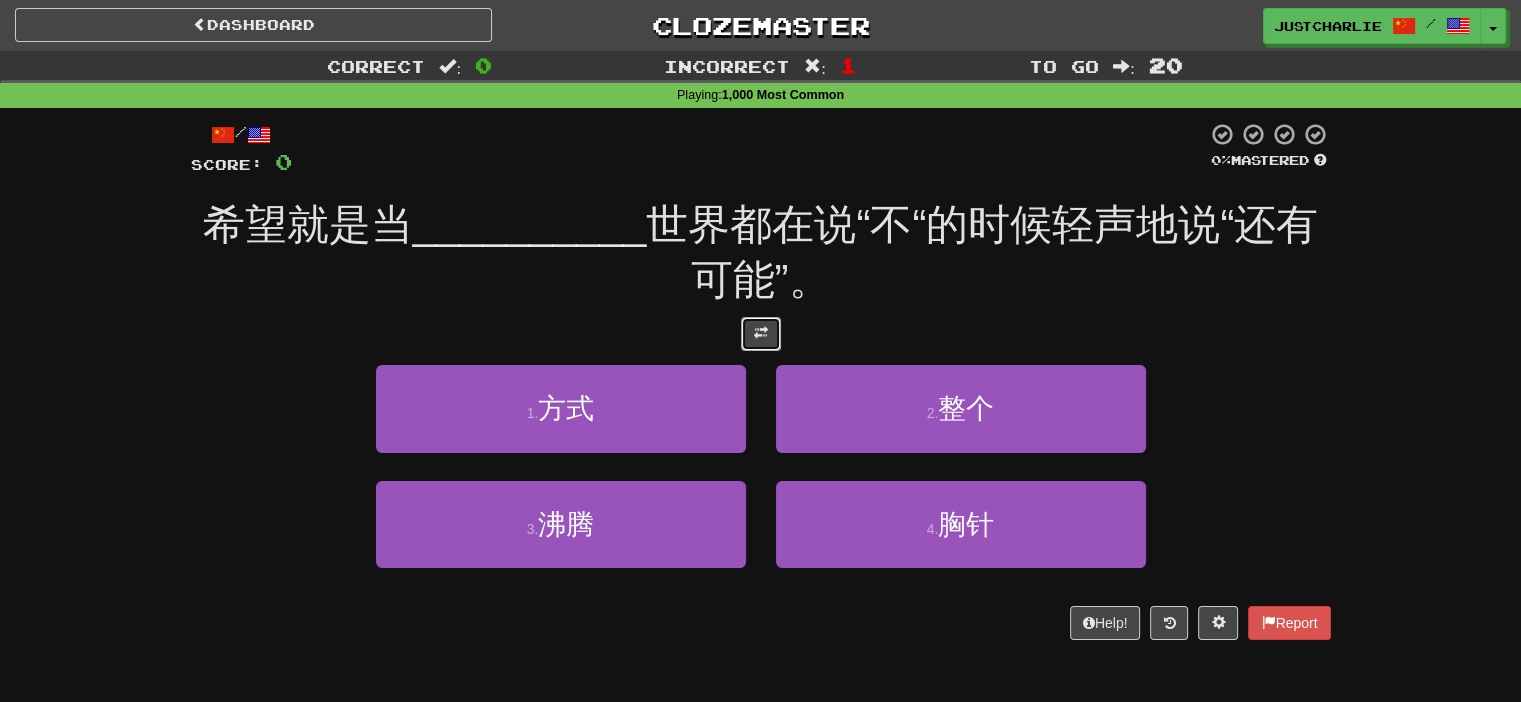 click at bounding box center [761, 334] 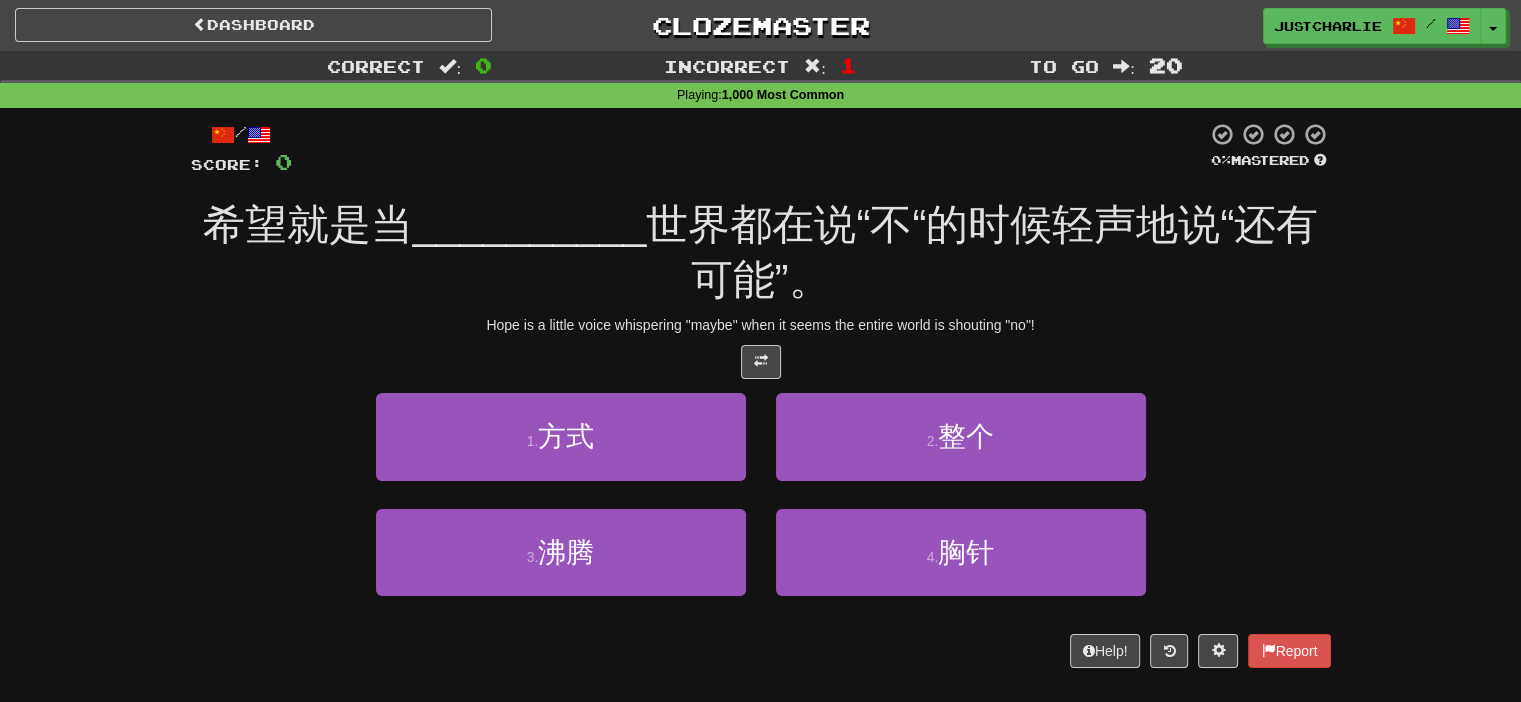 click on "Hope is a little voice whispering "maybe" when it seems the entire world is shouting "no"!" at bounding box center [761, 325] 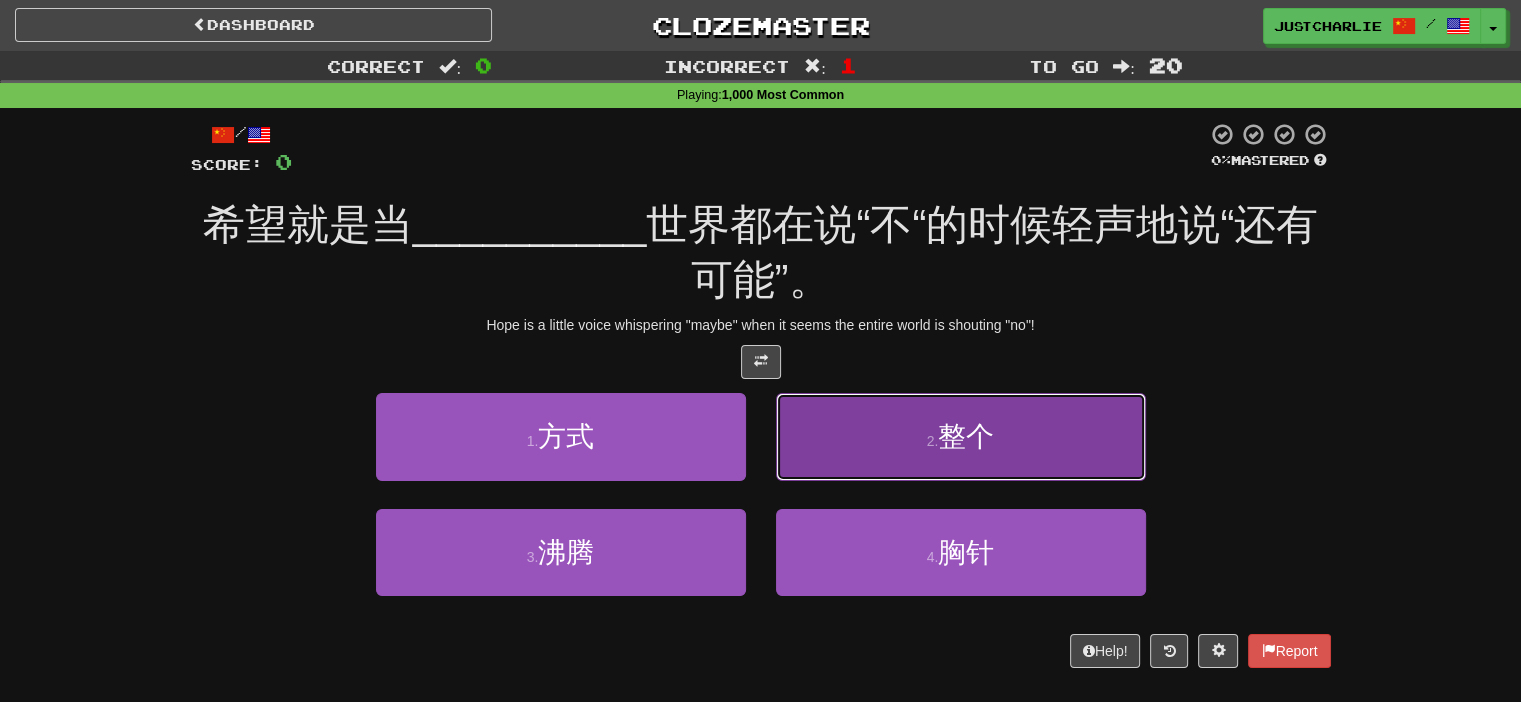 click on "2 .  整个" at bounding box center (961, 436) 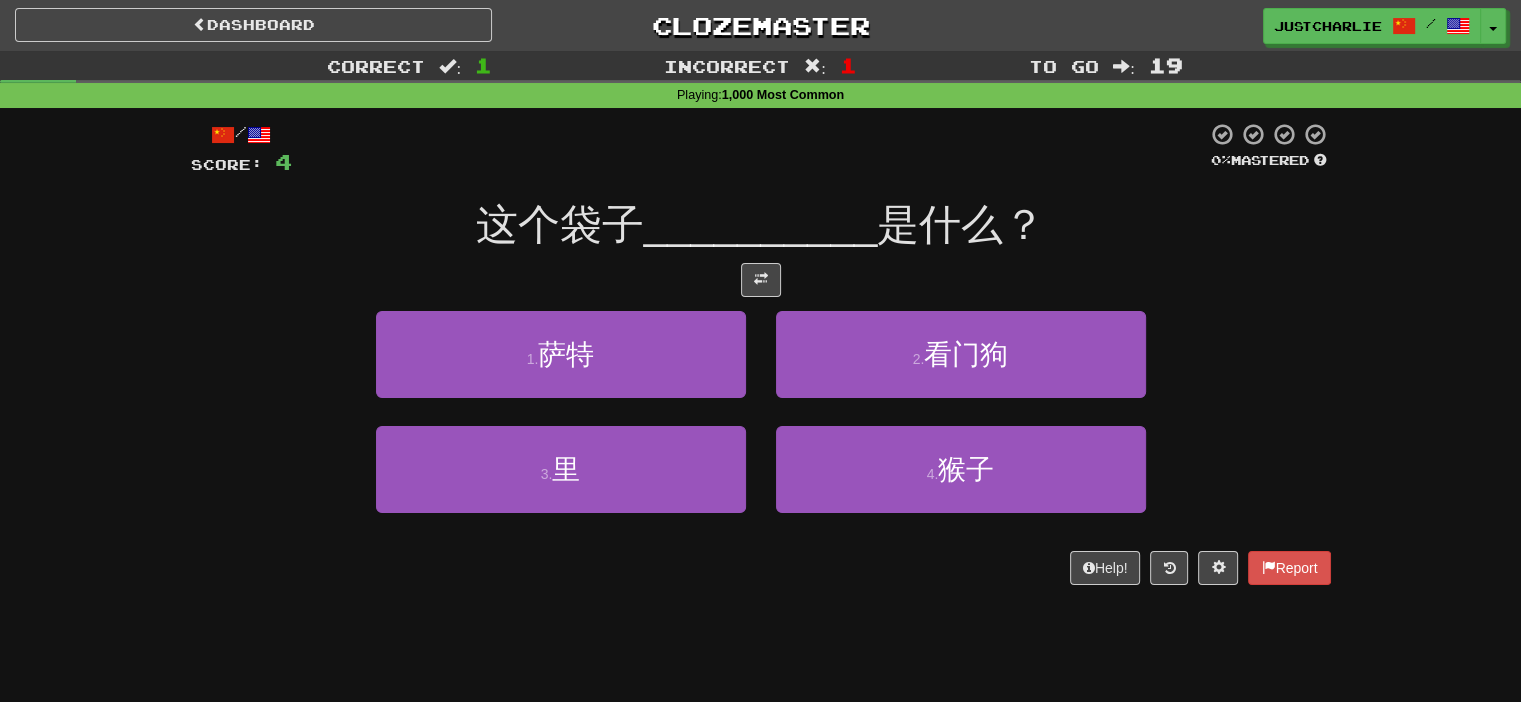 click at bounding box center (761, 280) 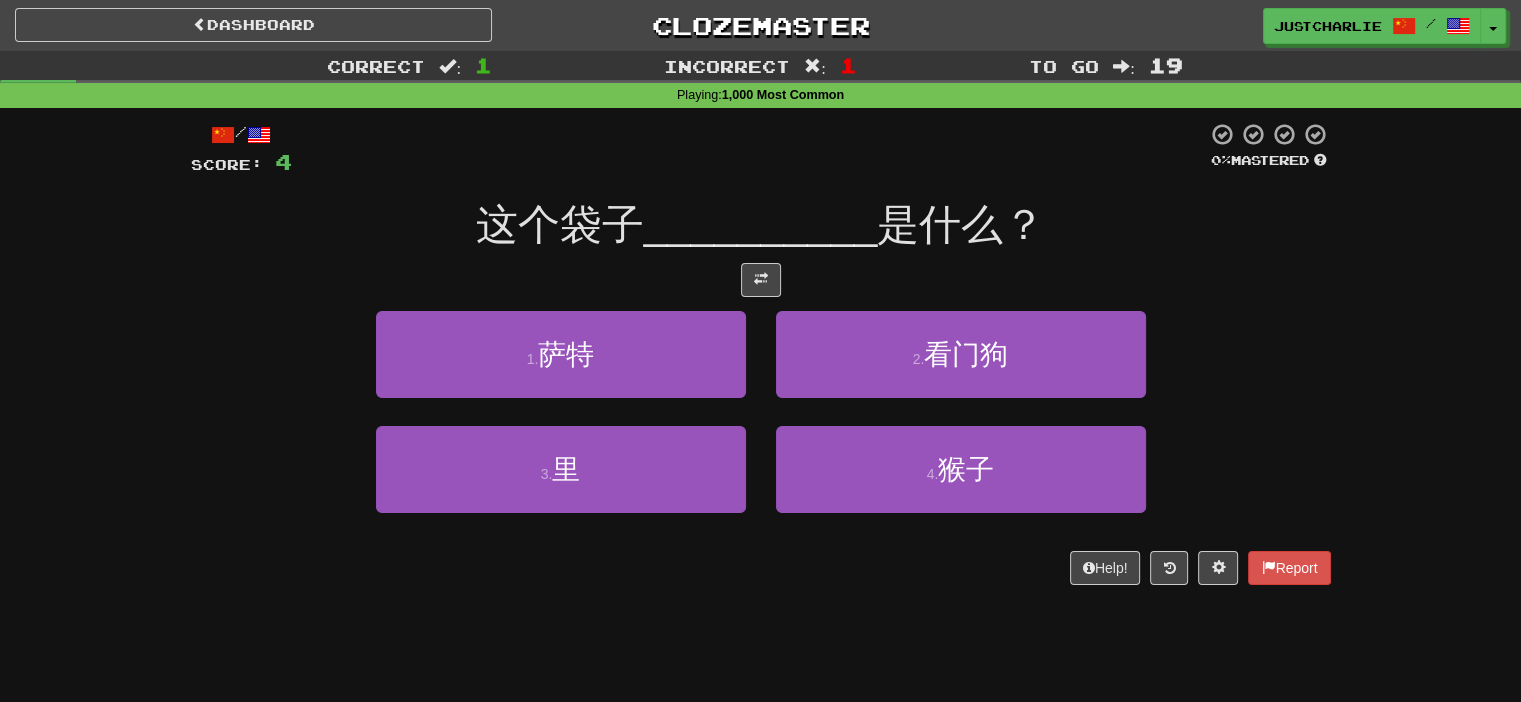 click at bounding box center (761, 280) 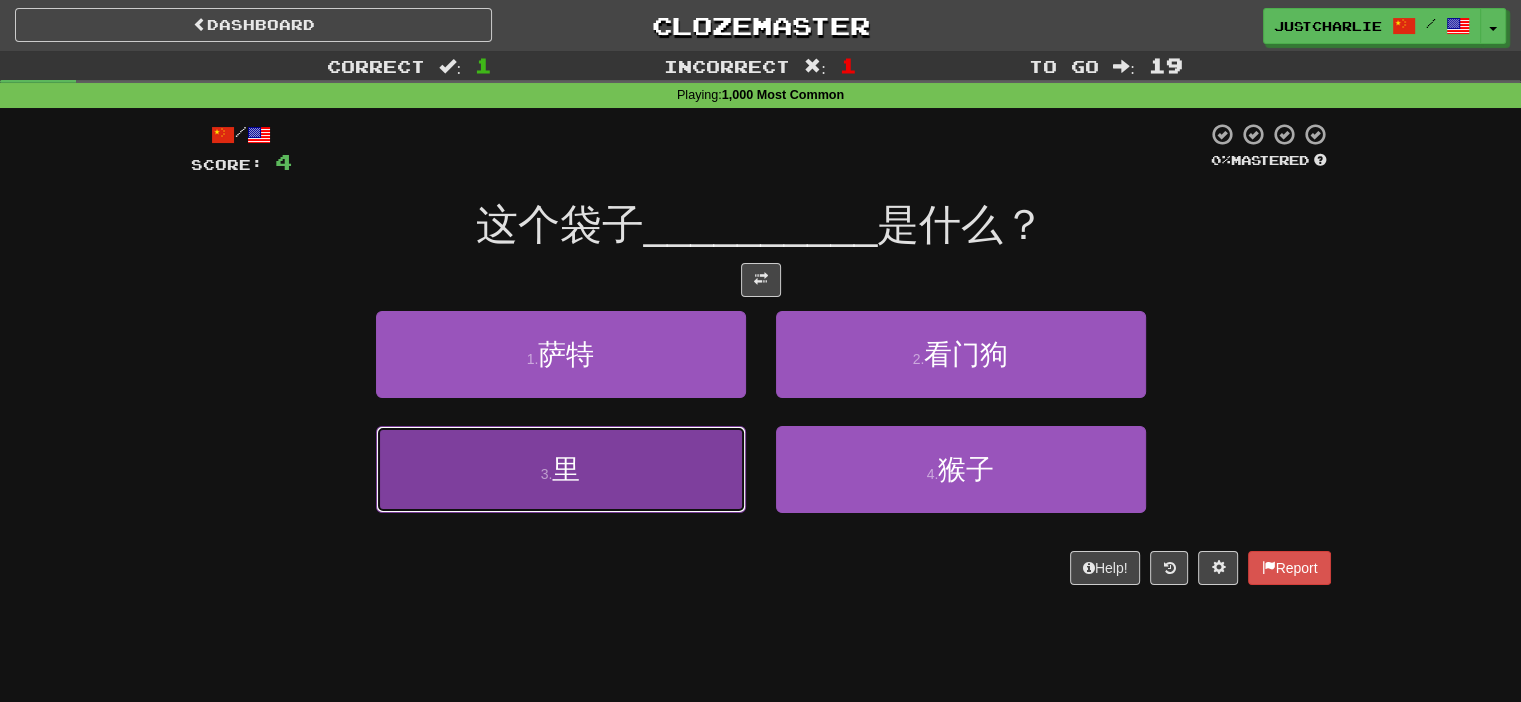 click on "3 .  里" at bounding box center (561, 469) 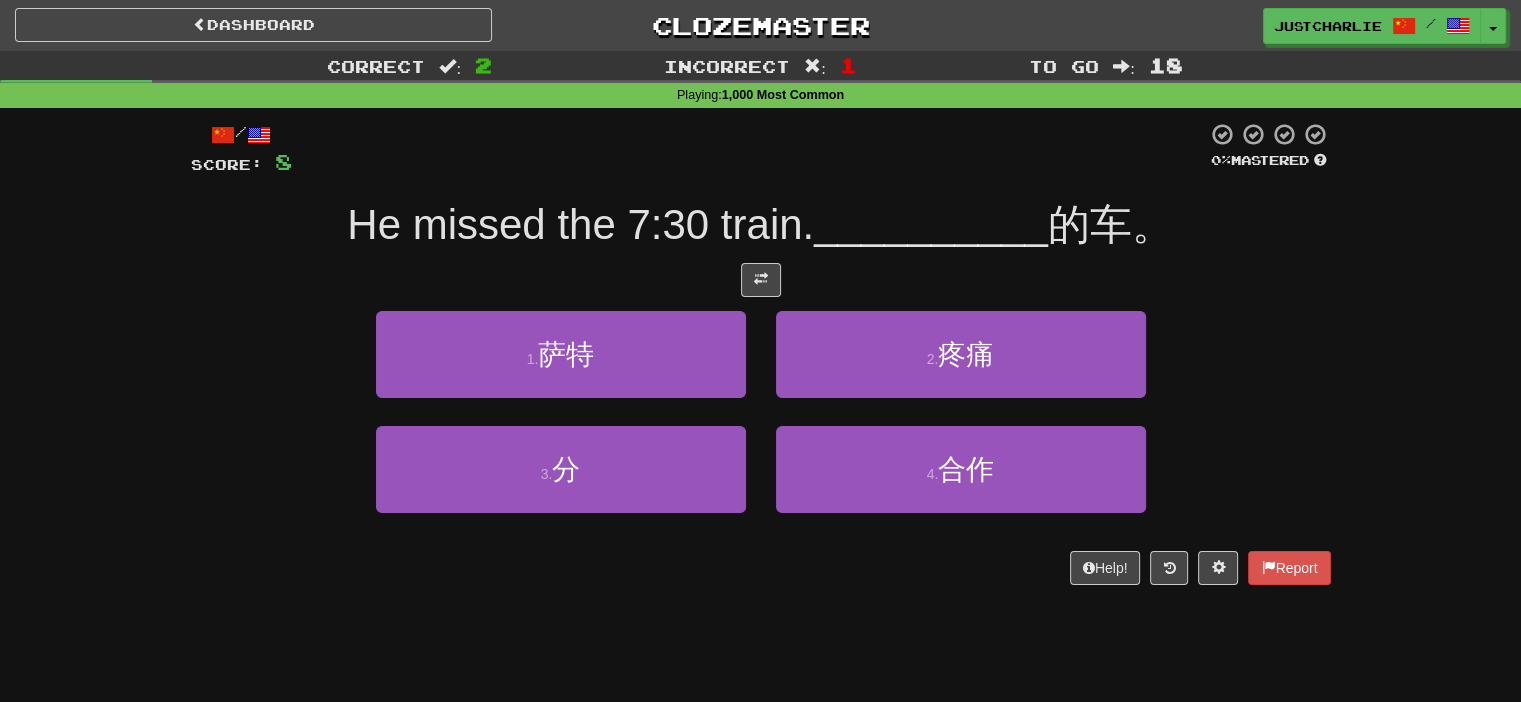 click at bounding box center (761, 280) 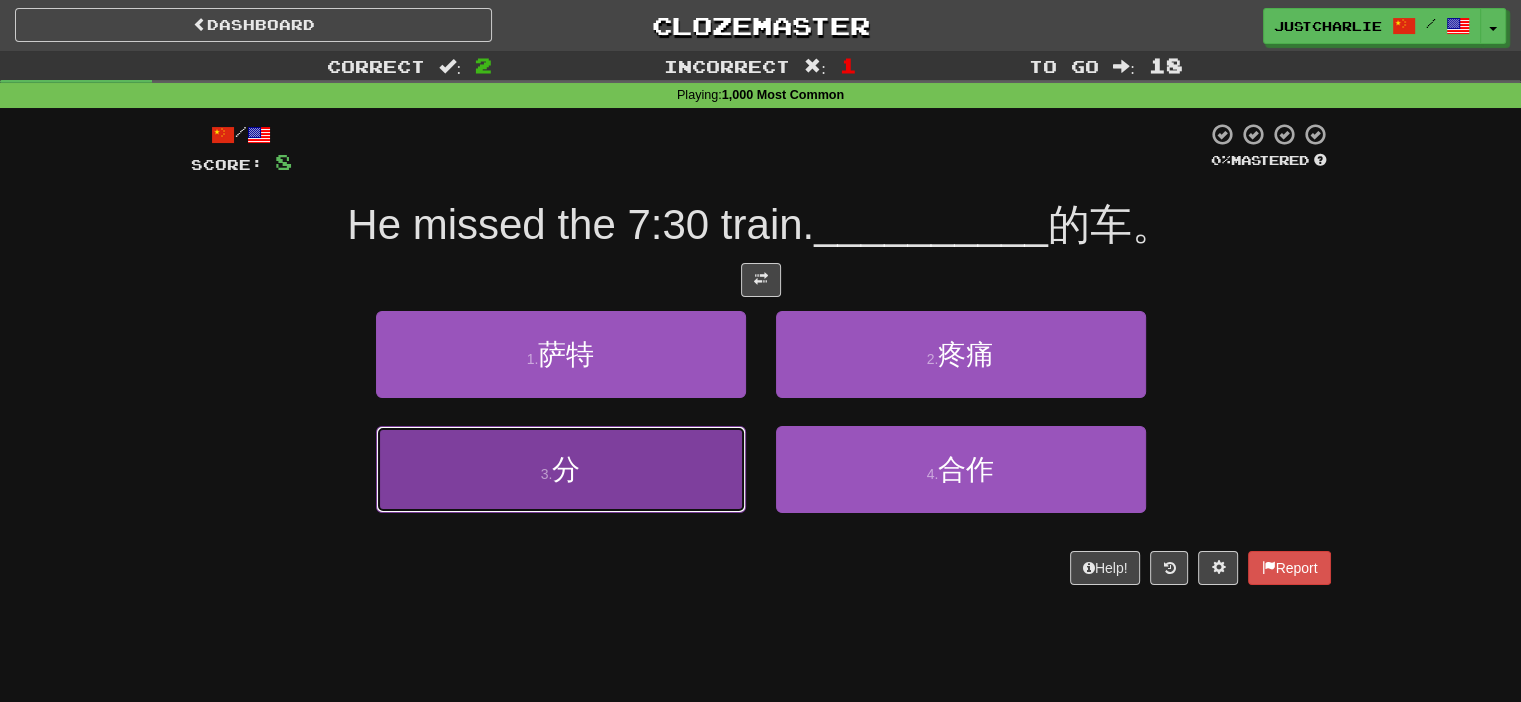 click on "3 .  分" at bounding box center (561, 469) 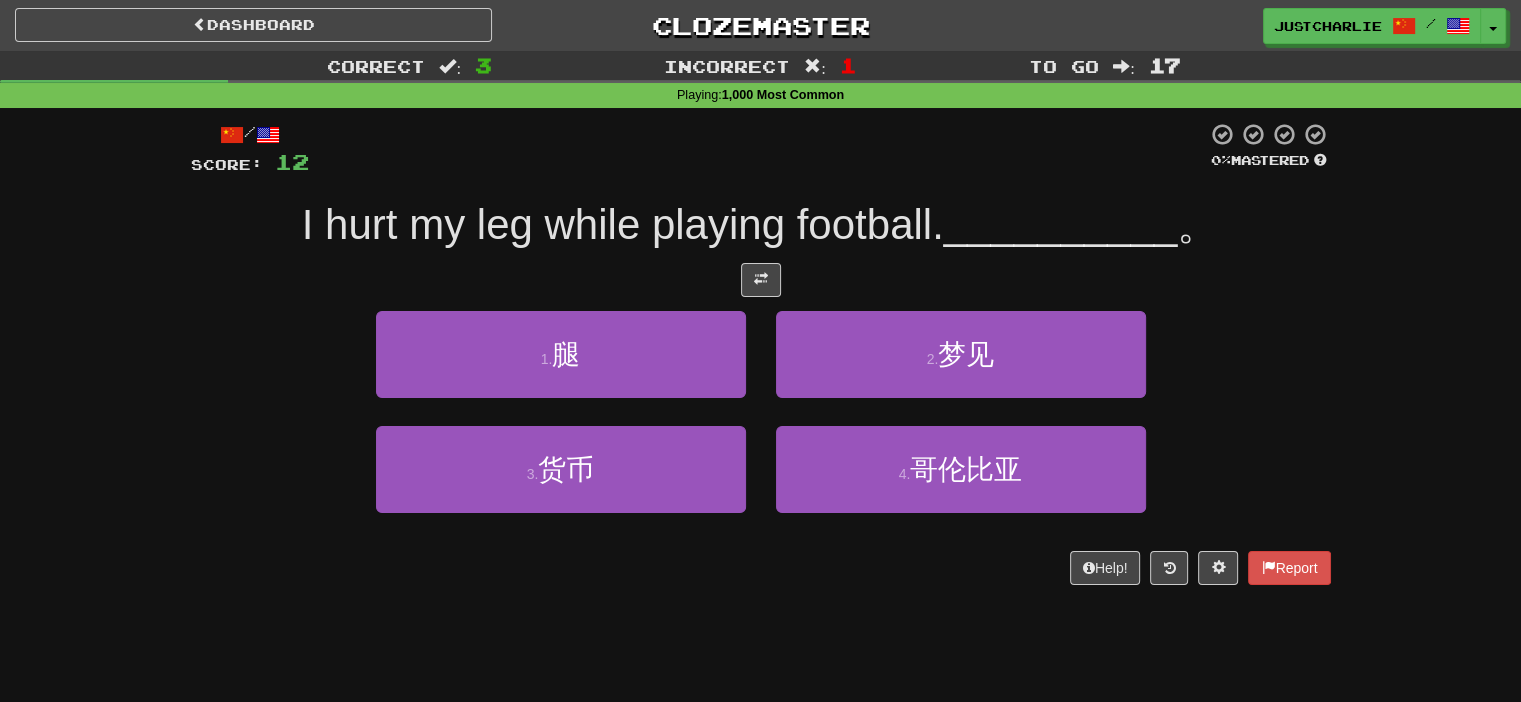 click at bounding box center (761, 280) 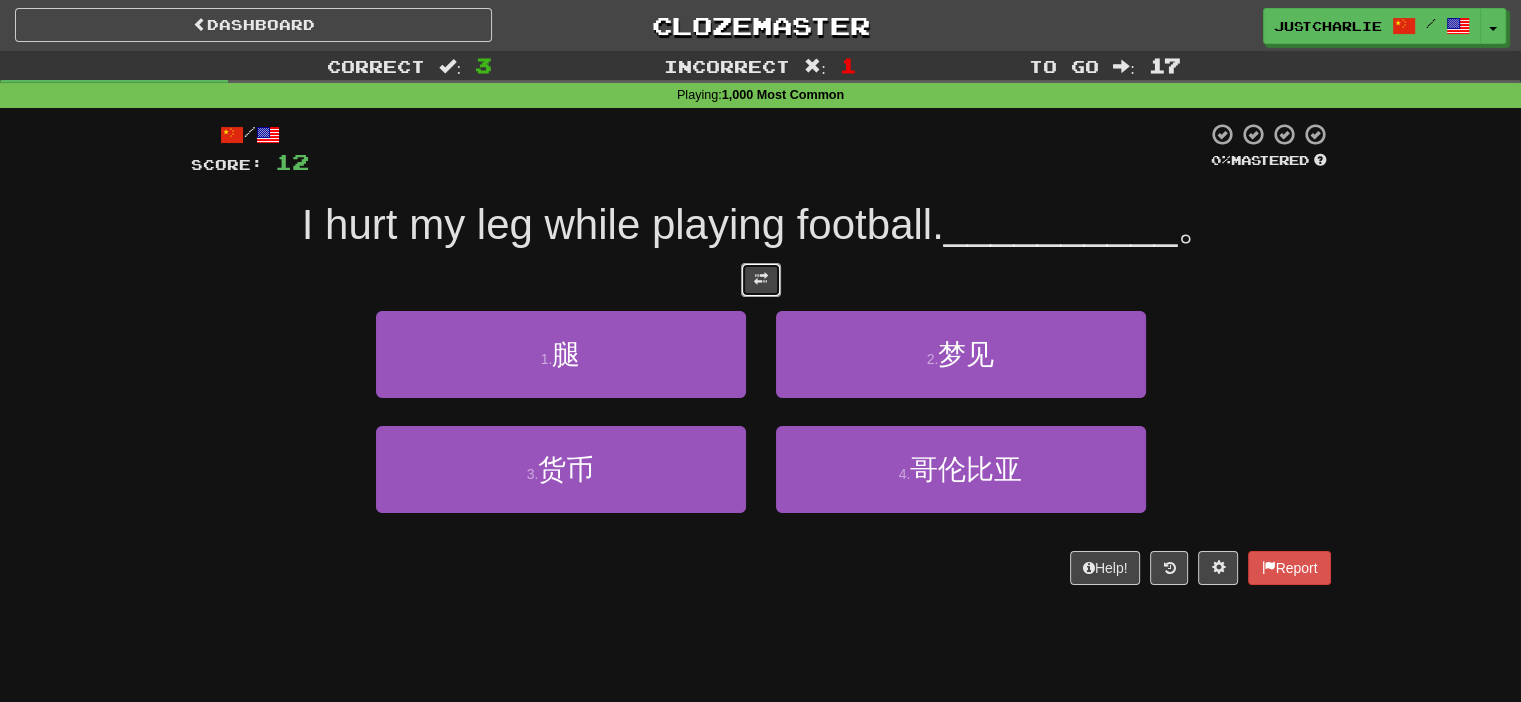click at bounding box center [761, 279] 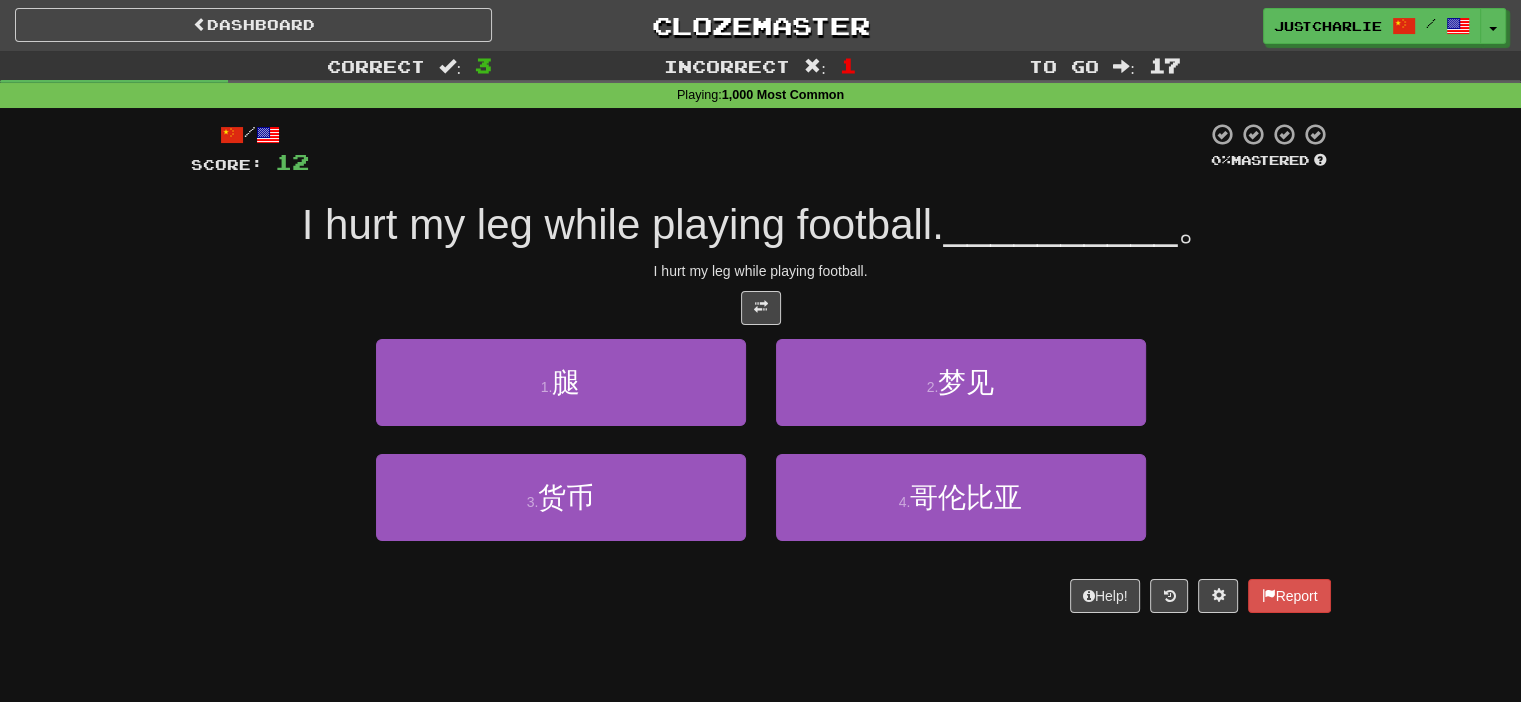 click on "/  Score:   12 0 %  Mastered 我踢足球的时候弄伤了 __________ 。 I hurt my leg while playing football. 1 .  腿 2 .  梦见 3 .  货币 4 .  哥伦比亚  Help!  Report" at bounding box center [761, 367] 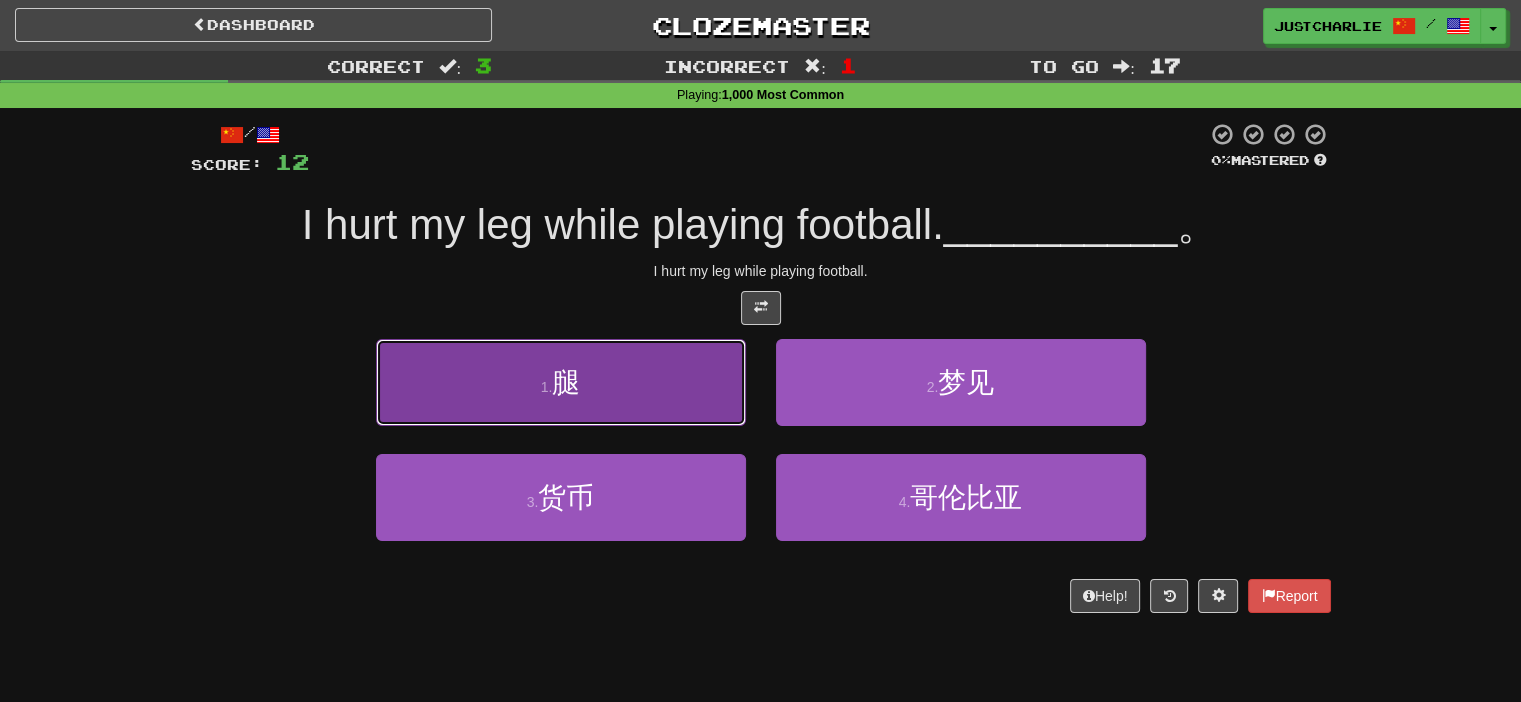click on "1 .  腿" at bounding box center [561, 382] 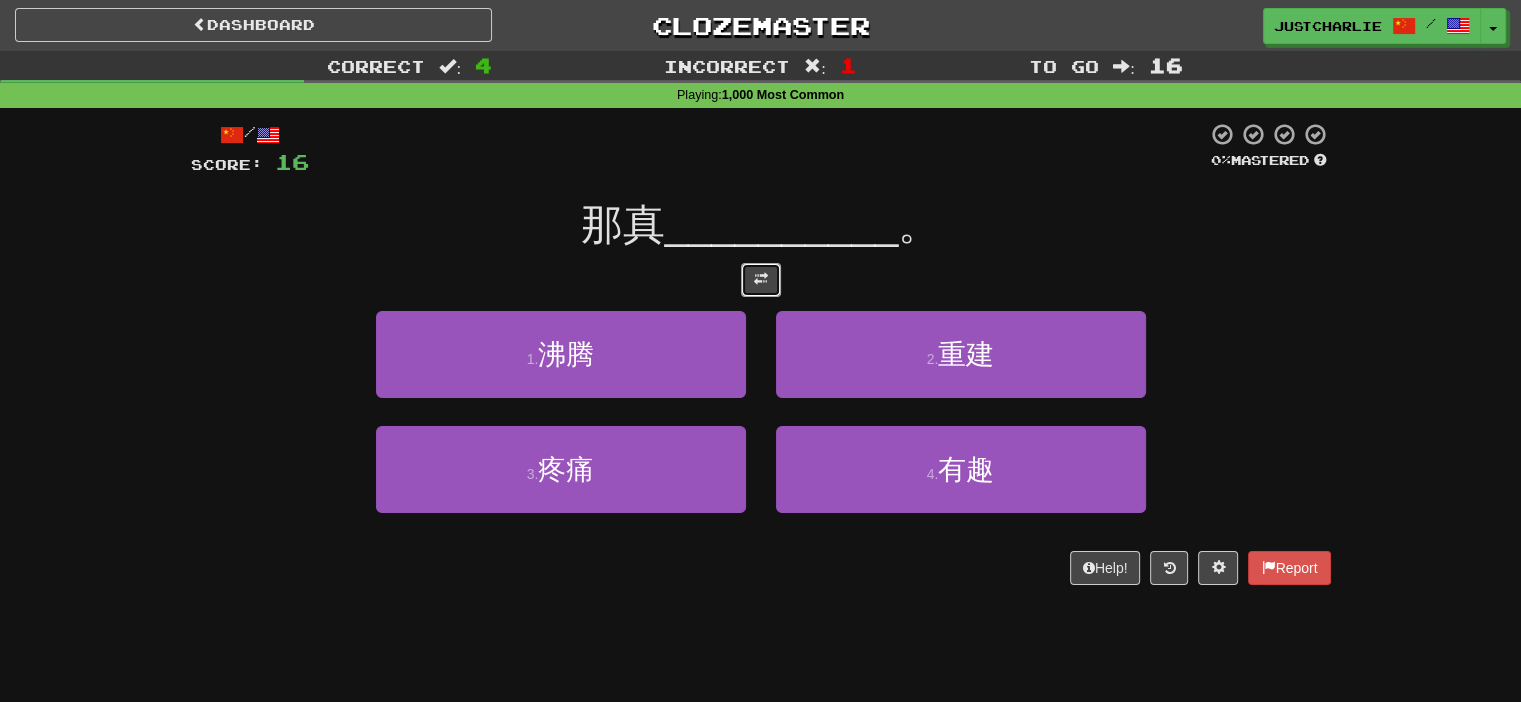 click at bounding box center [761, 280] 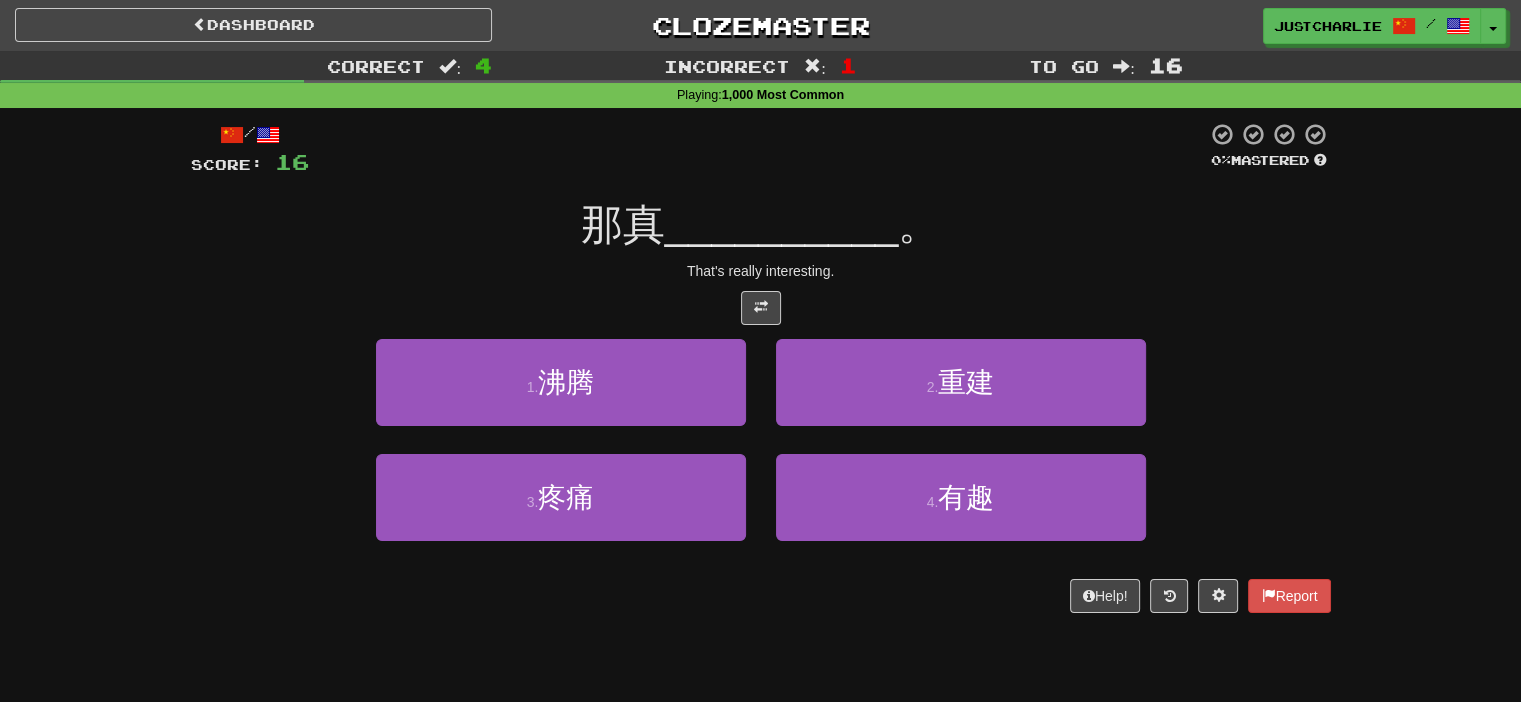 click at bounding box center [761, 308] 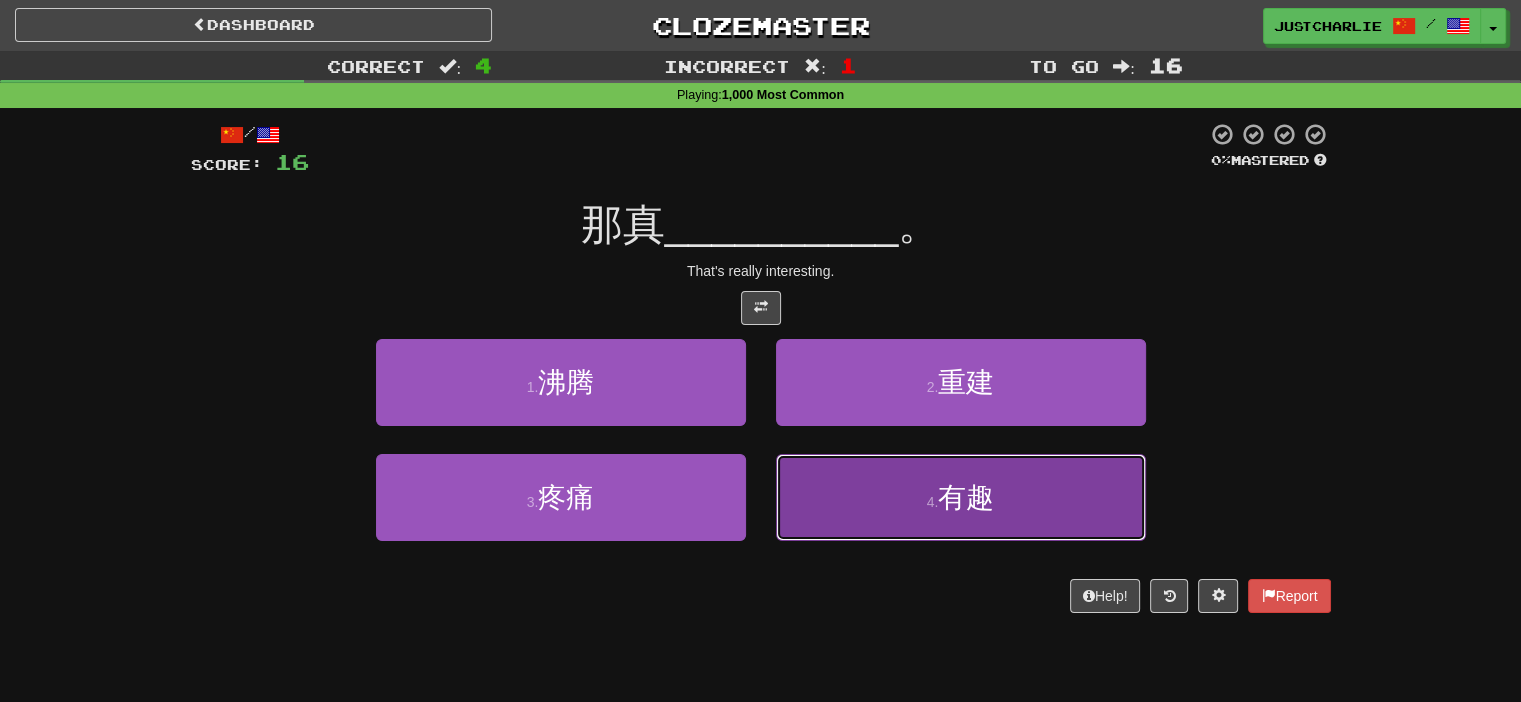 click on "4 .  有趣" at bounding box center [961, 497] 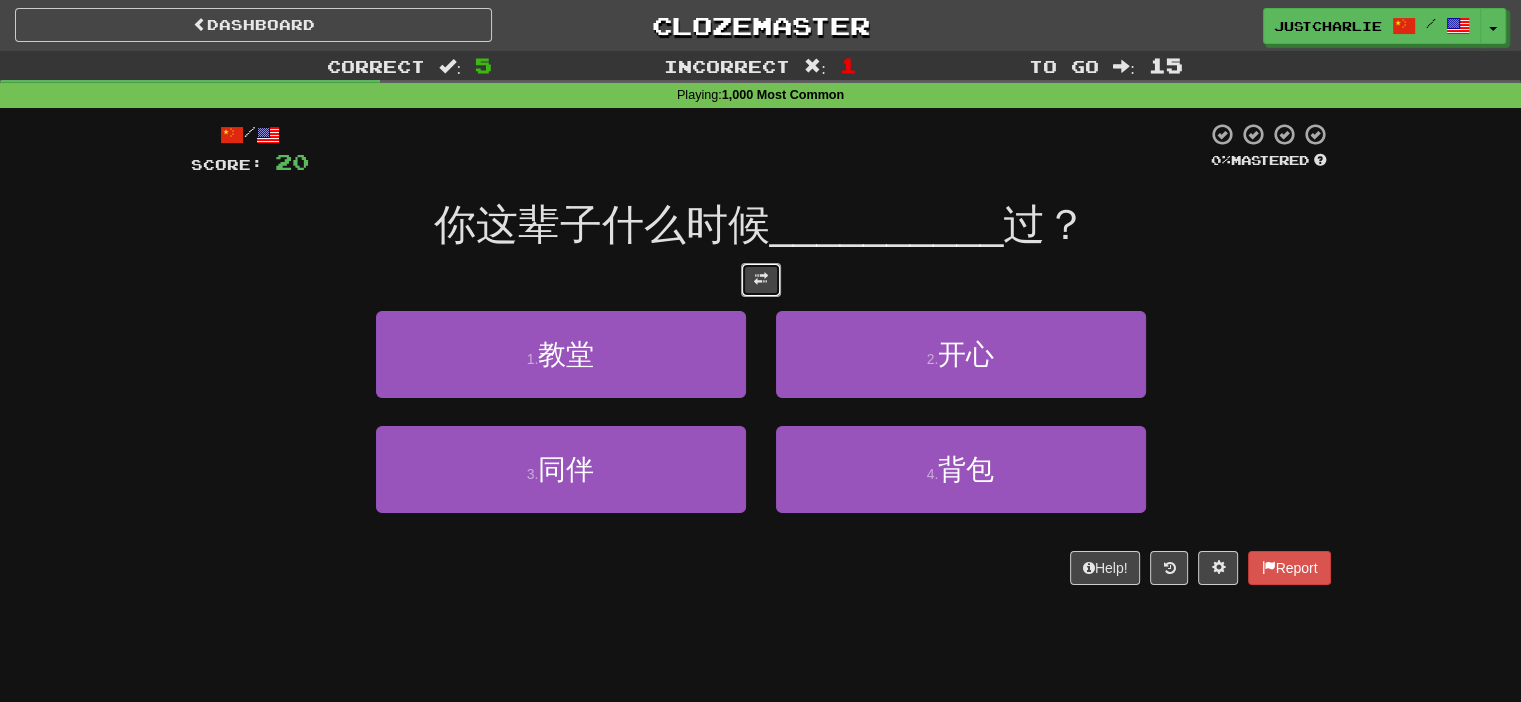 click at bounding box center [761, 280] 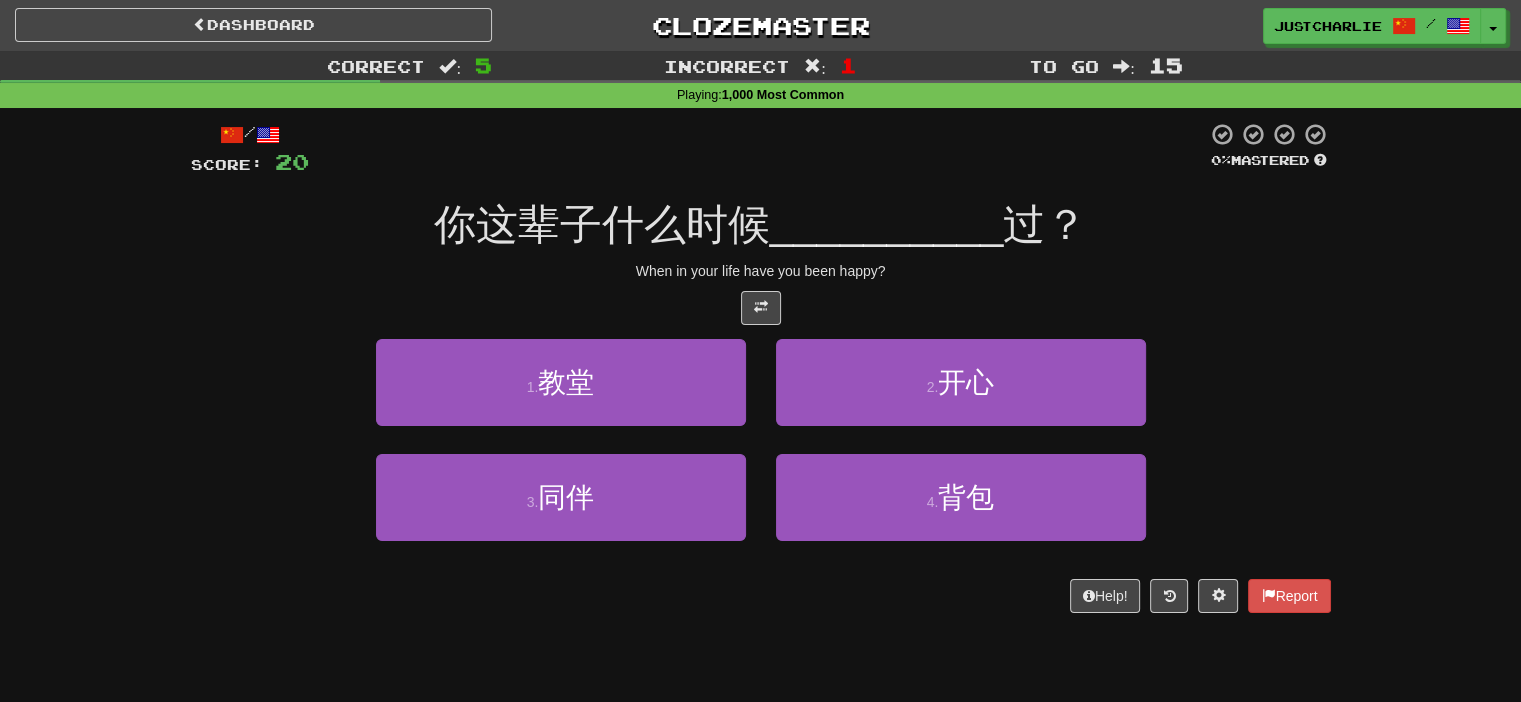 click on "When in your life have you been happy?" at bounding box center (761, 271) 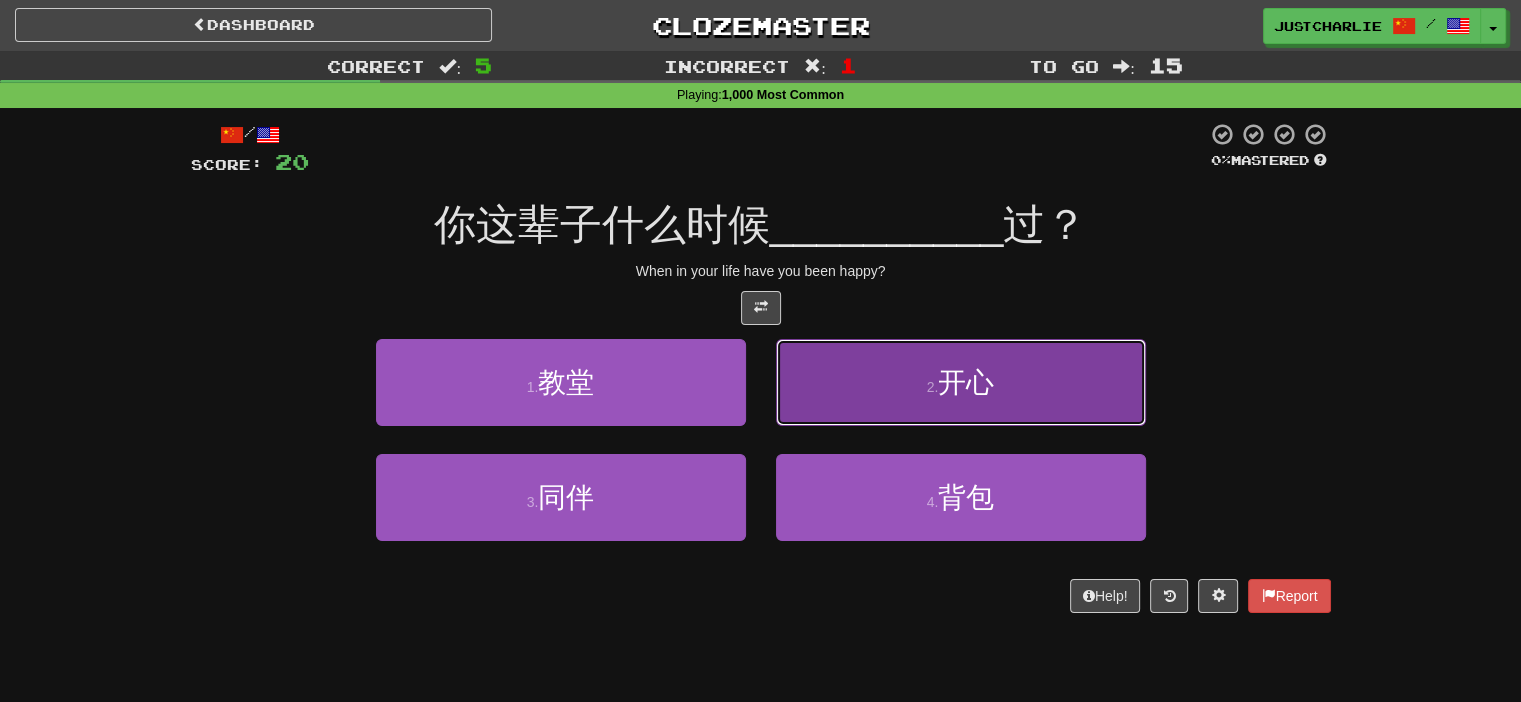 click on "2 .  开心" at bounding box center [961, 382] 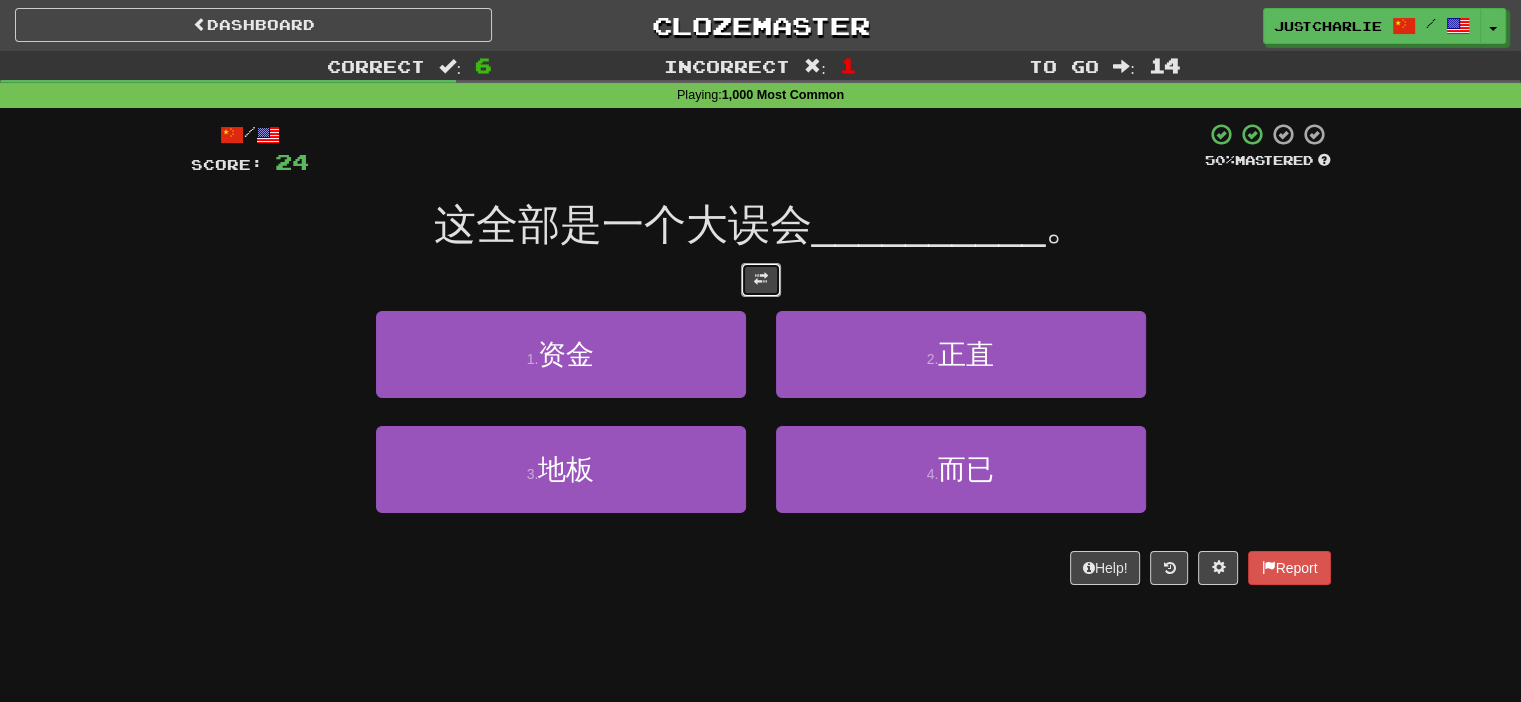 click at bounding box center [761, 280] 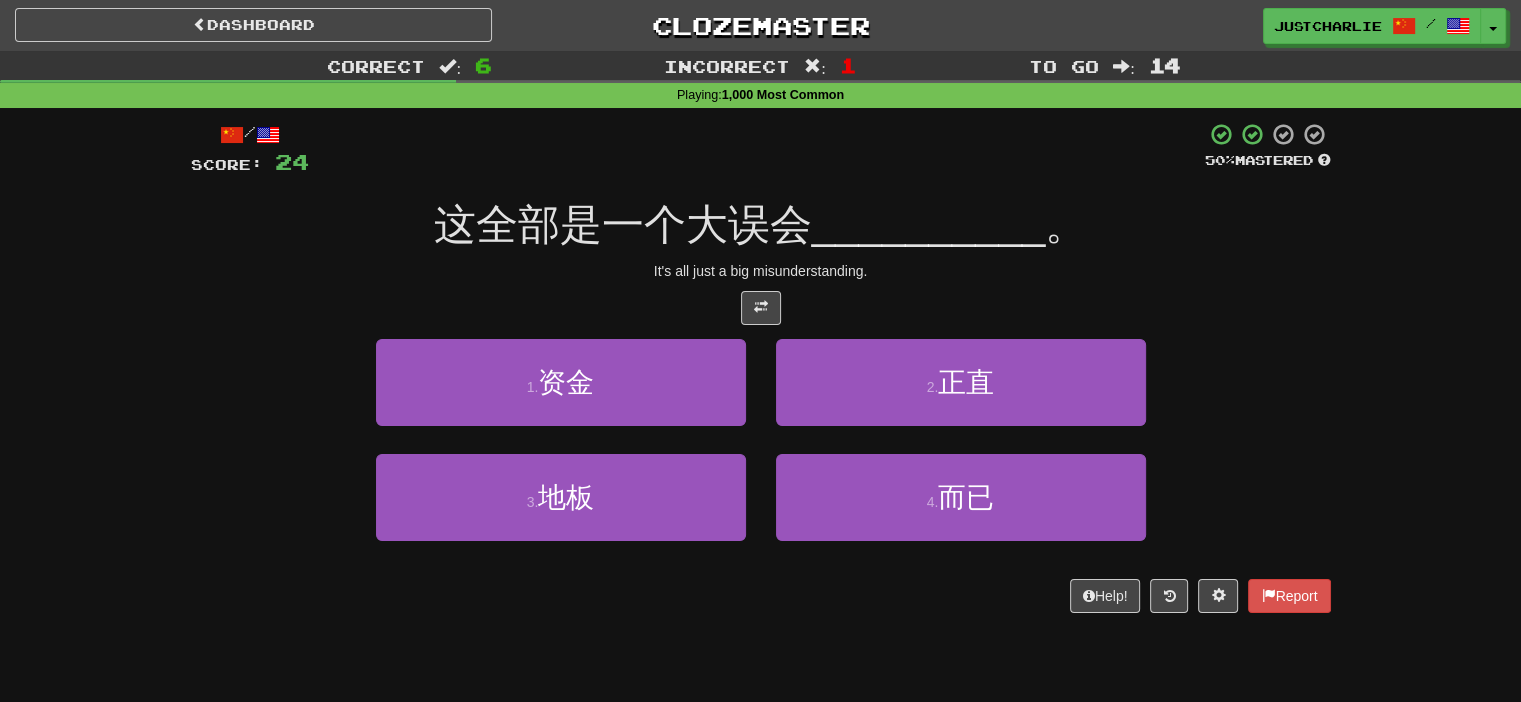 click on "/  Score:   24 50 %  Mastered 这全部是一个大误会 __________ 。 It's all just a big misunderstanding. 1 .  资金 2 .  正直 3 .  地板 4 .  而已  Help!  Report" at bounding box center [761, 367] 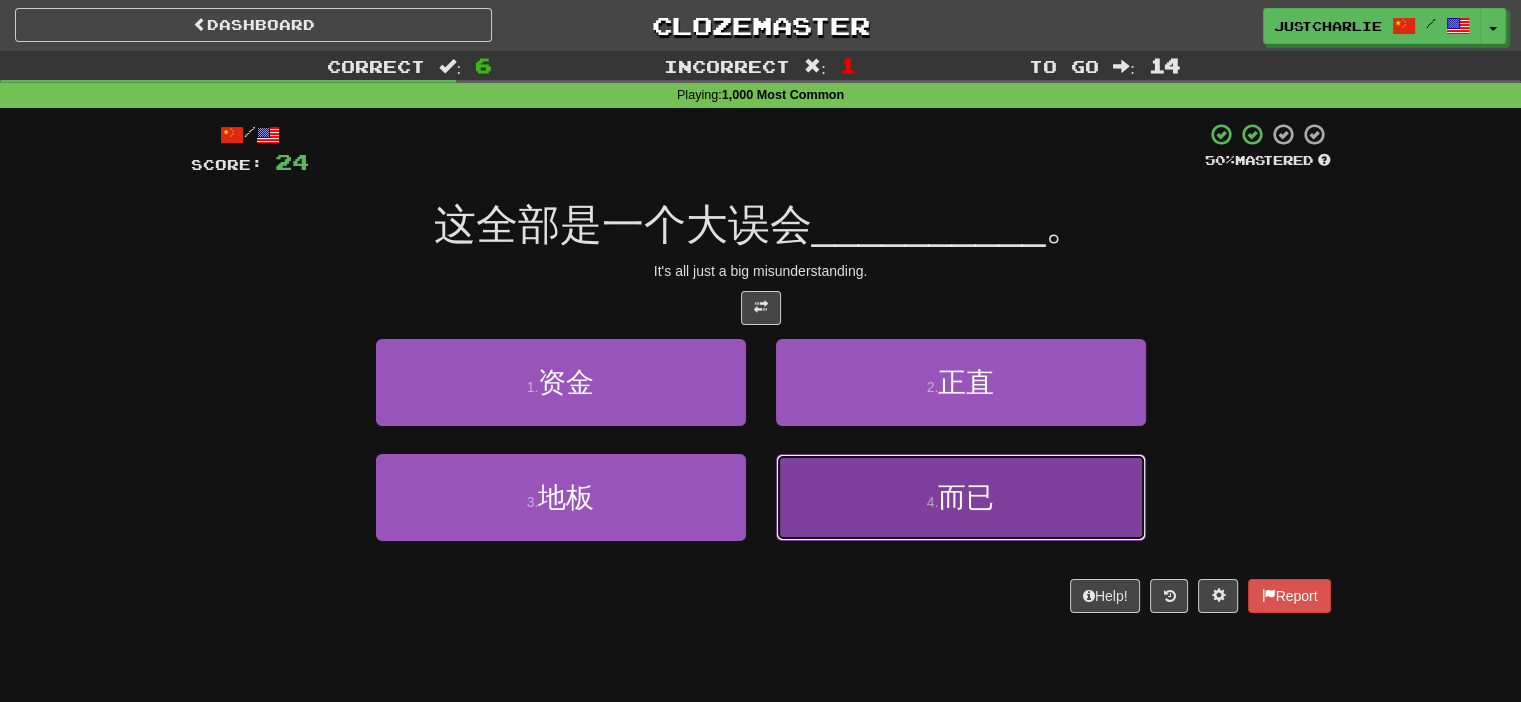 click on "4 .  而已" at bounding box center [961, 497] 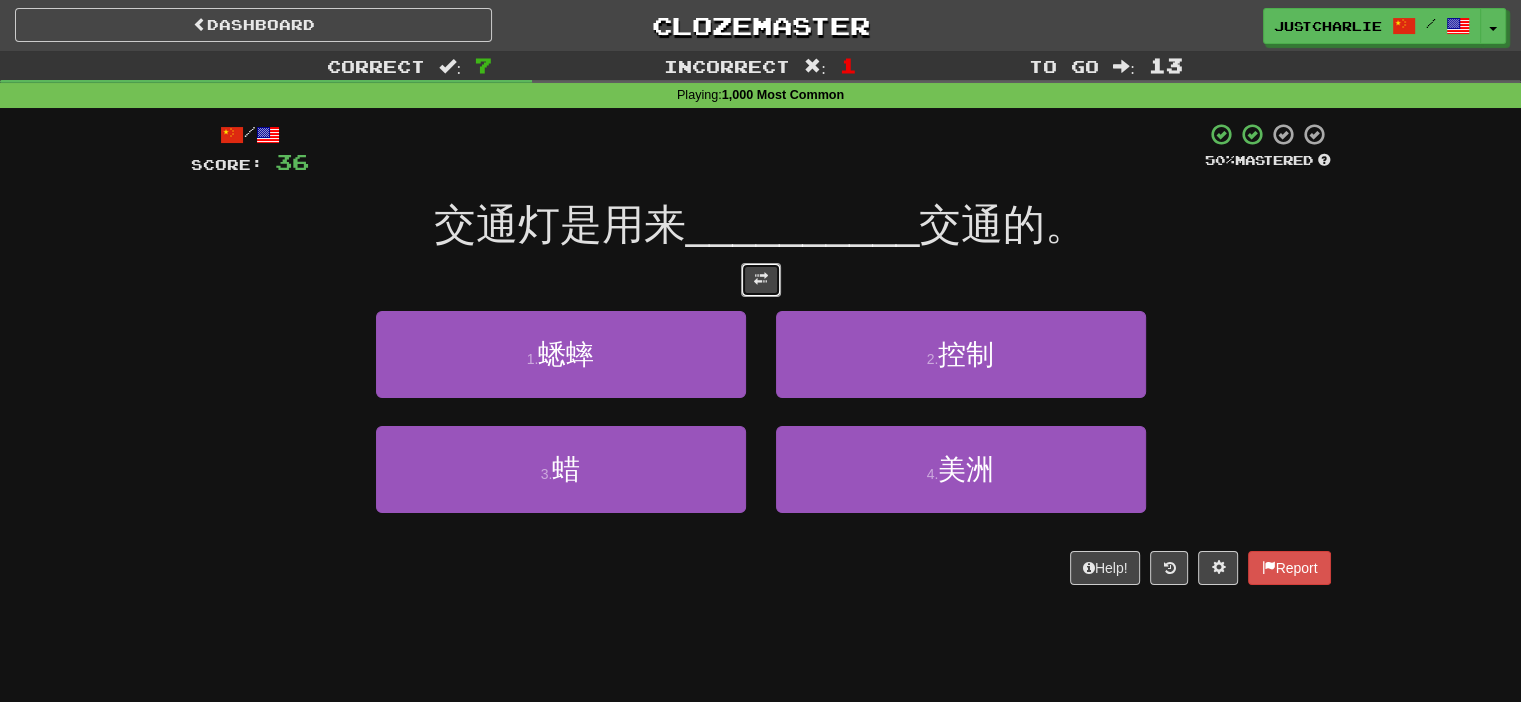 click at bounding box center (761, 279) 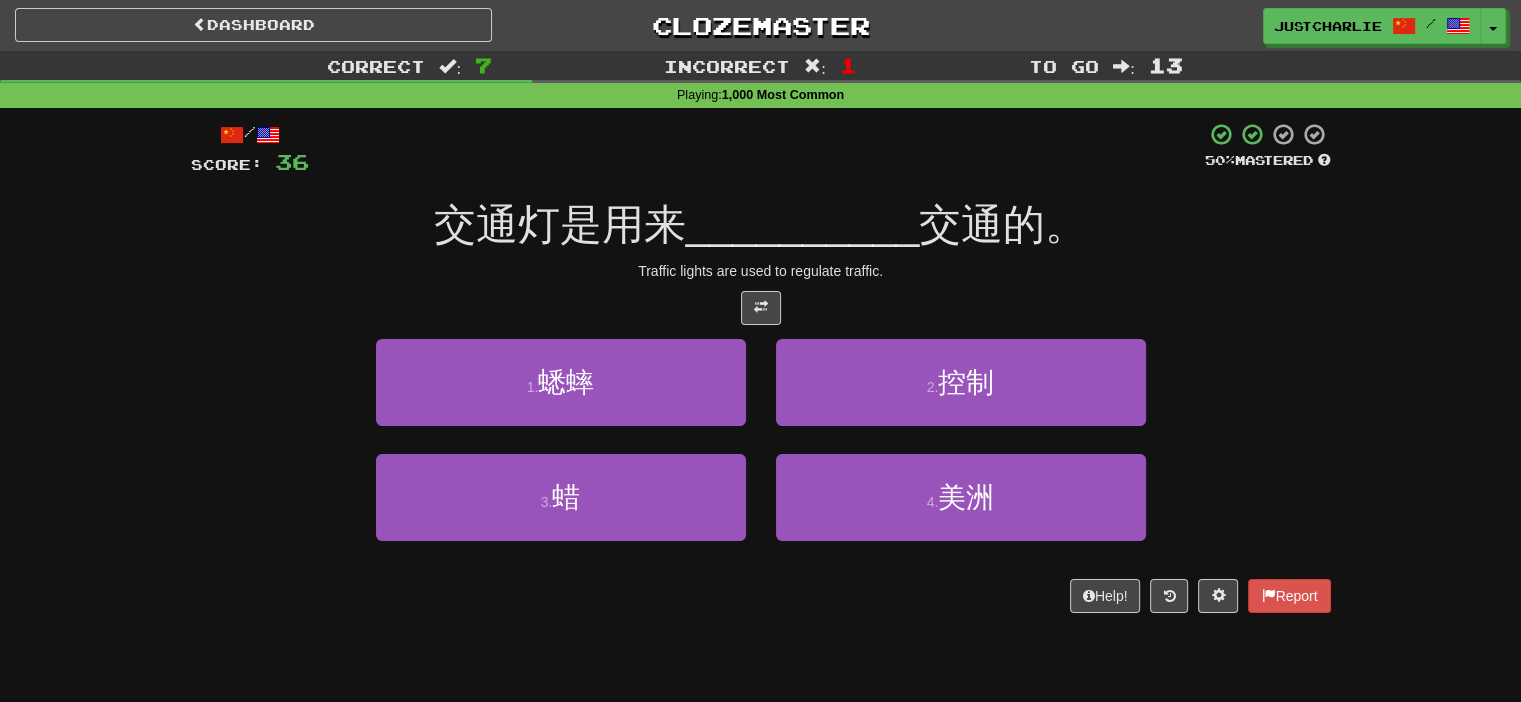 click on "/  Score:   36 50 %  Mastered 交通灯是用来 __________ 交通的。 Traffic lights are used to regulate traffic. 1 .  蟋蟀 2 .  控制 3 .  蜡 4 .  美洲  Help!  Report" at bounding box center [761, 367] 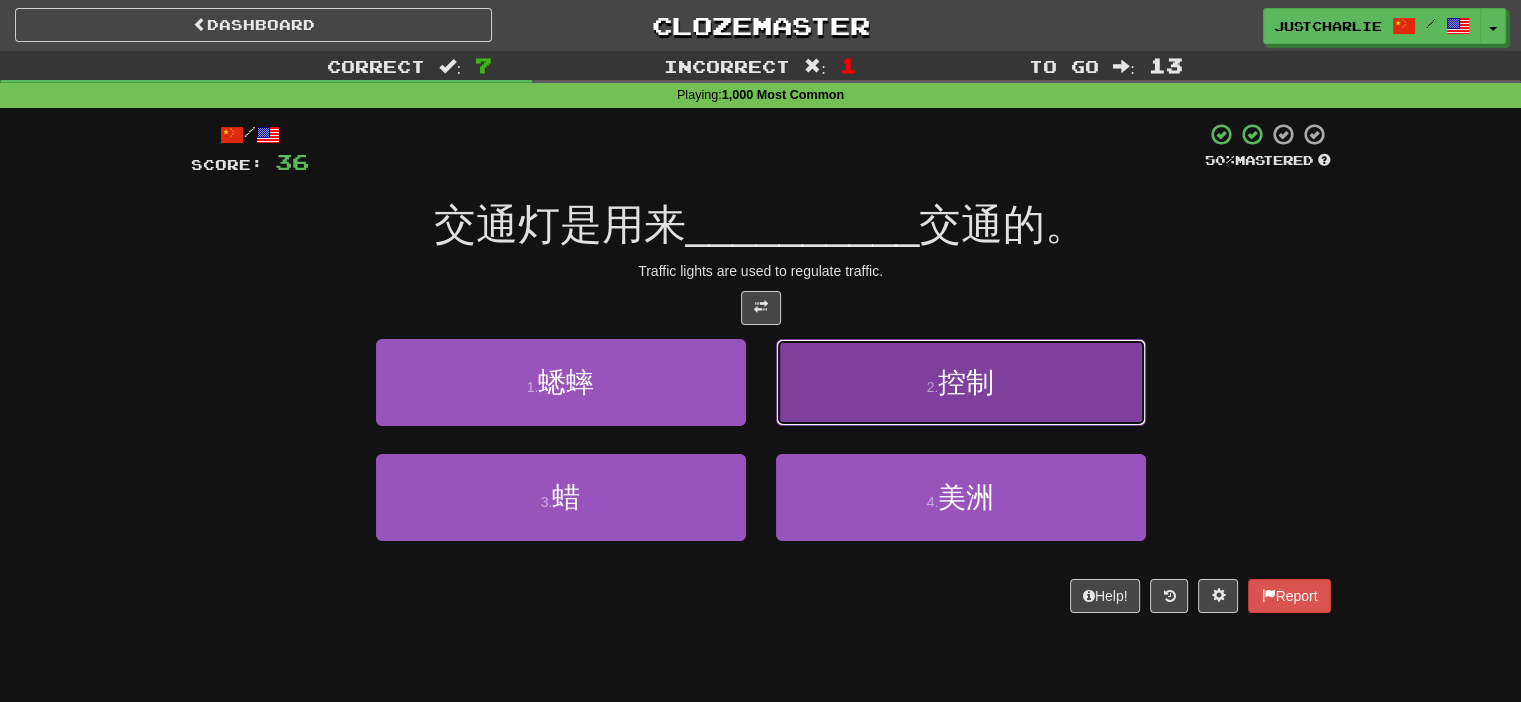 click on "2 .  控制" at bounding box center (961, 382) 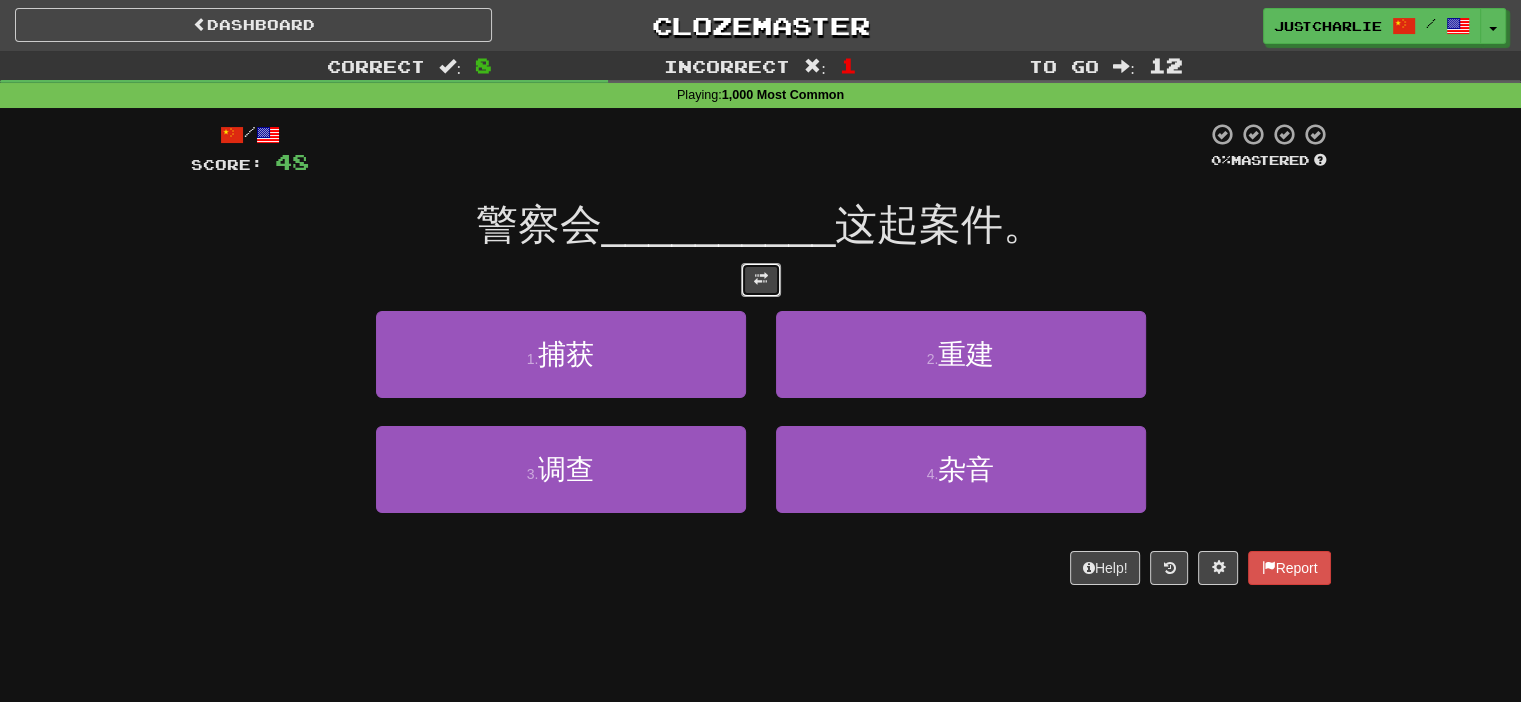 click at bounding box center (761, 280) 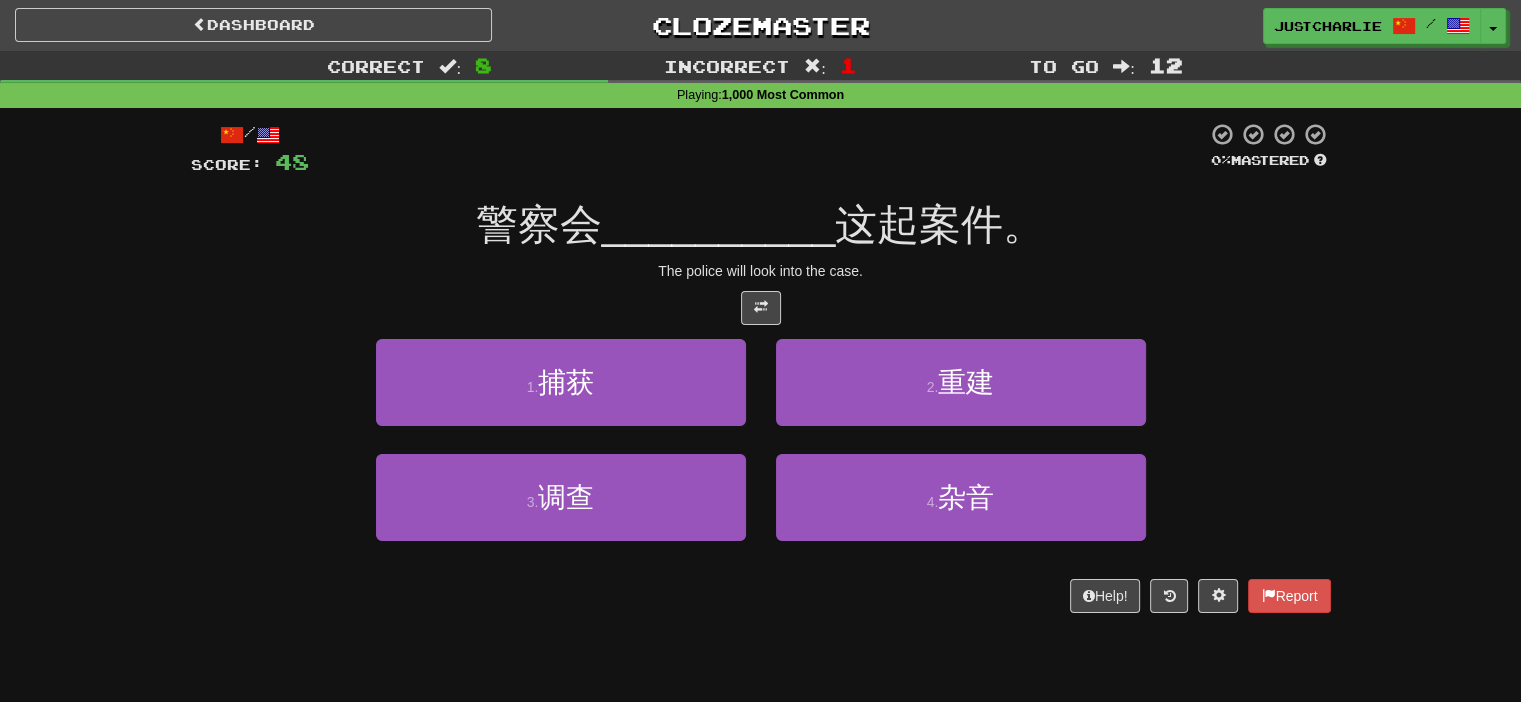click on "/  Score:   48 0 %  Mastered 警察会 __________ 这起案件。 The police will look into the case. 1 .  捕获 2 .  重建 3 .  调查 4 .  杂音  Help!  Report" at bounding box center (761, 367) 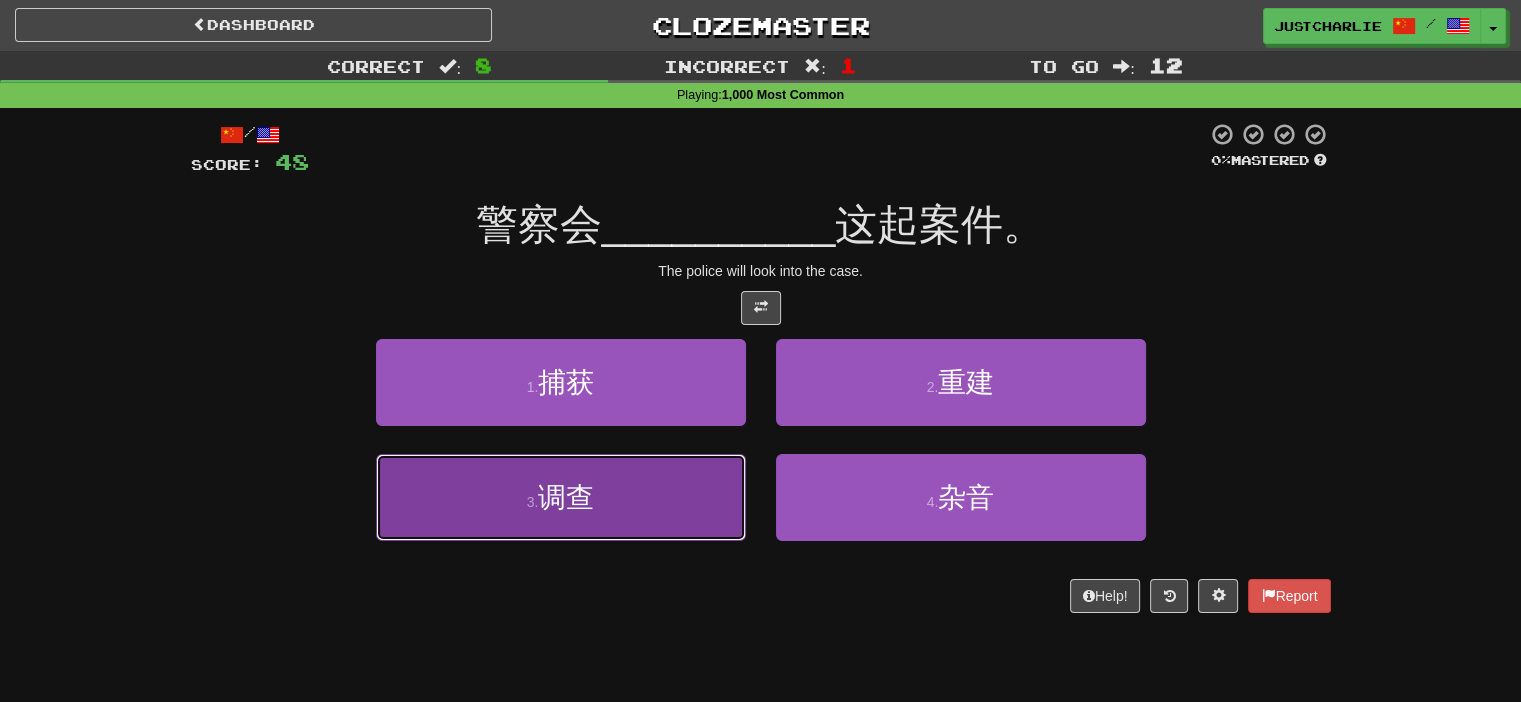 click on "3 .  调查" at bounding box center (561, 497) 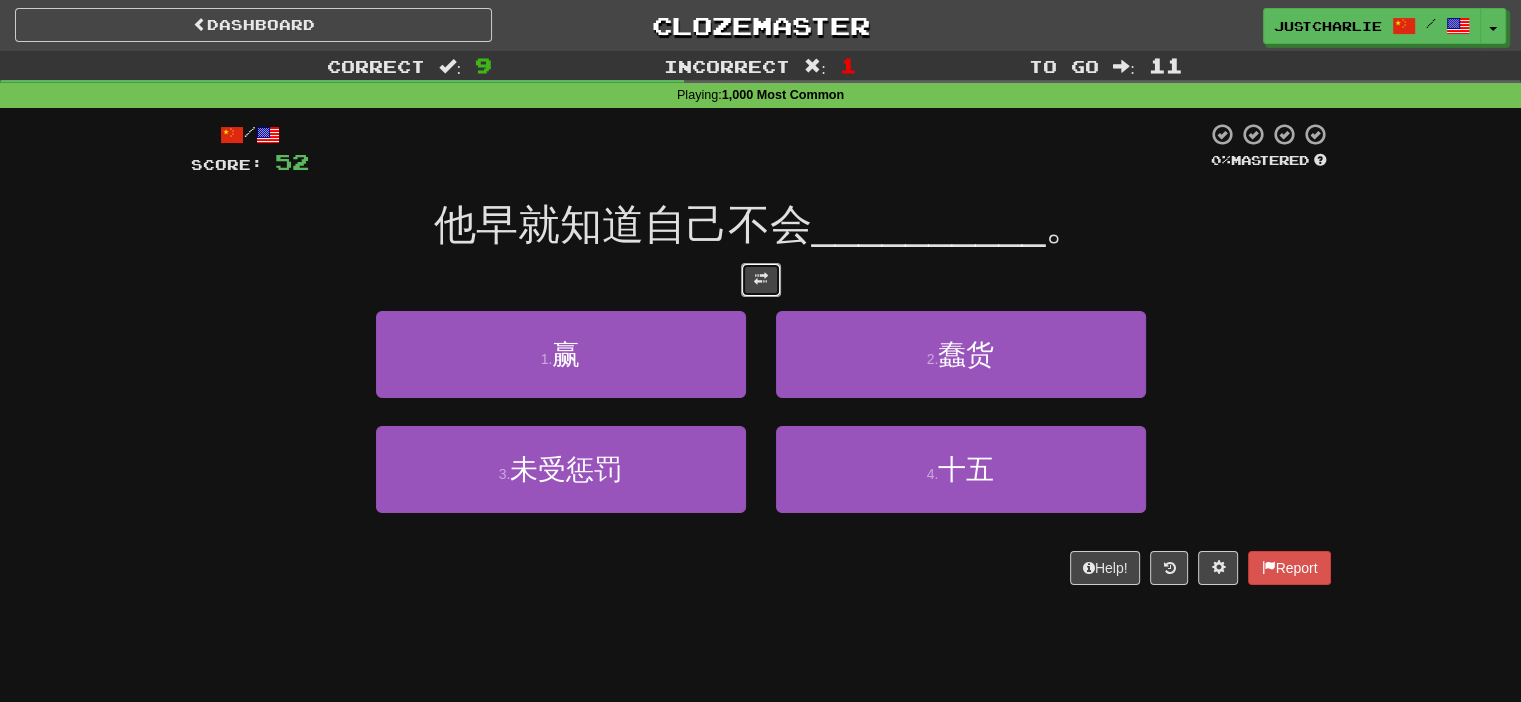 click at bounding box center [761, 280] 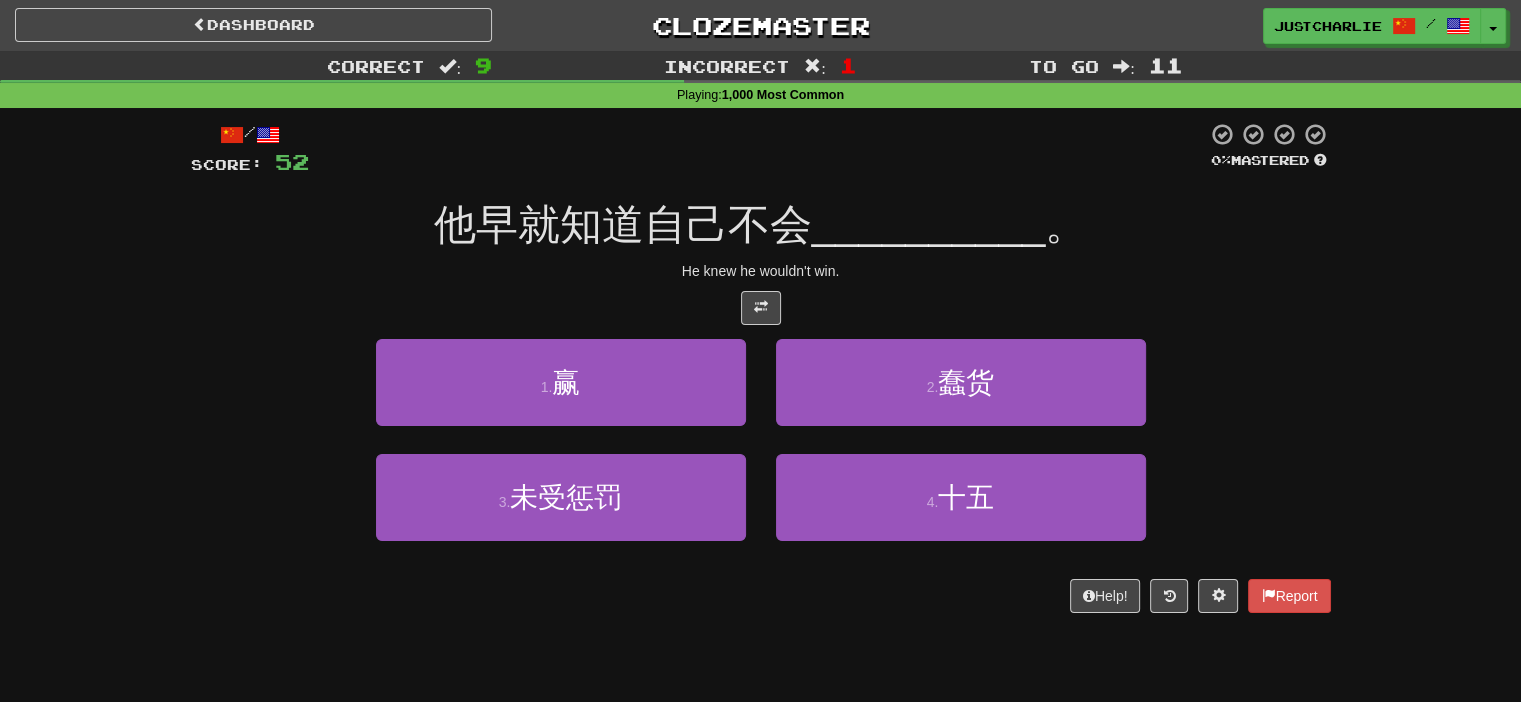 click on "He knew he wouldn't win." at bounding box center [761, 271] 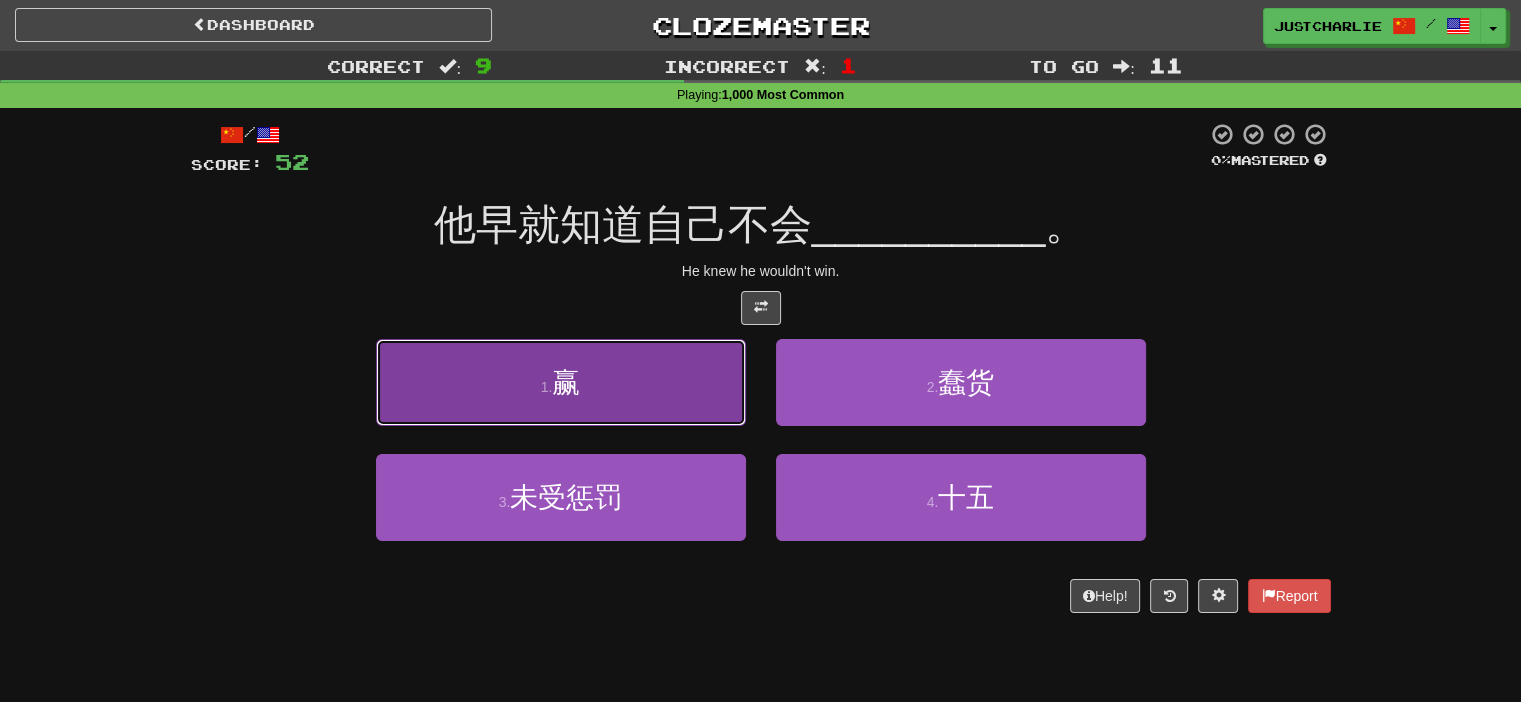 click on "1 .  赢" at bounding box center [561, 382] 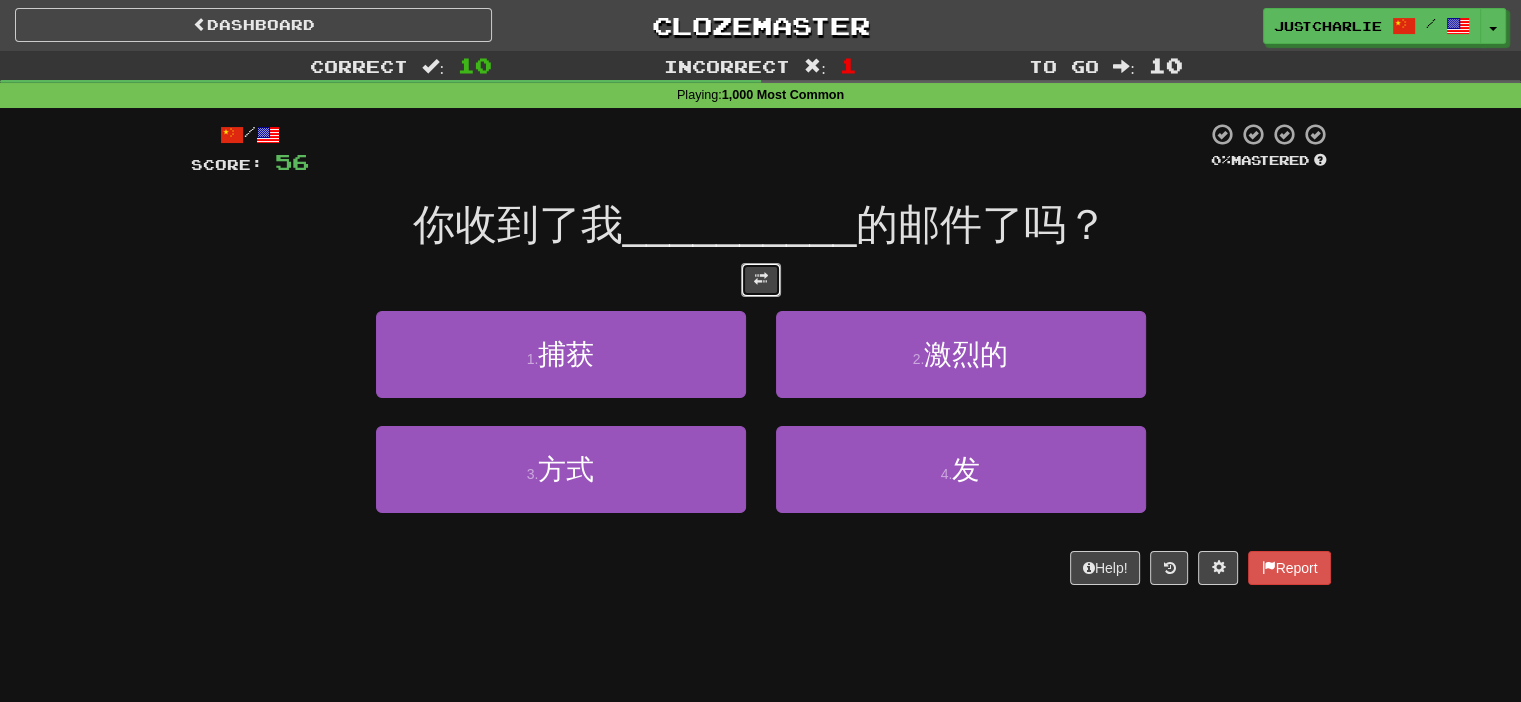 click at bounding box center [761, 279] 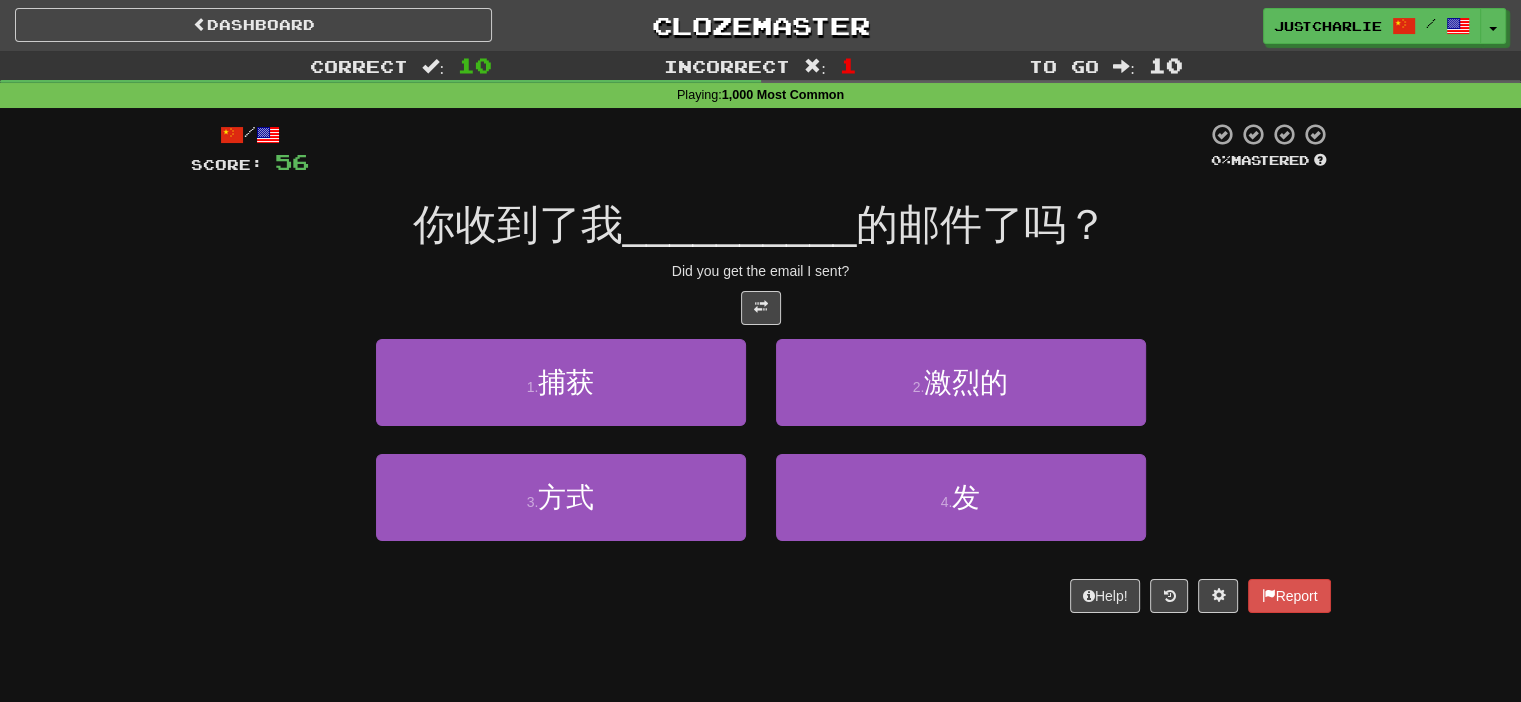 click on "Did you get the email I sent?" at bounding box center (761, 271) 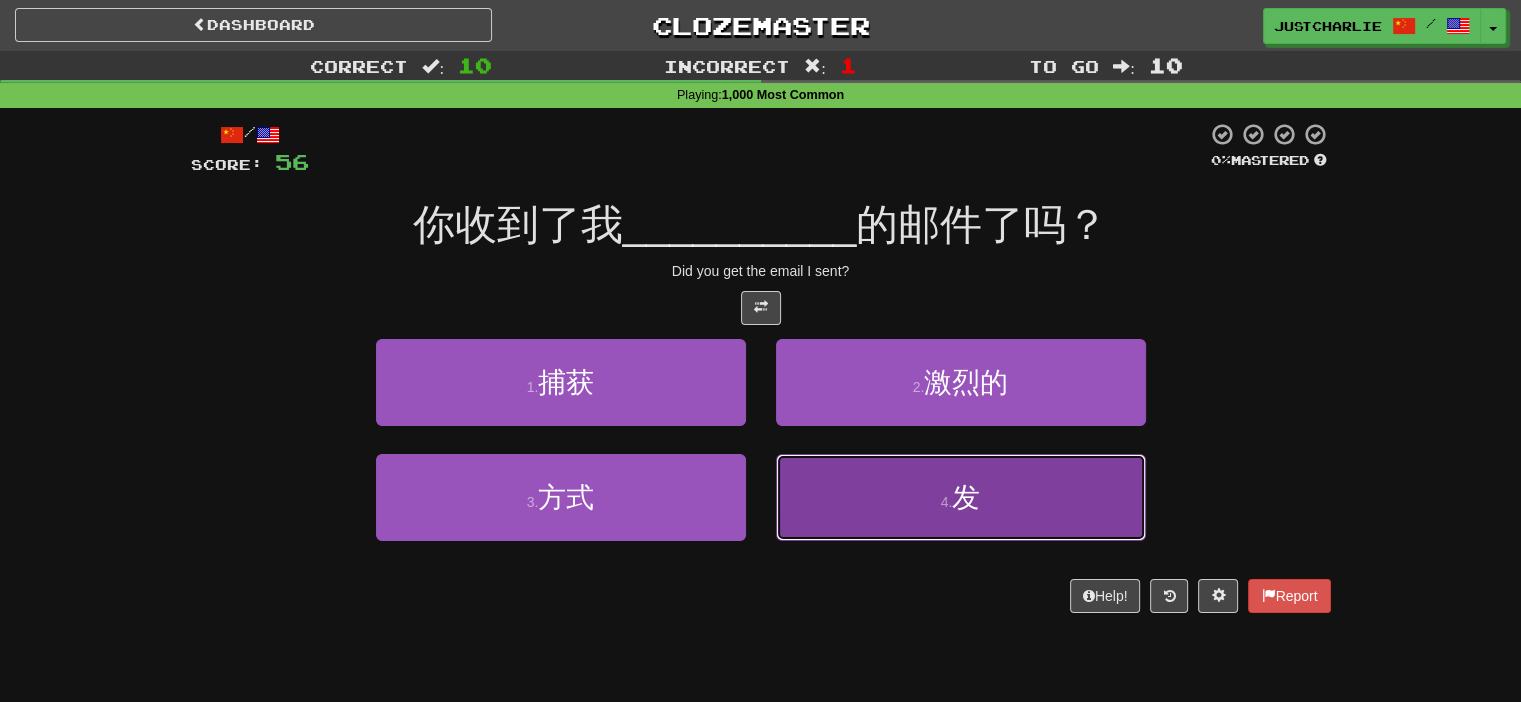 click on "4 .  发" at bounding box center (961, 497) 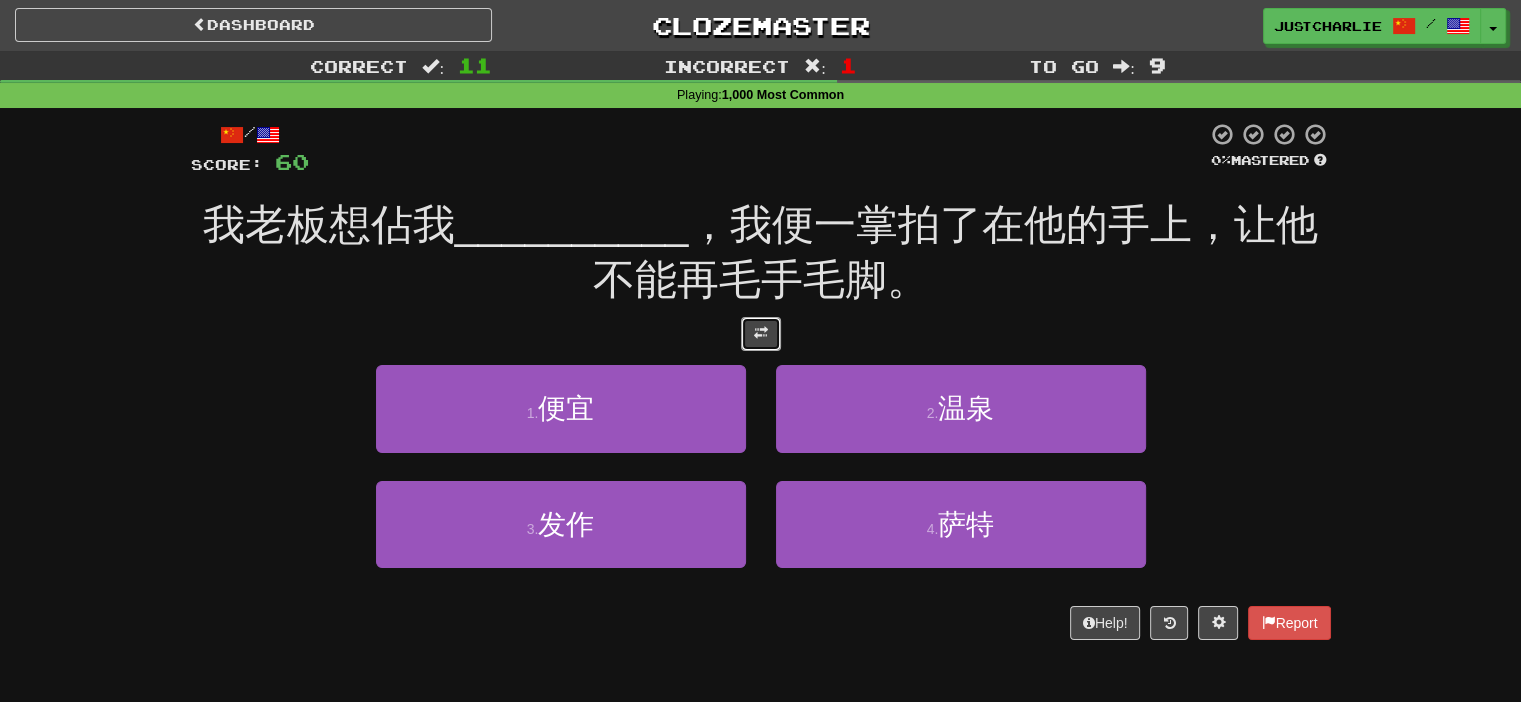 click at bounding box center [761, 333] 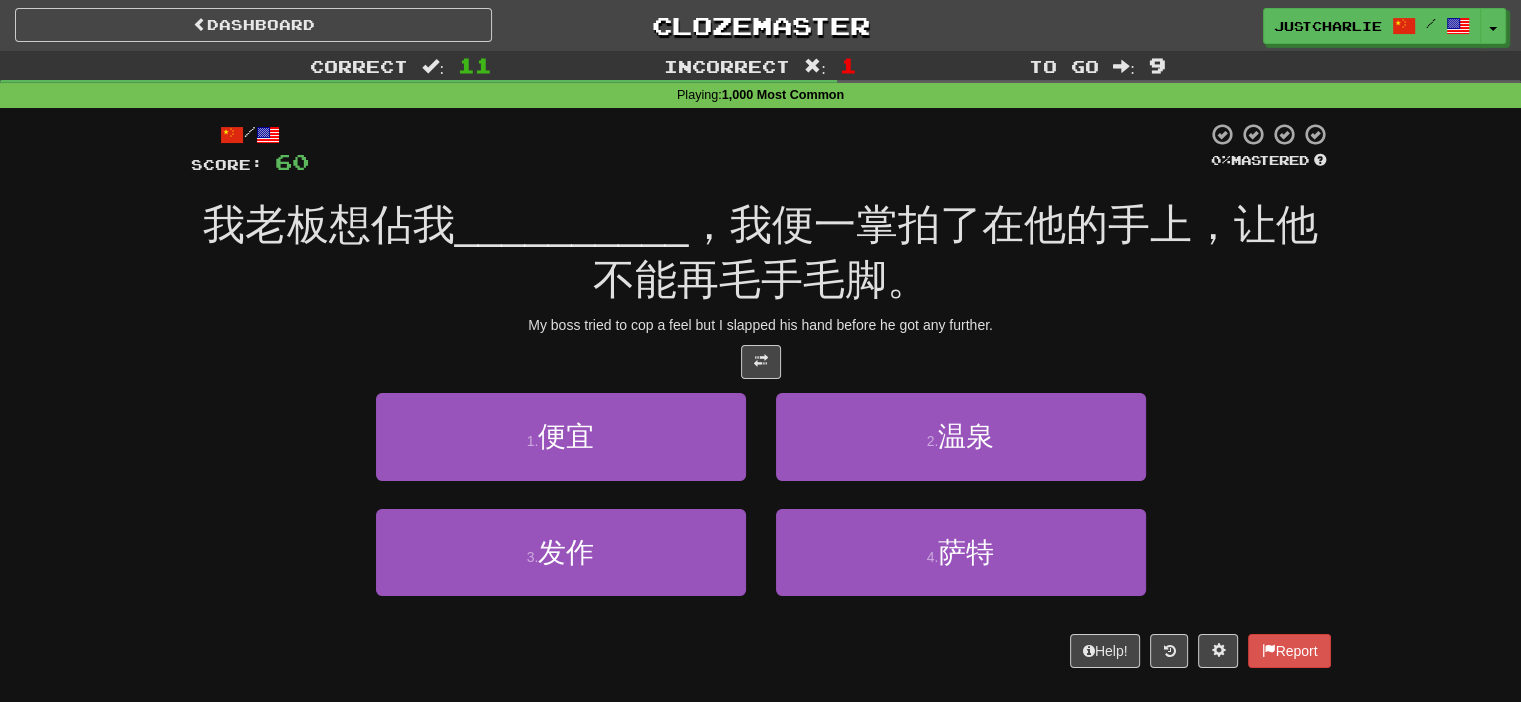 click on "My boss tried to cop a feel but I slapped his hand before he got any further." at bounding box center (761, 325) 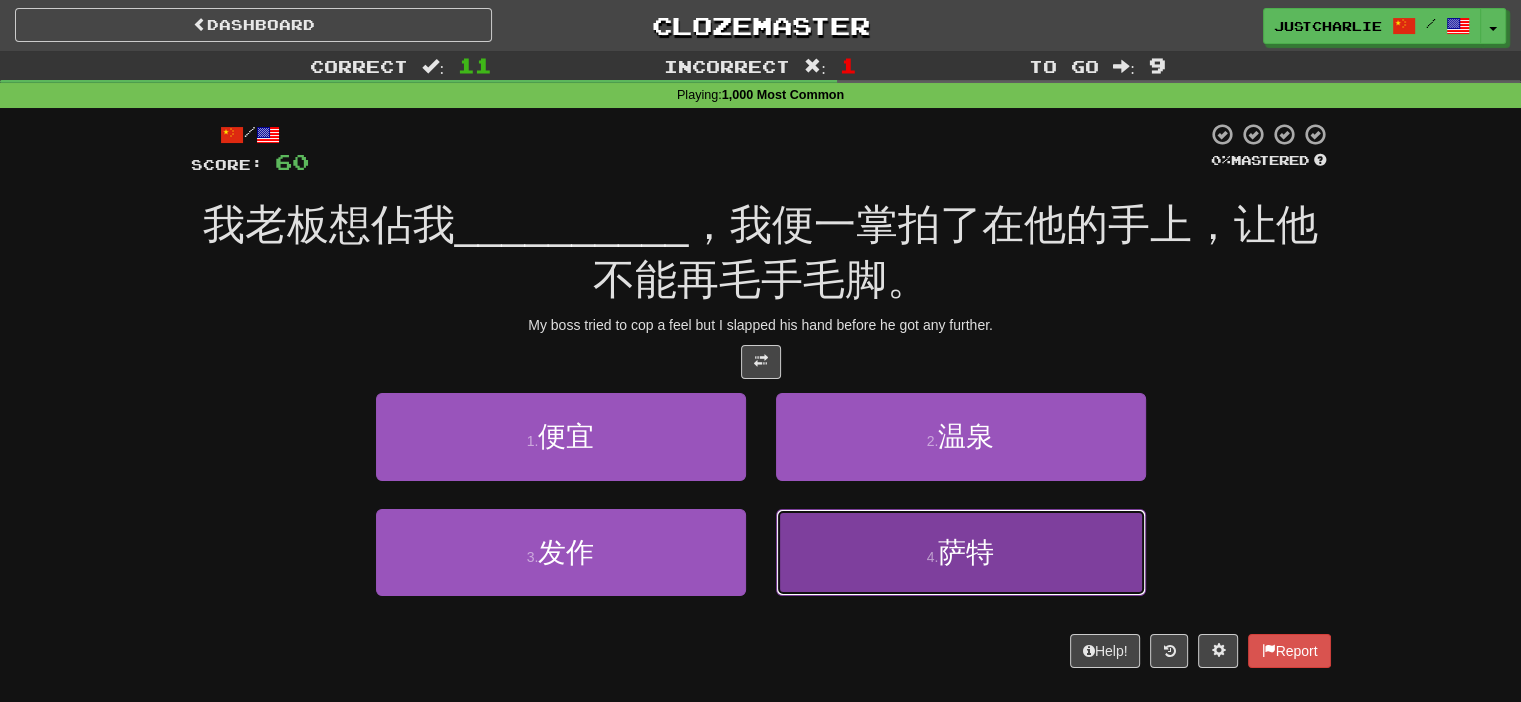click on "4 .  萨特" at bounding box center [961, 552] 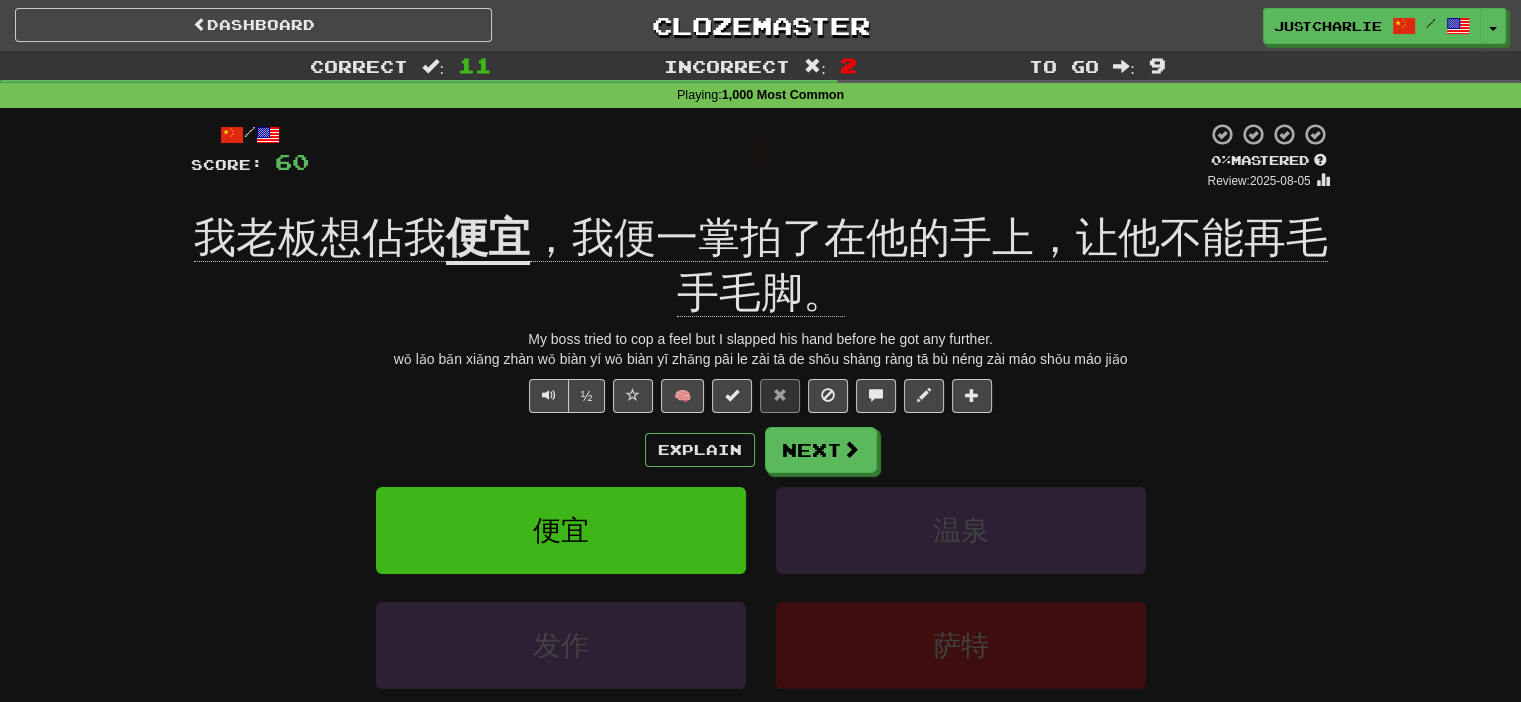 click on "便宜" at bounding box center (488, 239) 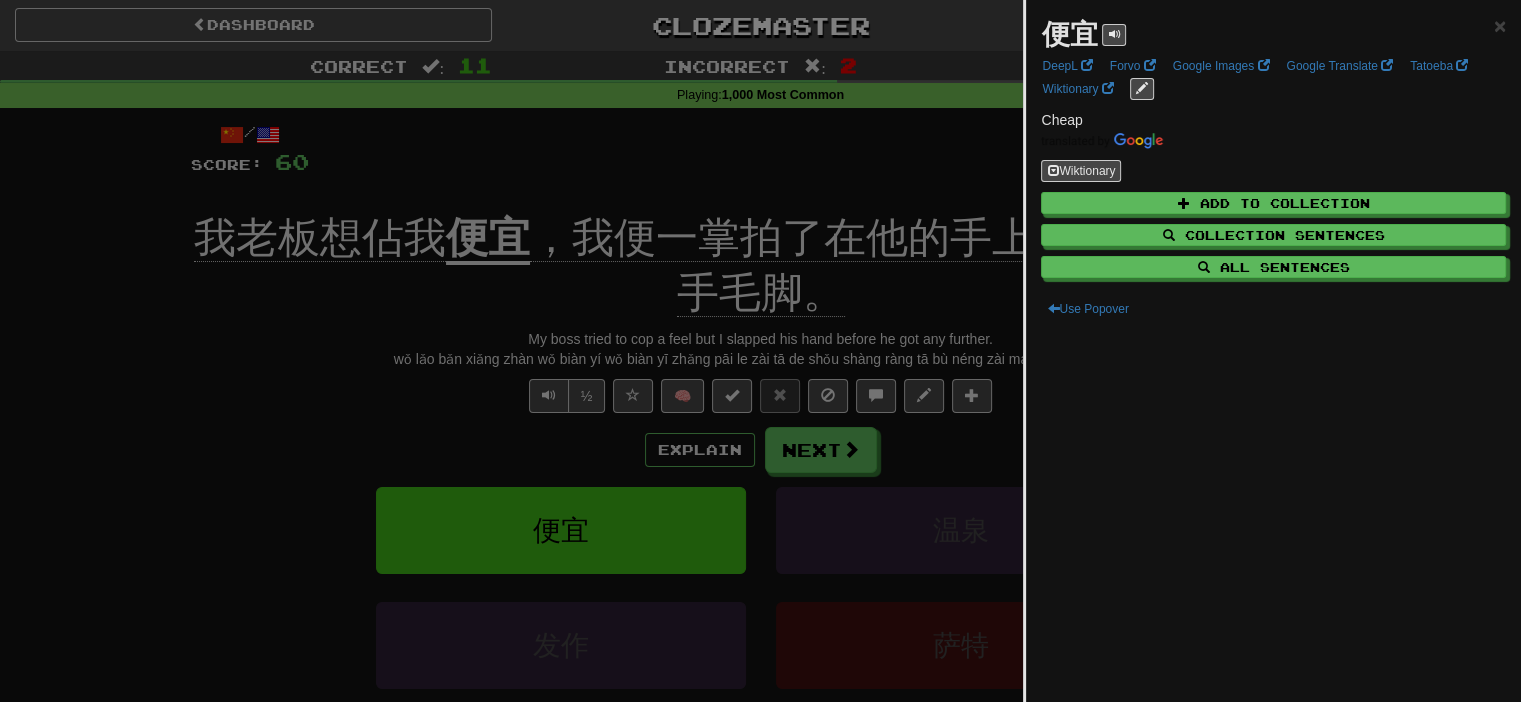 click at bounding box center (760, 351) 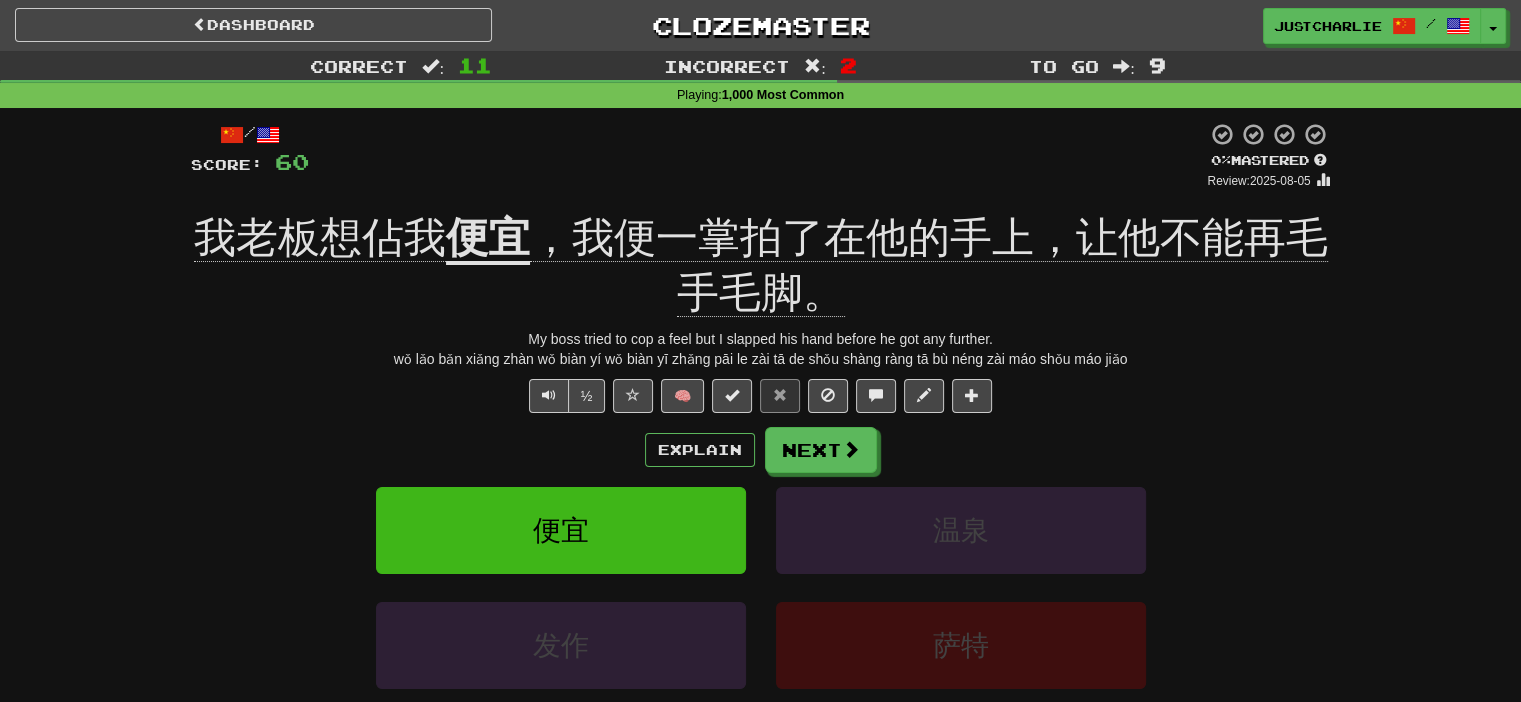 click on "我老板想佔我" 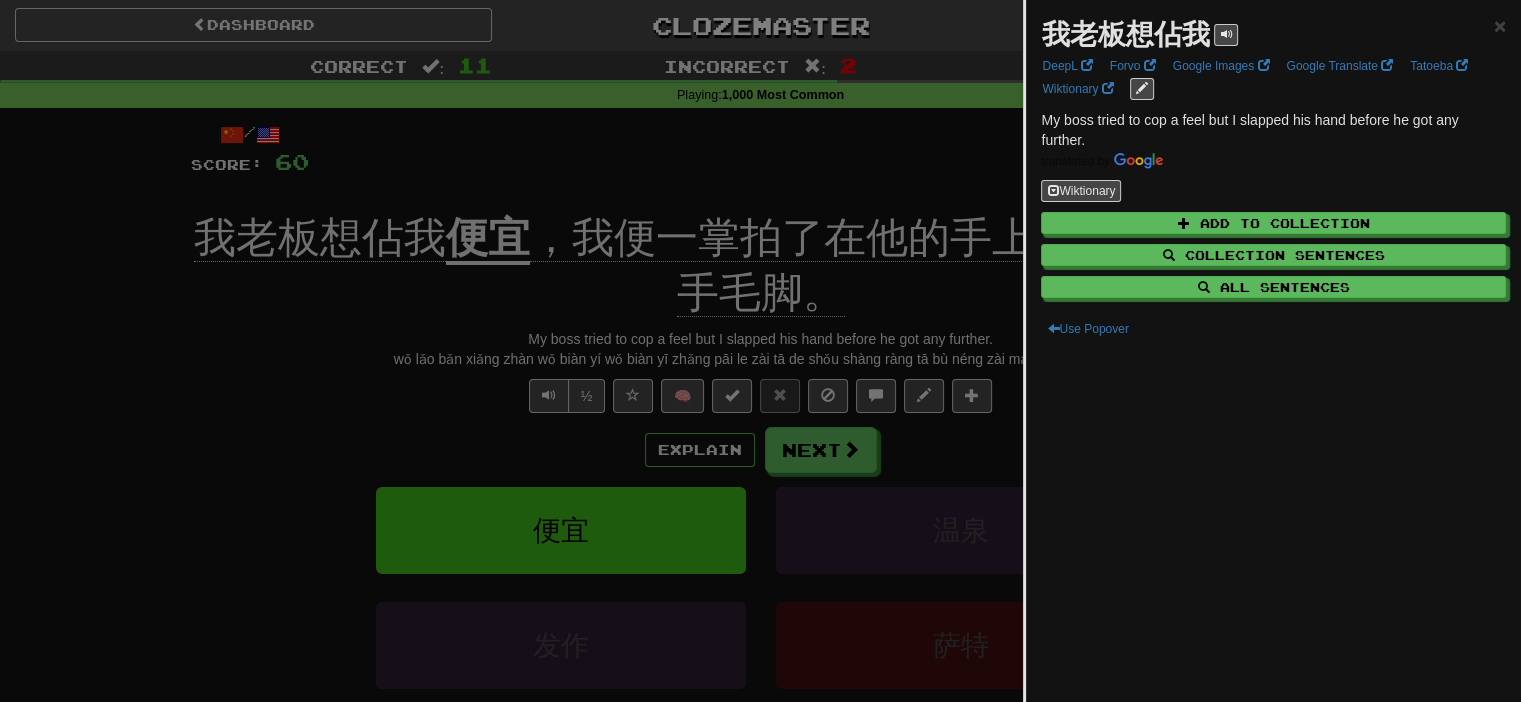 click at bounding box center (760, 351) 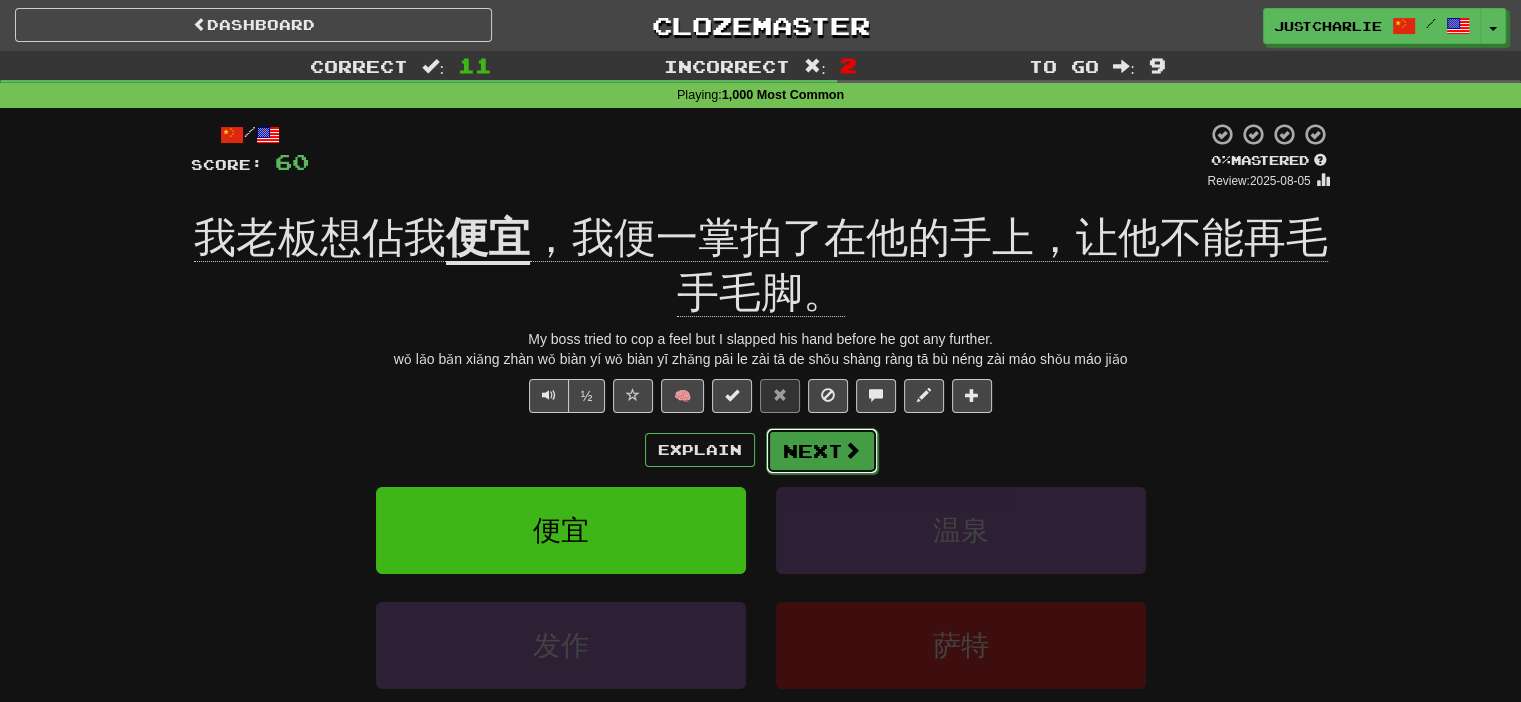 click on "Next" at bounding box center [822, 451] 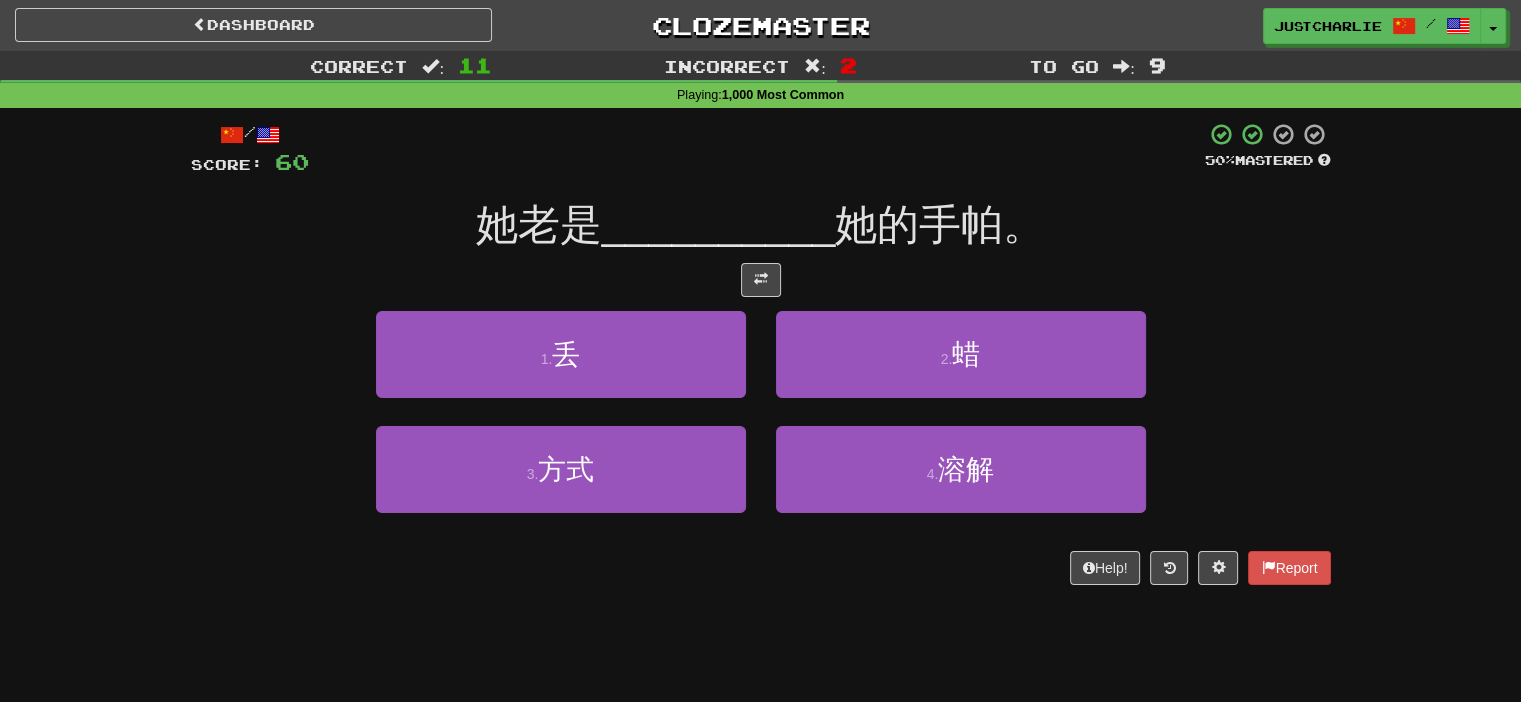 click at bounding box center [761, 280] 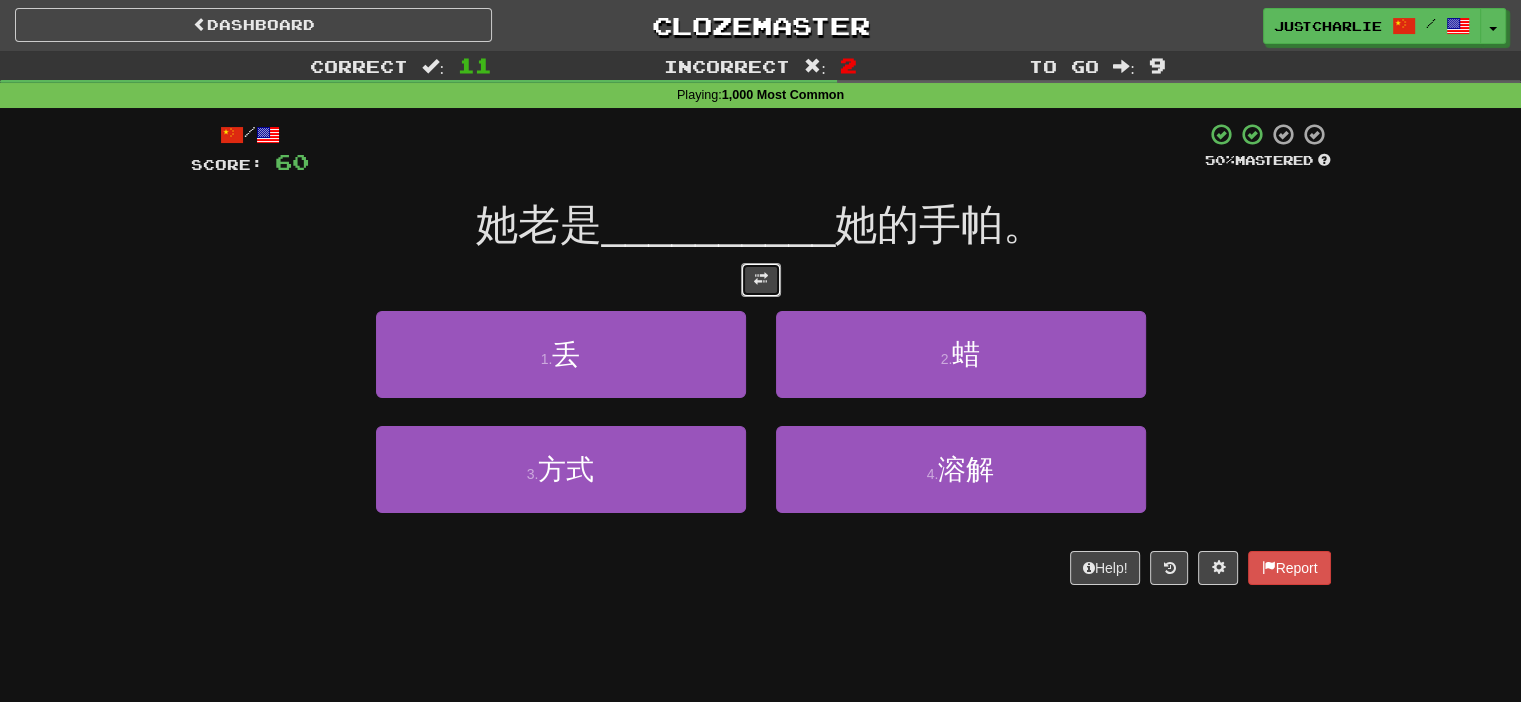 click at bounding box center [761, 279] 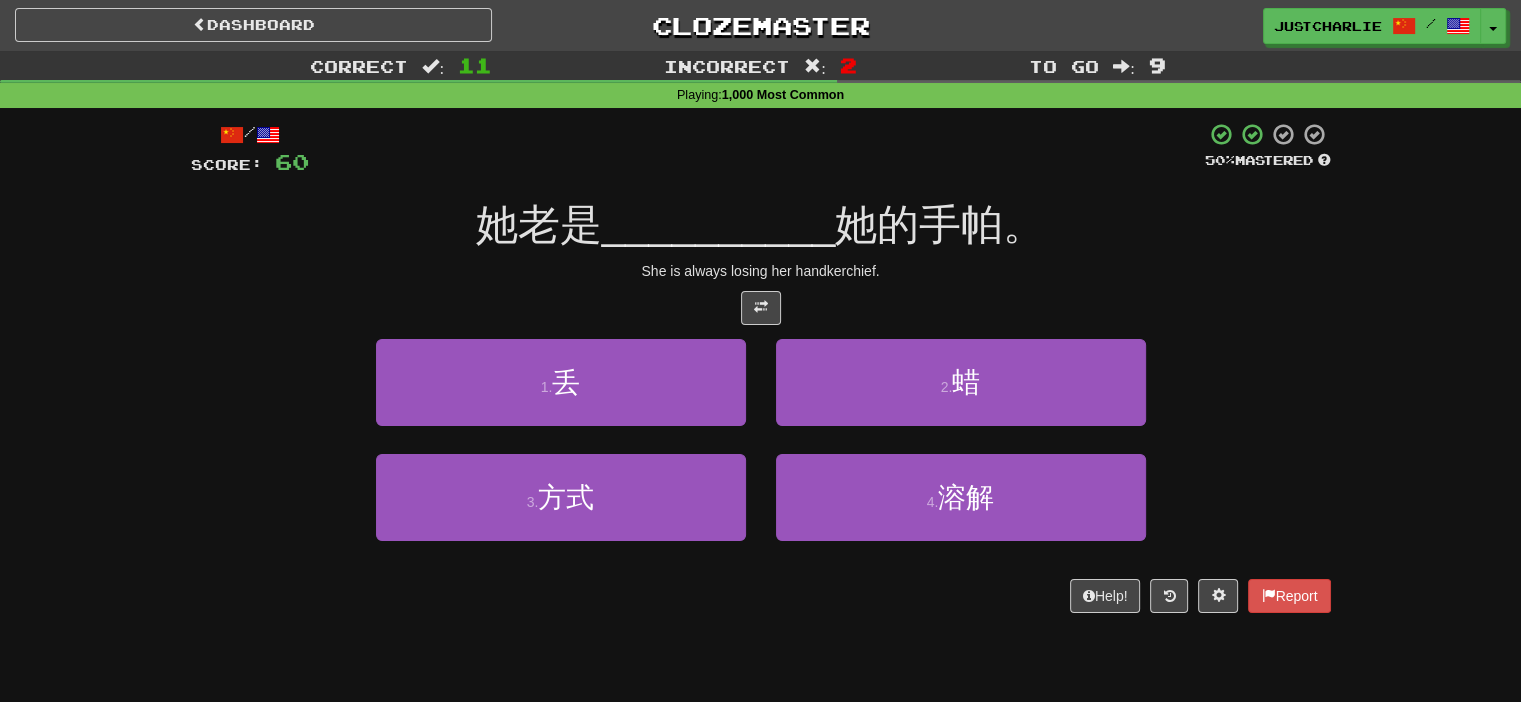 click at bounding box center [761, 308] 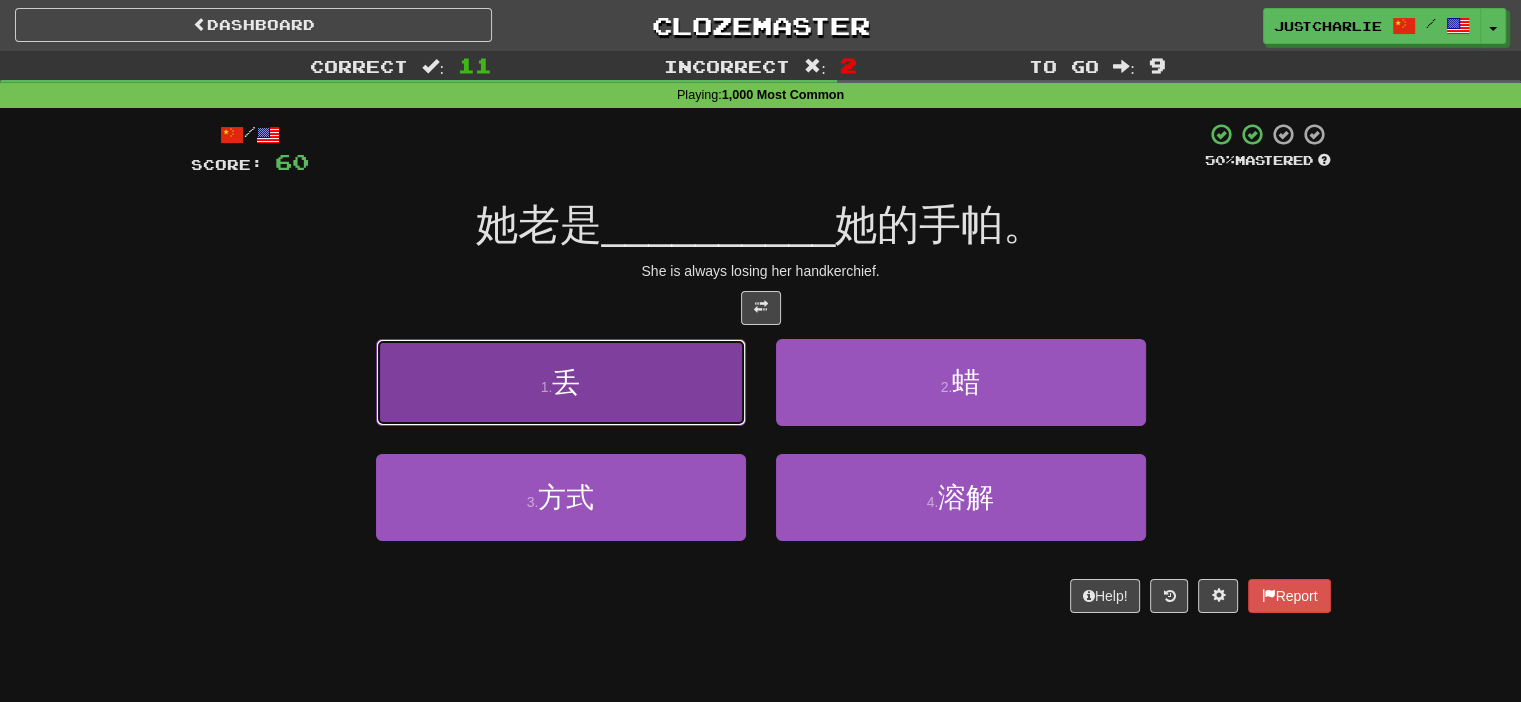 click on "1 .  丢" at bounding box center (561, 382) 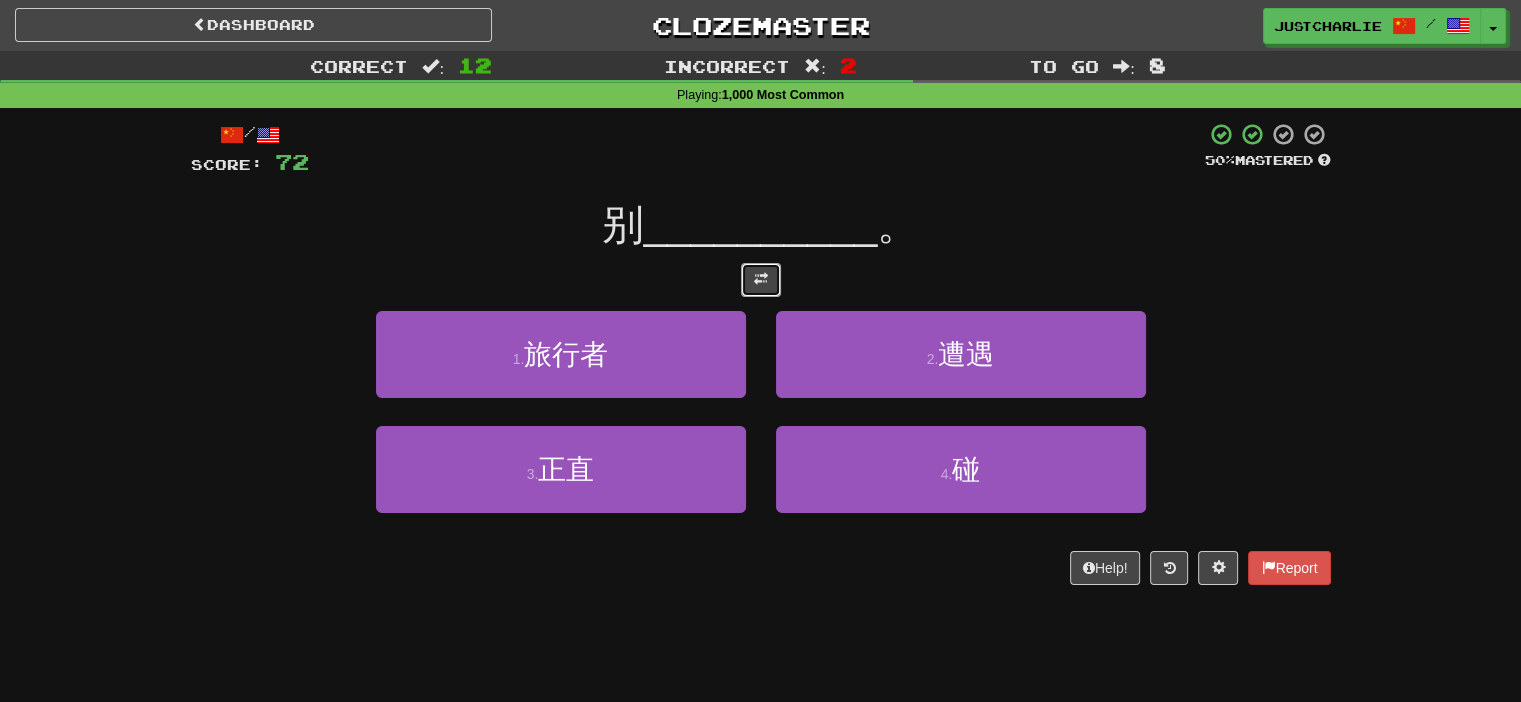 click at bounding box center [761, 279] 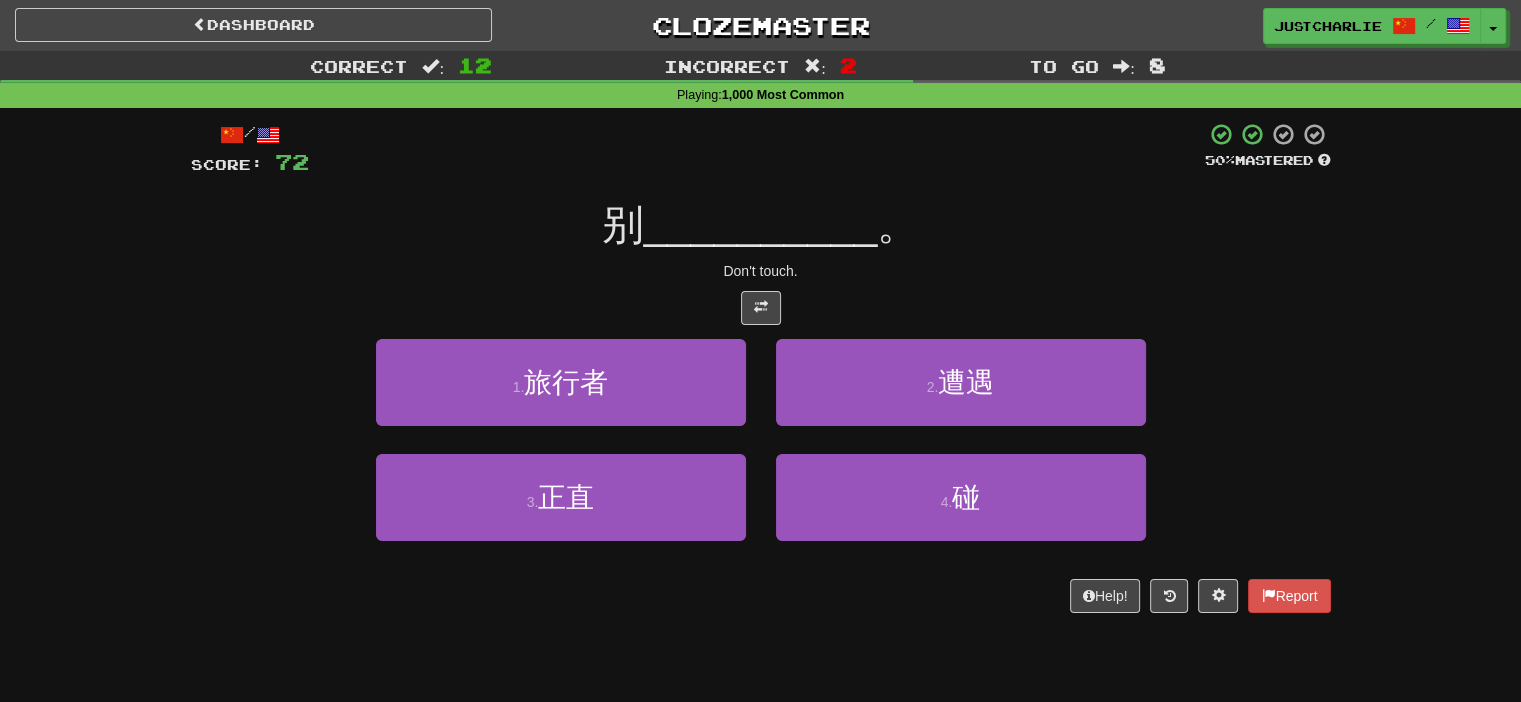 click at bounding box center (761, 308) 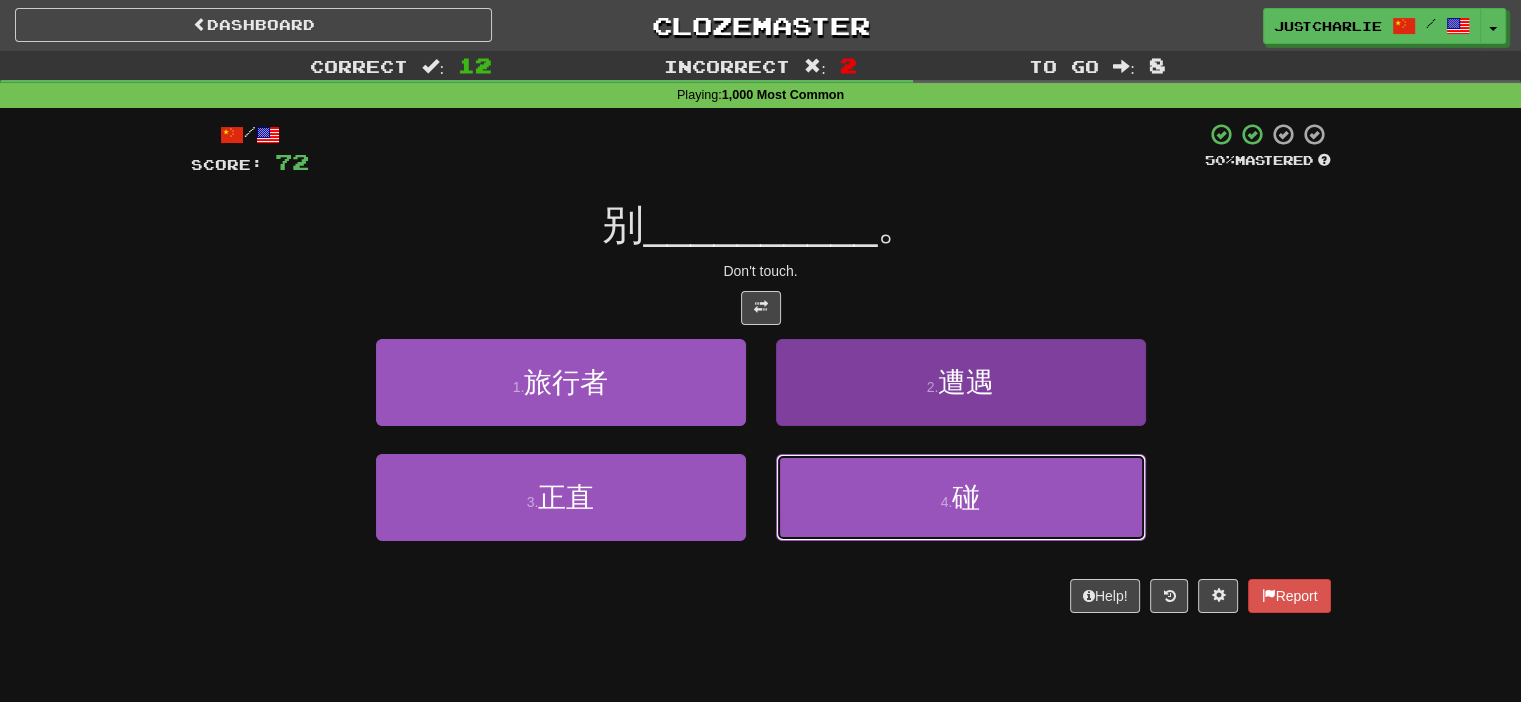 click on "4 .  碰" at bounding box center (961, 497) 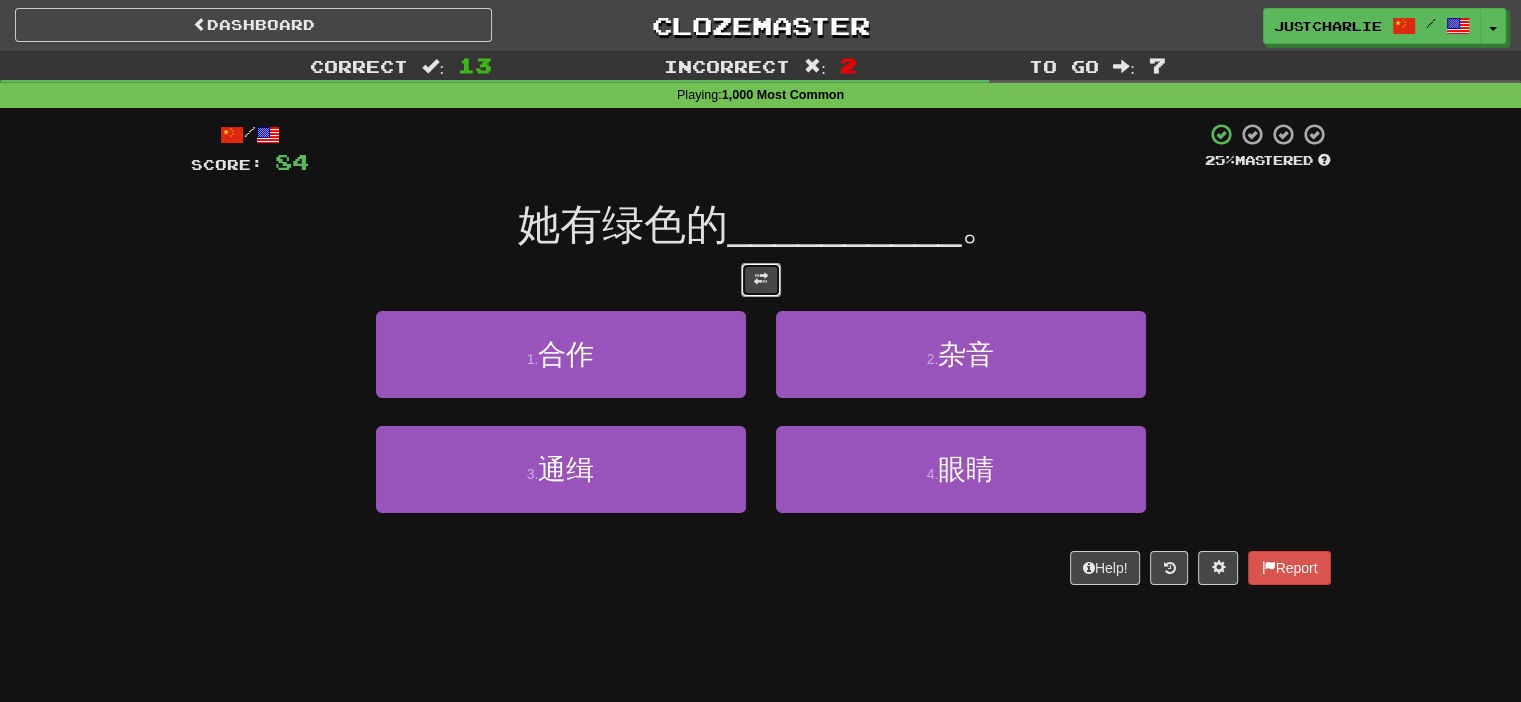 click at bounding box center (761, 280) 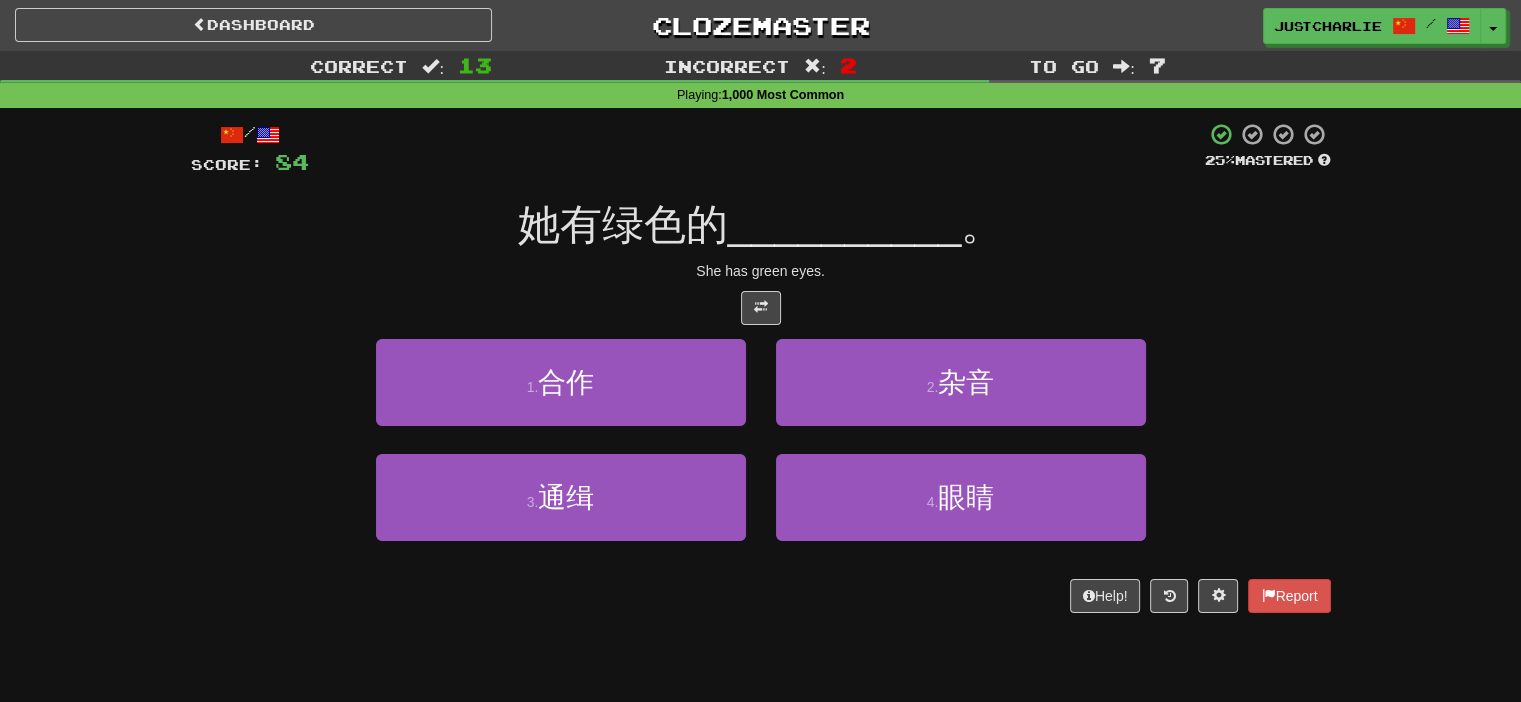 click at bounding box center (761, 308) 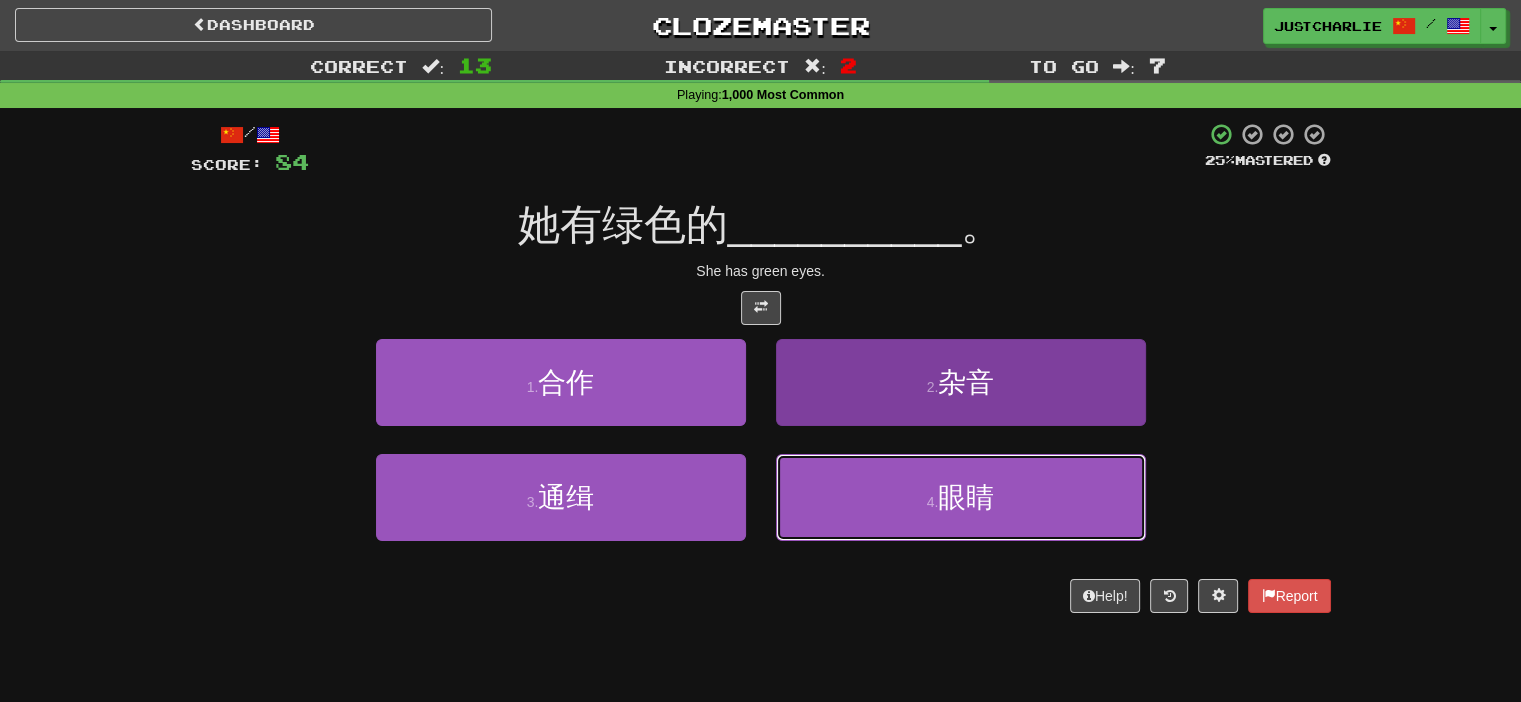 click on "4 .  眼睛" at bounding box center [961, 497] 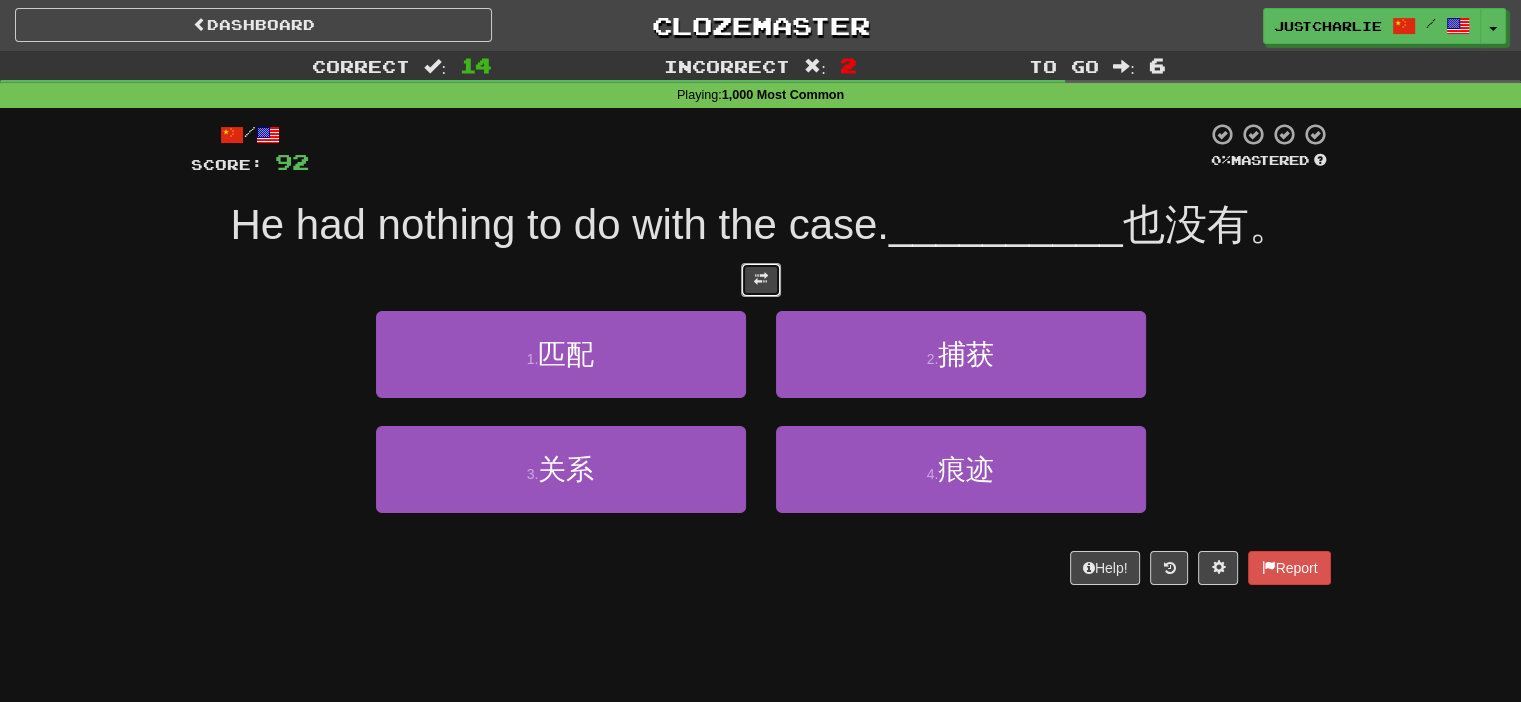 click at bounding box center (761, 280) 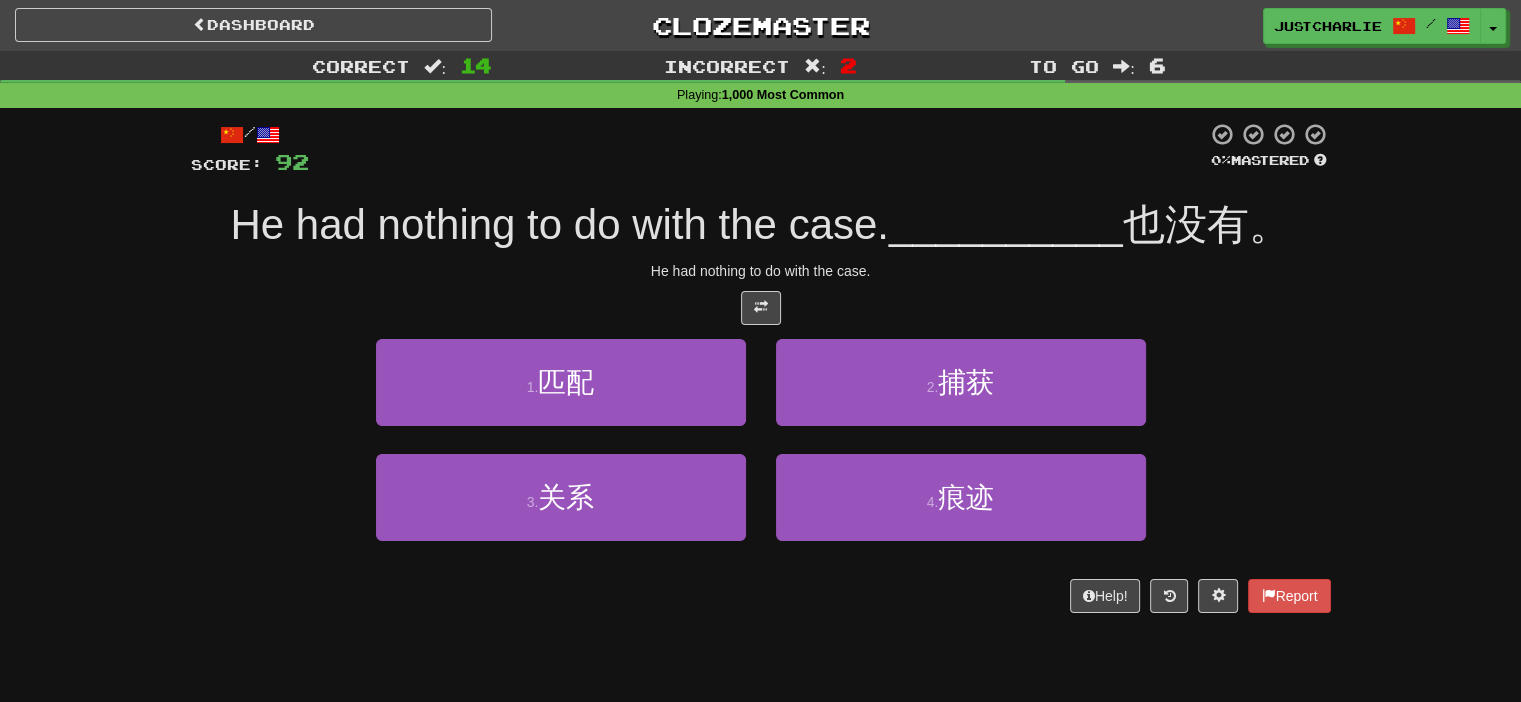 click on "/  Score:   92 0 %  Mastered 他和那件事半点 __________ 也没有。 He had nothing to do with the case. 1 .  匹配 2 .  捕获 3 .  关系 4 .  痕迹  Help!  Report" at bounding box center (761, 367) 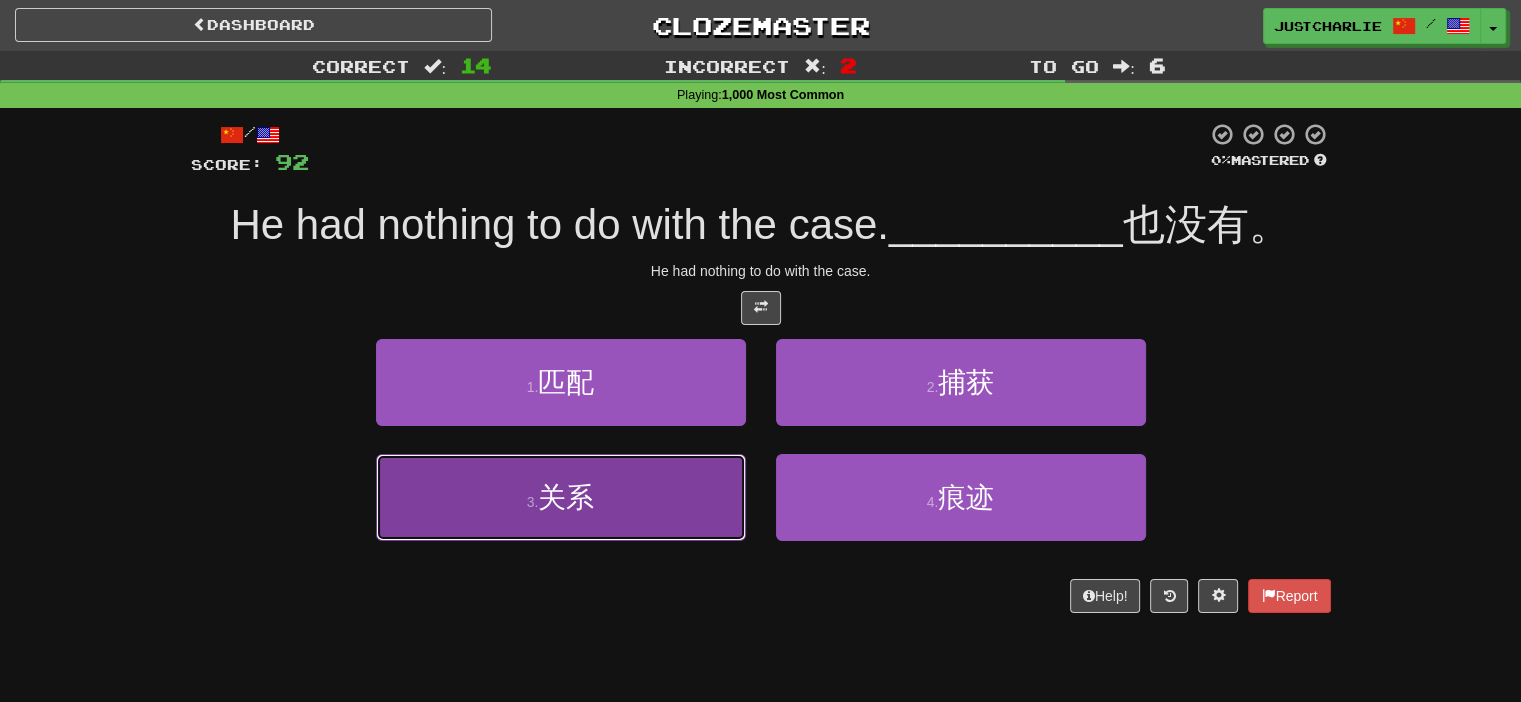 click on "3 .  关系" at bounding box center (561, 497) 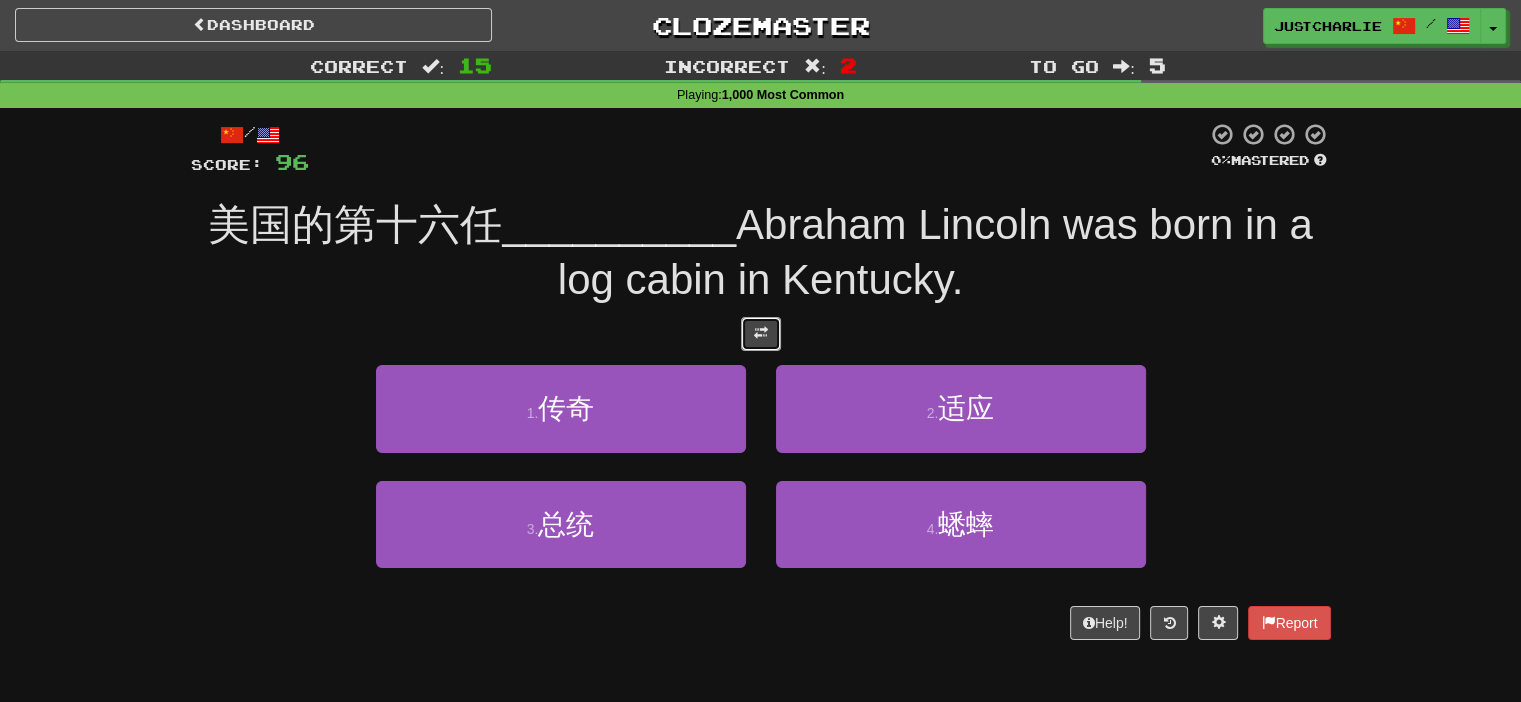 click at bounding box center [761, 333] 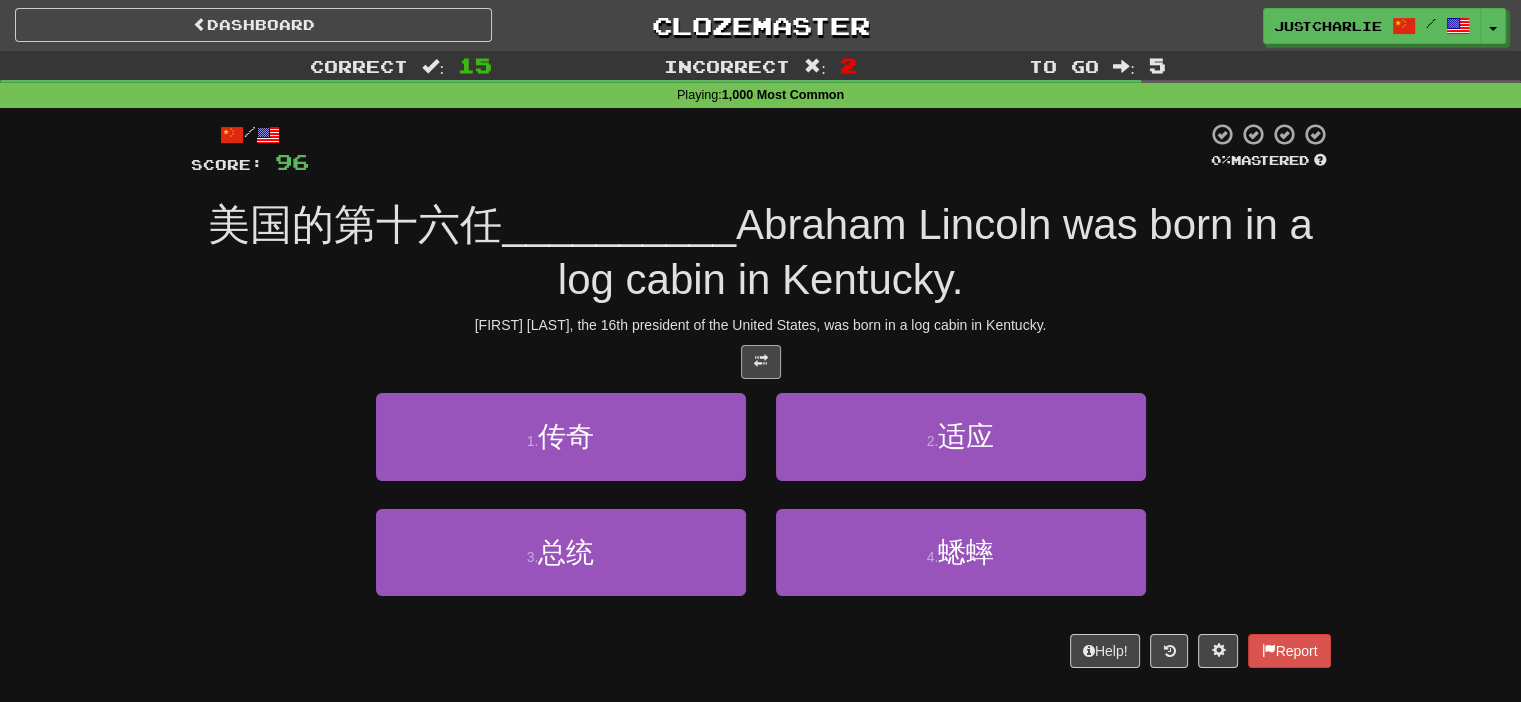 click on "Abraham Lincoln, the 16th president of the United States, was born in a log cabin in Kentucky." at bounding box center [761, 325] 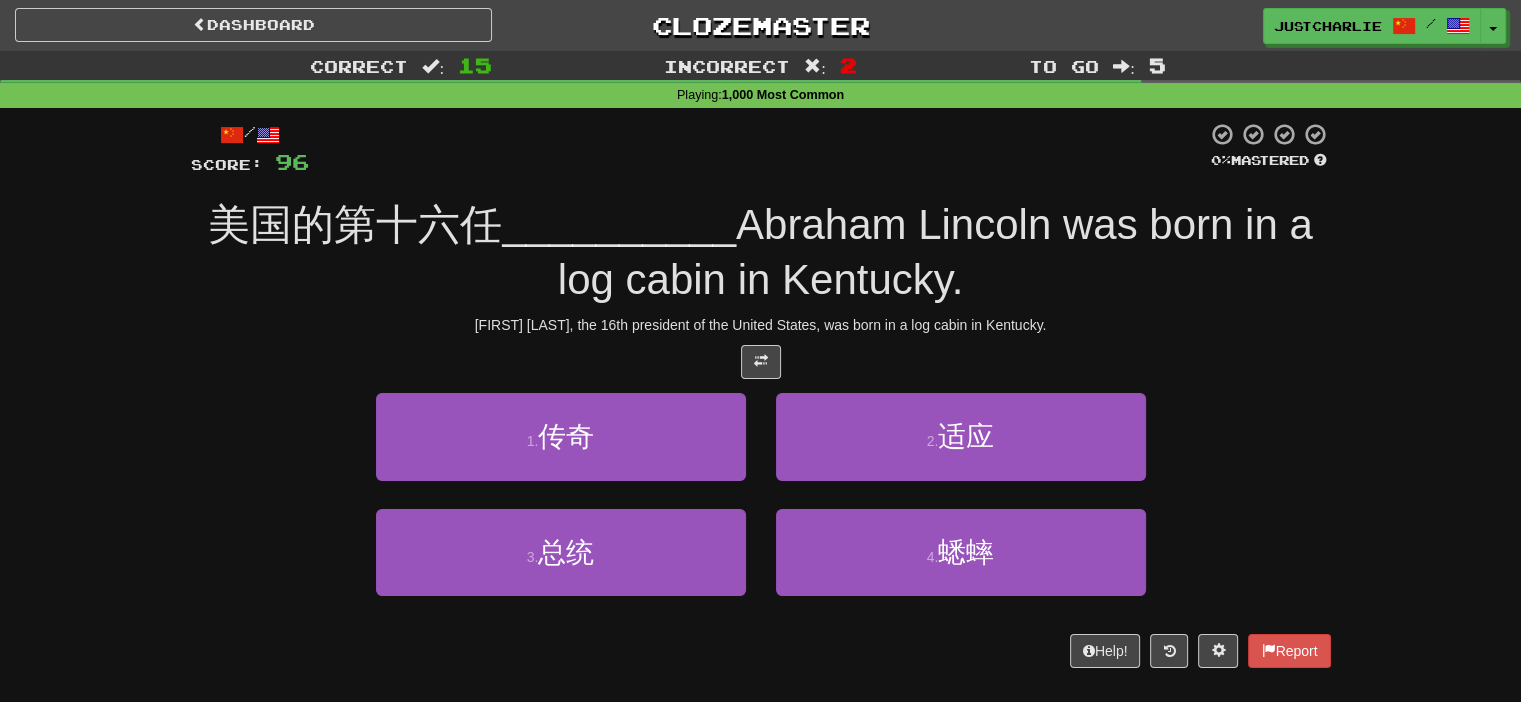 click at bounding box center [761, 362] 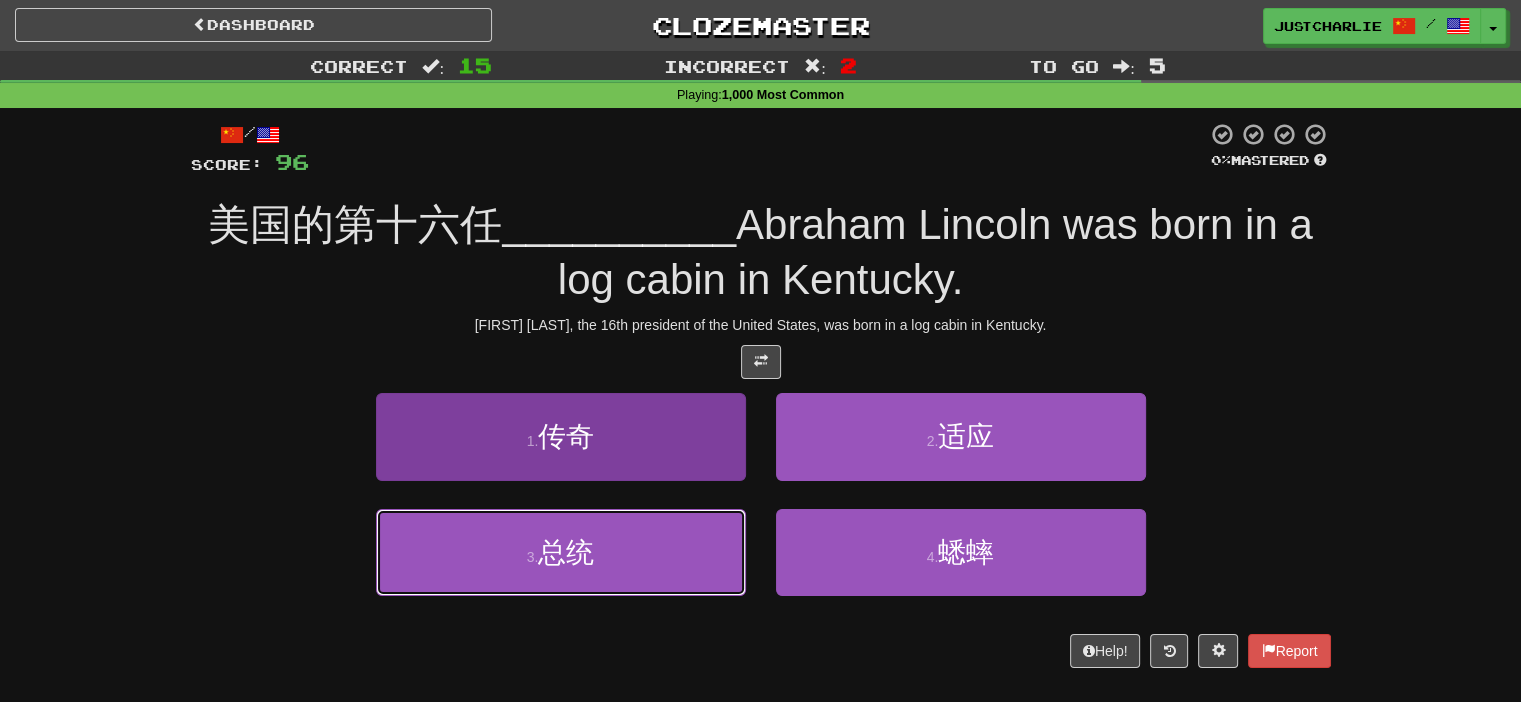 click on "3 .  总统" at bounding box center [561, 552] 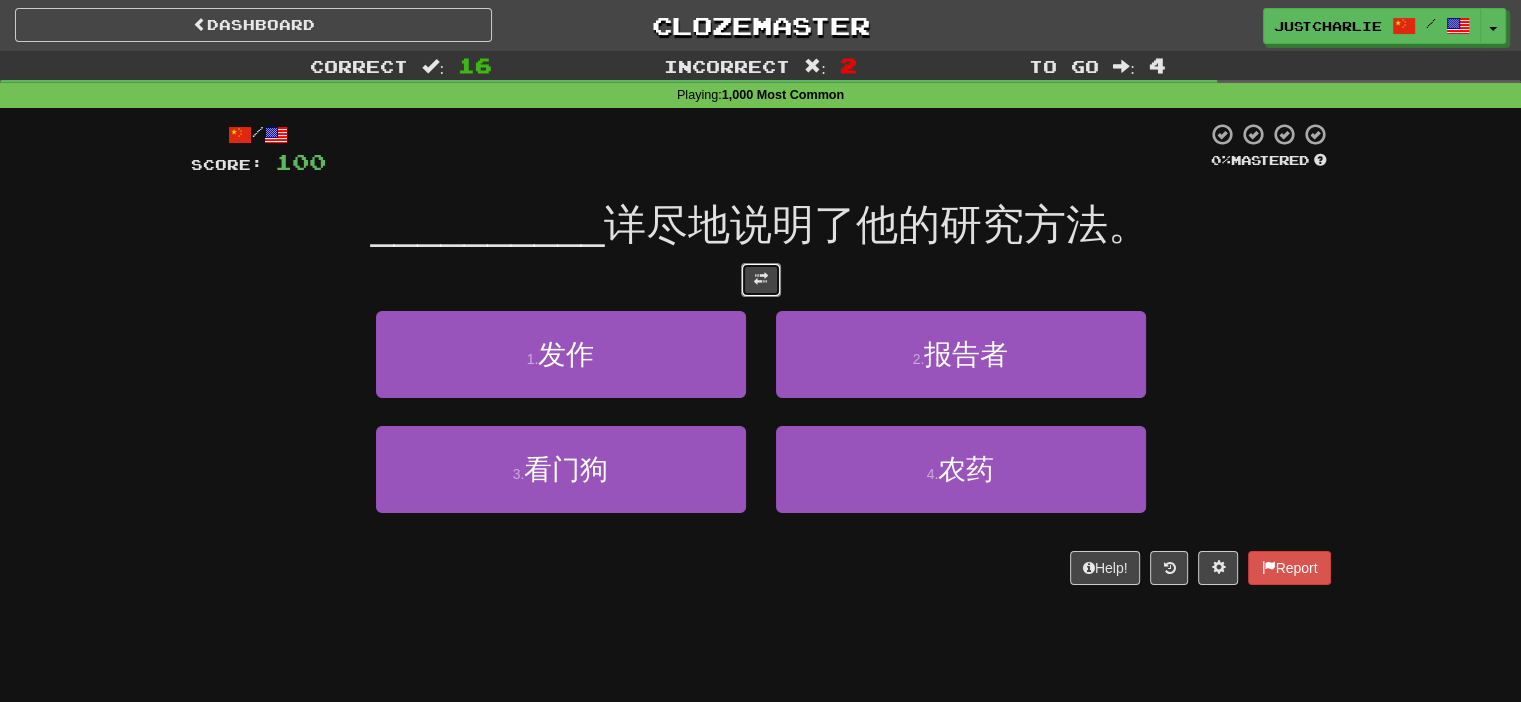 click at bounding box center [761, 279] 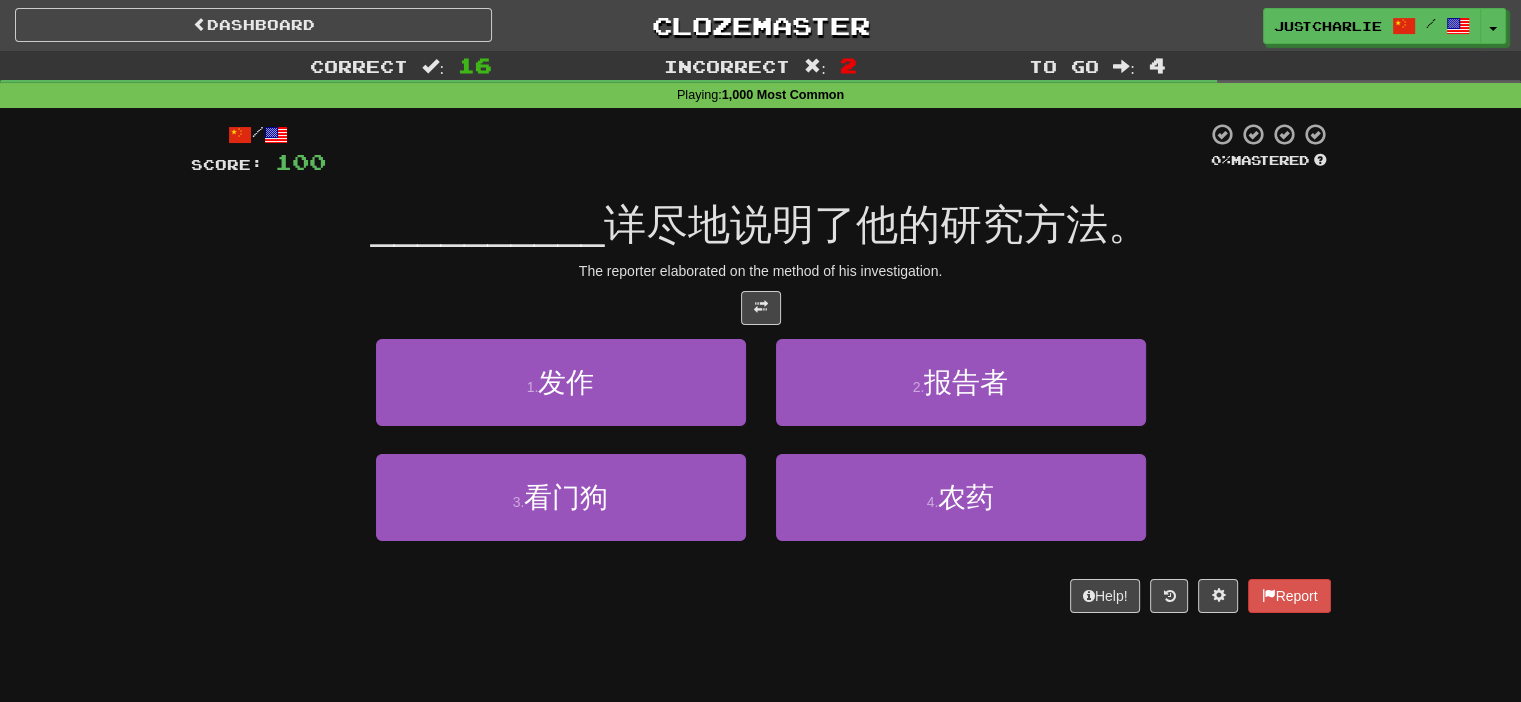 click at bounding box center (761, 308) 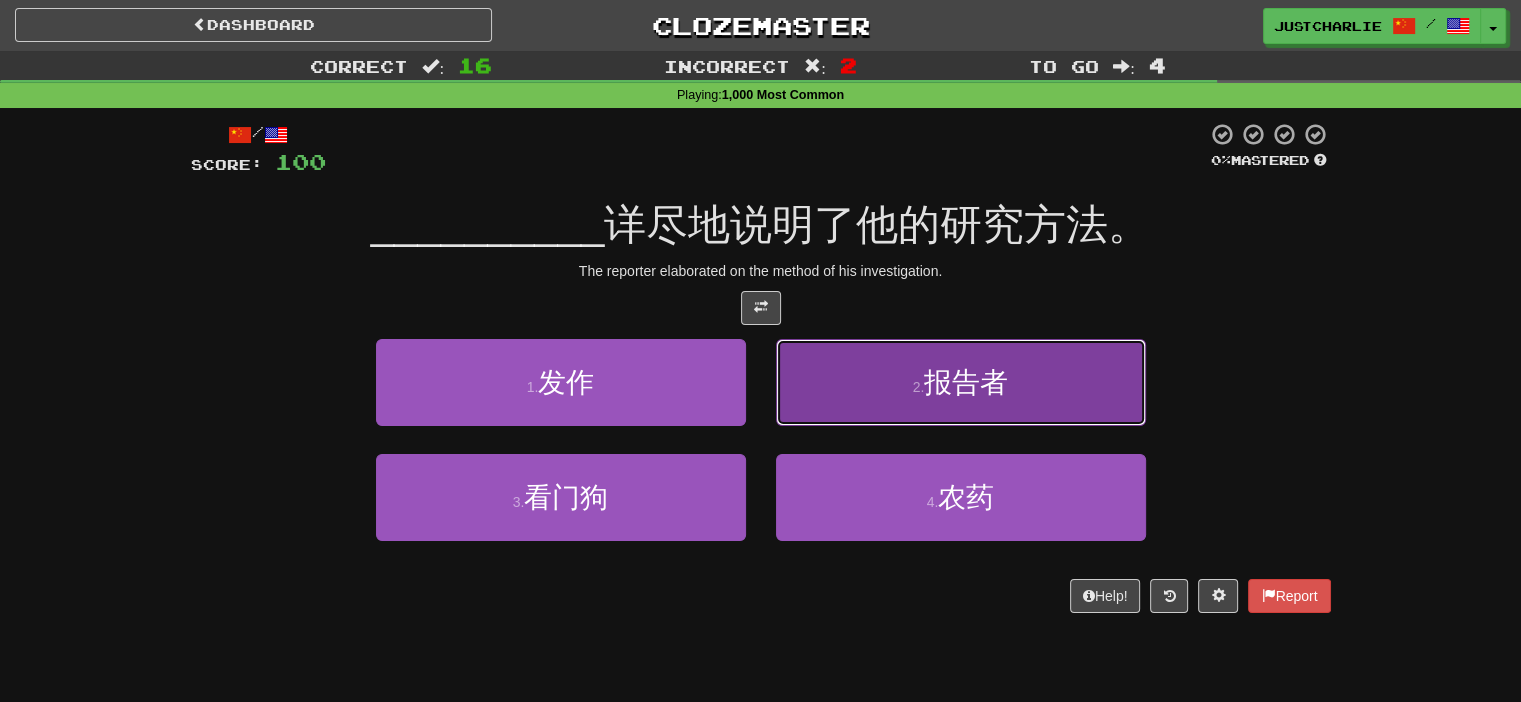 click on "2 .  报告者" at bounding box center [961, 382] 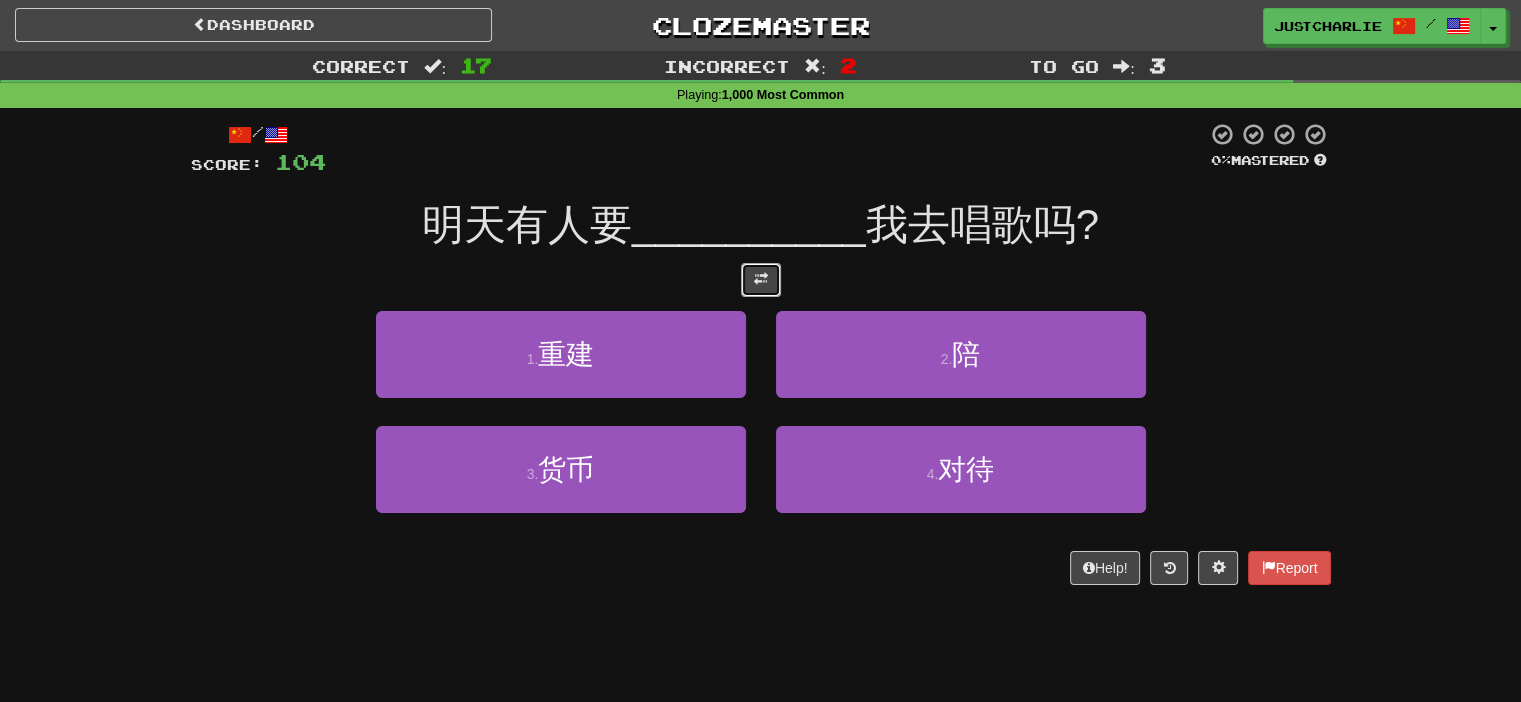 click at bounding box center [761, 279] 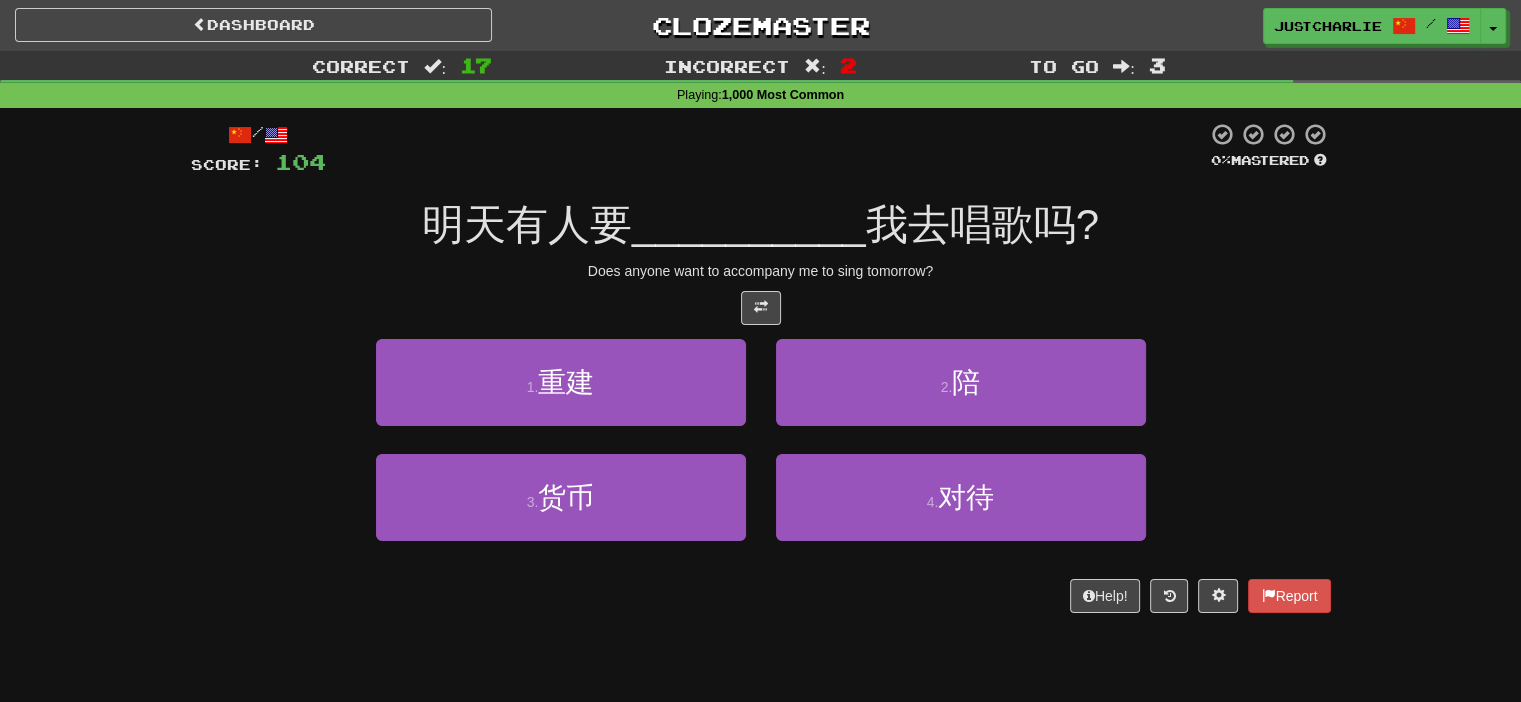 click at bounding box center (761, 308) 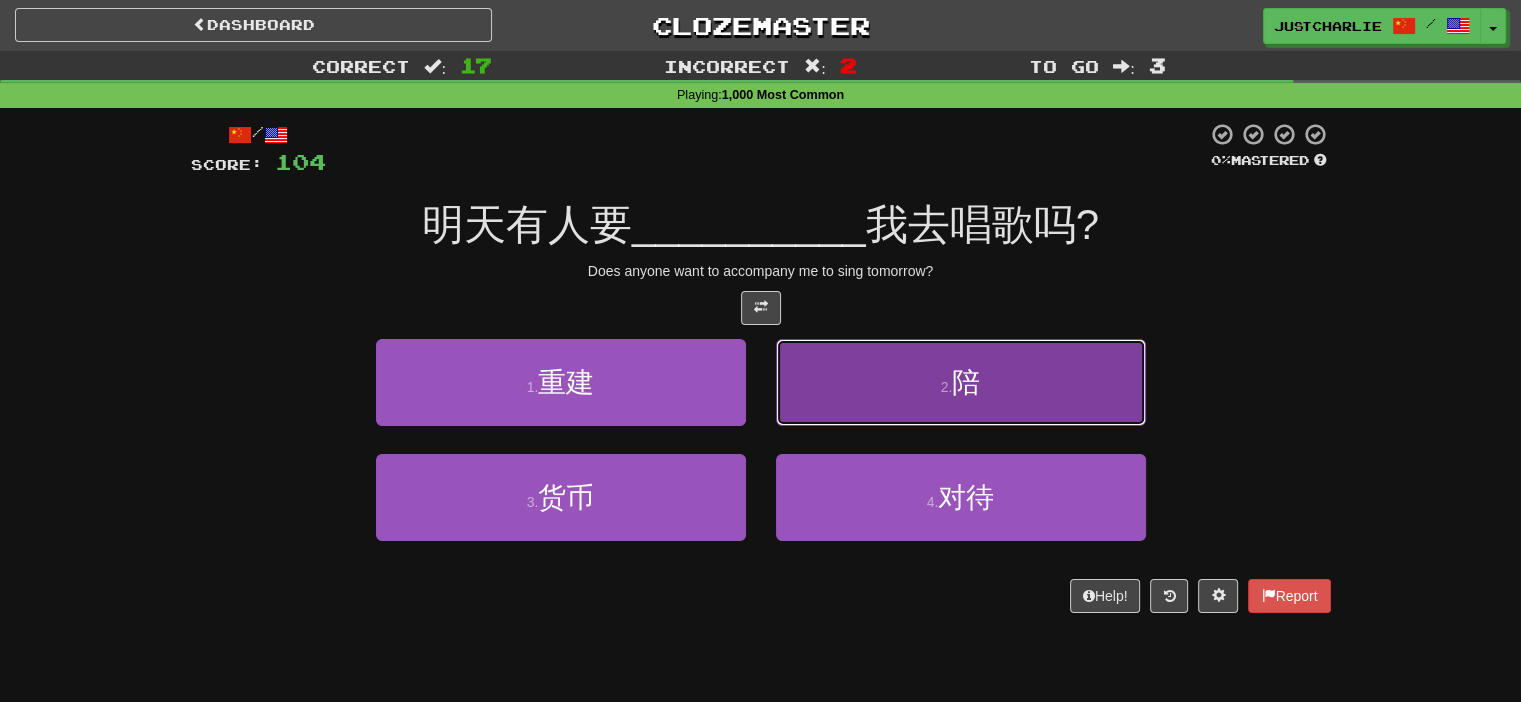 click on "2 .  陪" at bounding box center (961, 382) 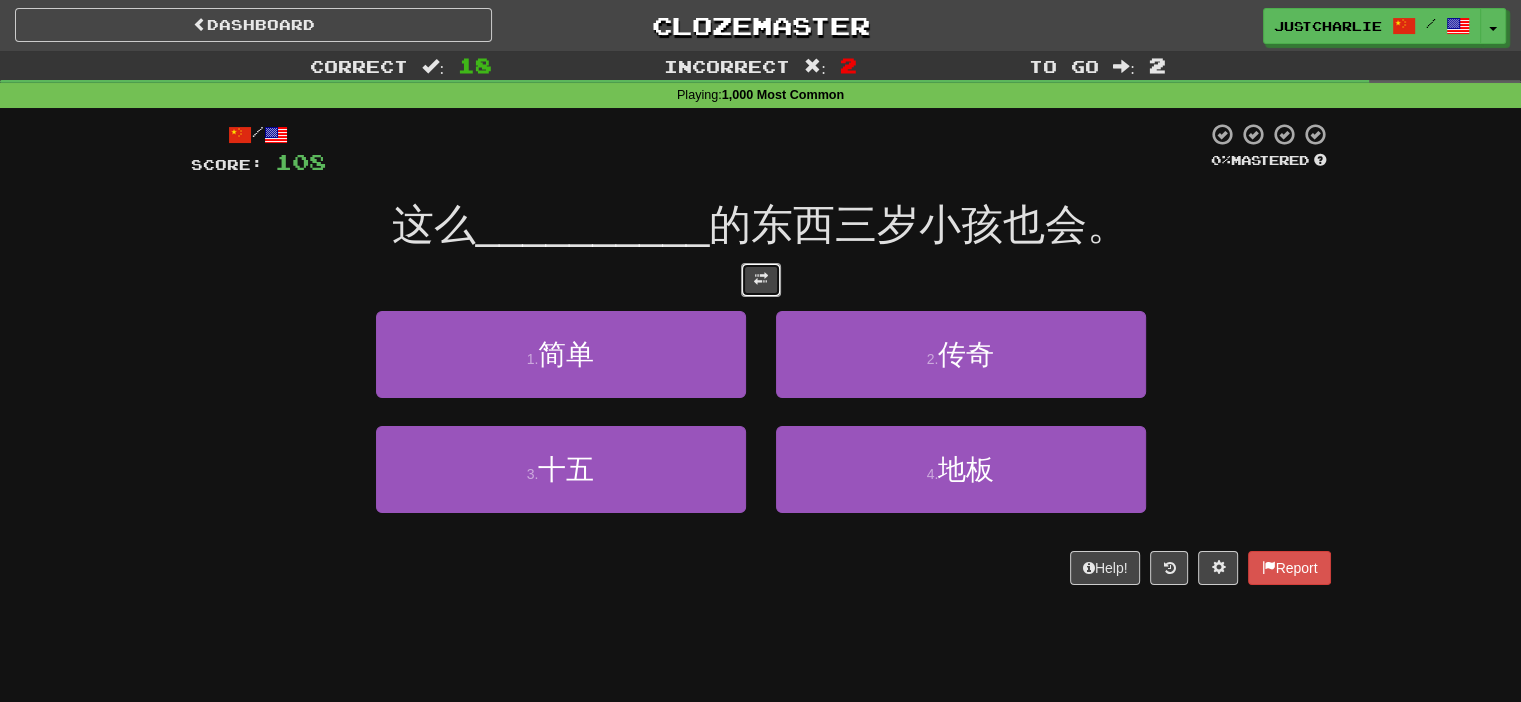 click at bounding box center (761, 280) 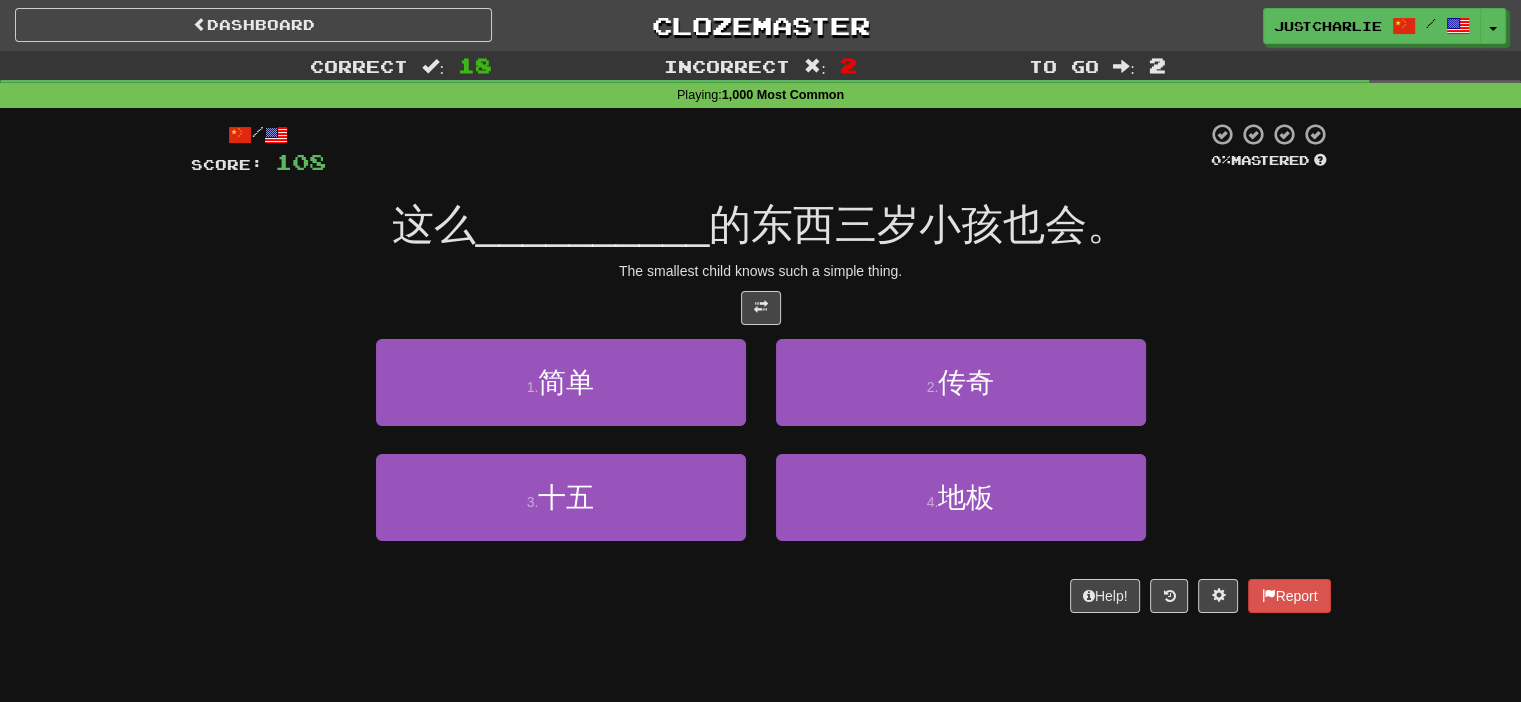 click on "/  Score:   108 0 %  Mastered 这么 __________ 的东西三岁小孩也会。 The smallest child knows such a simple thing. 1 .  简单 2 .  传奇 3 .  十五 4 .  地板  Help!  Report" at bounding box center [761, 367] 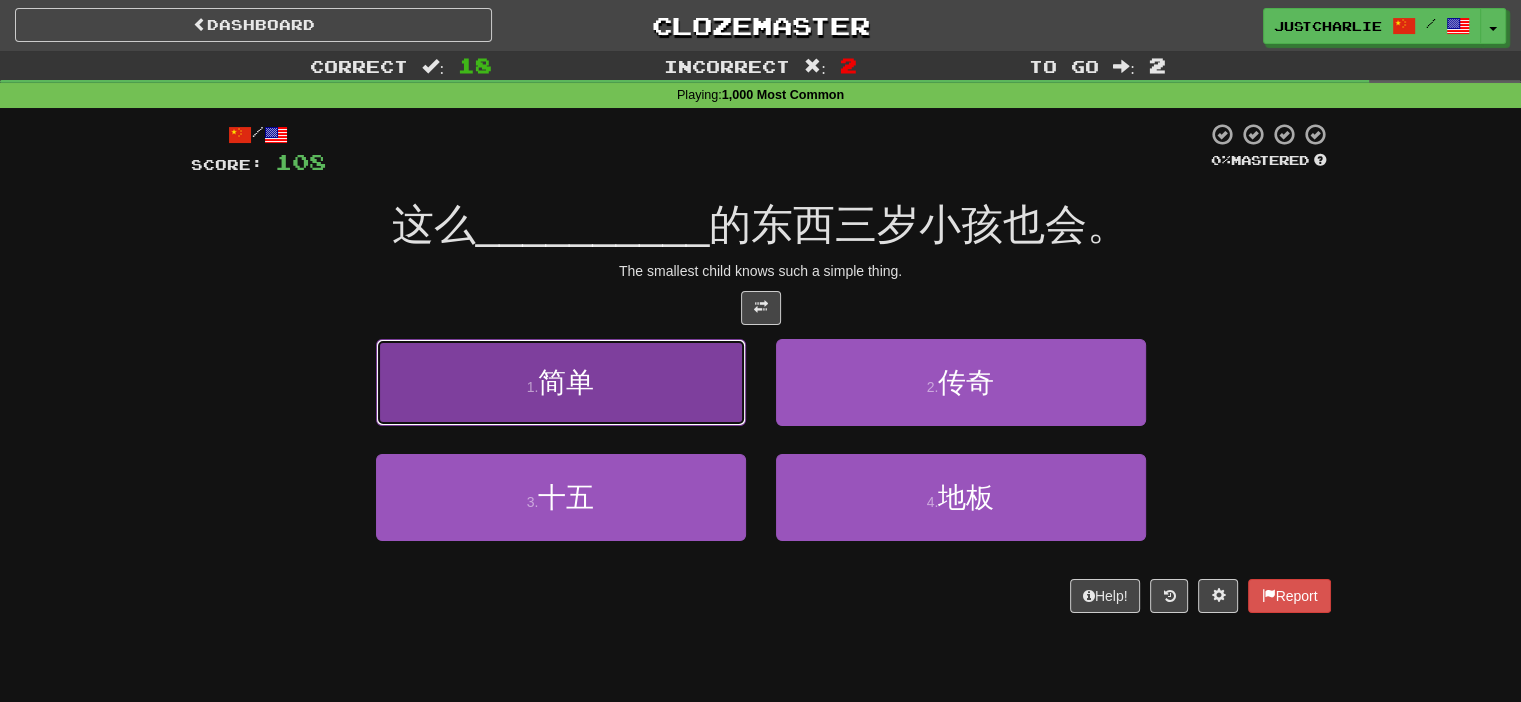 click on "1 .  简单" at bounding box center (561, 382) 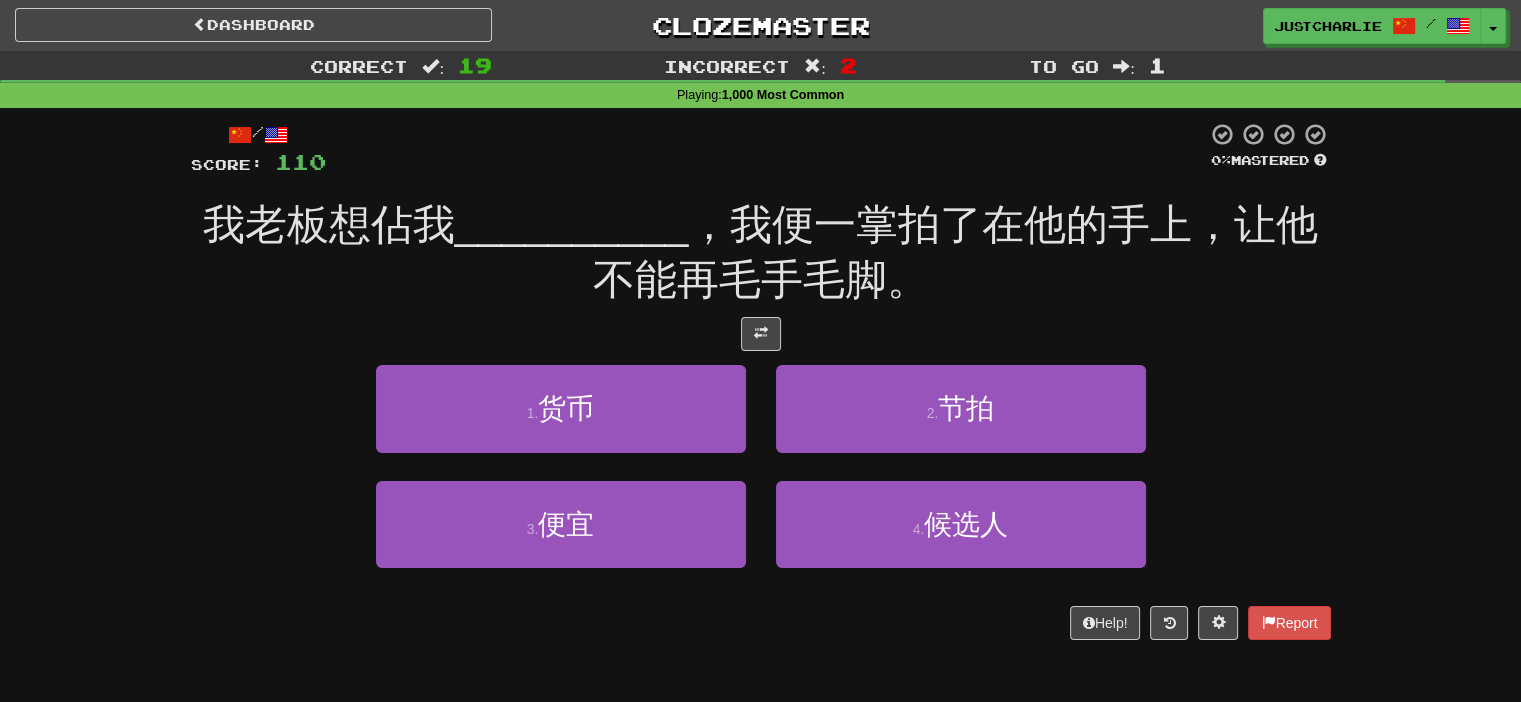 click at bounding box center (761, 334) 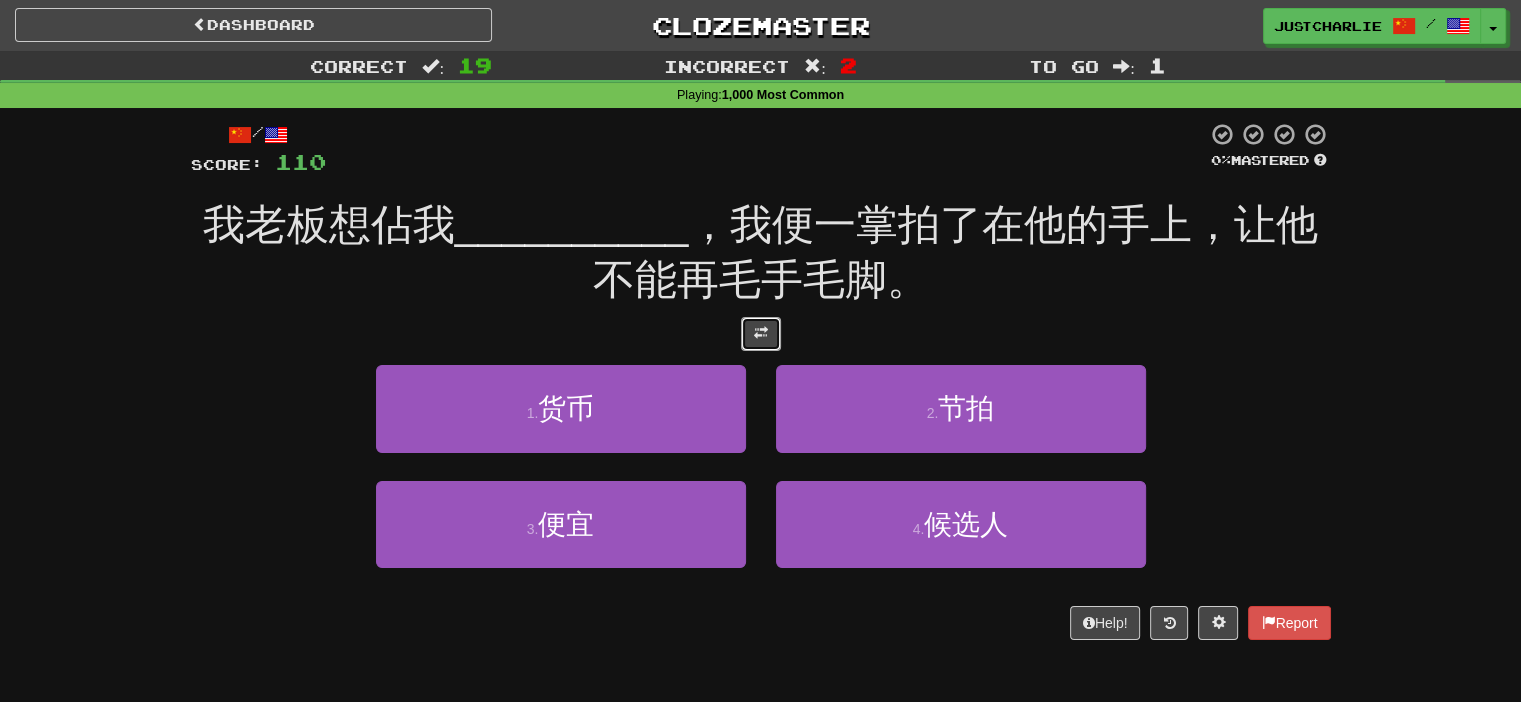 click at bounding box center (761, 333) 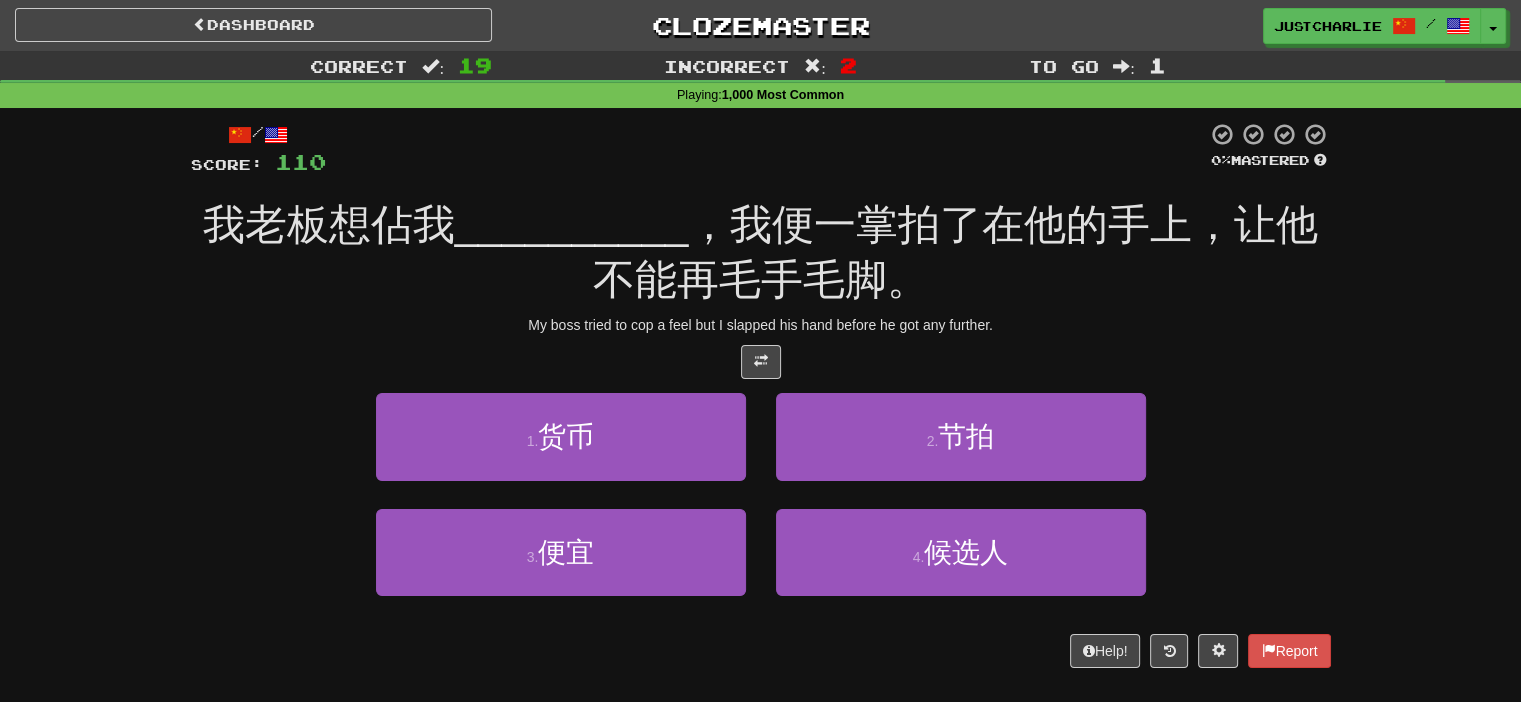 click at bounding box center [761, 362] 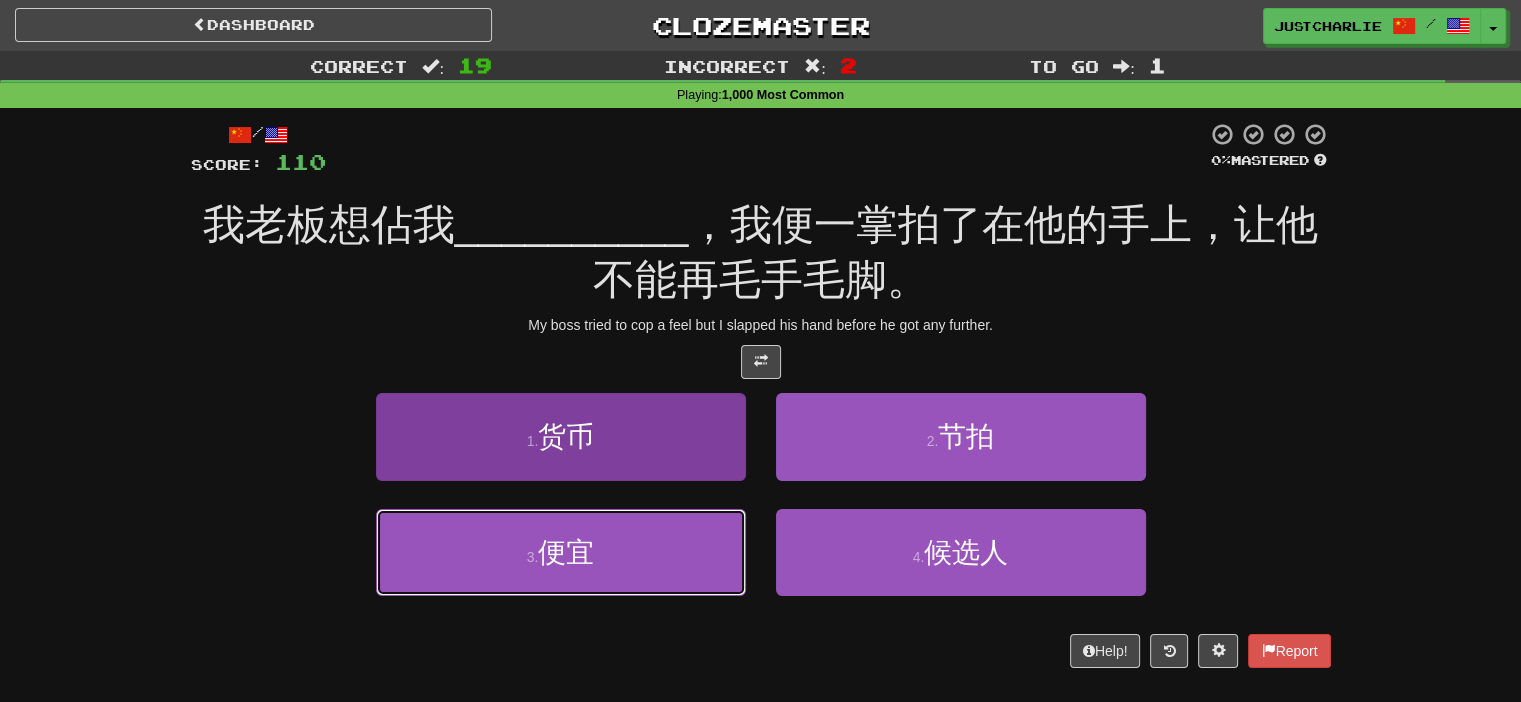 click on "3 .  便宜" at bounding box center (561, 552) 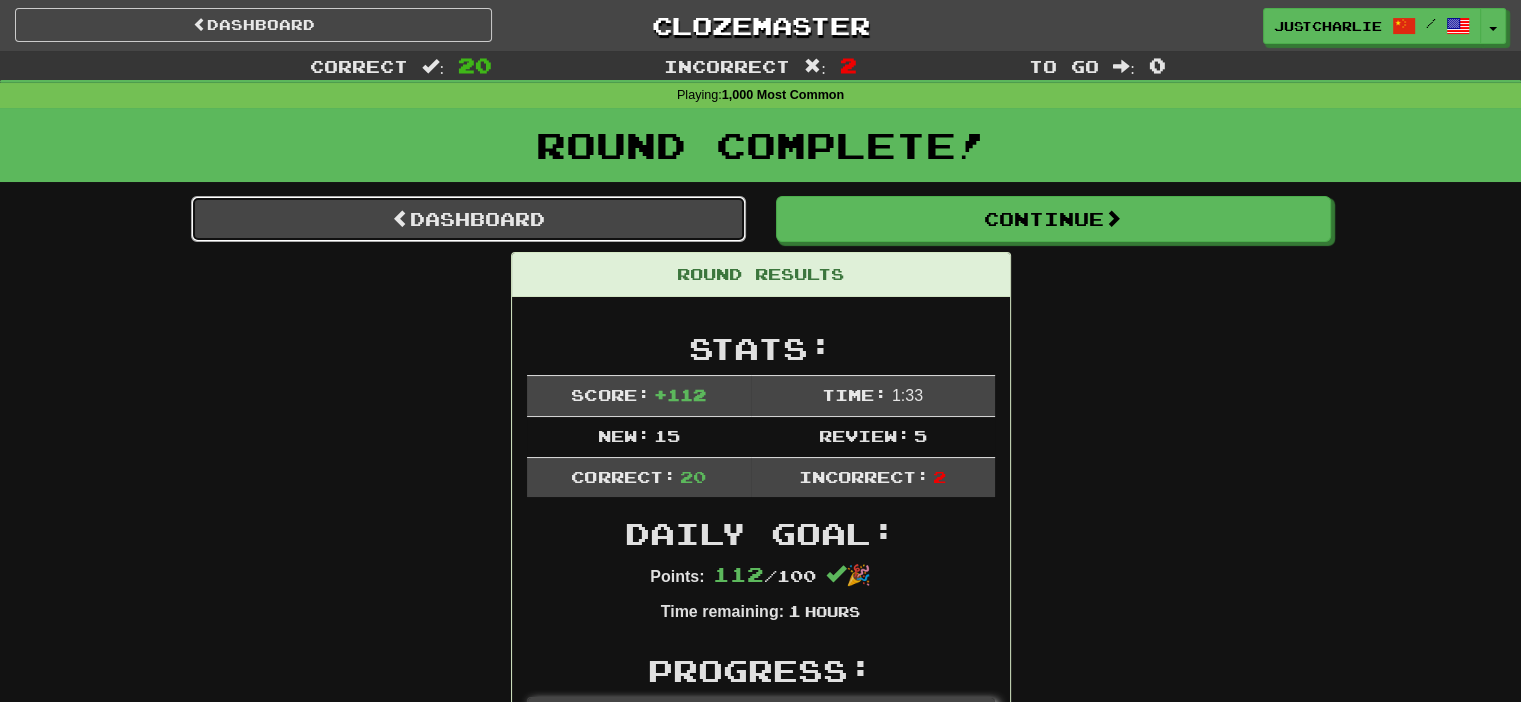 click on "Dashboard" at bounding box center (468, 219) 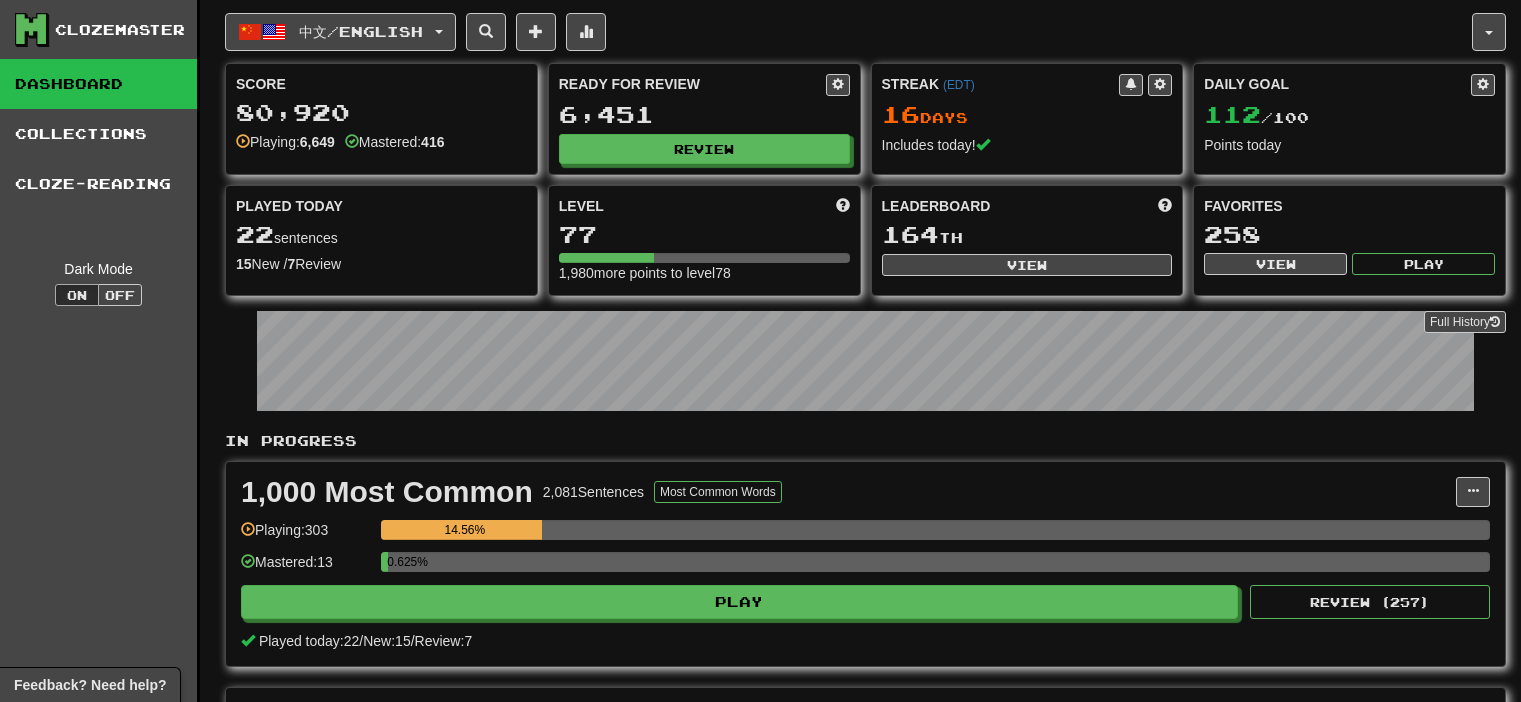 scroll, scrollTop: 0, scrollLeft: 0, axis: both 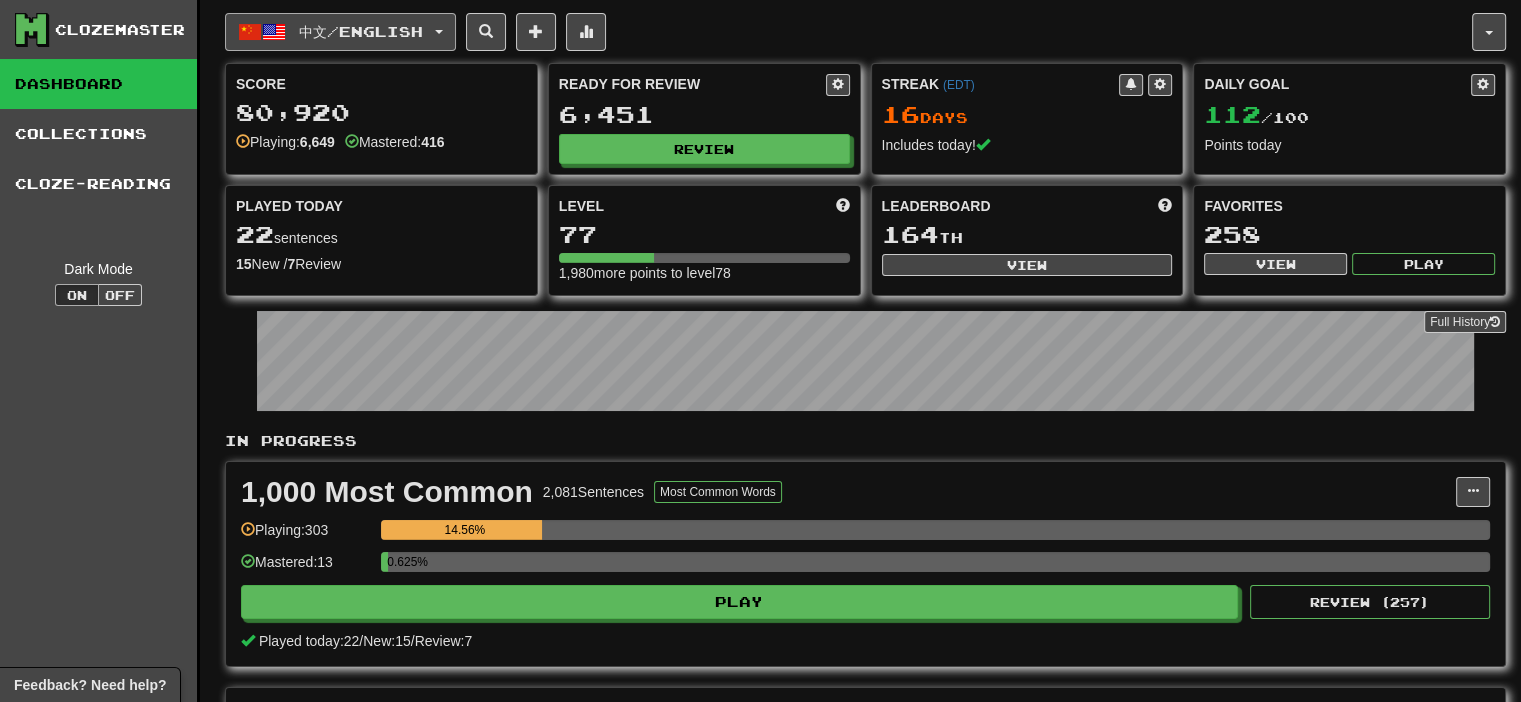 click on "中文  /  English" at bounding box center (340, 32) 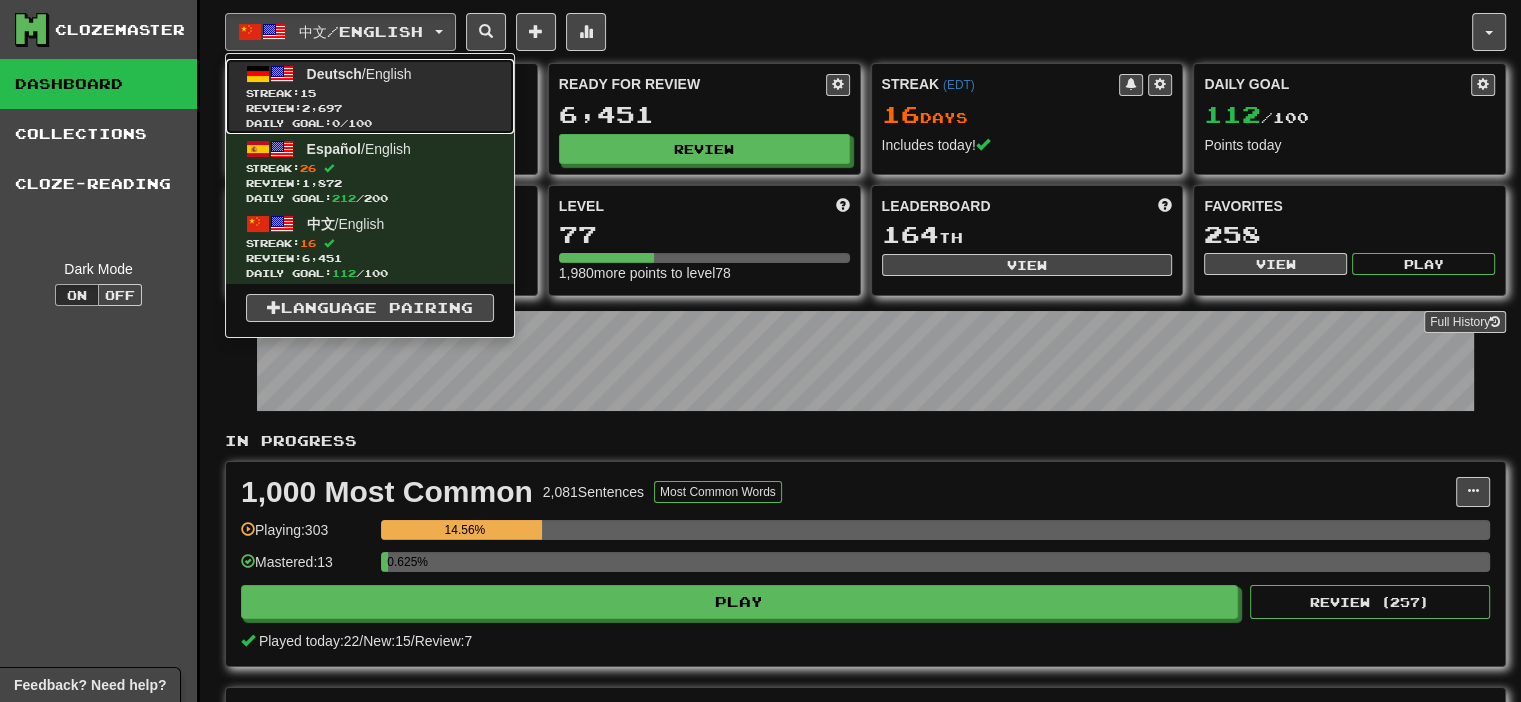 click on "Streak:  15" at bounding box center (370, 93) 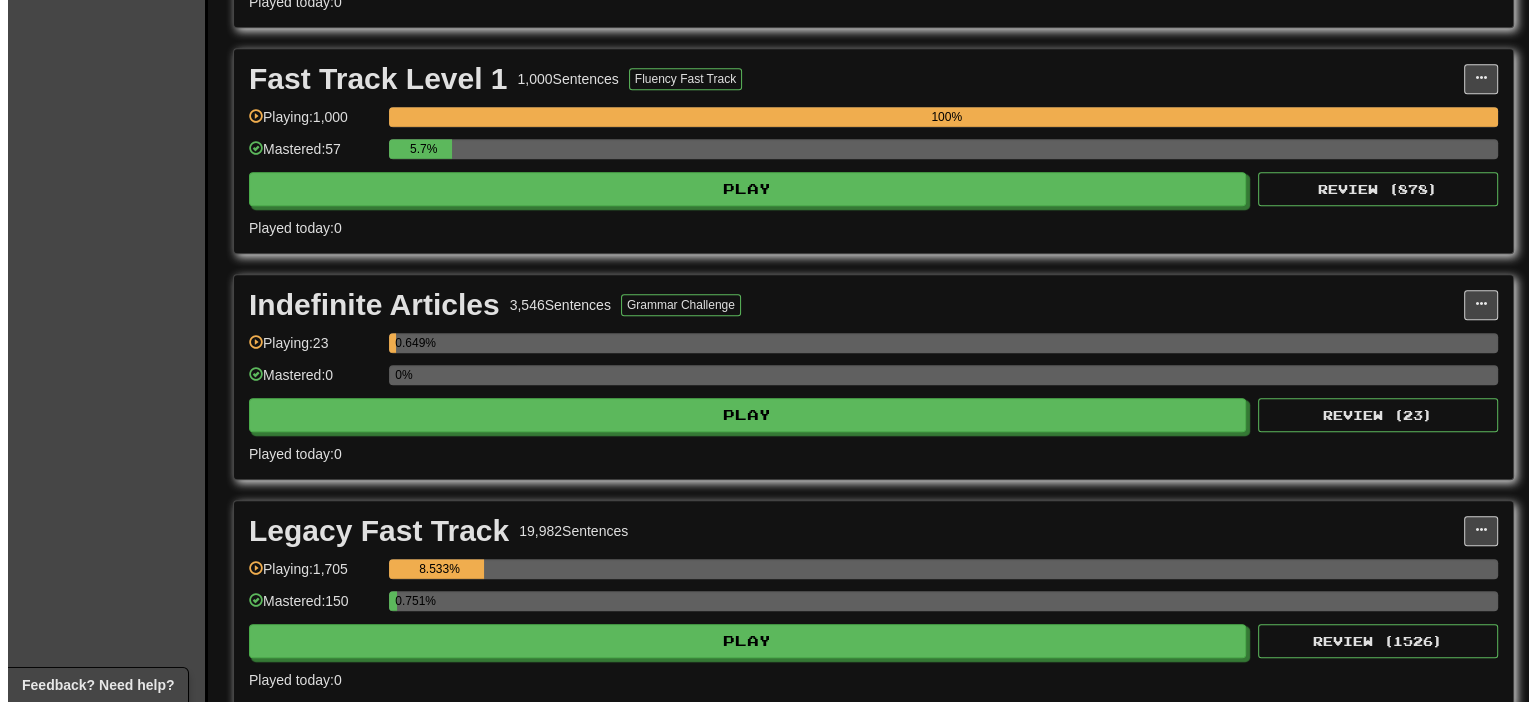 scroll, scrollTop: 1100, scrollLeft: 0, axis: vertical 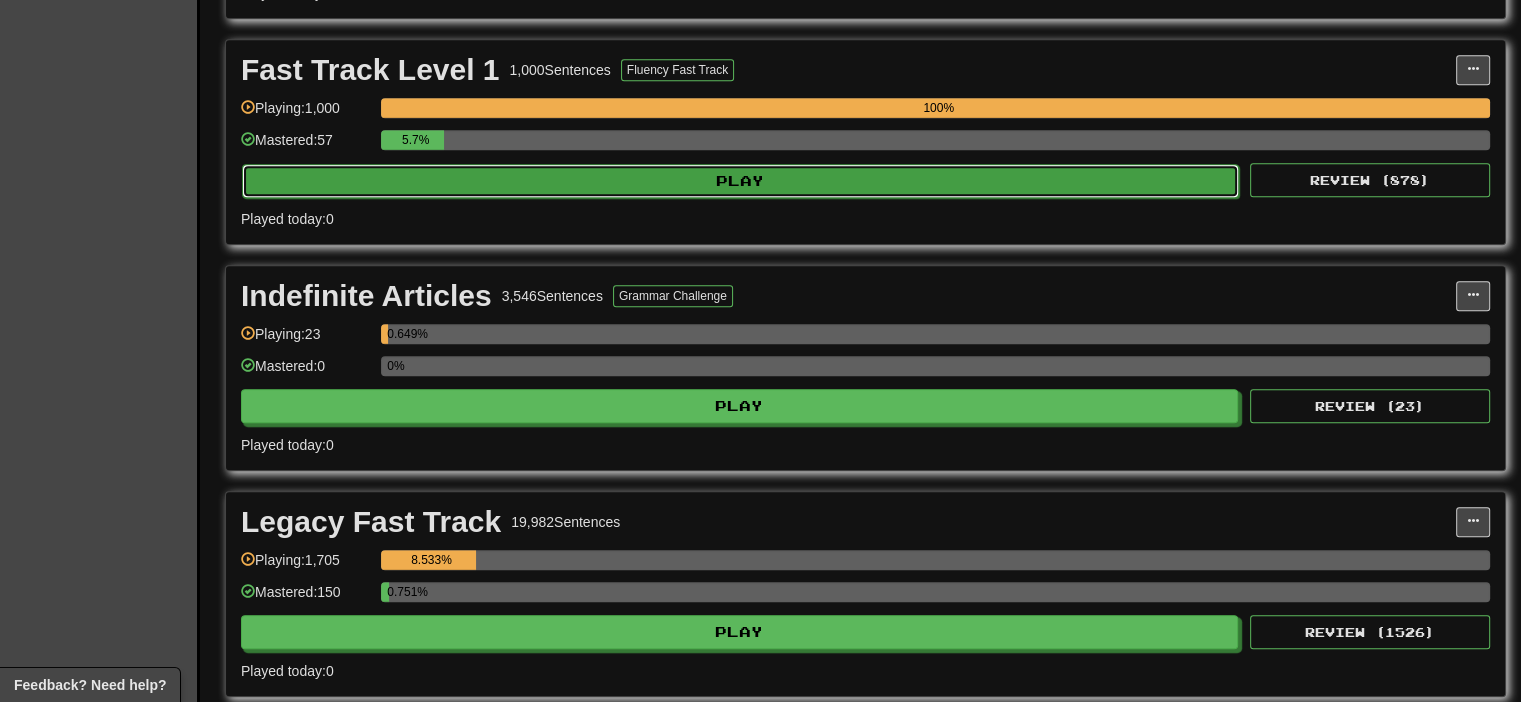 click on "Play" at bounding box center [740, 181] 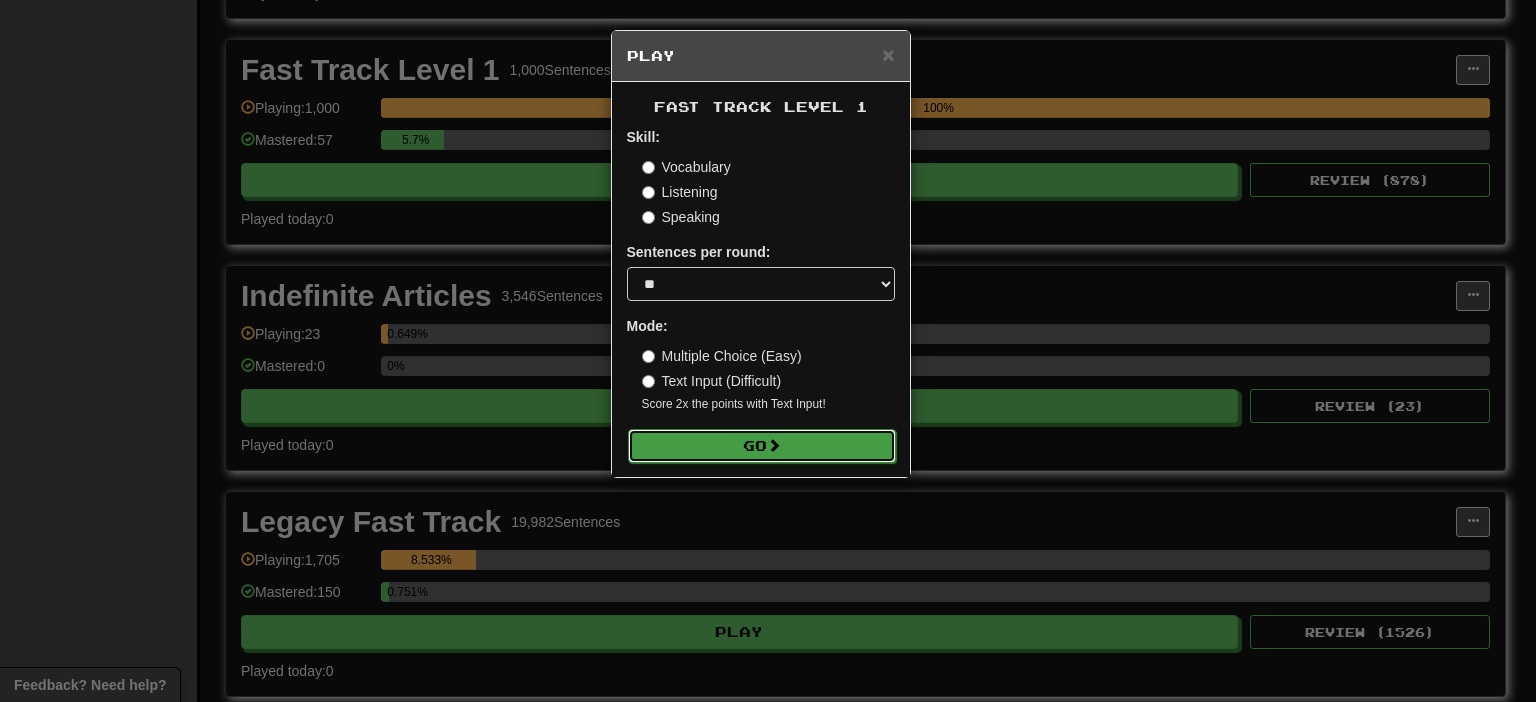 click on "Go" at bounding box center [762, 446] 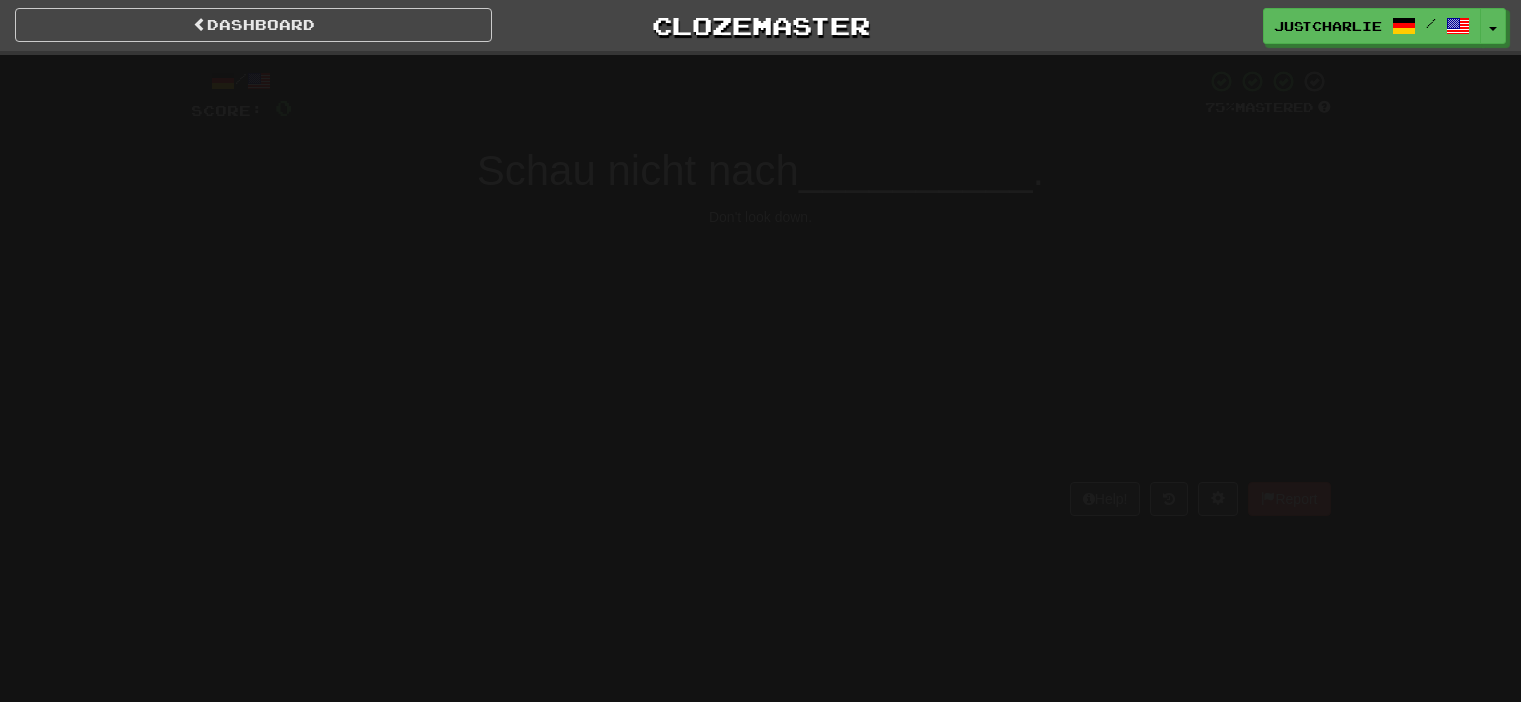 scroll, scrollTop: 0, scrollLeft: 0, axis: both 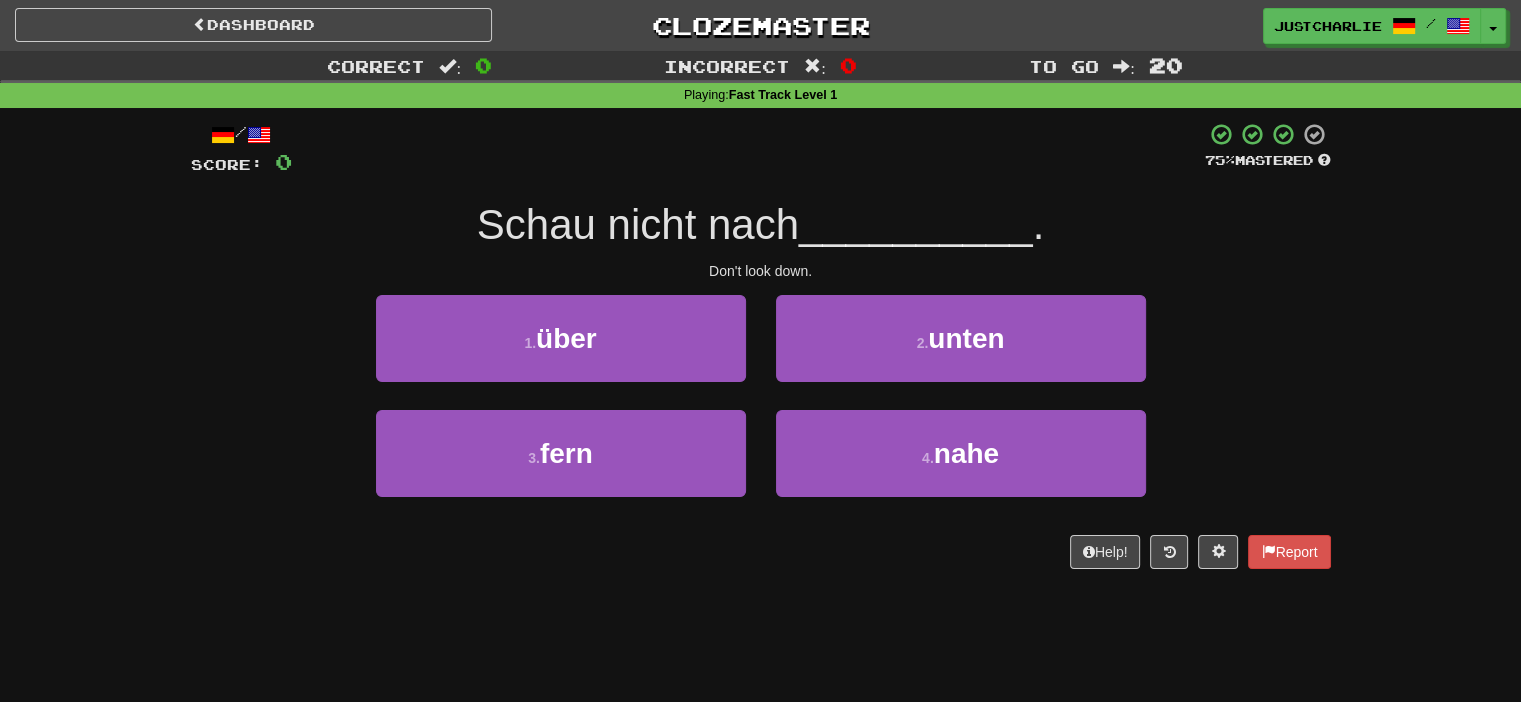 click on "/  Score:   0 75 %  Mastered Schau nicht nach  __________ . Don't look down. 1 .  über 2 .  unten 3 .  fern 4 .  nahe  Help!  Report" at bounding box center [761, 345] 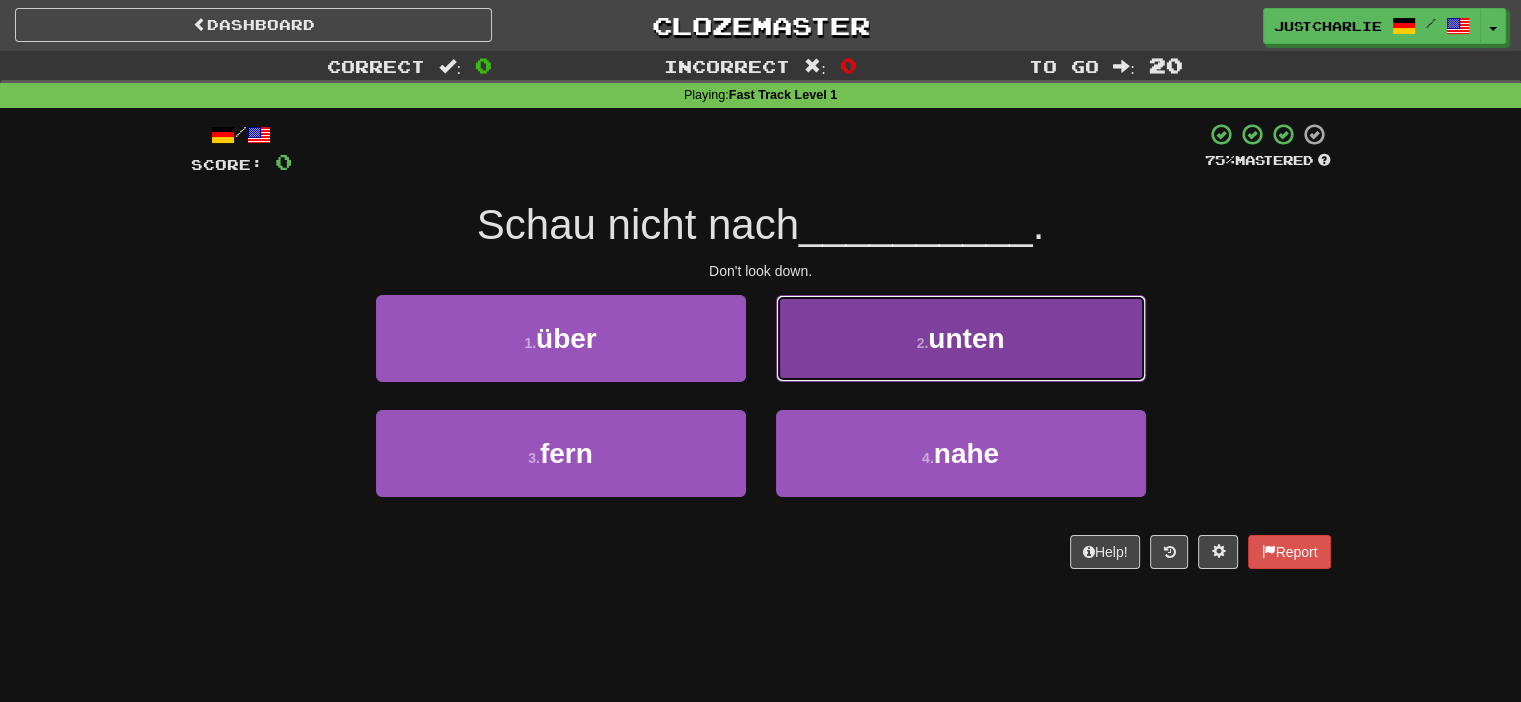 click on "2 .  unten" at bounding box center [961, 338] 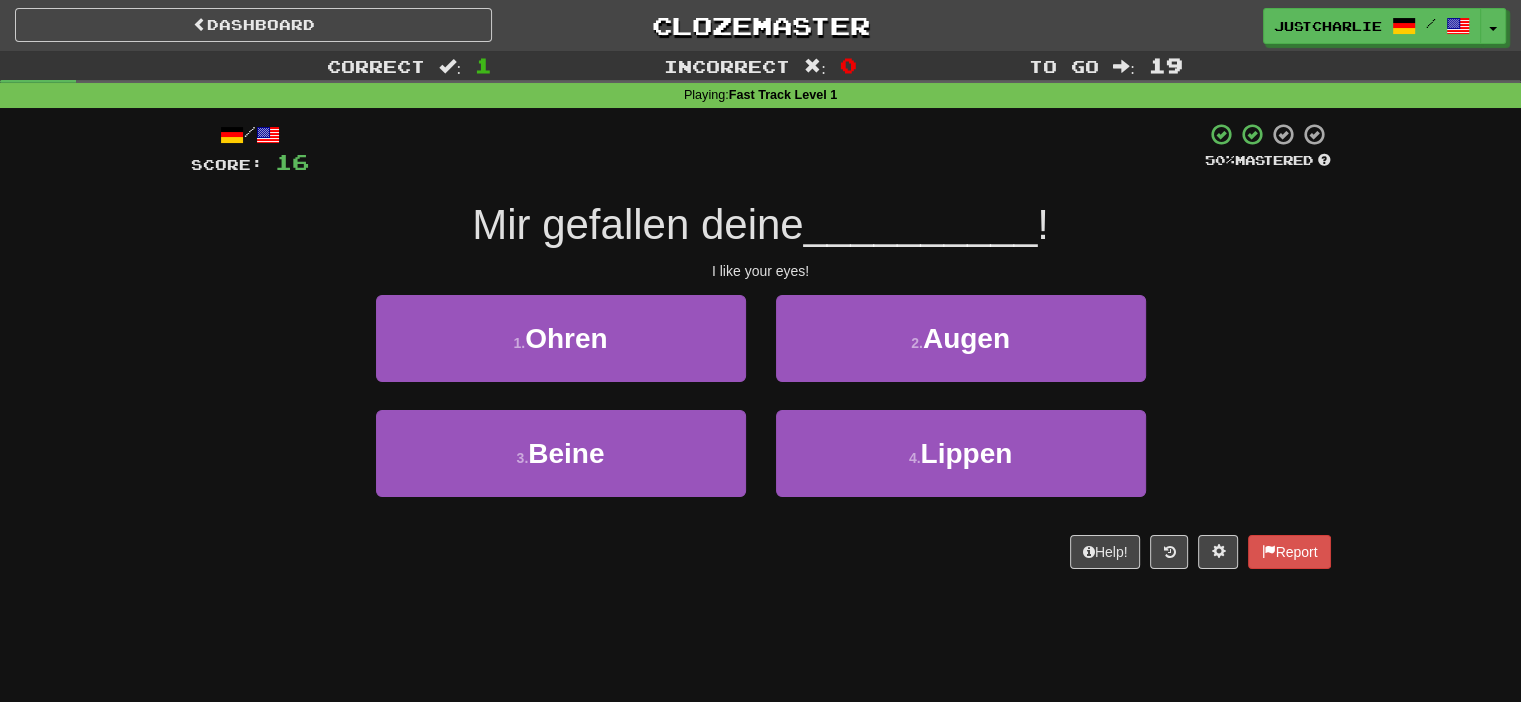 click on "I like your eyes!" at bounding box center (761, 271) 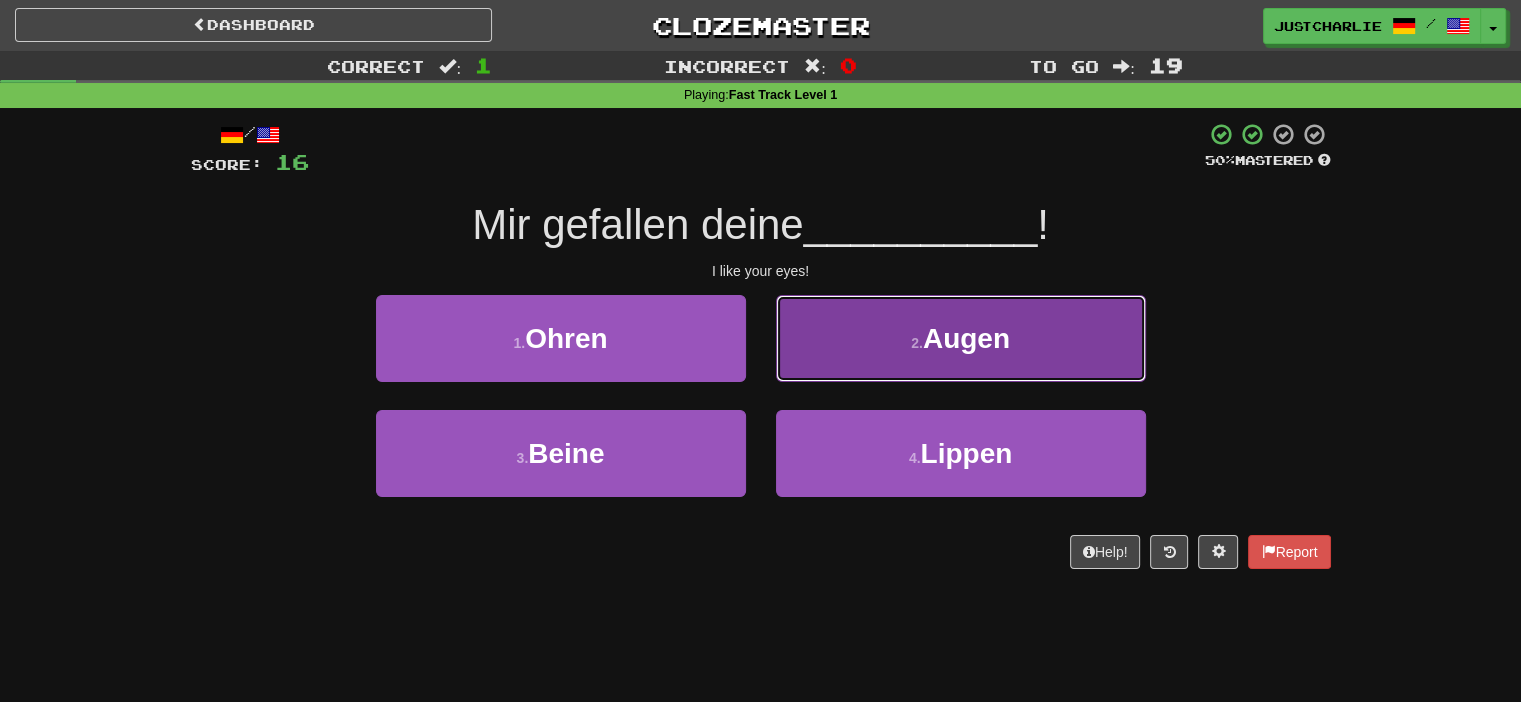click on "2 .  Augen" at bounding box center (961, 338) 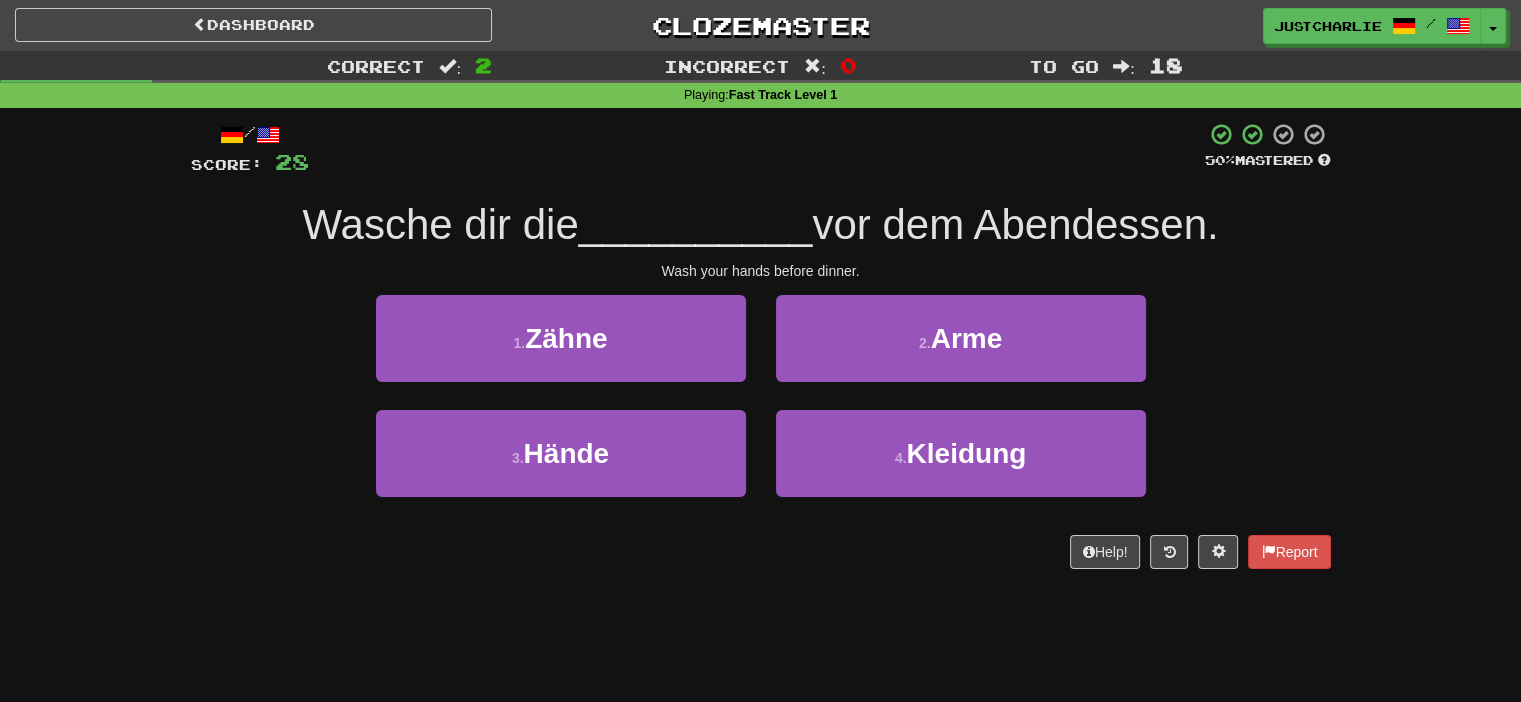 click on "/  Score:   28 50 %  Mastered Wasche dir die  __________  vor dem Abendessen. Wash your hands before dinner. 1 .  Zähne 2 .  Arme 3 .  Hände 4 .  Kleidung  Help!  Report" at bounding box center [761, 345] 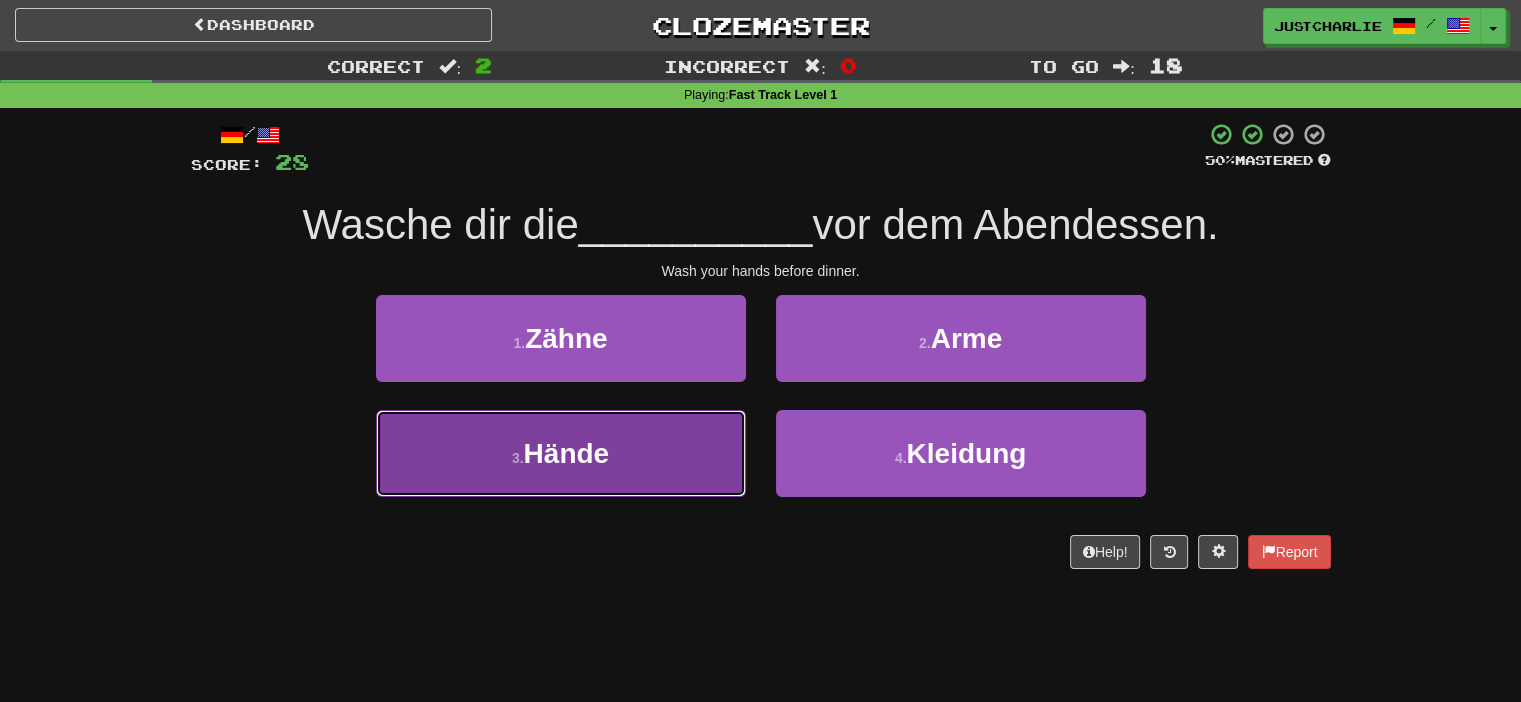 click on "3 .  Hände" at bounding box center [561, 453] 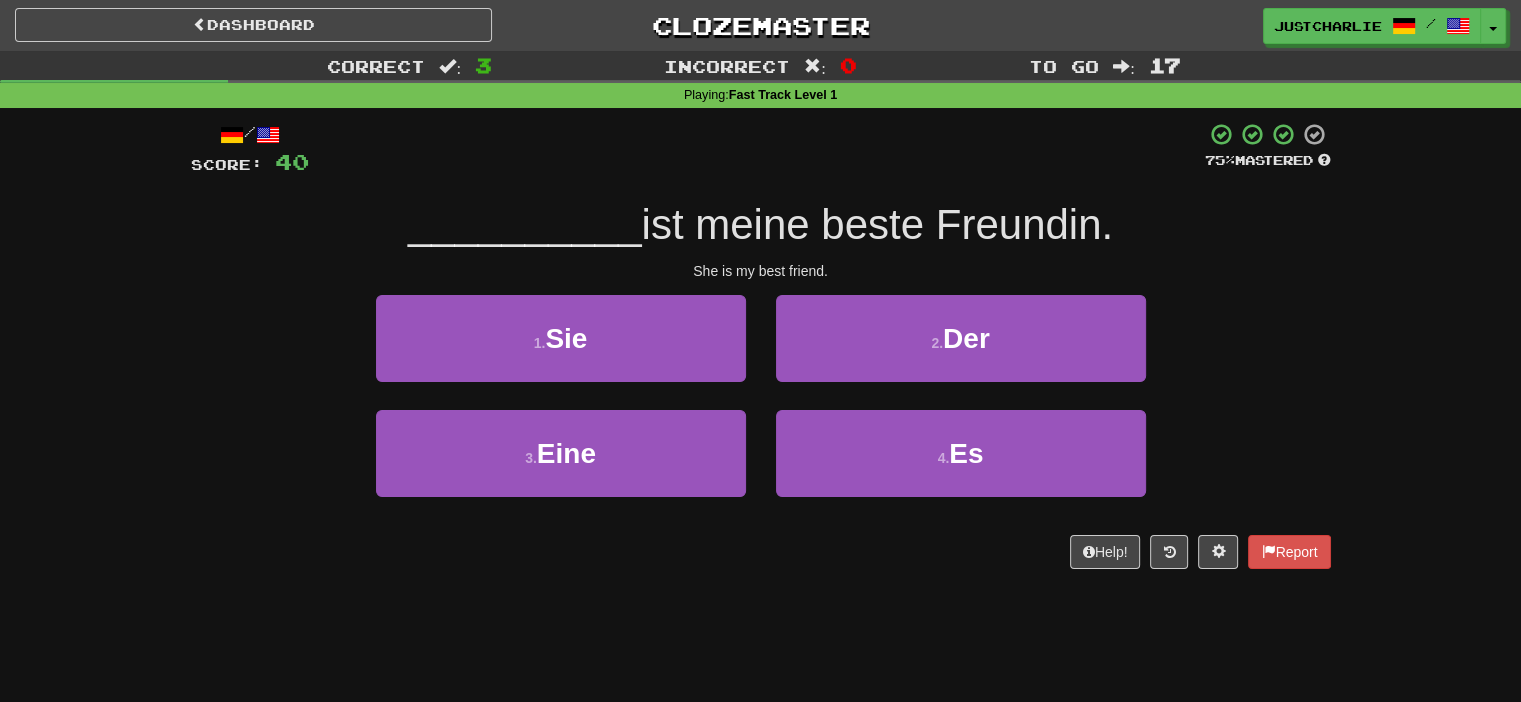 click on "She is my best friend." at bounding box center (761, 271) 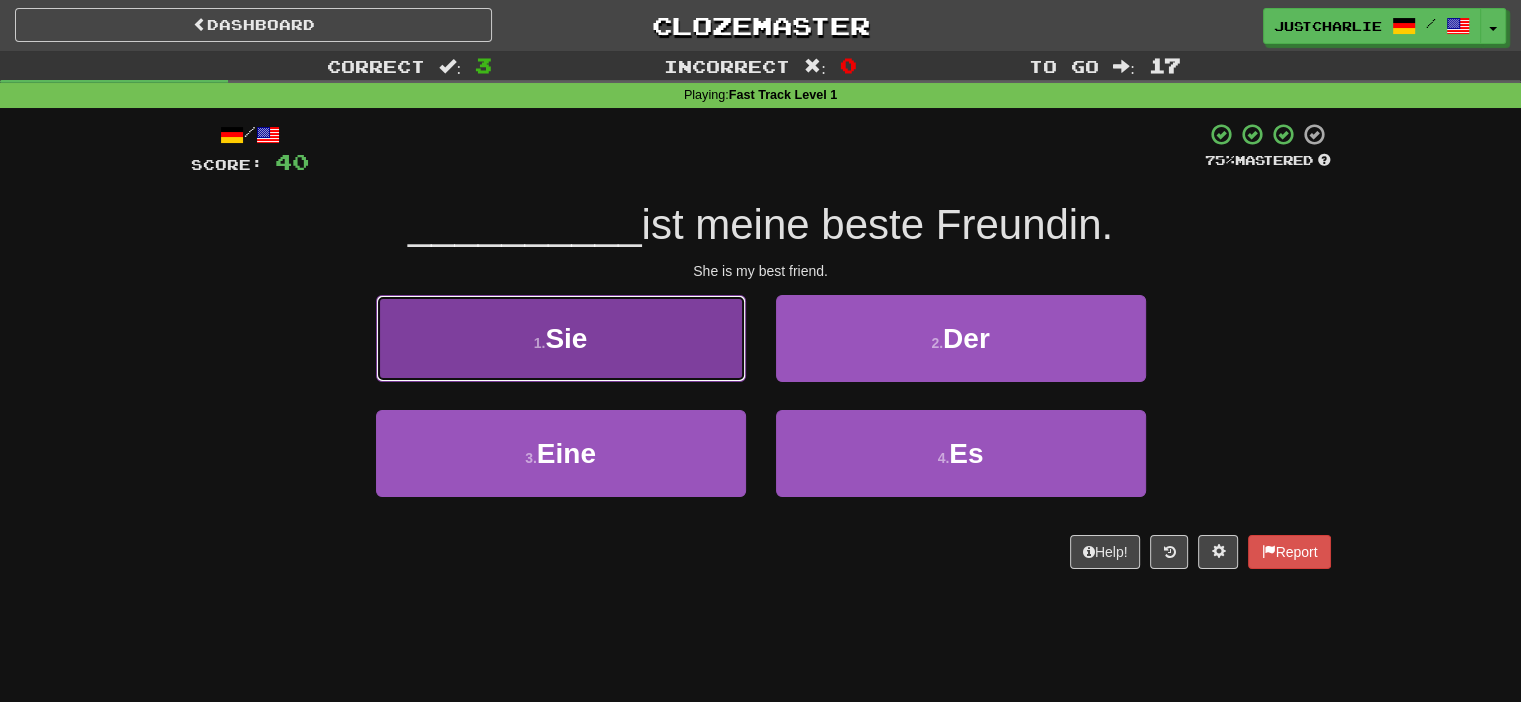 click on "1 .  Sie" at bounding box center [561, 338] 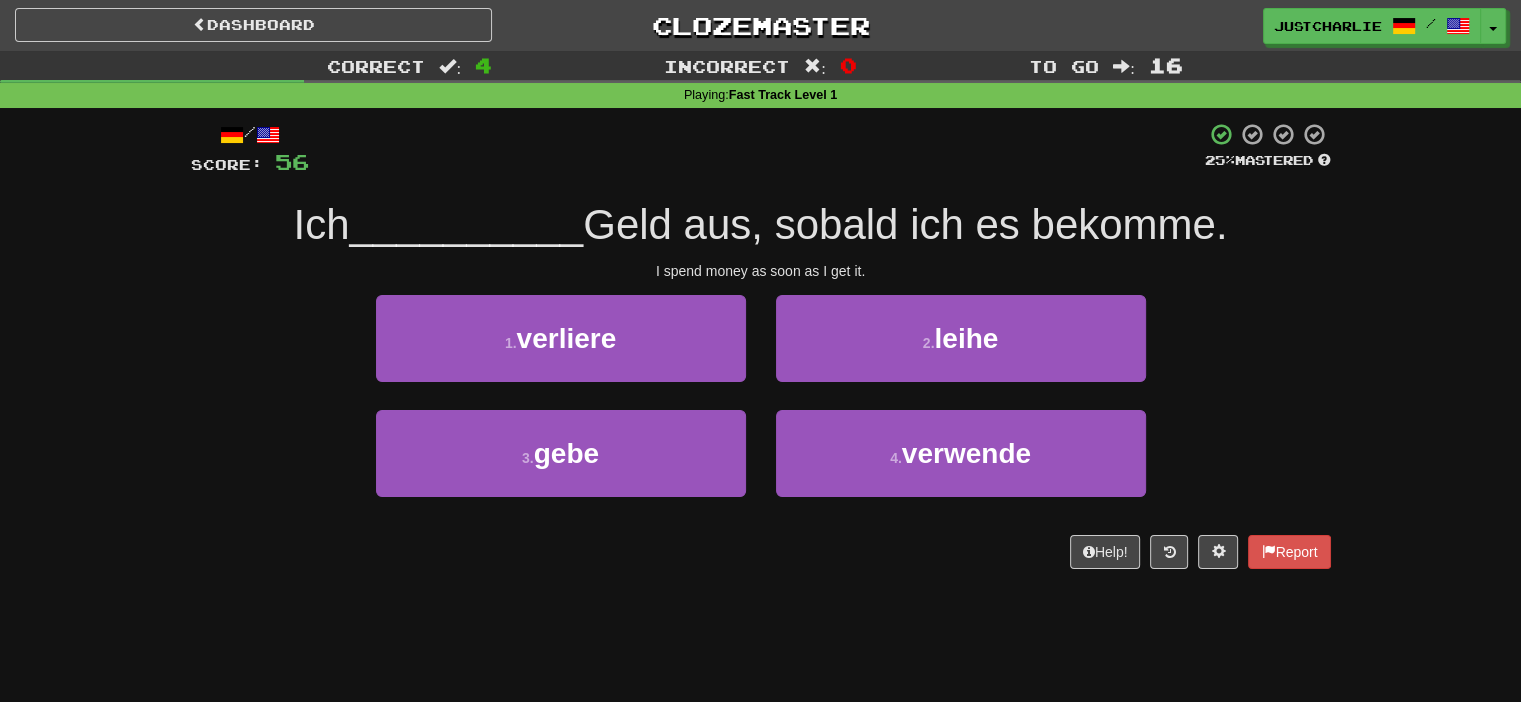 click on "I spend money as soon as I get it." at bounding box center (761, 271) 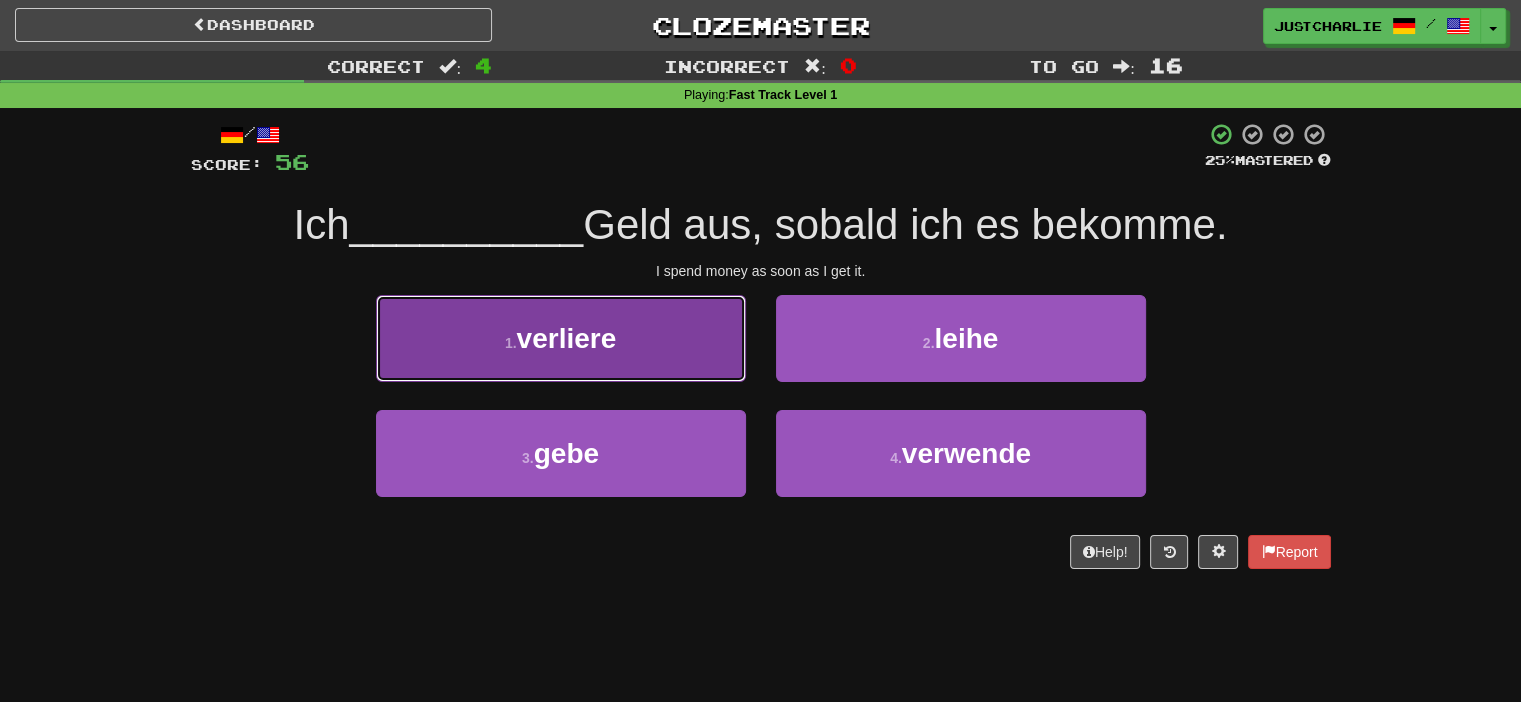 click on "1 .  verliere" at bounding box center (561, 338) 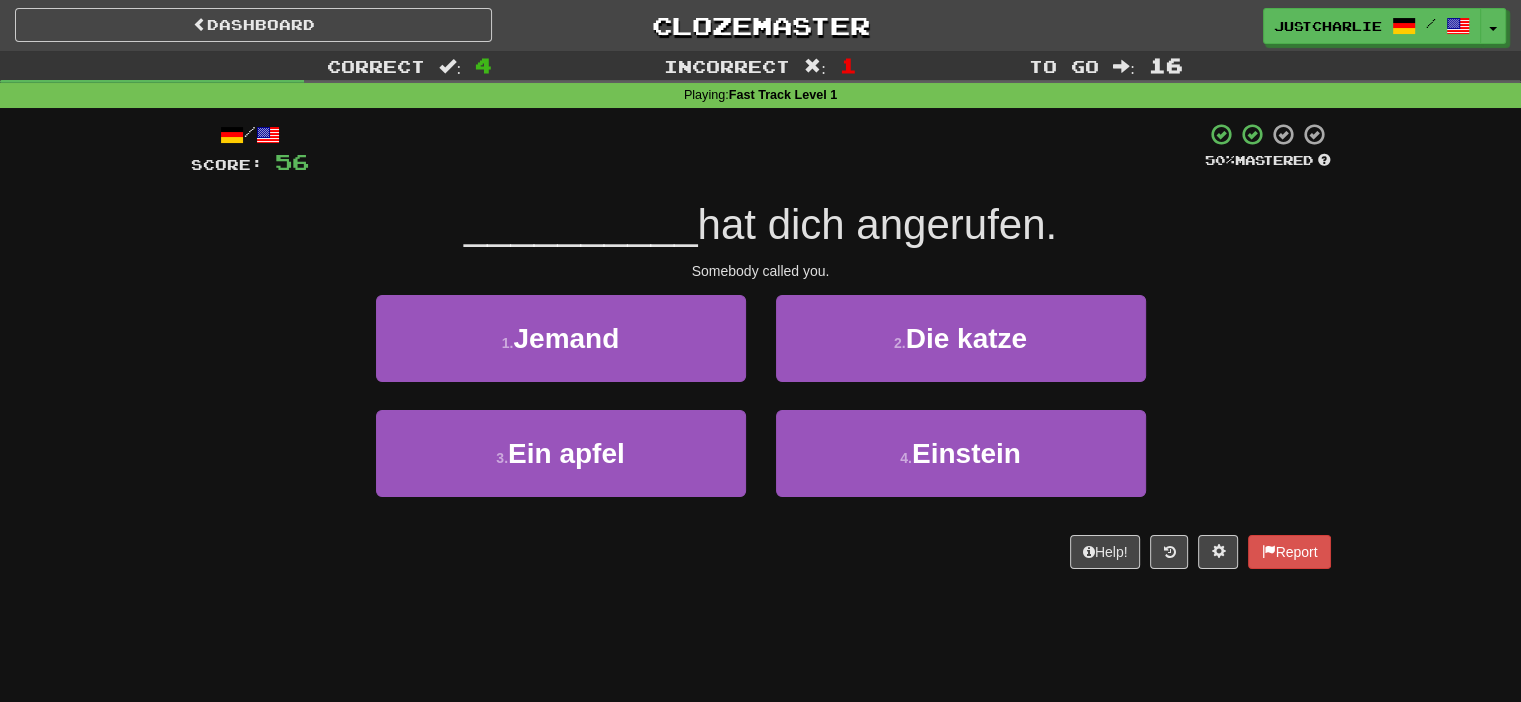 click on "Somebody called you." at bounding box center [761, 271] 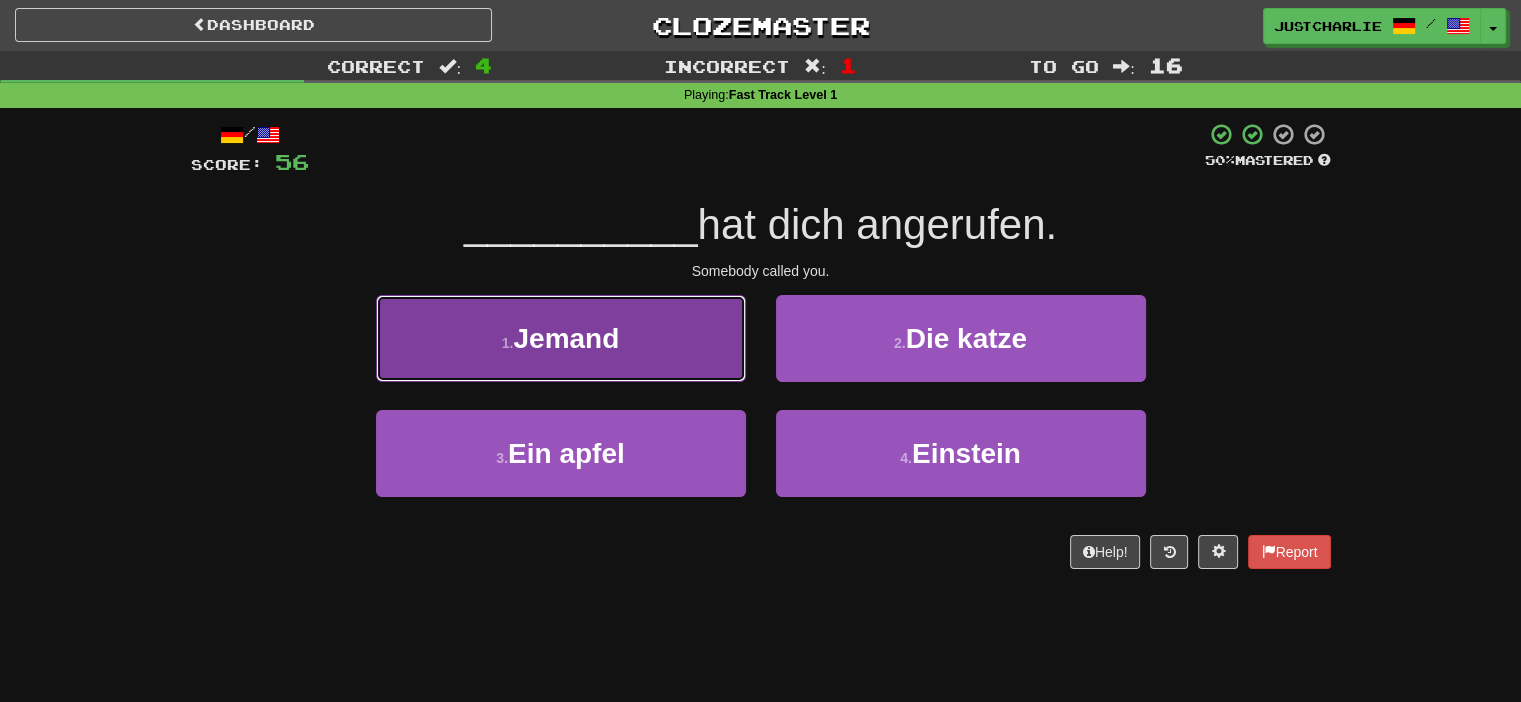 click on "1 .  Jemand" at bounding box center (561, 338) 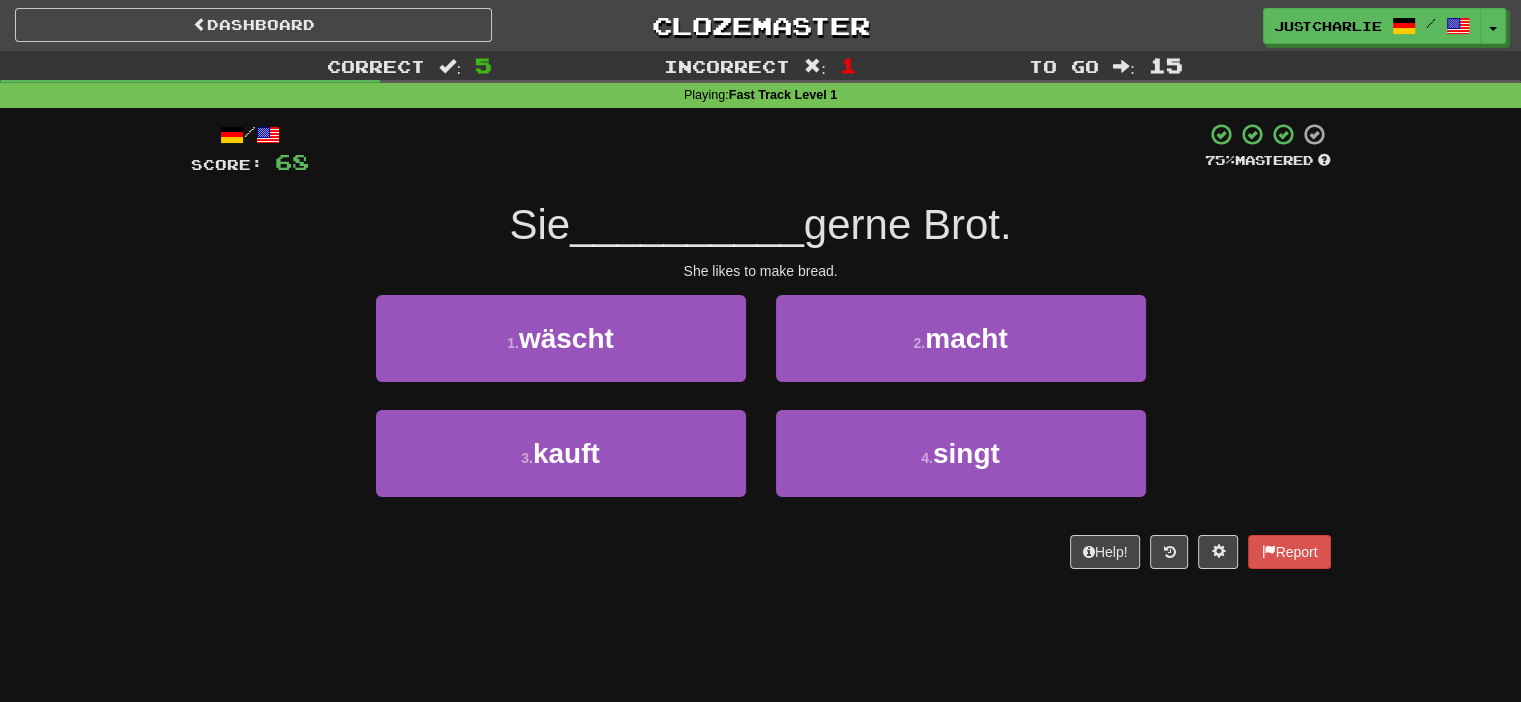 click on "She likes to make bread." at bounding box center [761, 271] 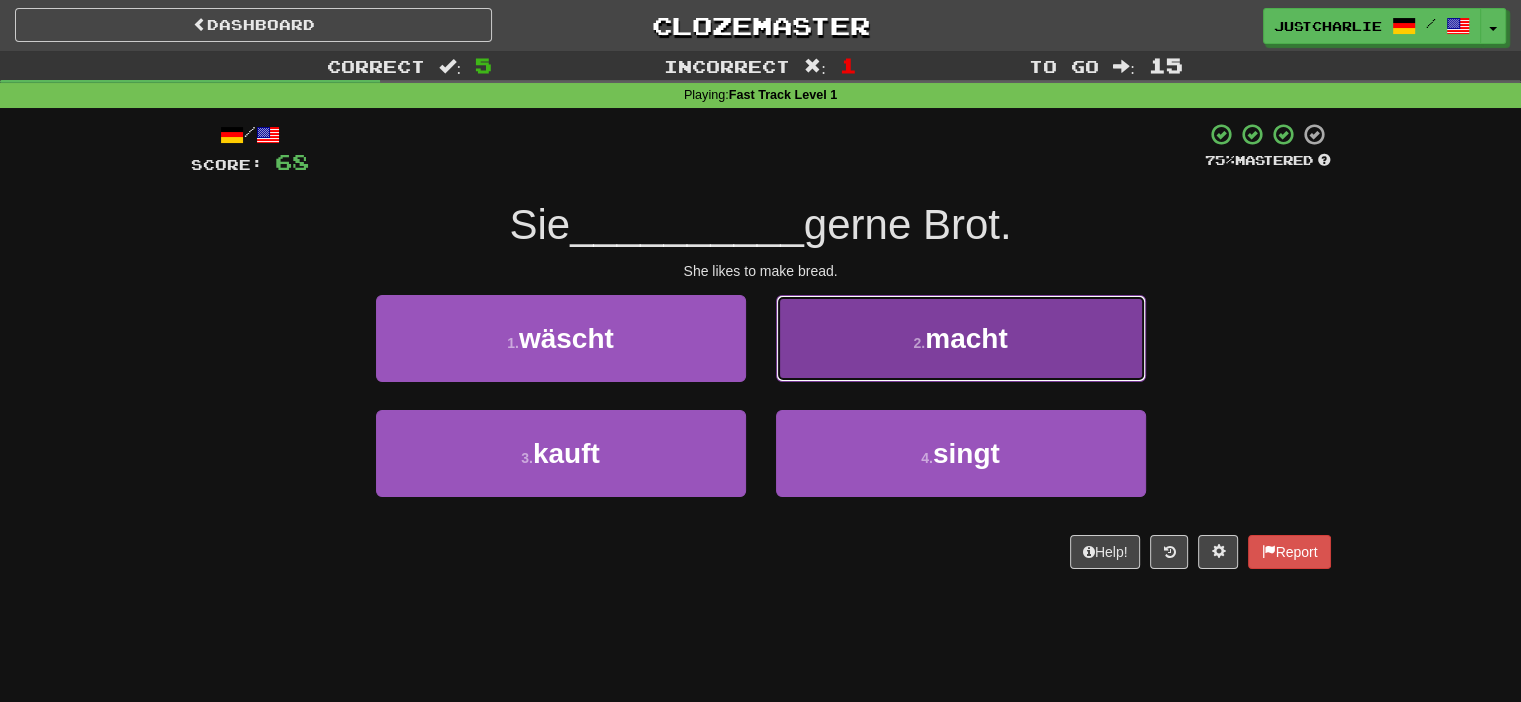 click on "2 .  macht" at bounding box center [961, 338] 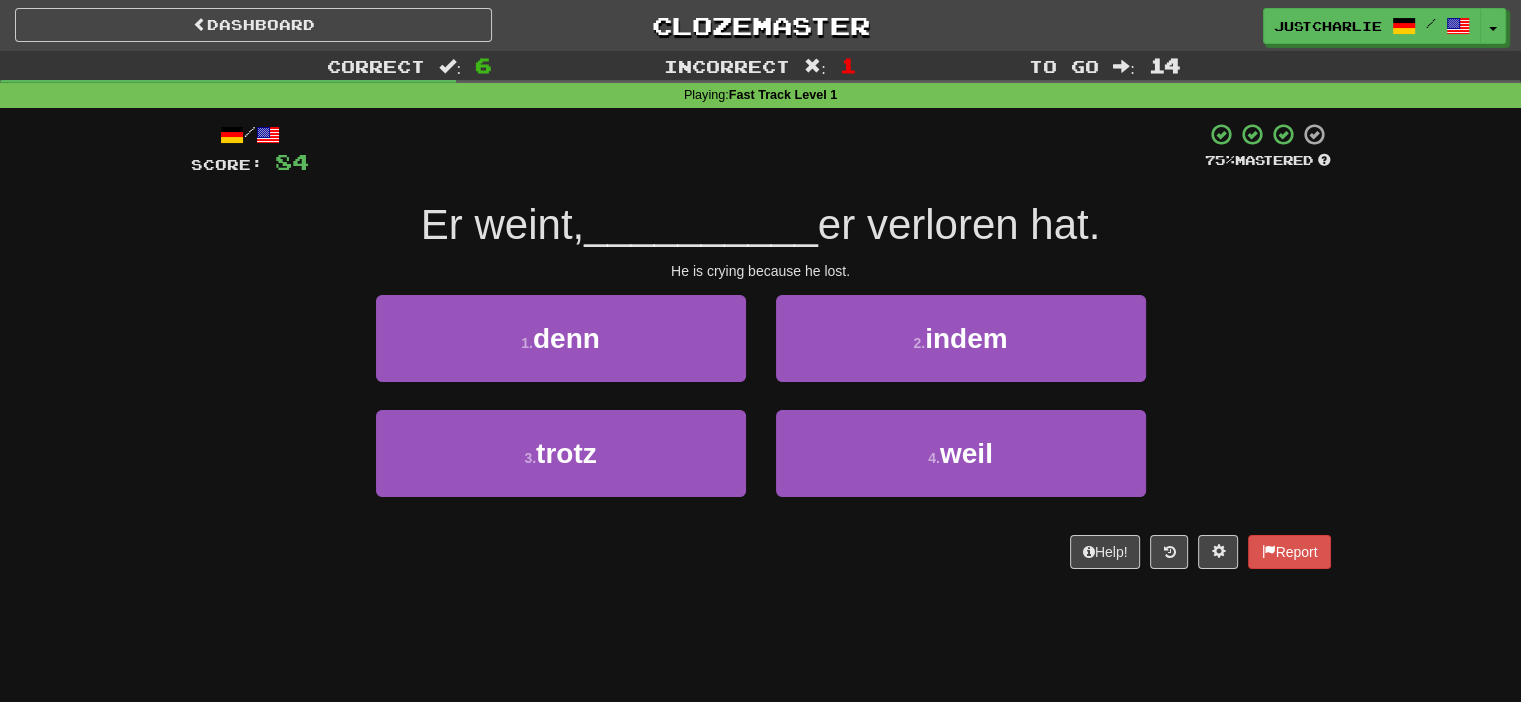 click on "/  Score:   84 75 %  Mastered Er weint,  __________  er verloren hat. He is crying because he lost. 1 .  denn 2 .  indem 3 .  trotz 4 .  weil  Help!  Report" at bounding box center (761, 345) 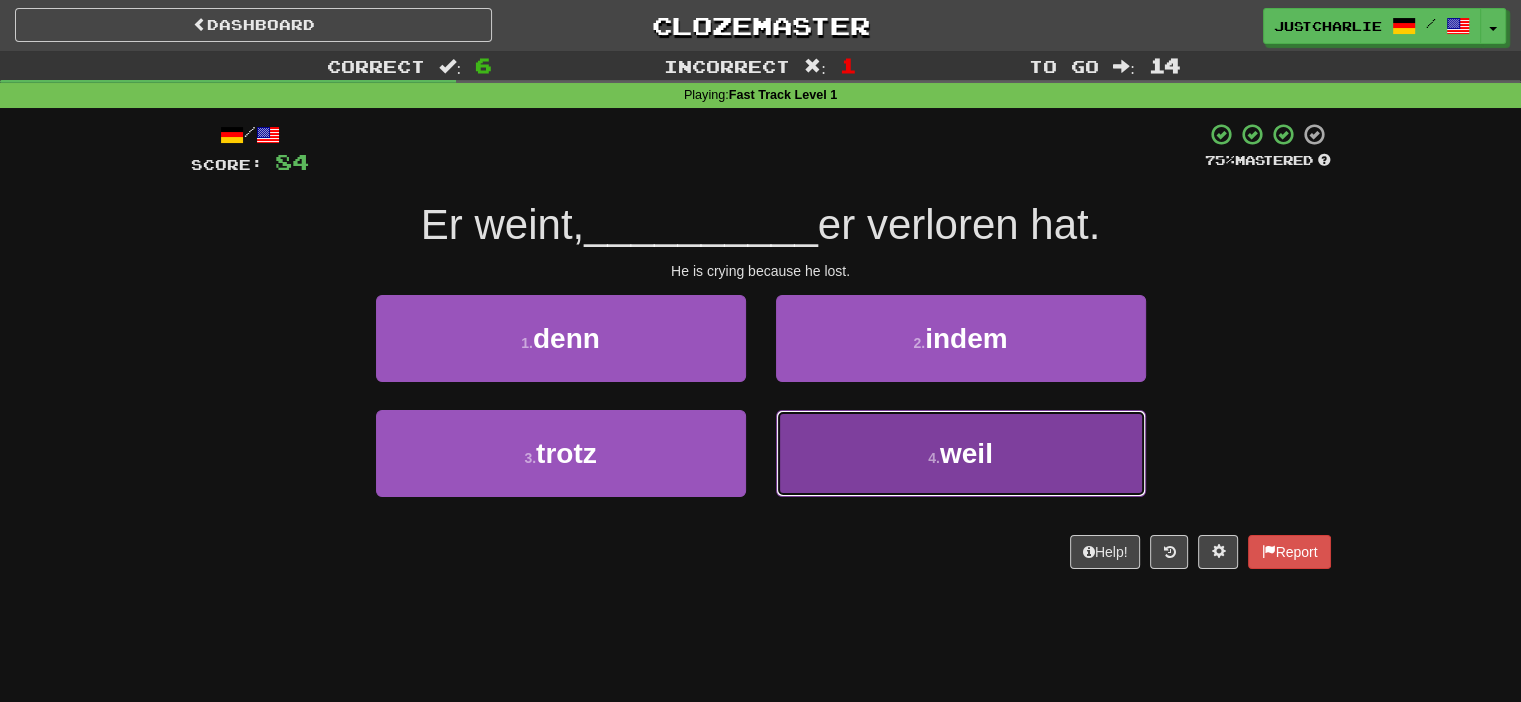 click on "weil" at bounding box center [966, 453] 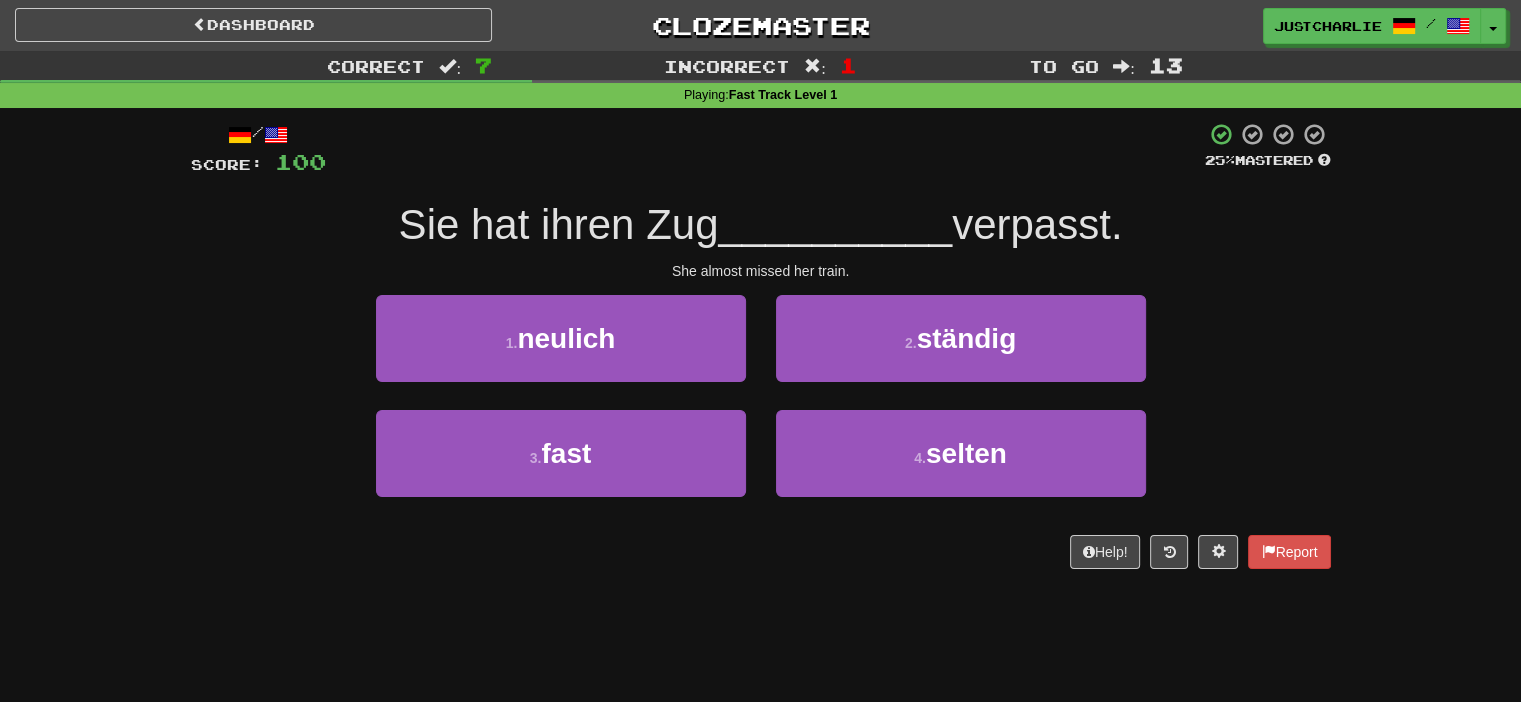 click on "She almost missed her train." at bounding box center [761, 271] 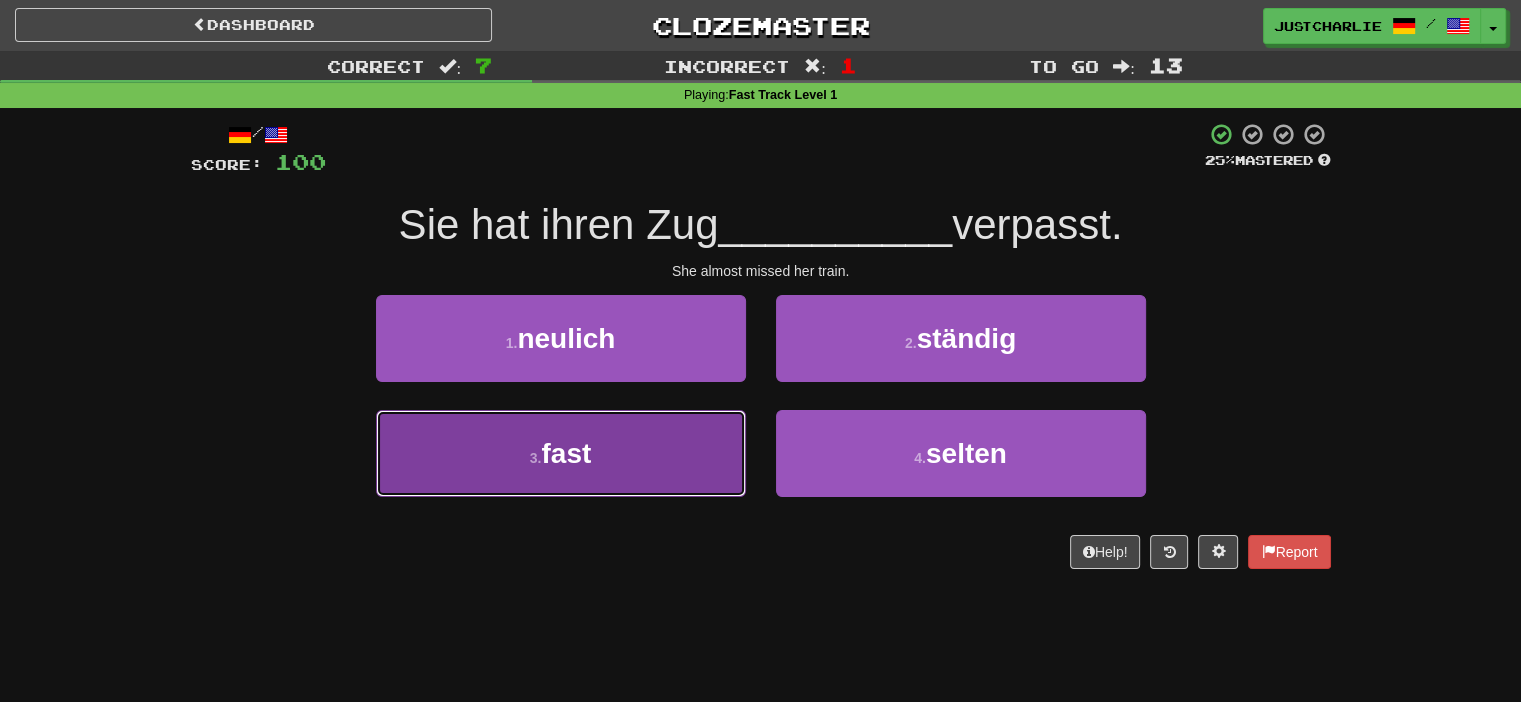 click on "3 .  fast" at bounding box center [561, 453] 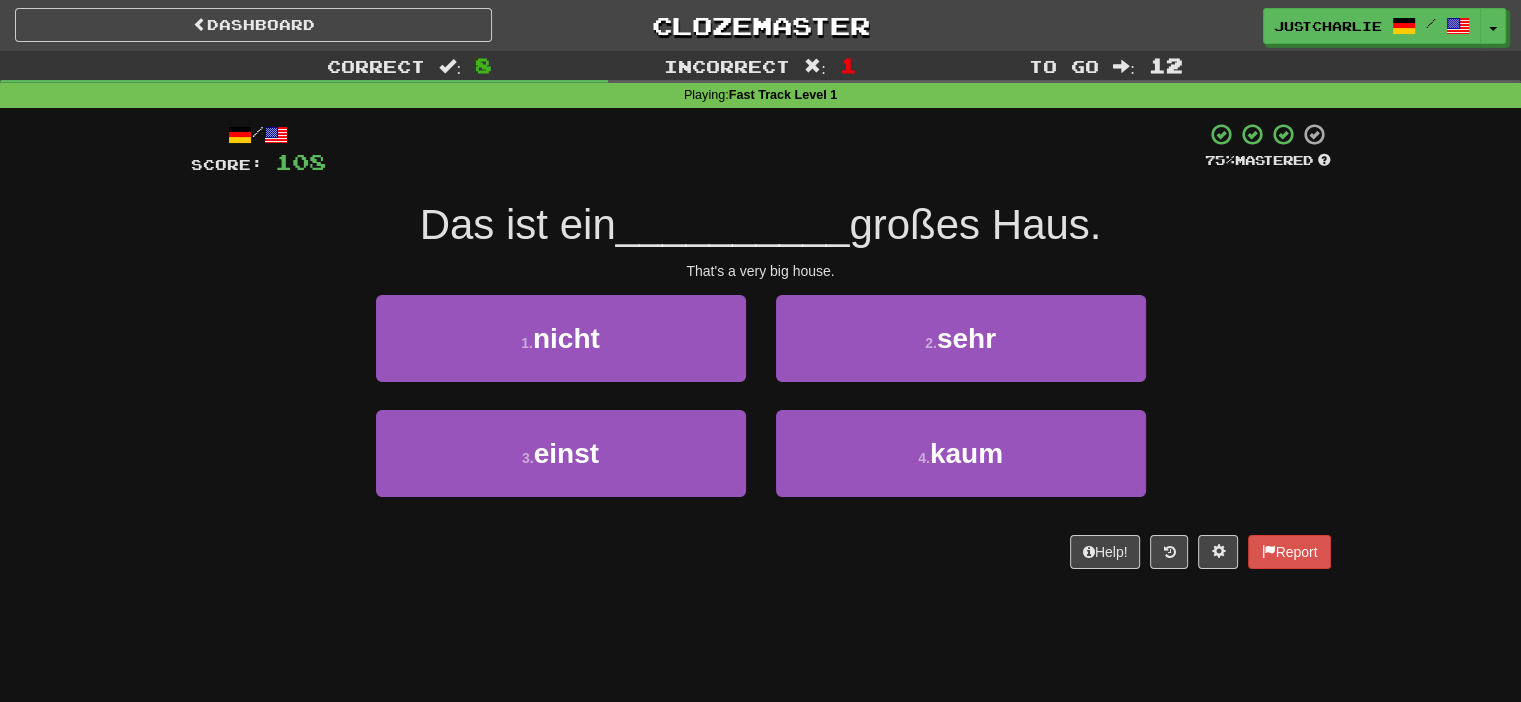 click on "That's a very big house." at bounding box center (761, 271) 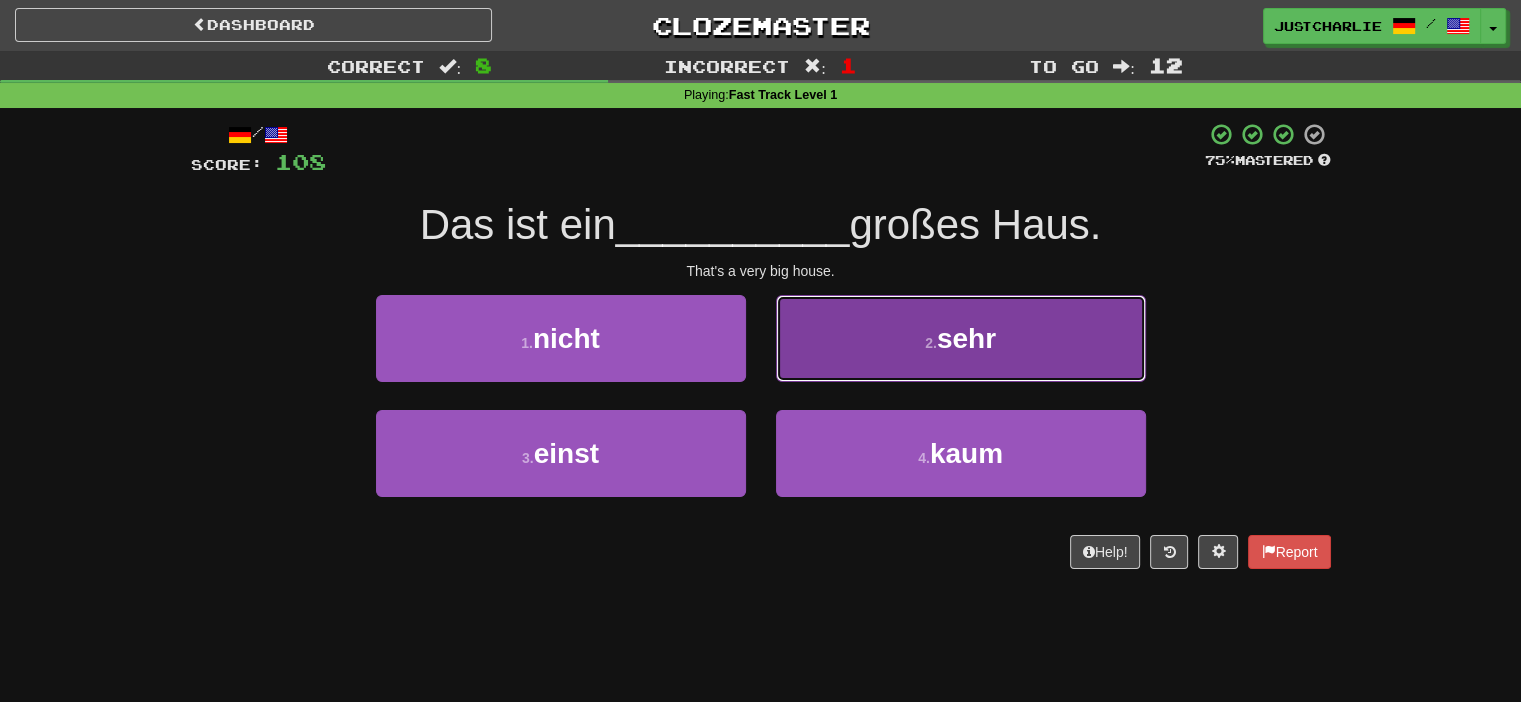 click on "2 .  sehr" at bounding box center (961, 338) 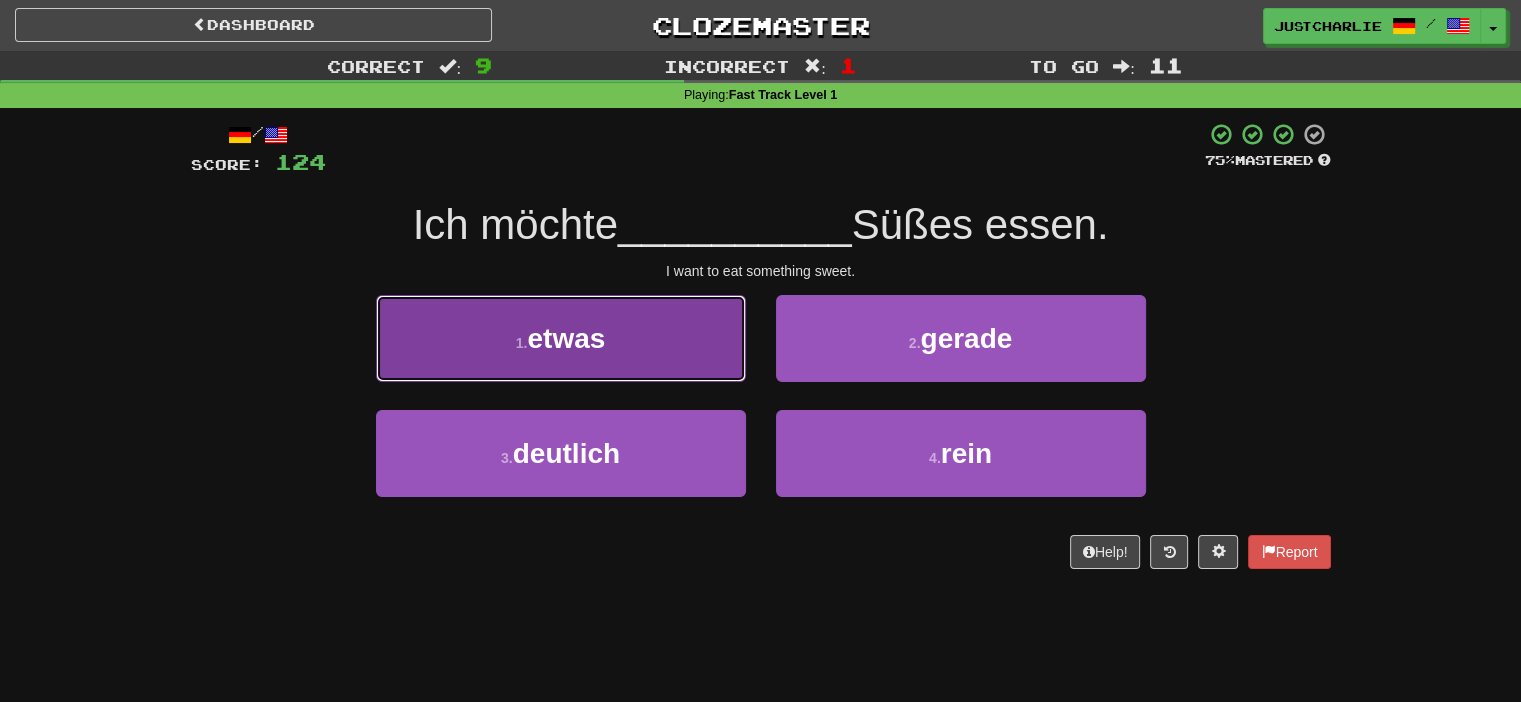 click on "1 .  etwas" at bounding box center [561, 338] 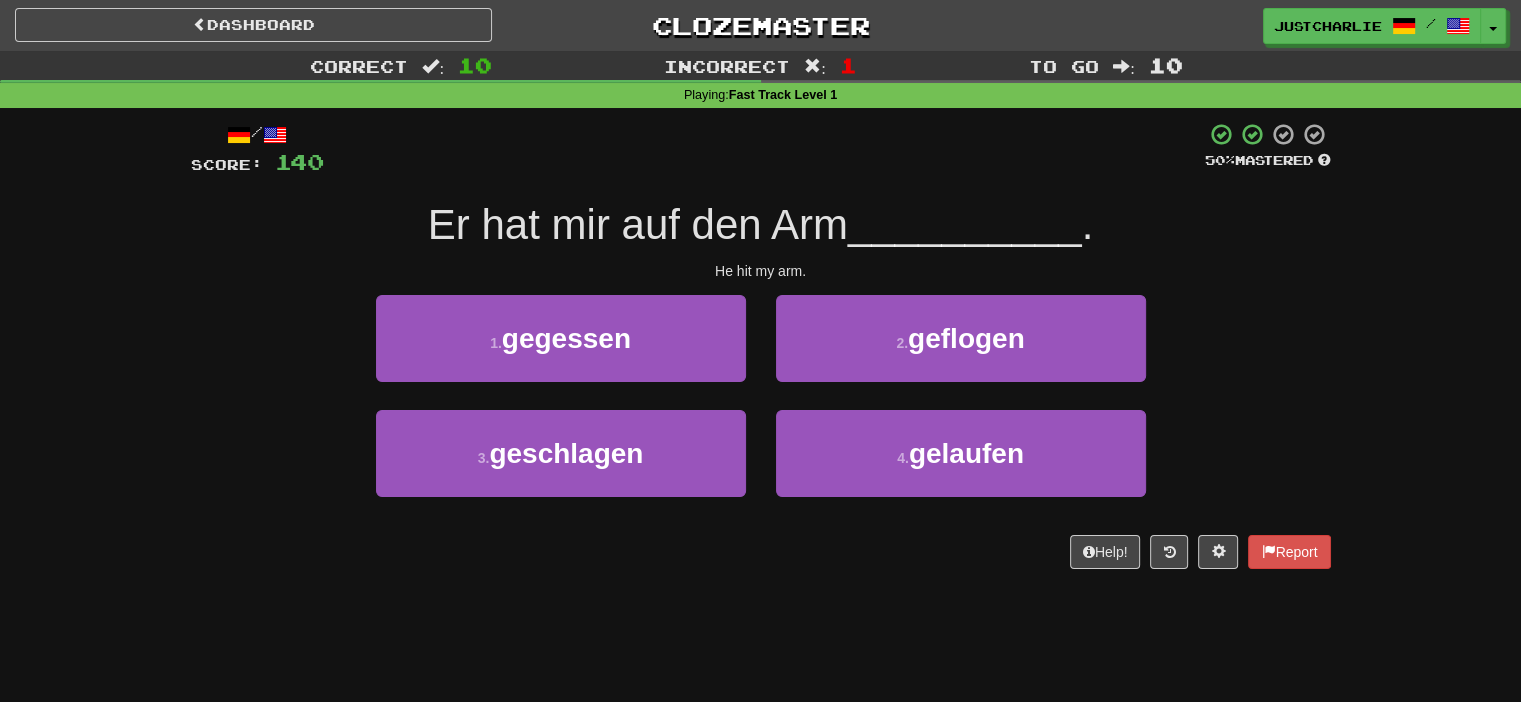 click on "He hit my arm." at bounding box center [761, 271] 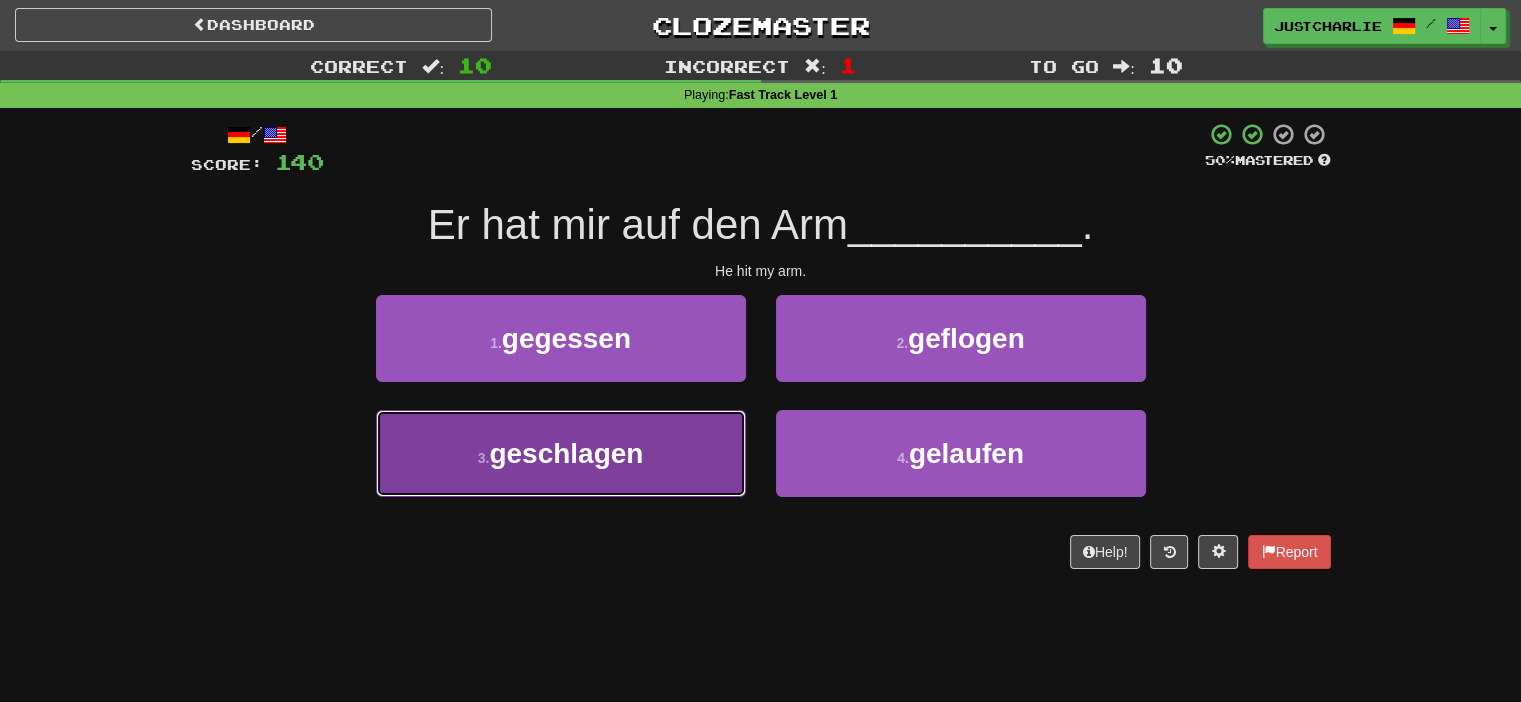 click on "3 .  geschlagen" at bounding box center [561, 453] 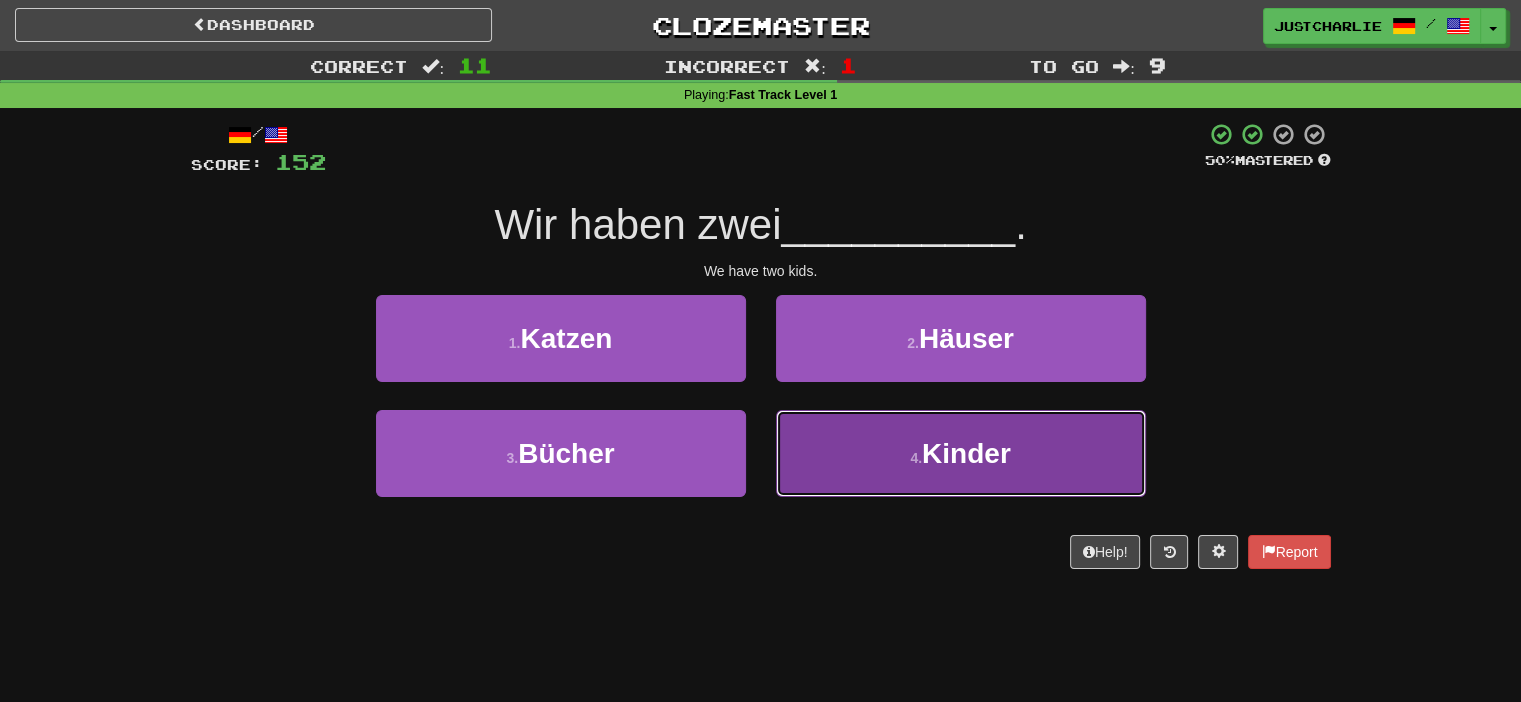 click on "4 .  Kinder" at bounding box center (961, 453) 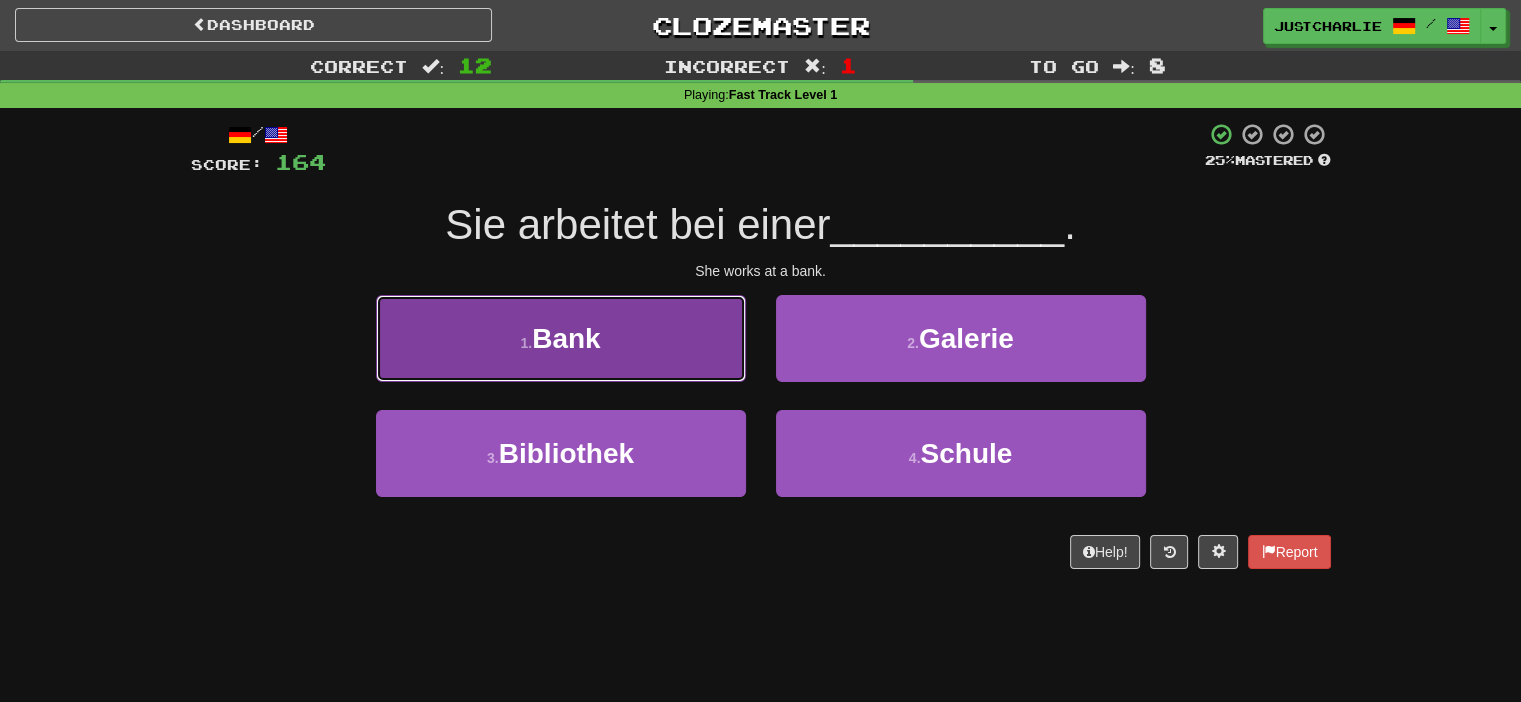 click on "1 .  Bank" at bounding box center [561, 338] 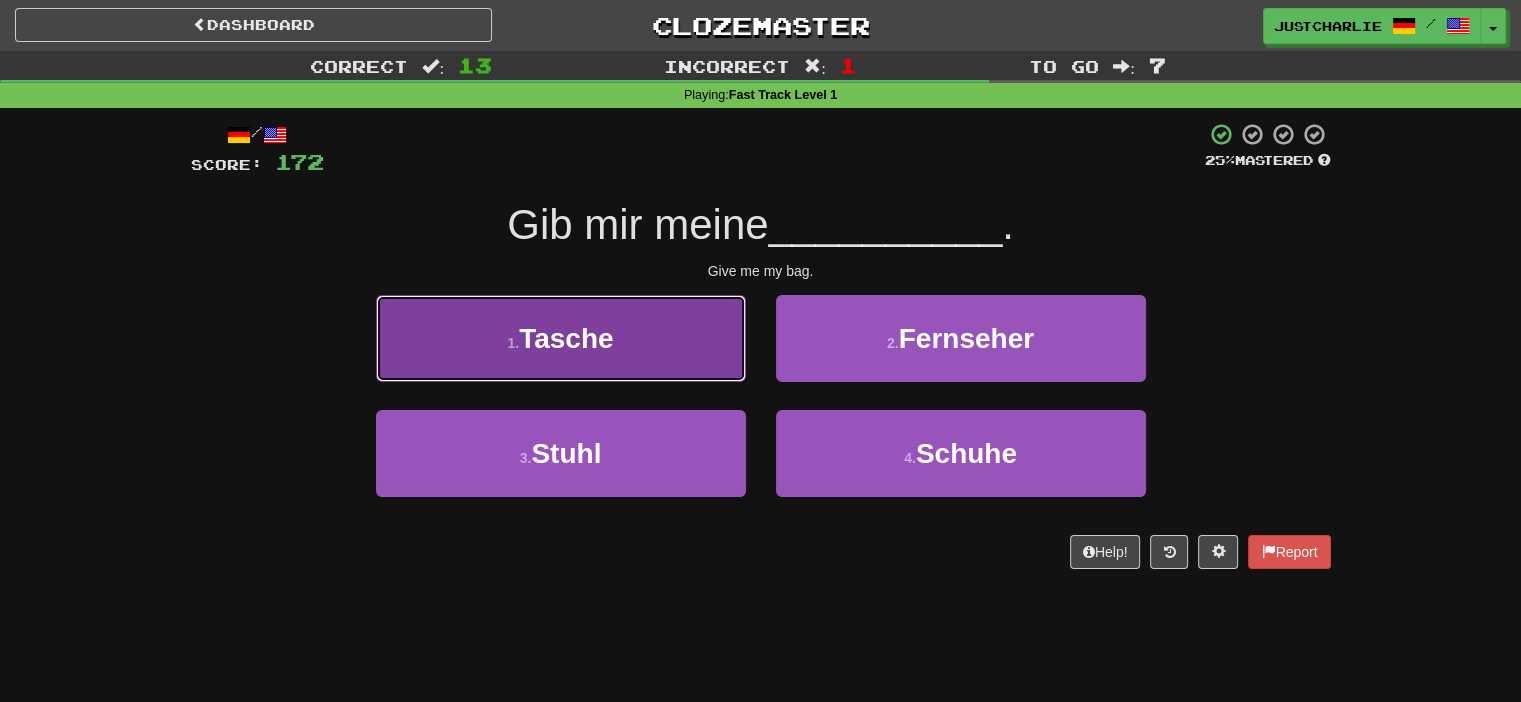 click on "1 .  Tasche" at bounding box center (561, 338) 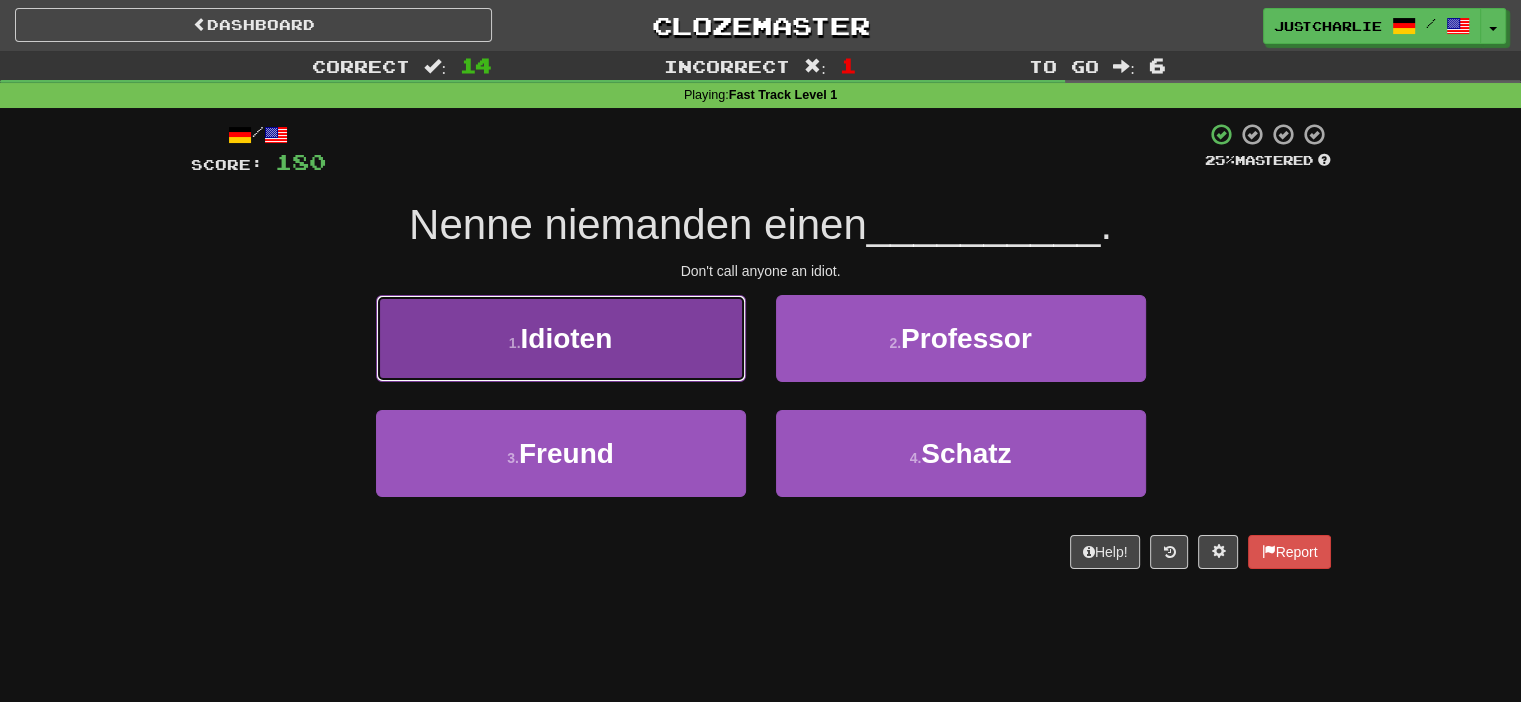 click on "1 .  Idioten" at bounding box center [561, 338] 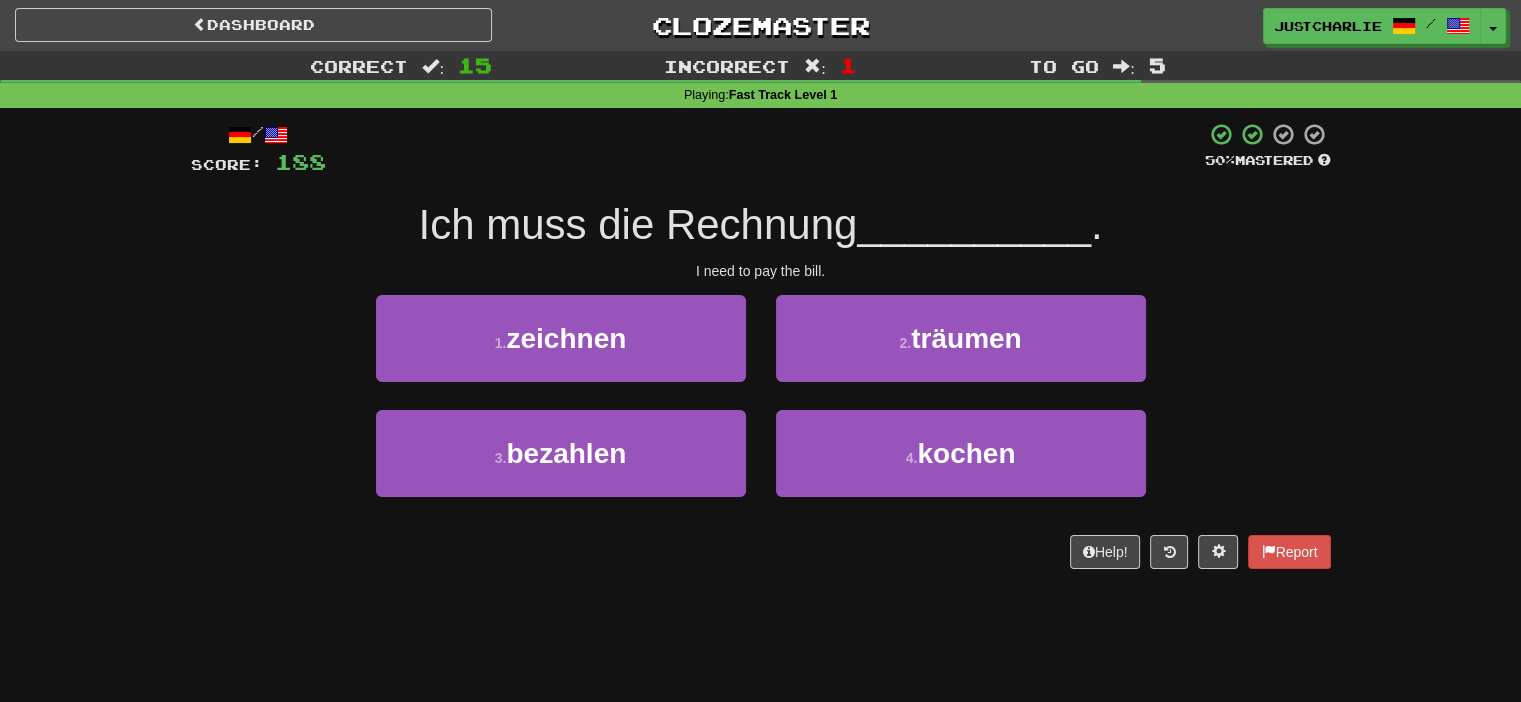 click on "1 .  zeichnen" at bounding box center (561, 352) 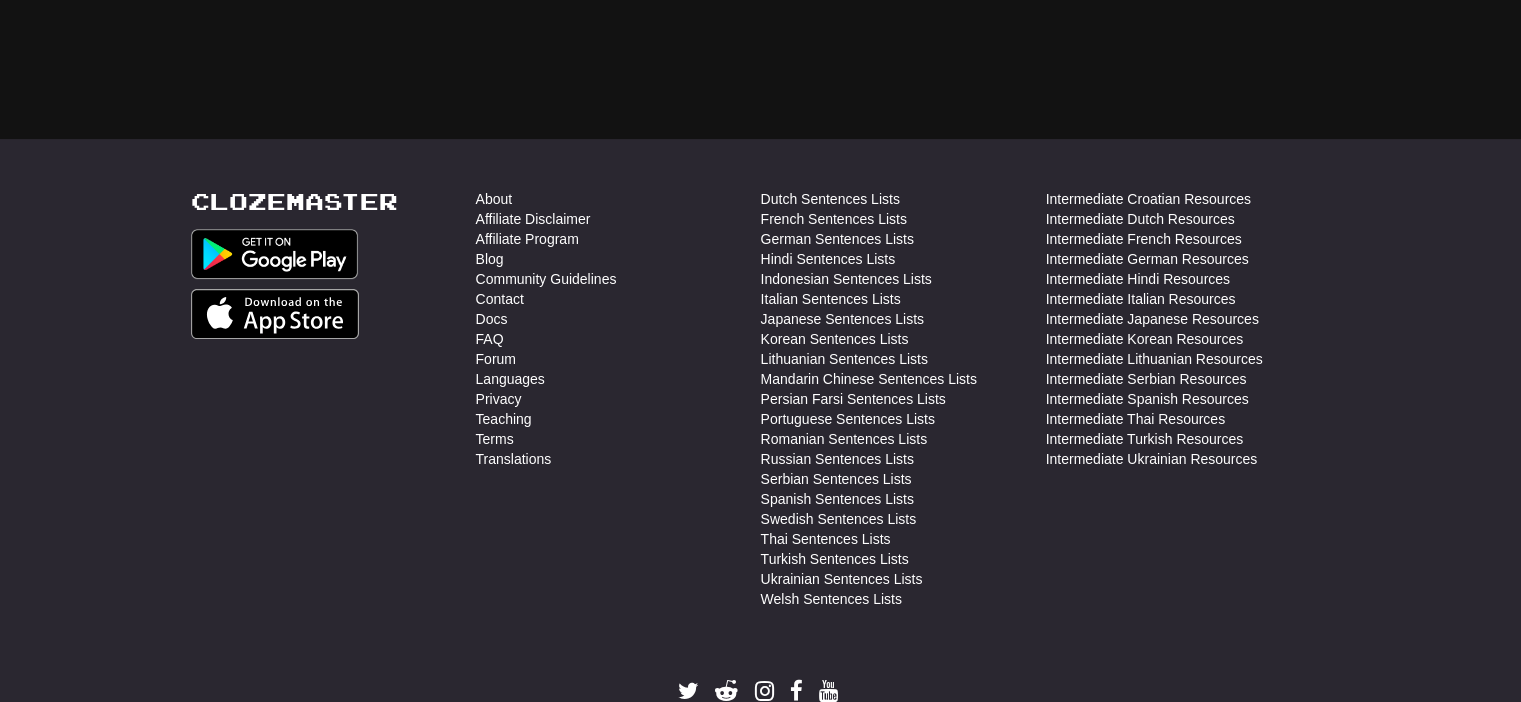 scroll, scrollTop: 0, scrollLeft: 0, axis: both 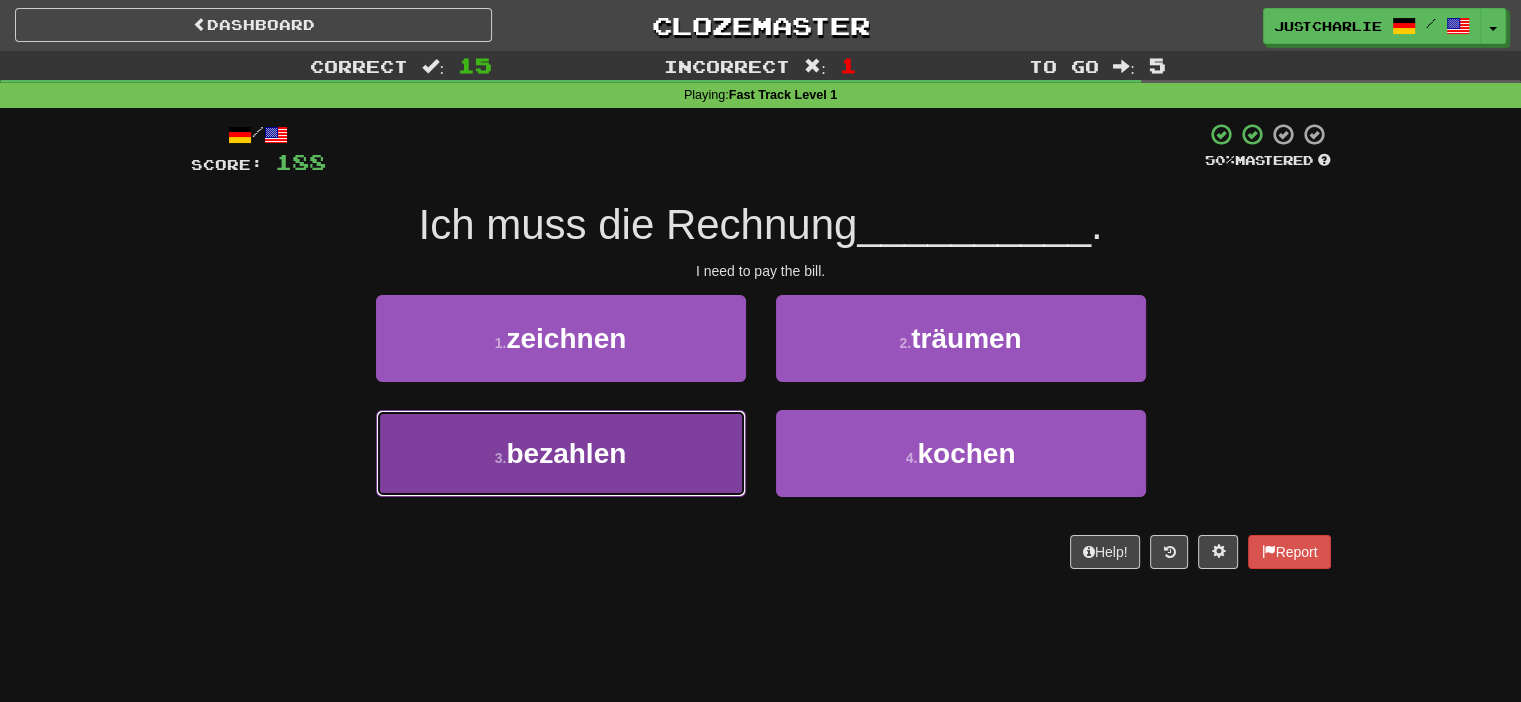click on "3 .  bezahlen" at bounding box center [561, 453] 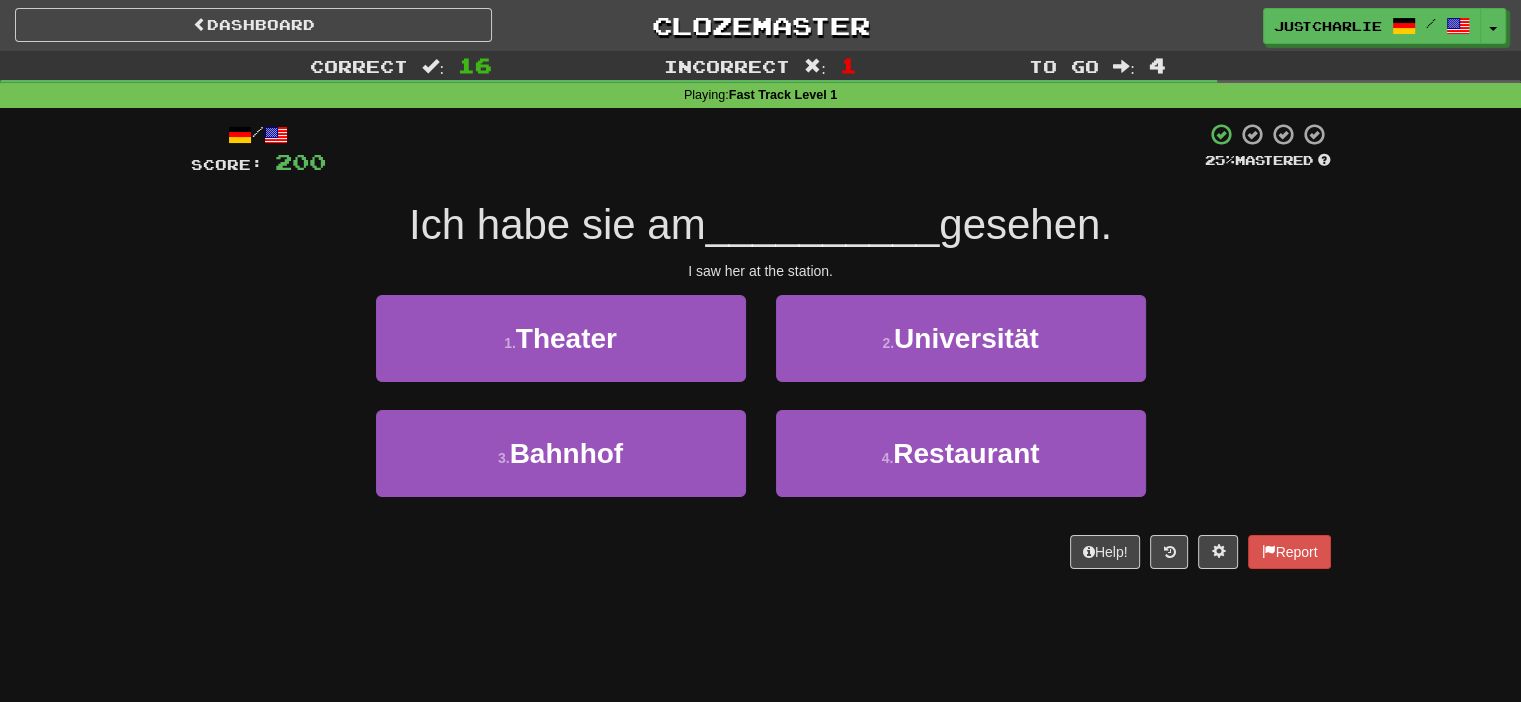 click on "I saw her at the station." at bounding box center (761, 271) 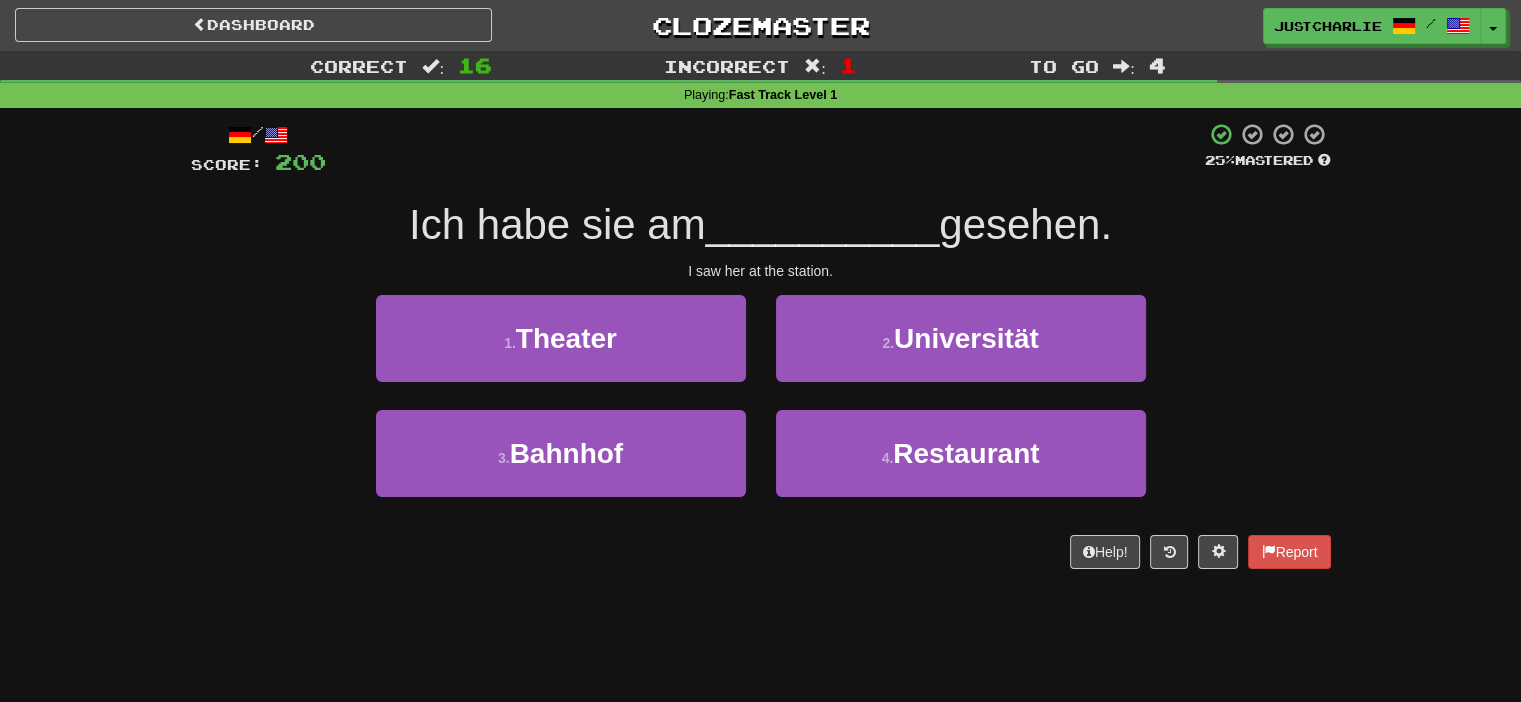 click on "I saw her at the station." at bounding box center [761, 271] 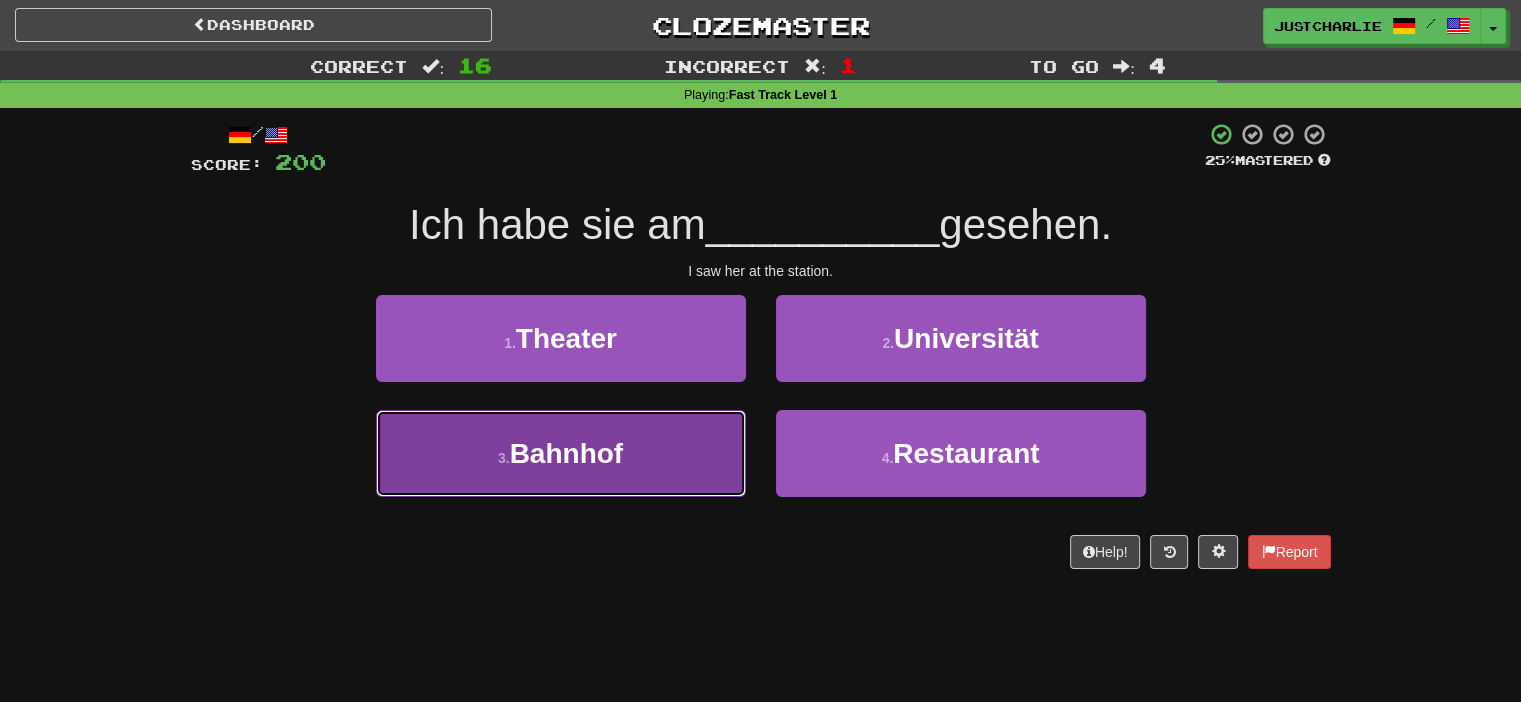 click on "3 .  Bahnhof" at bounding box center [561, 453] 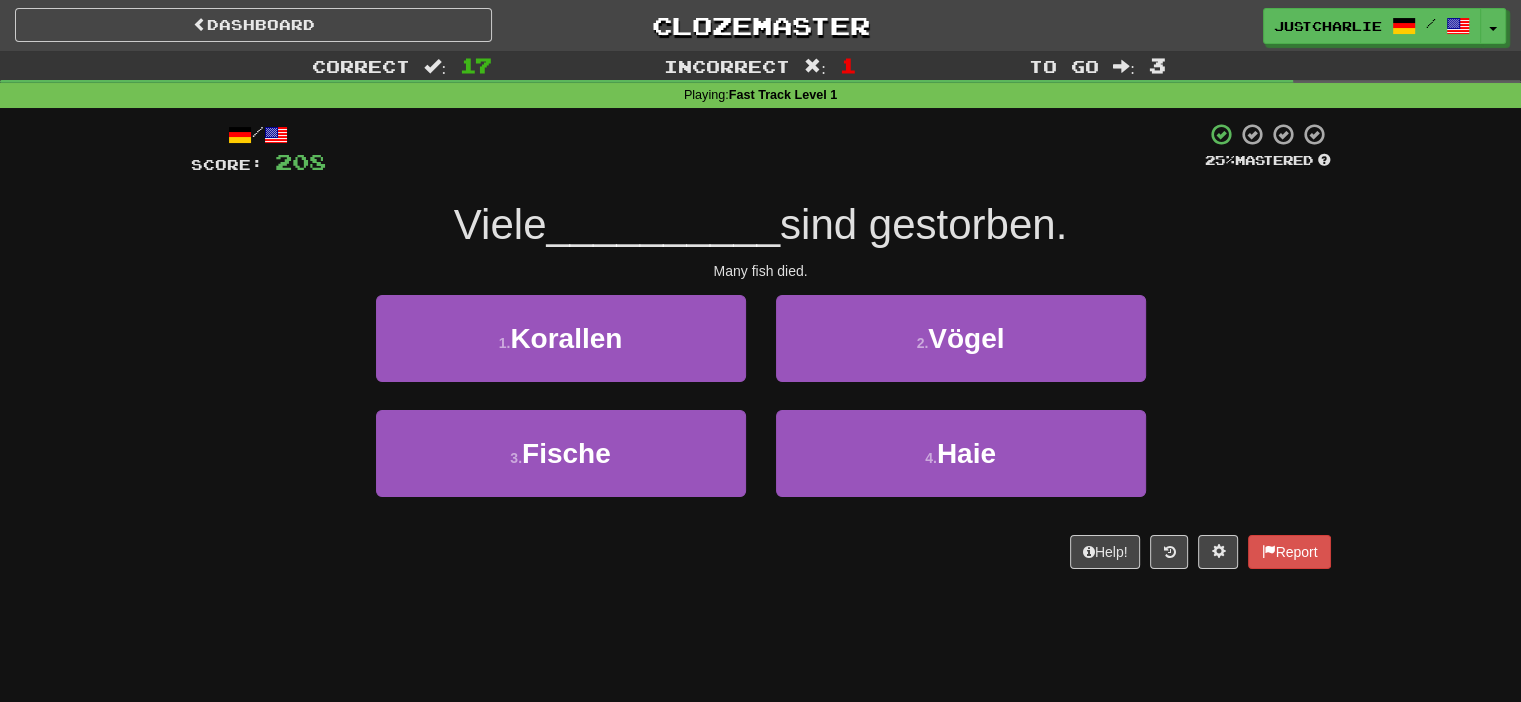 click on "Many fish died." at bounding box center [761, 271] 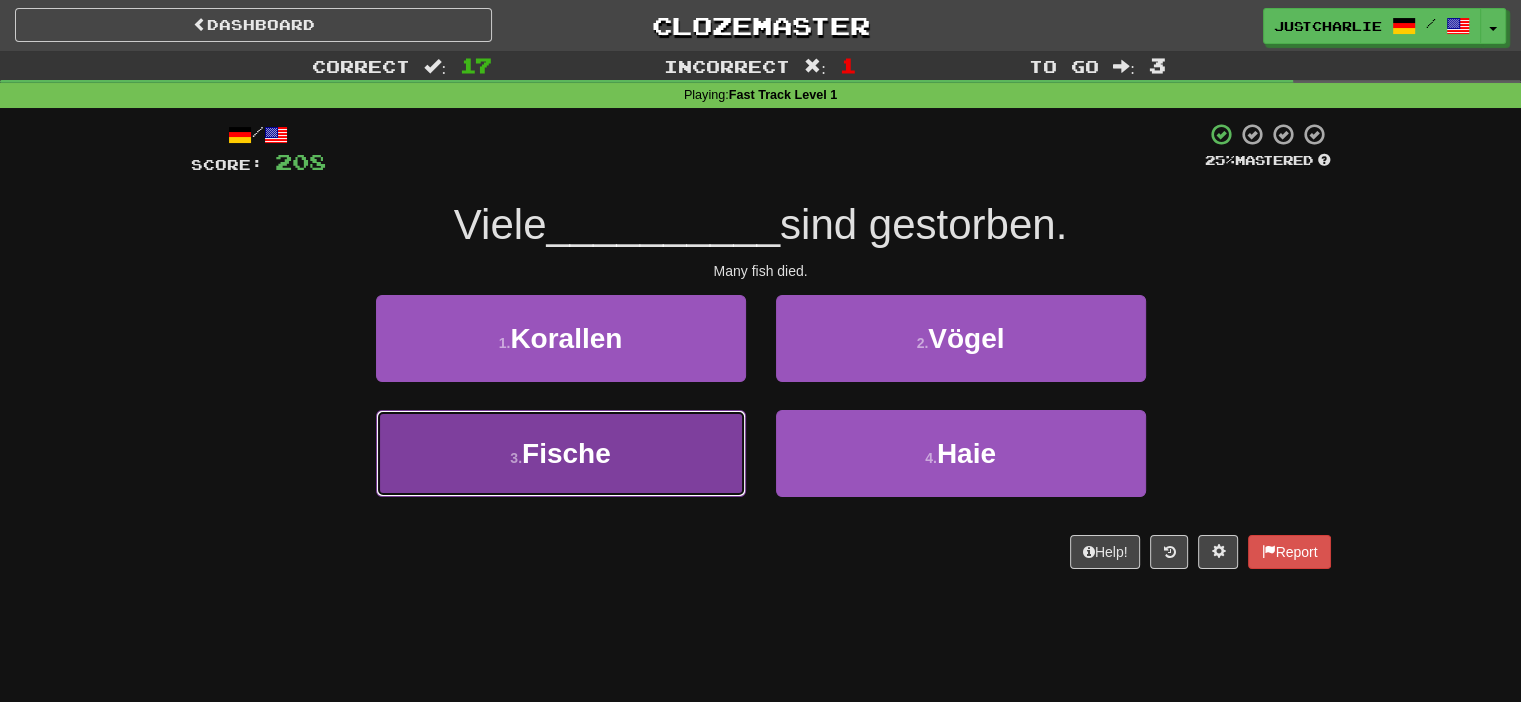 click on "3 .  Fische" at bounding box center (561, 453) 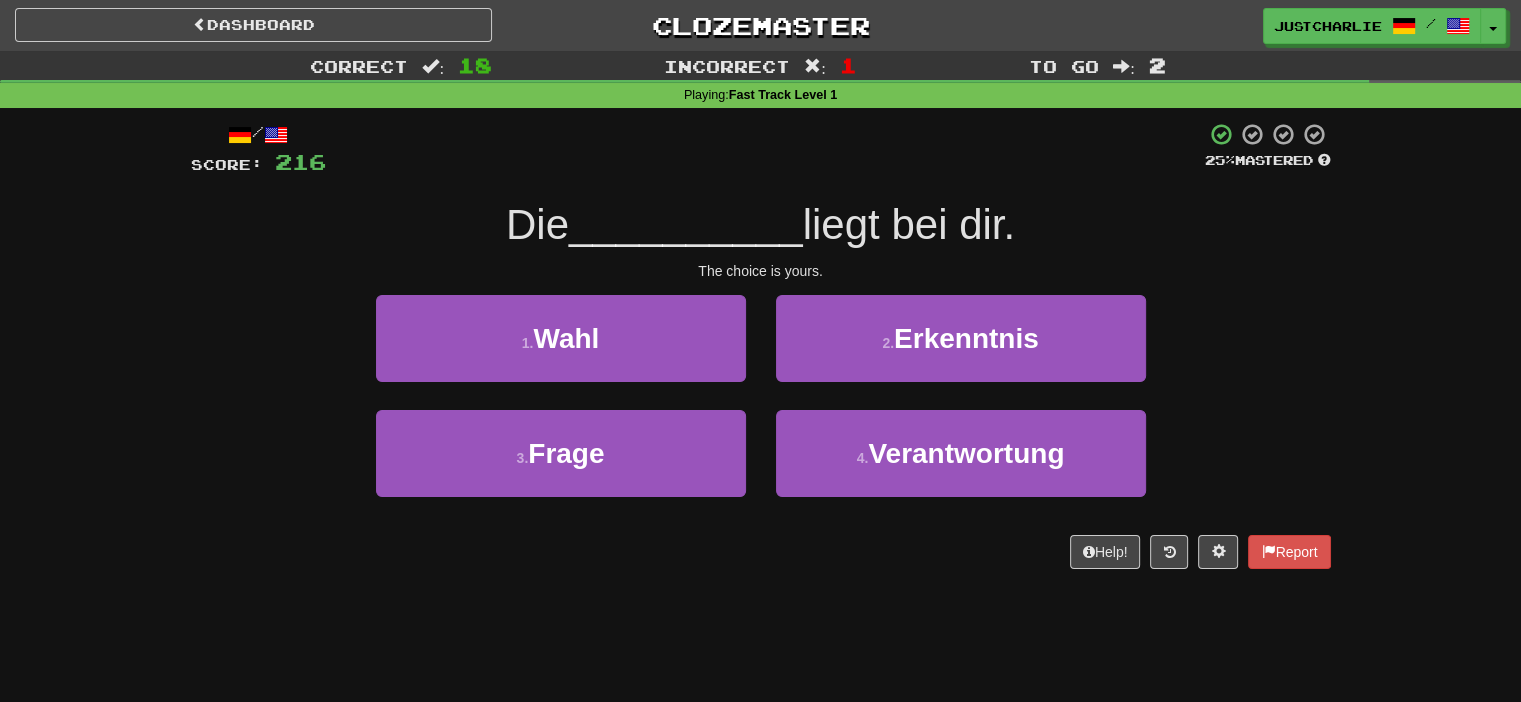click on "The choice is yours." at bounding box center [761, 271] 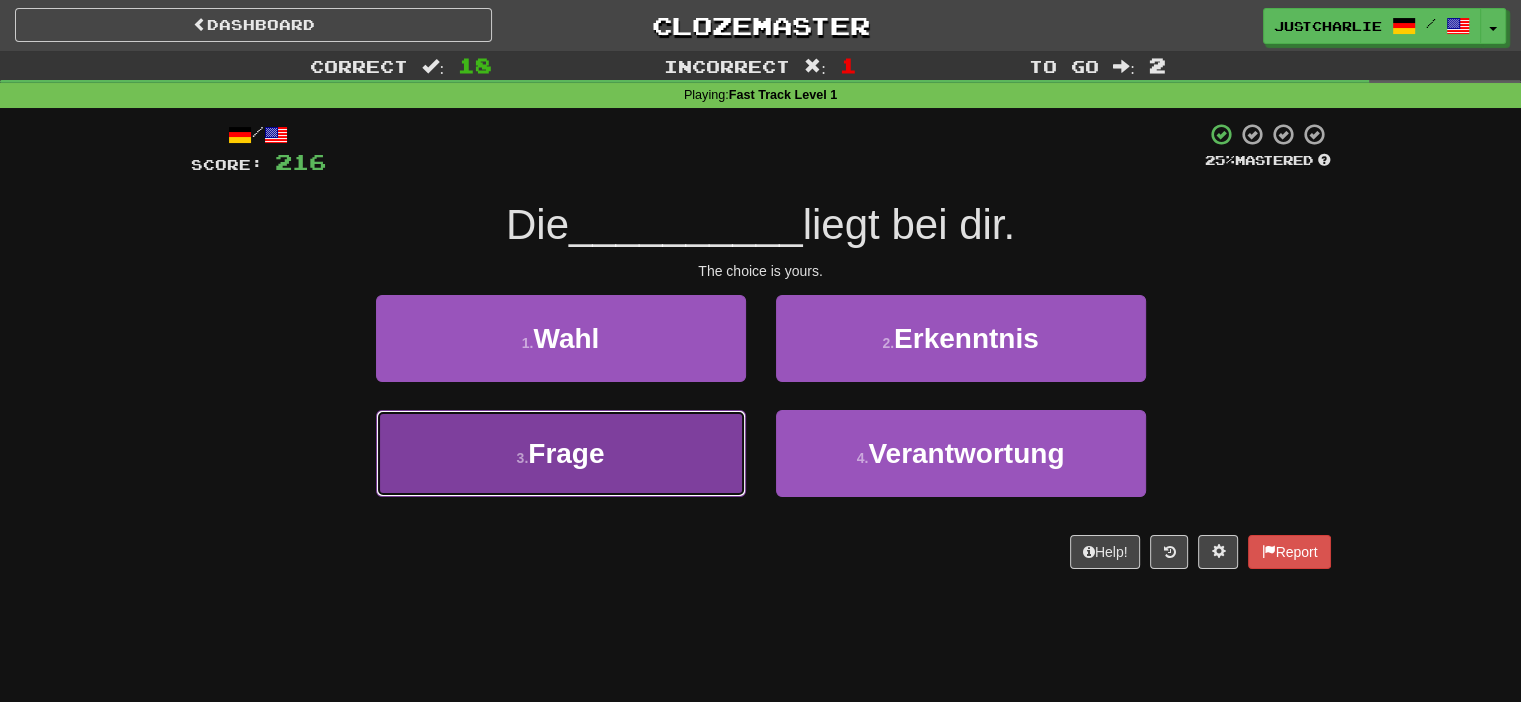 click on "3 .  Frage" at bounding box center [561, 453] 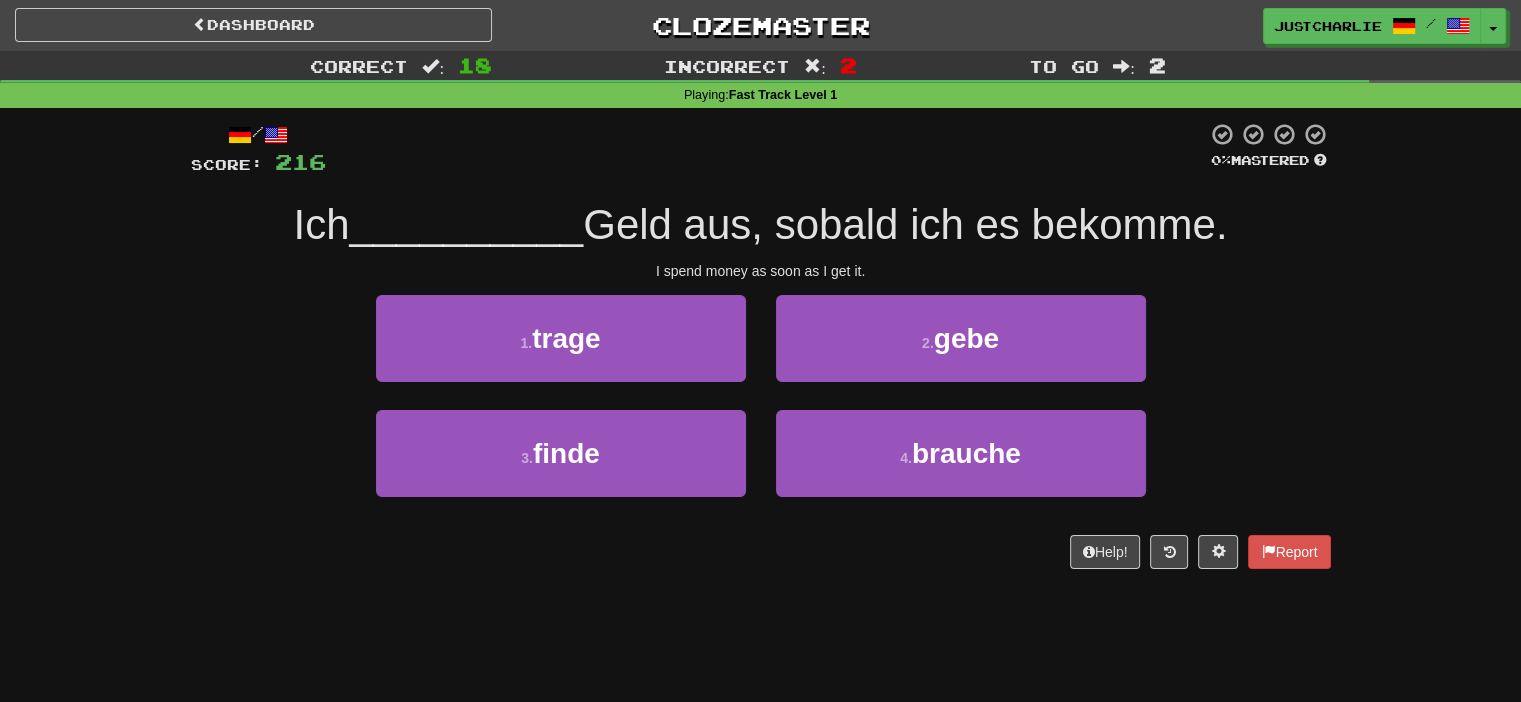 click on "I spend money as soon as I get it." at bounding box center (761, 271) 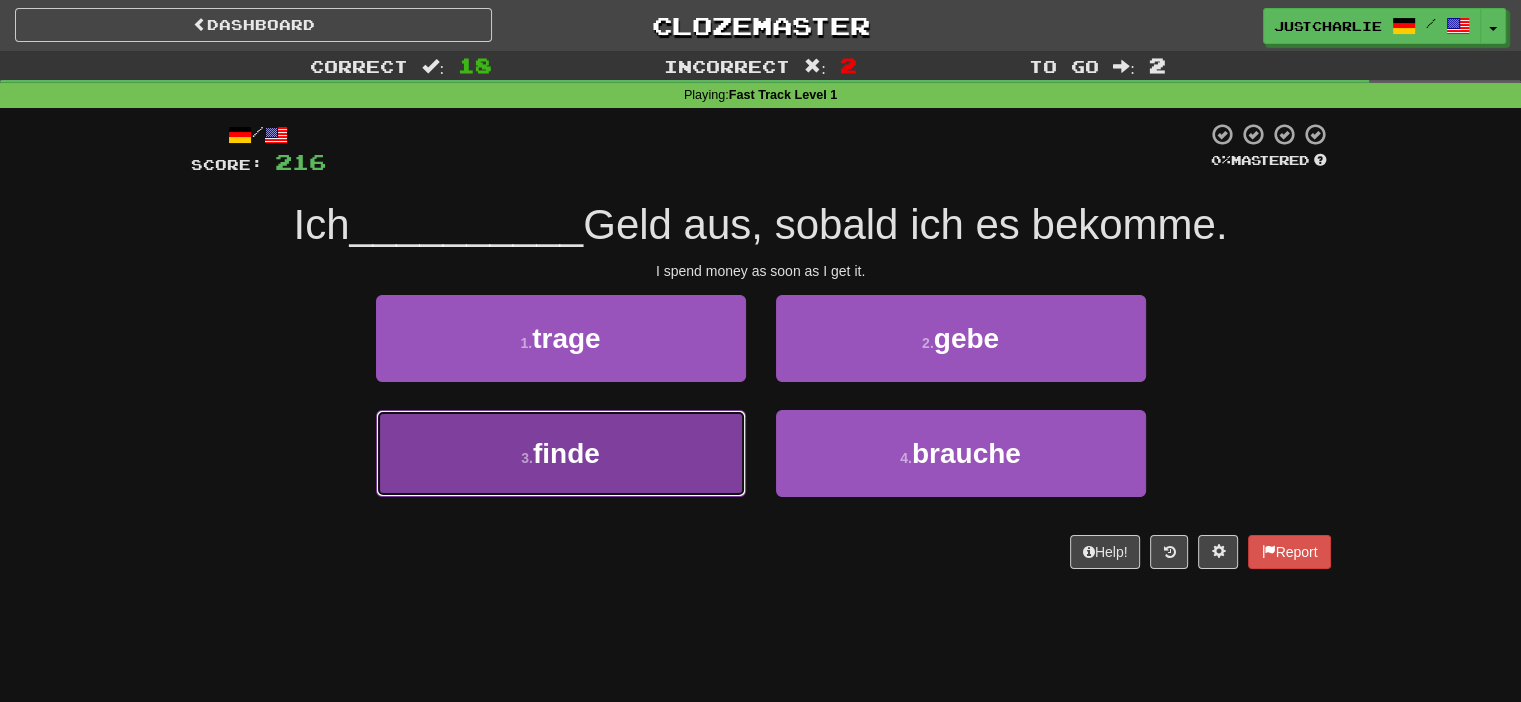 click on "3 .  finde" at bounding box center (561, 453) 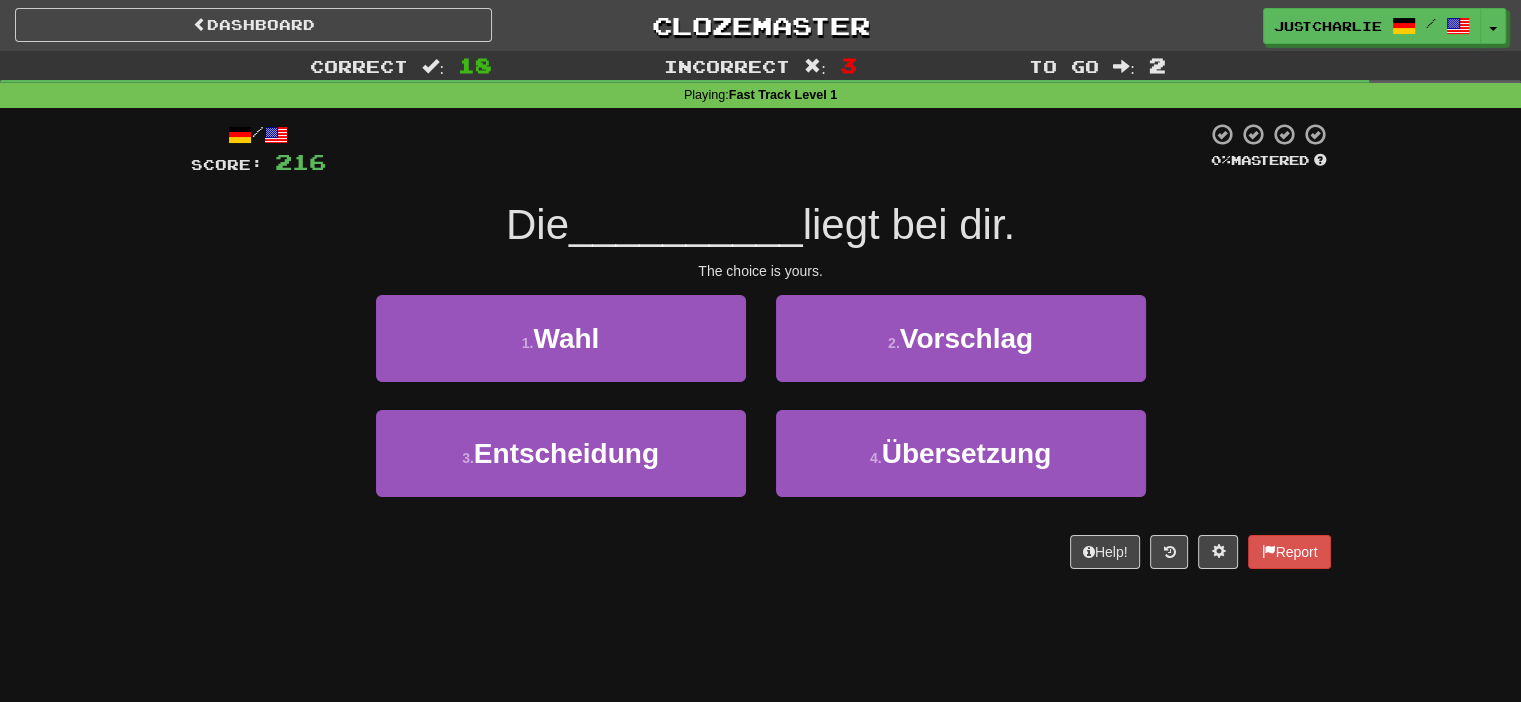 click on "/  Score:   216 0 %  Mastered Die  __________  liegt bei dir. The choice is yours. 1 .  Wahl 2 .  Vorschlag 3 .  Entscheidung 4 .  Übersetzung  Help!  Report" at bounding box center (761, 345) 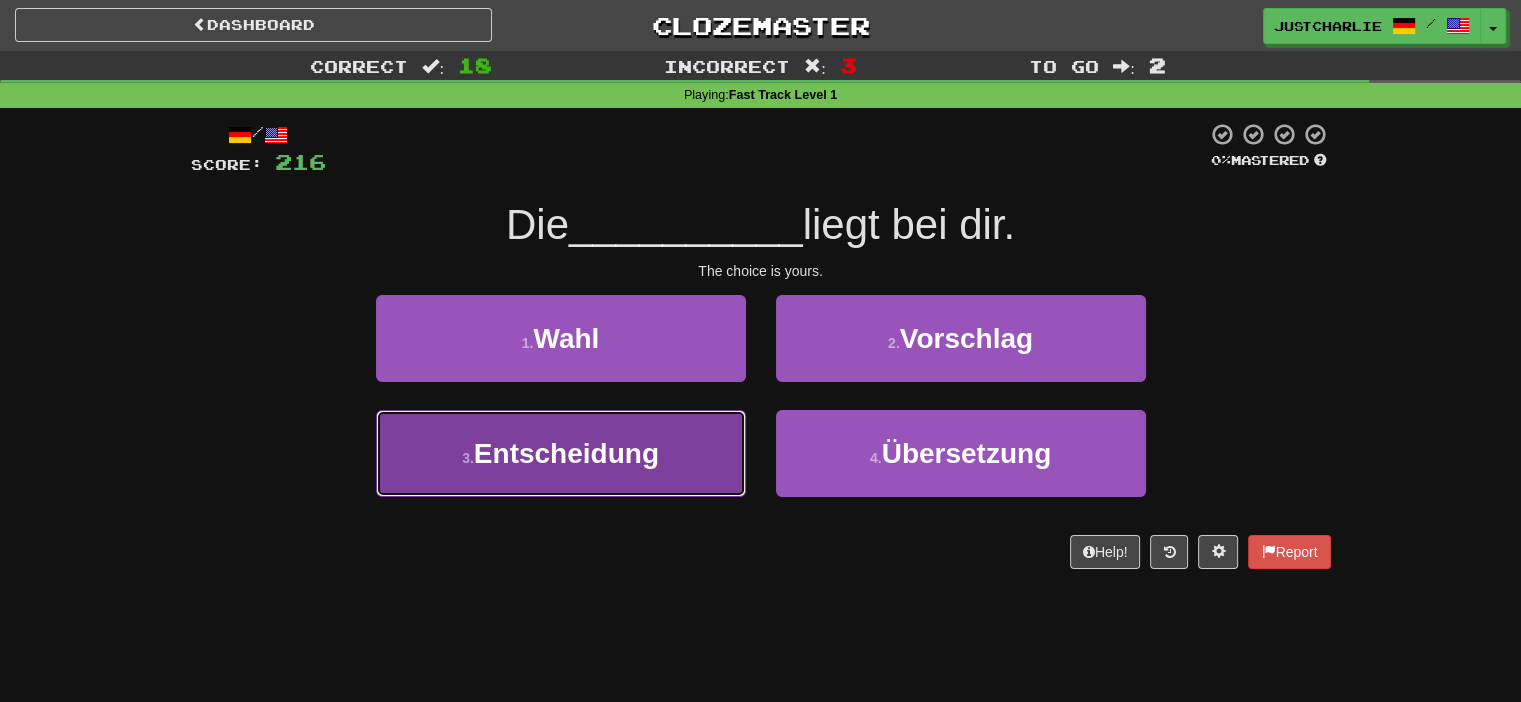 click on "3 .  Entscheidung" at bounding box center [561, 453] 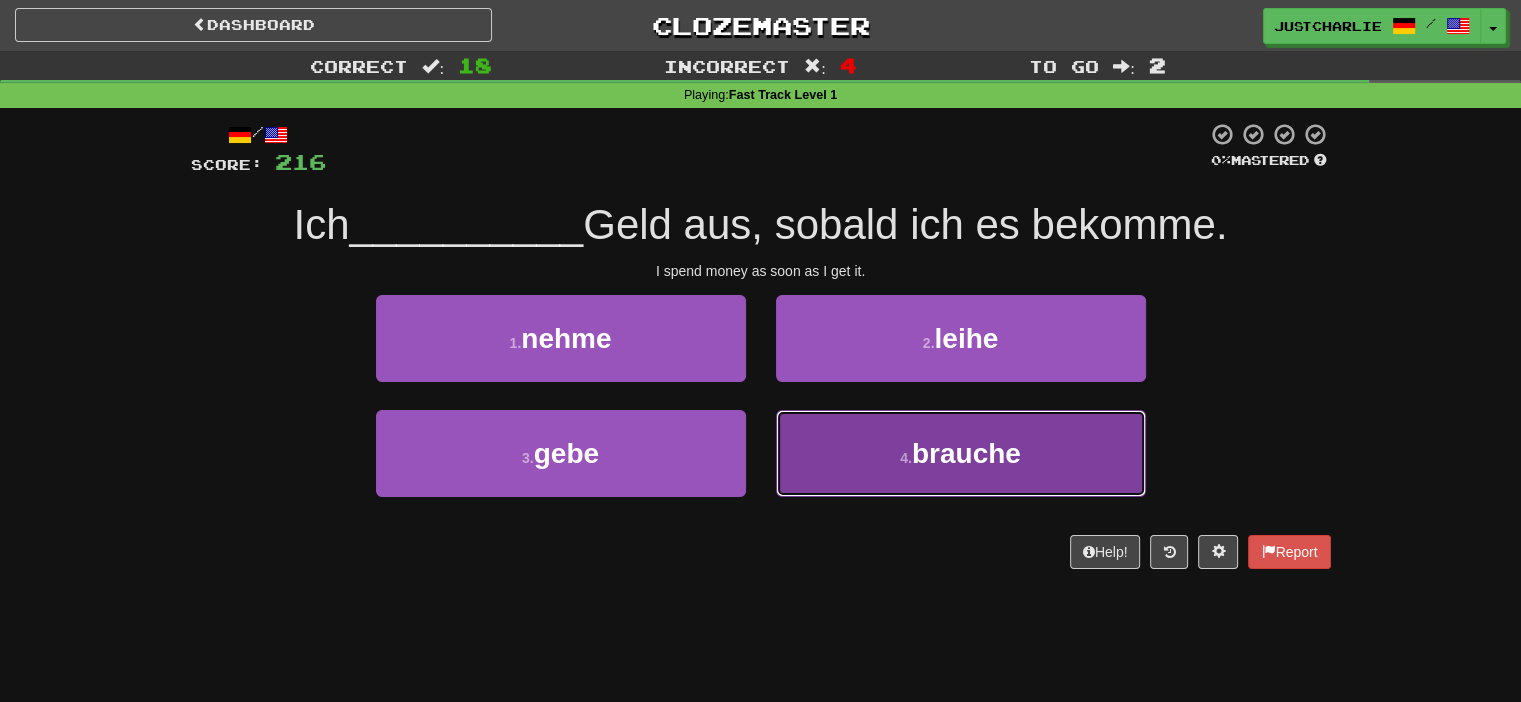 click on "4 .  brauche" at bounding box center (961, 453) 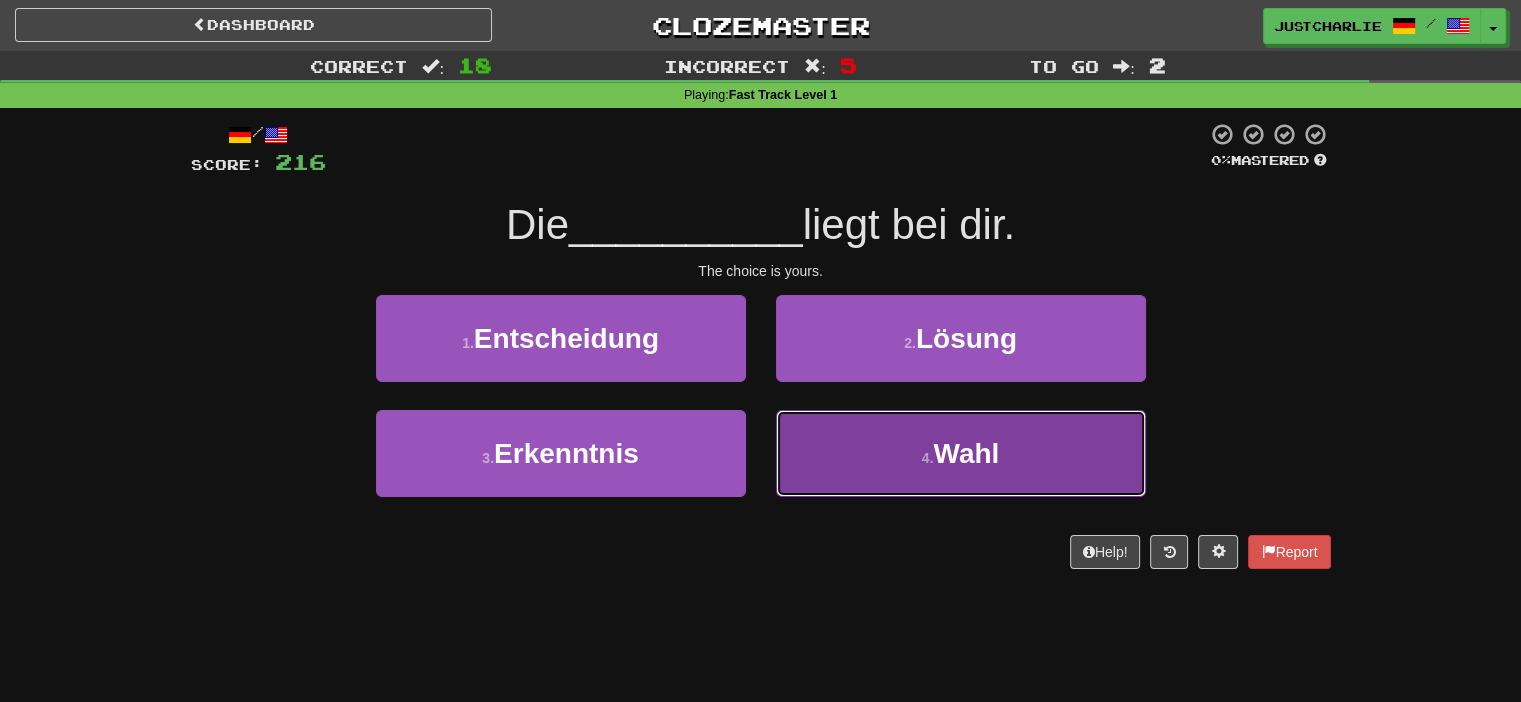 click on "4 .  Wahl" at bounding box center [961, 453] 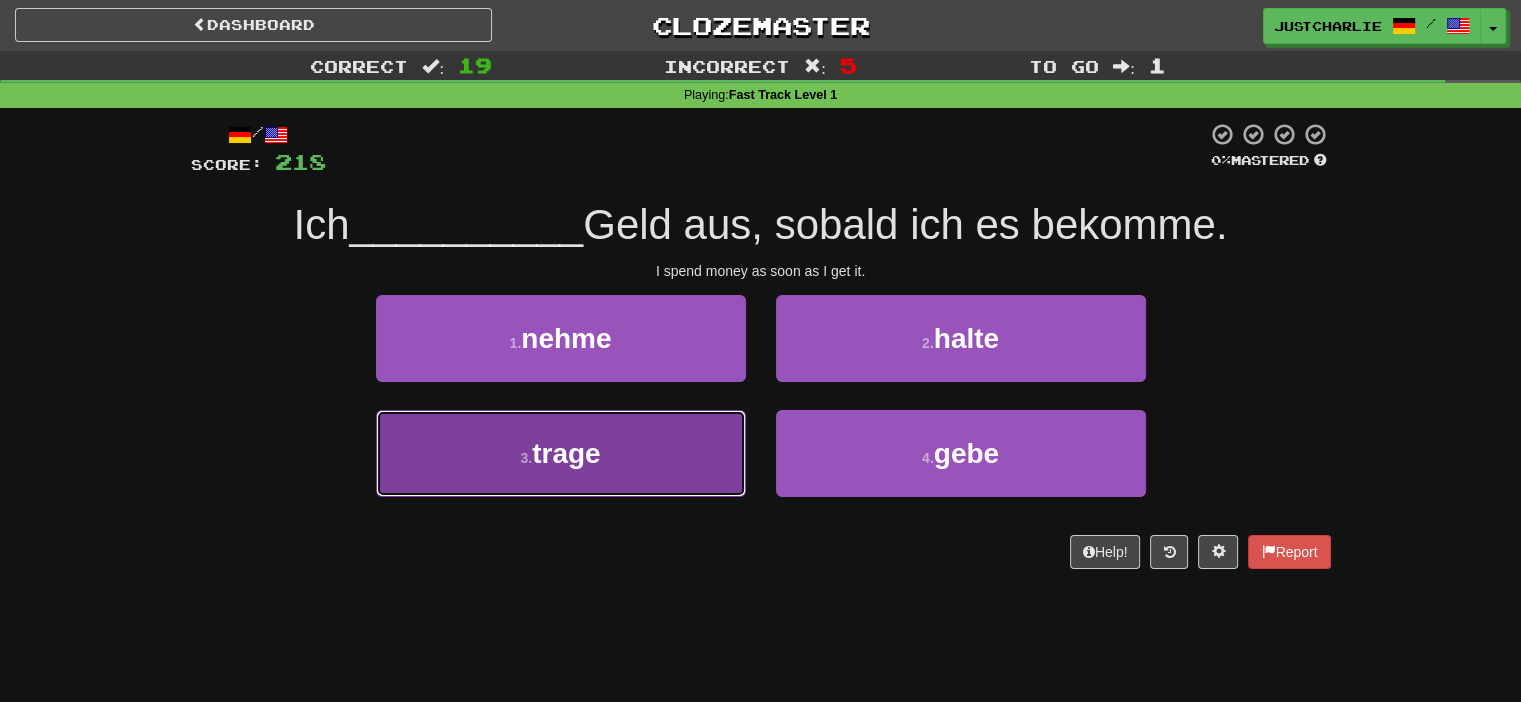 click on "3 .  trage" at bounding box center [561, 453] 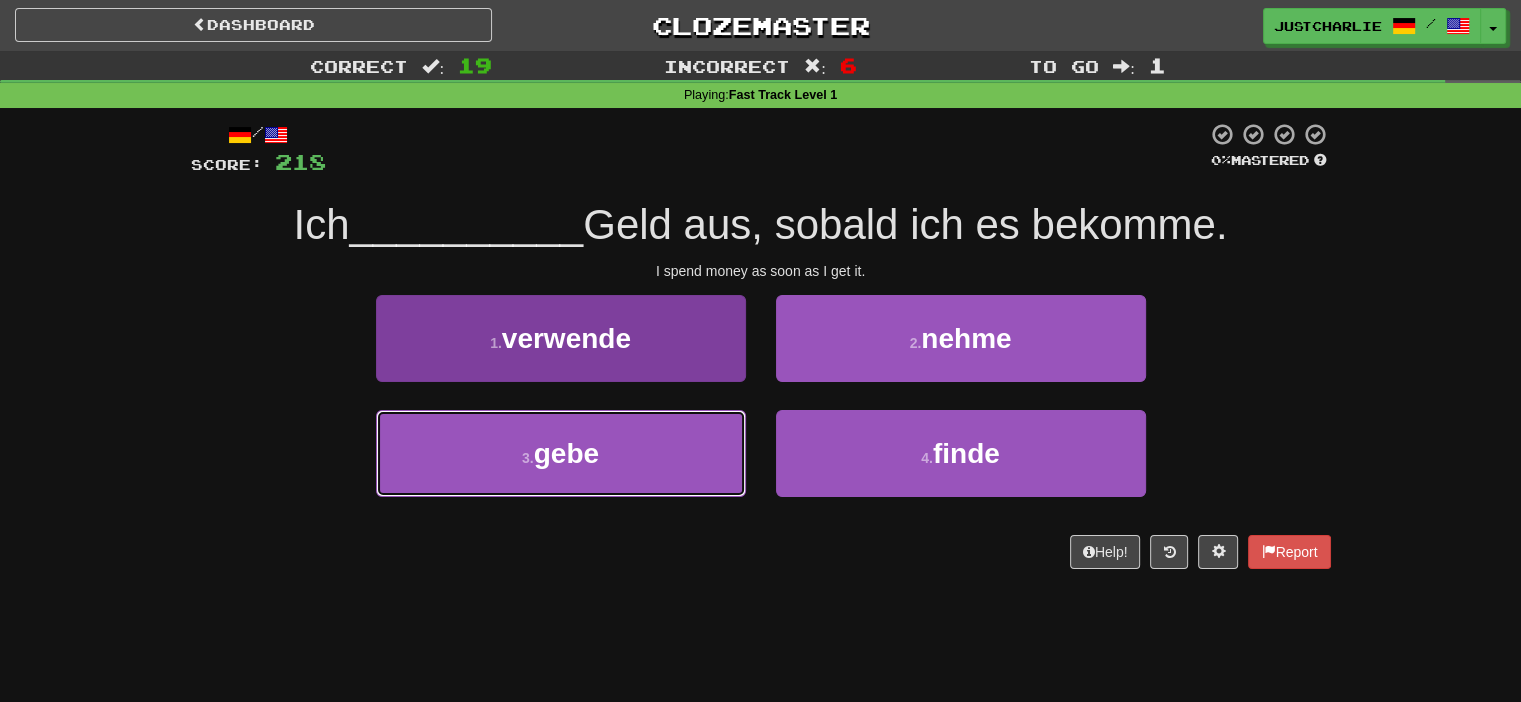click on "3 .  gebe" at bounding box center (561, 453) 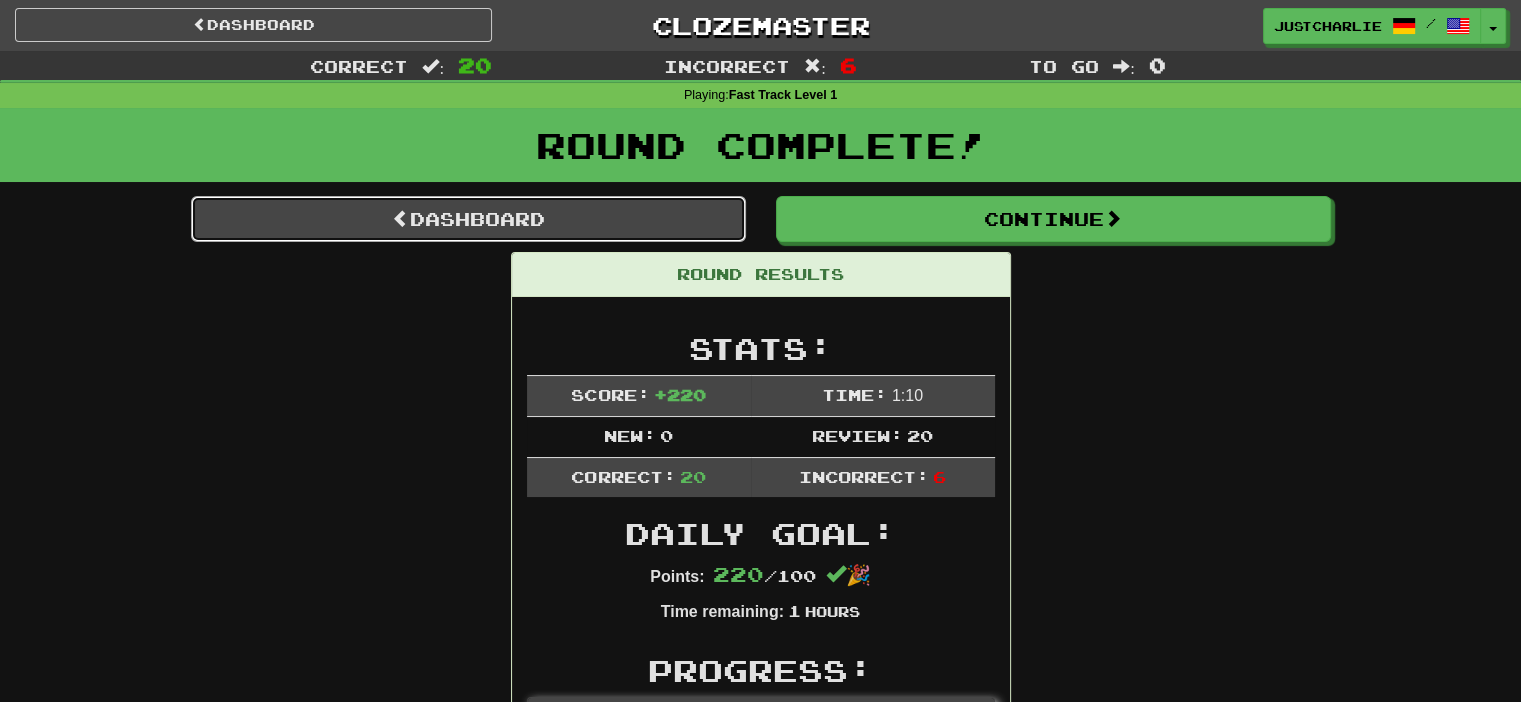 click on "Dashboard" at bounding box center (468, 219) 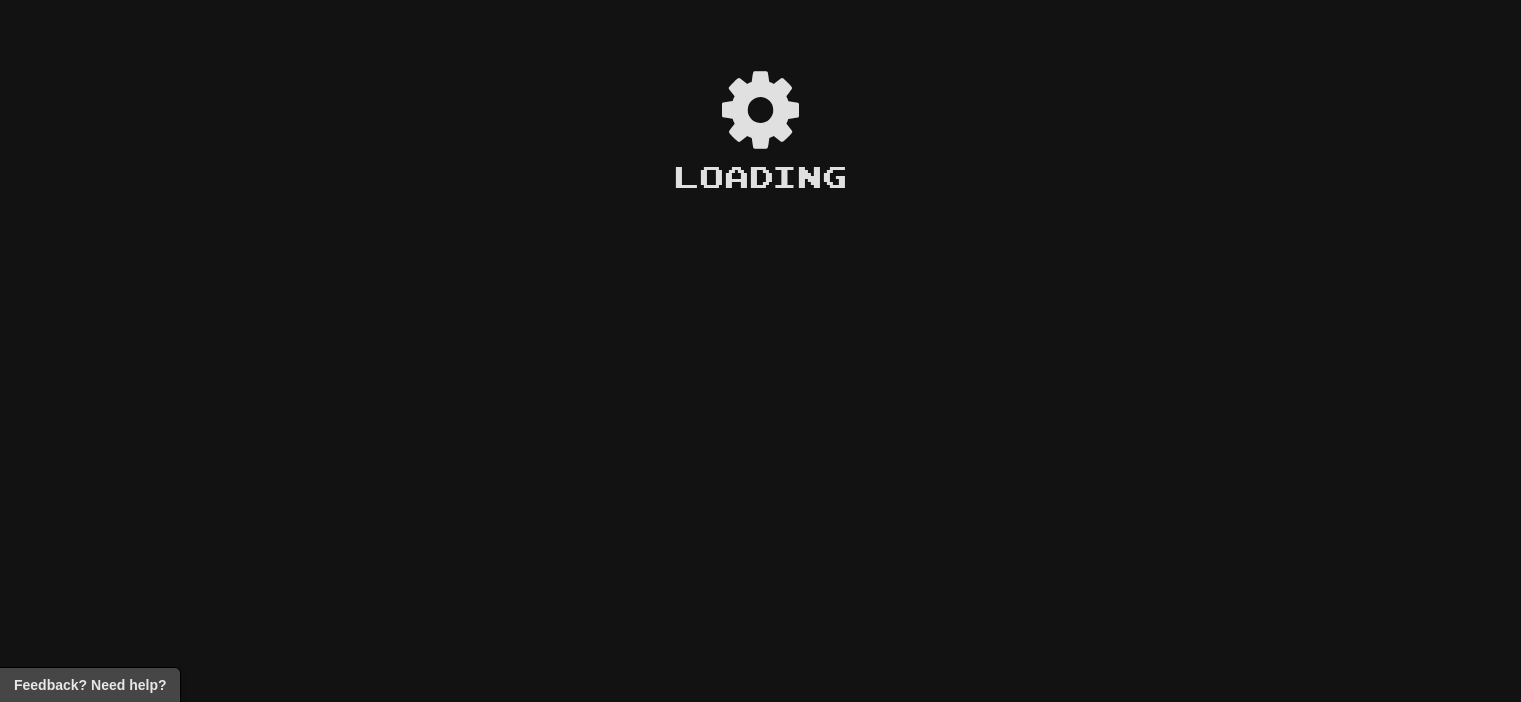 scroll, scrollTop: 0, scrollLeft: 0, axis: both 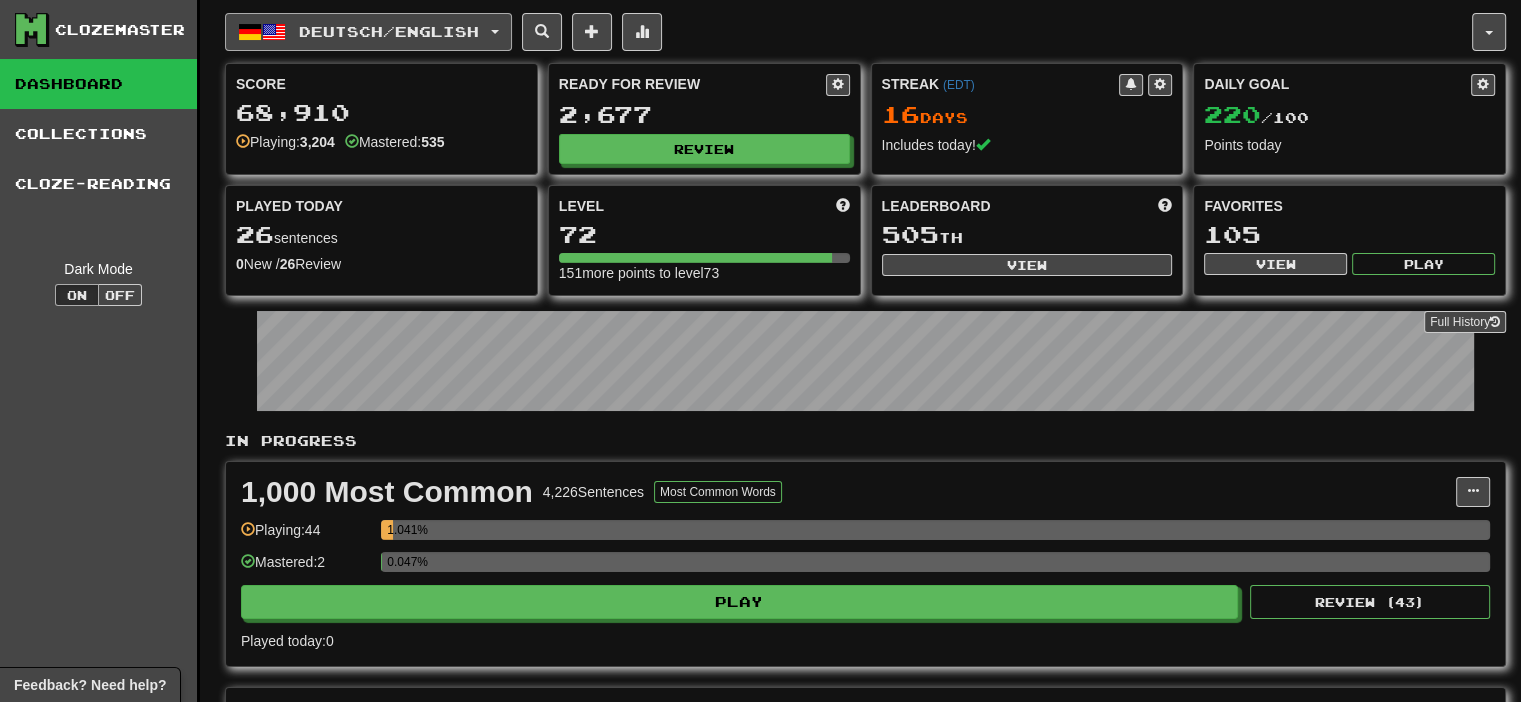 click on "Deutsch  /  English" at bounding box center [368, 32] 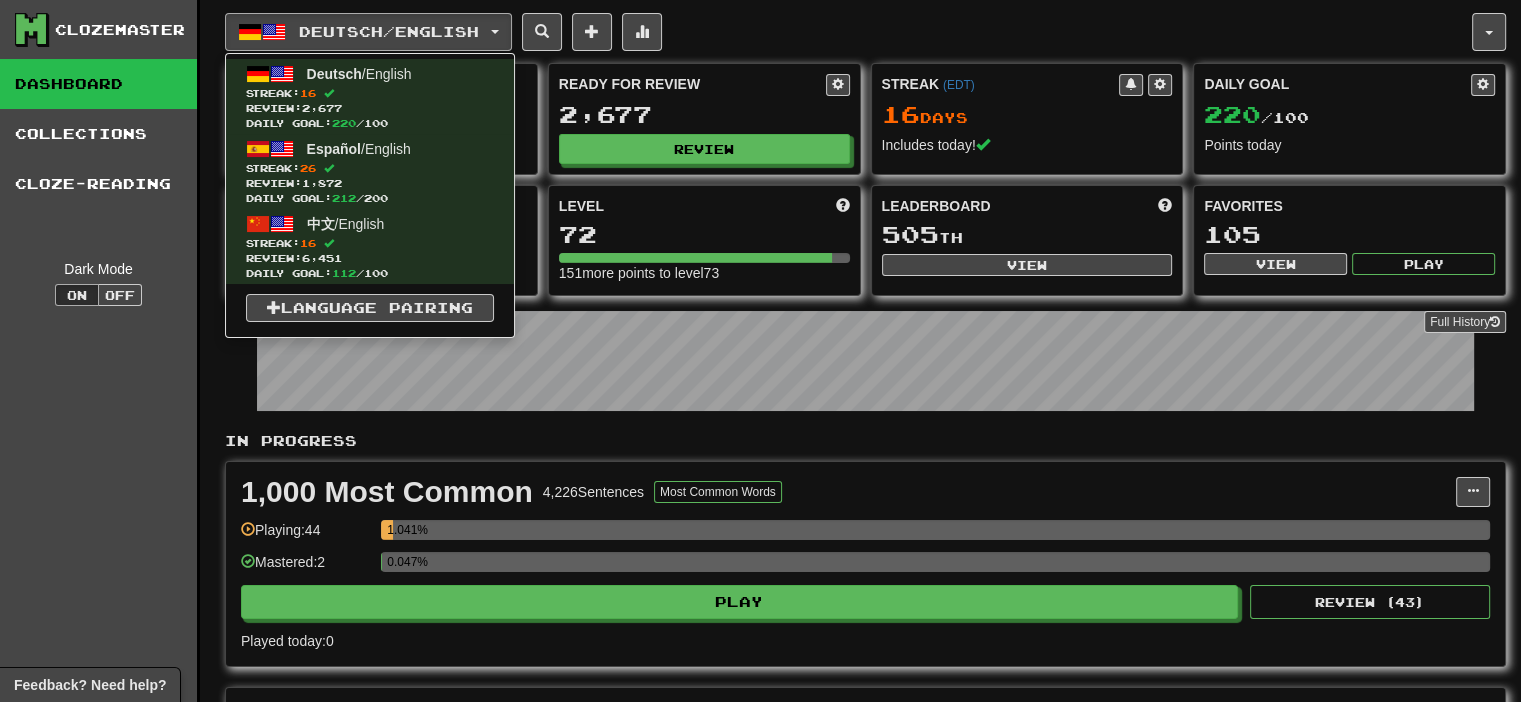 click on "Deutsch  /  English Deutsch  /  English Streak:  16   Review:  2,677 Daily Goal:  220  /  100 Español  /  English Streak:  26   Review:  1,872 Daily Goal:  212  /  200 中文  /  English Streak:  16   Review:  6,451 Daily Goal:  112  /  100  Language Pairing" at bounding box center [848, 32] 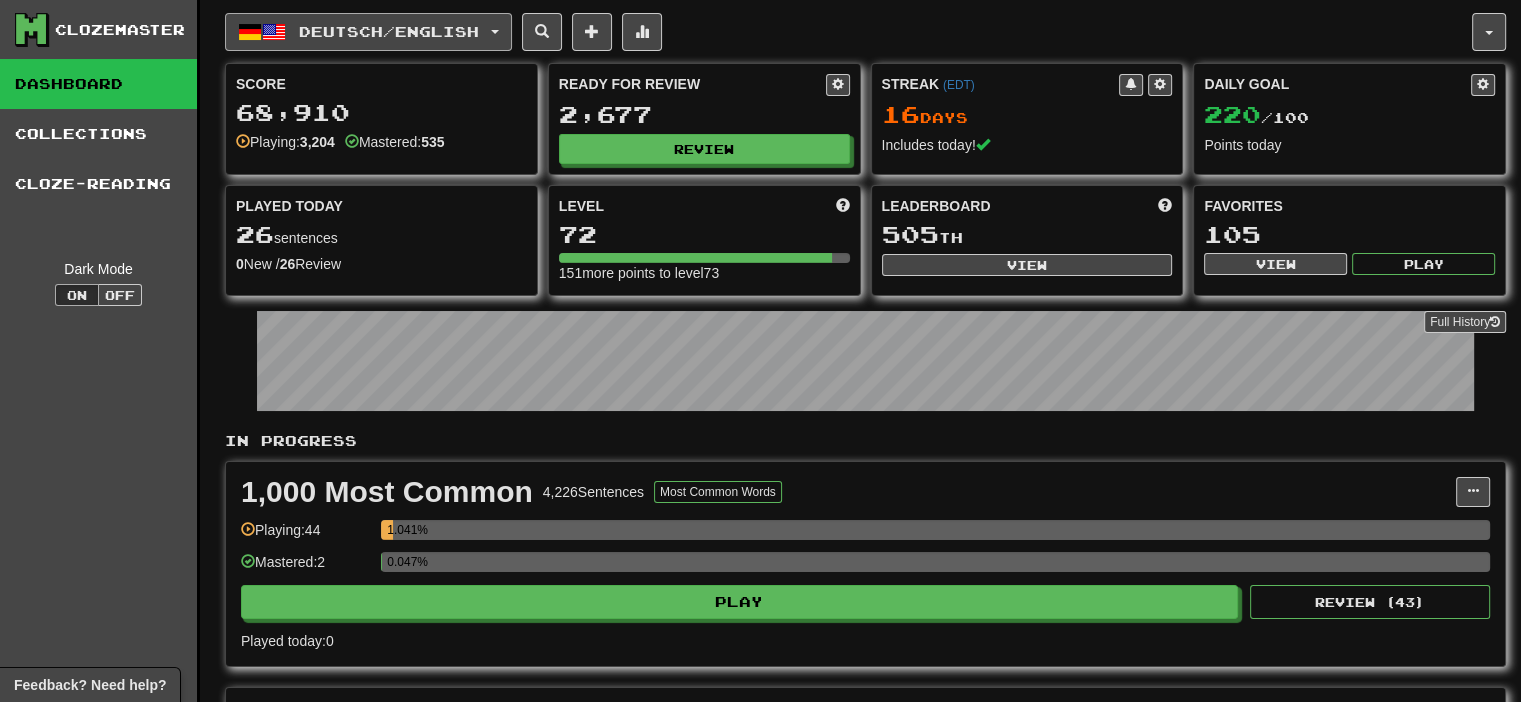 click on "Deutsch  /  English" at bounding box center [368, 32] 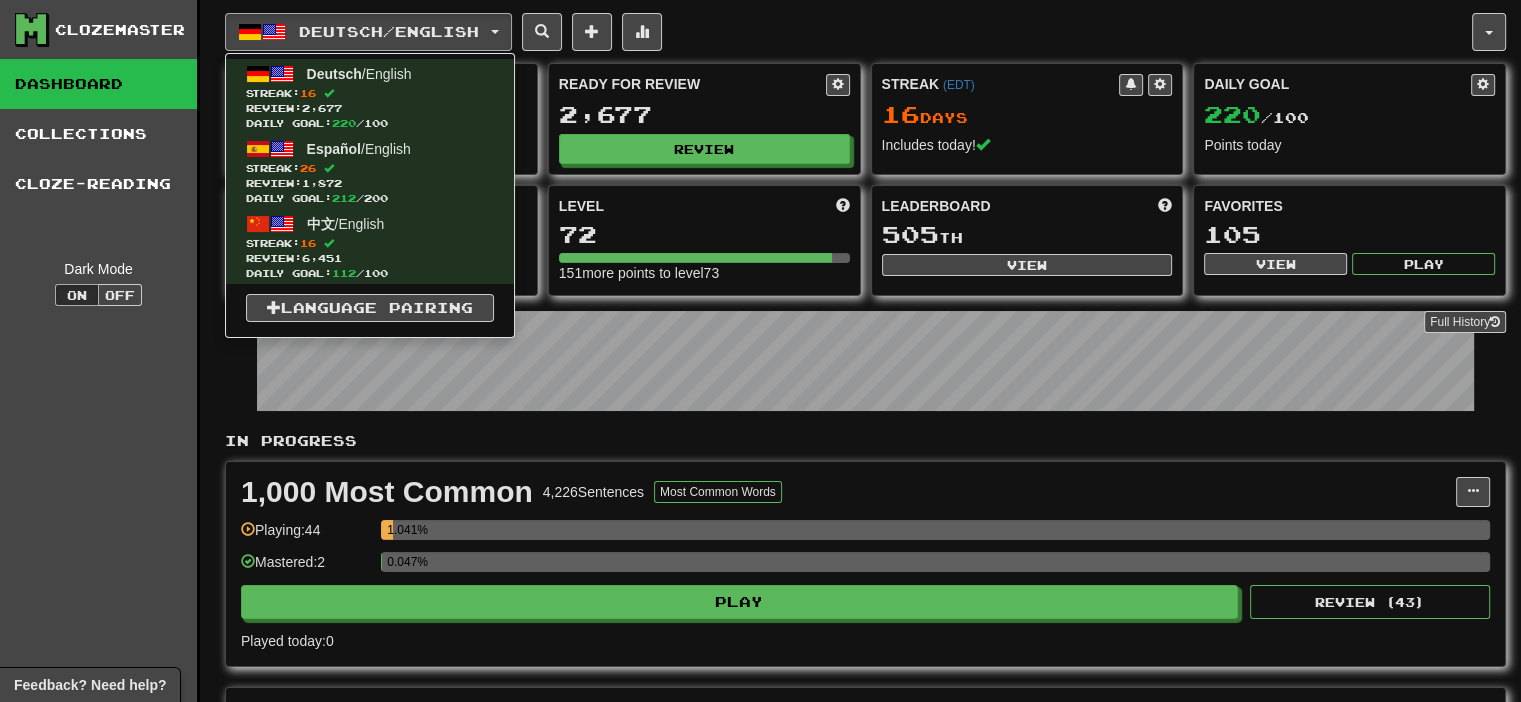 click on "Deutsch  /  English Deutsch  /  English Streak:  16   Review:  2,677 Daily Goal:  220  /  100 Español  /  English Streak:  26   Review:  1,872 Daily Goal:  212  /  200 中文  /  English Streak:  16   Review:  6,451 Daily Goal:  112  /  100  Language Pairing" at bounding box center (848, 32) 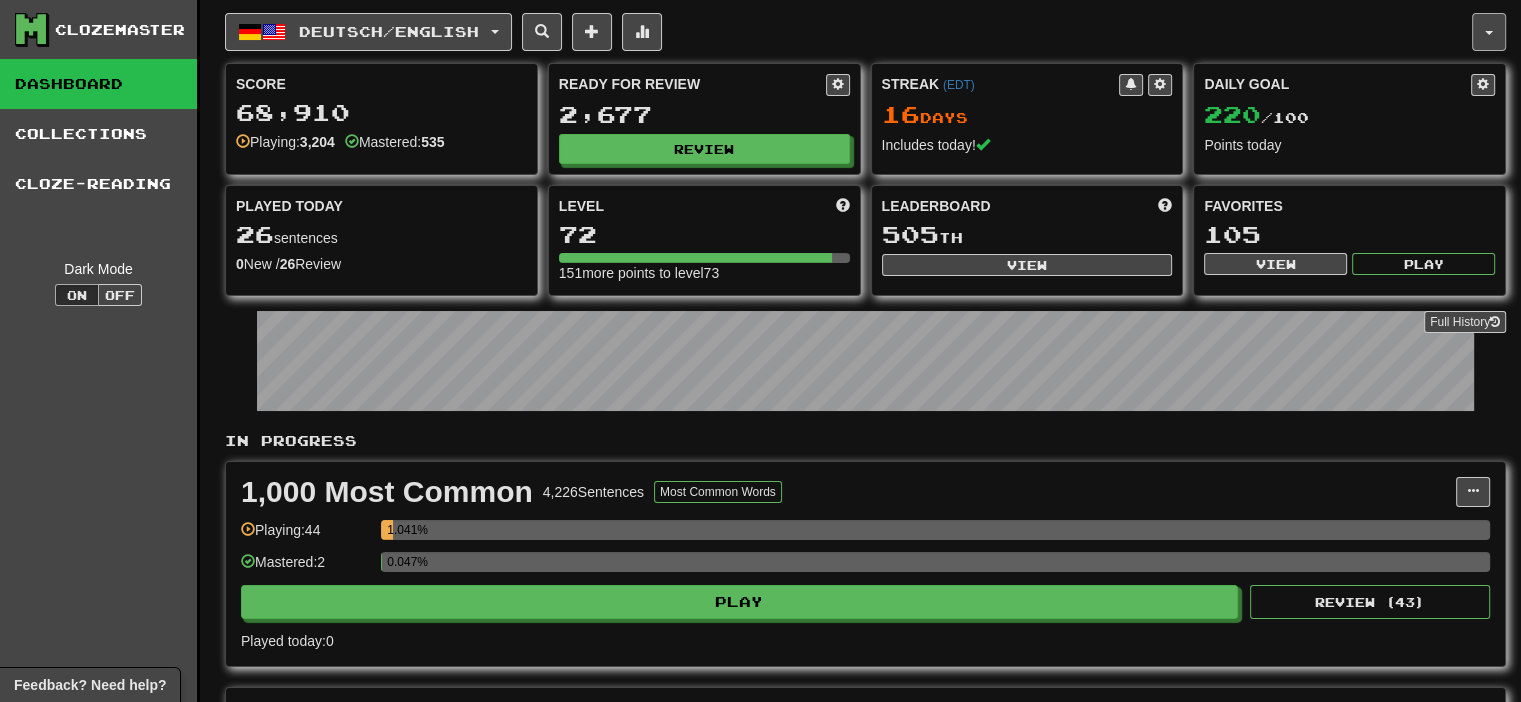 type 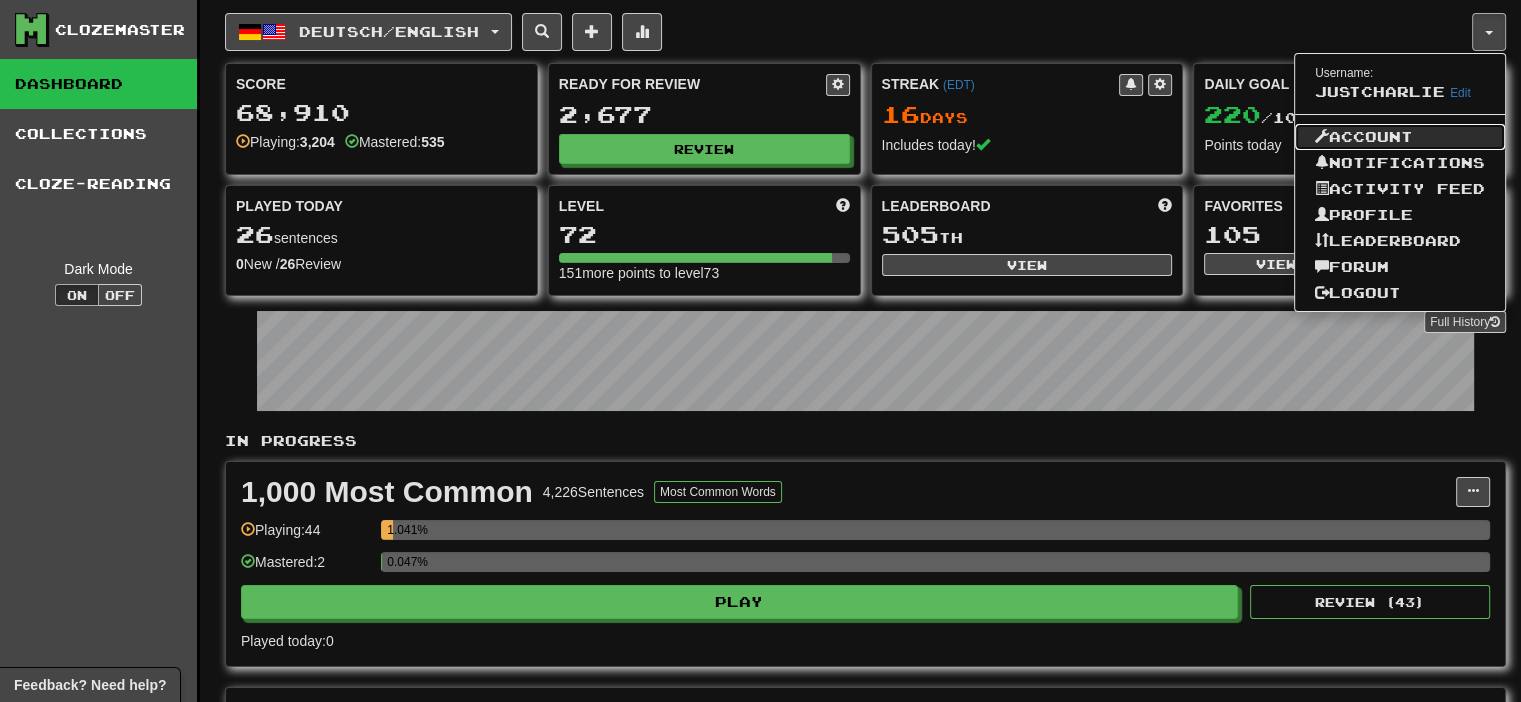 click on "Account" at bounding box center [1400, 137] 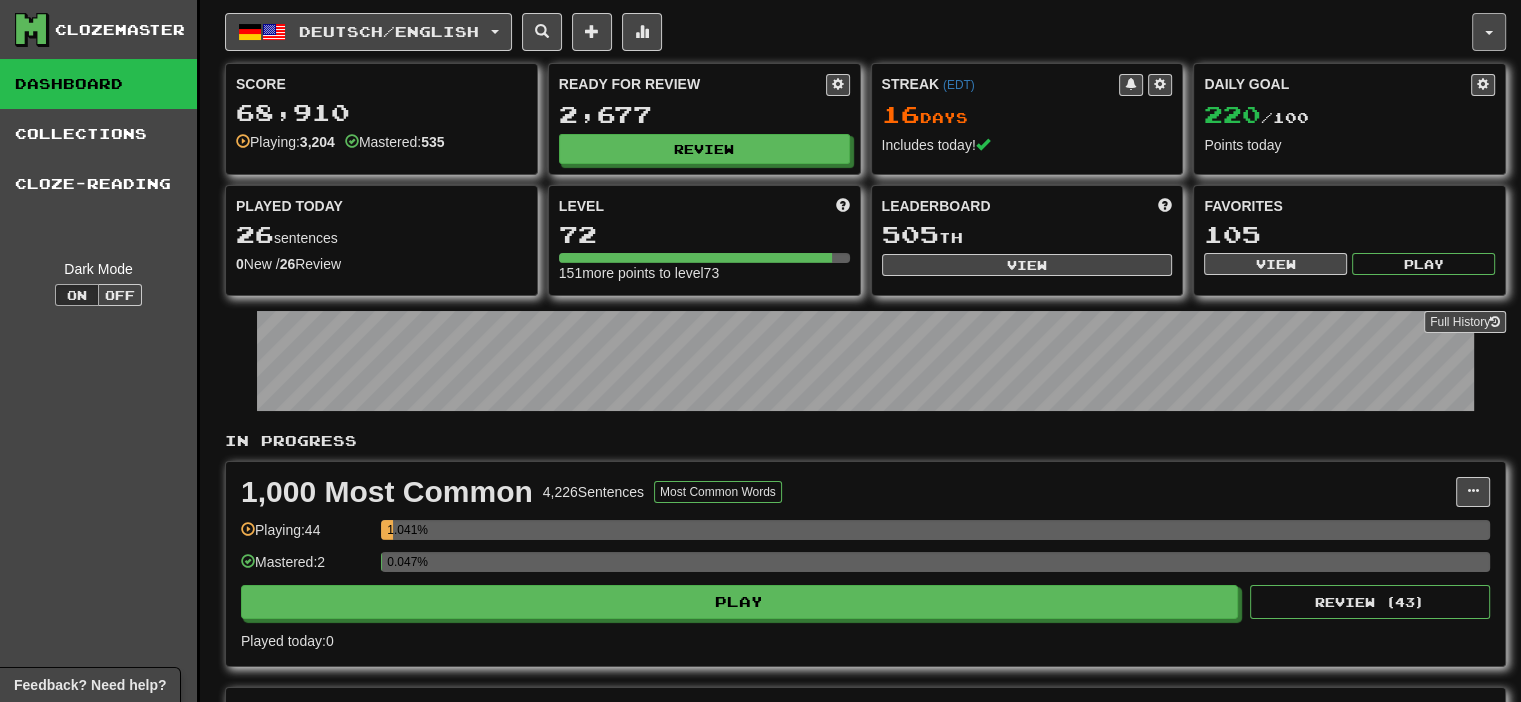 click at bounding box center [1489, 32] 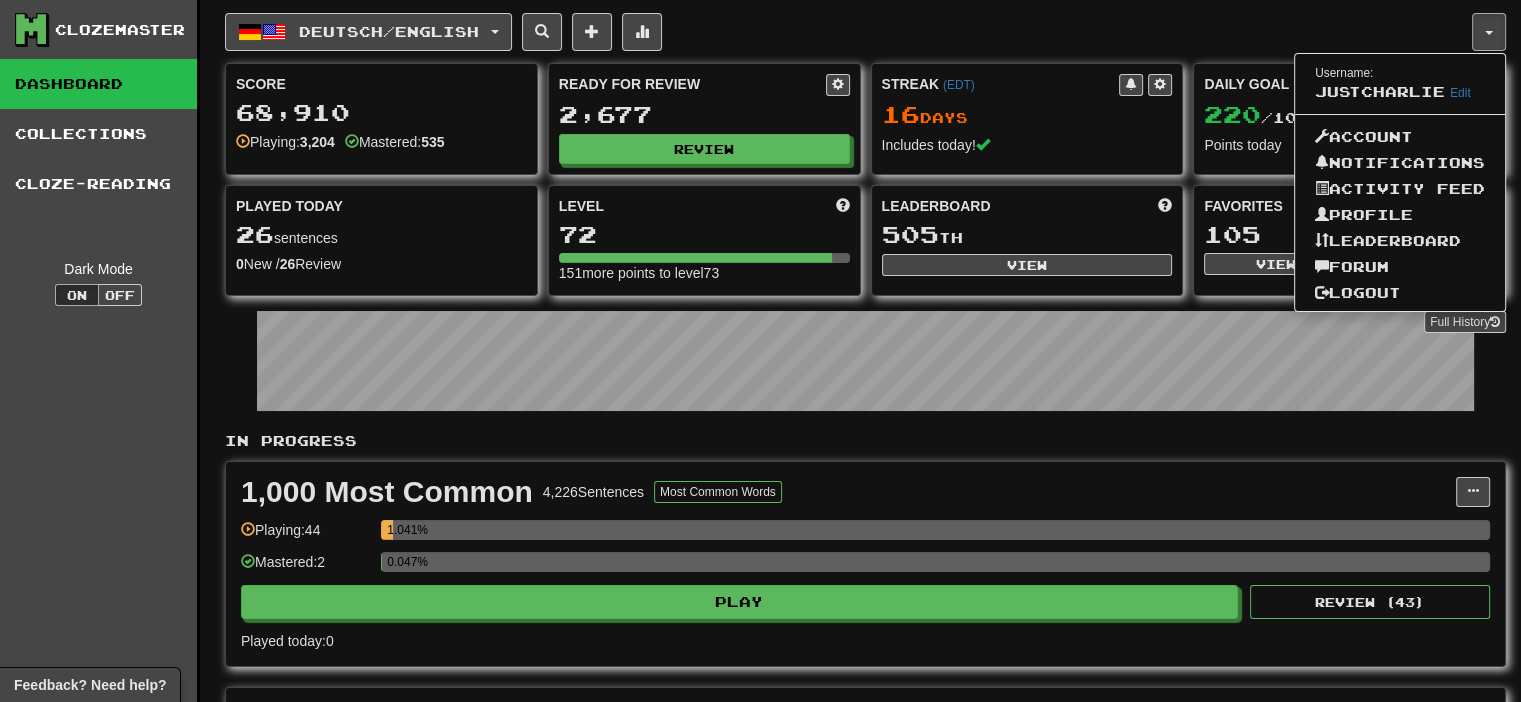 click on "justcharlie" at bounding box center [1380, 91] 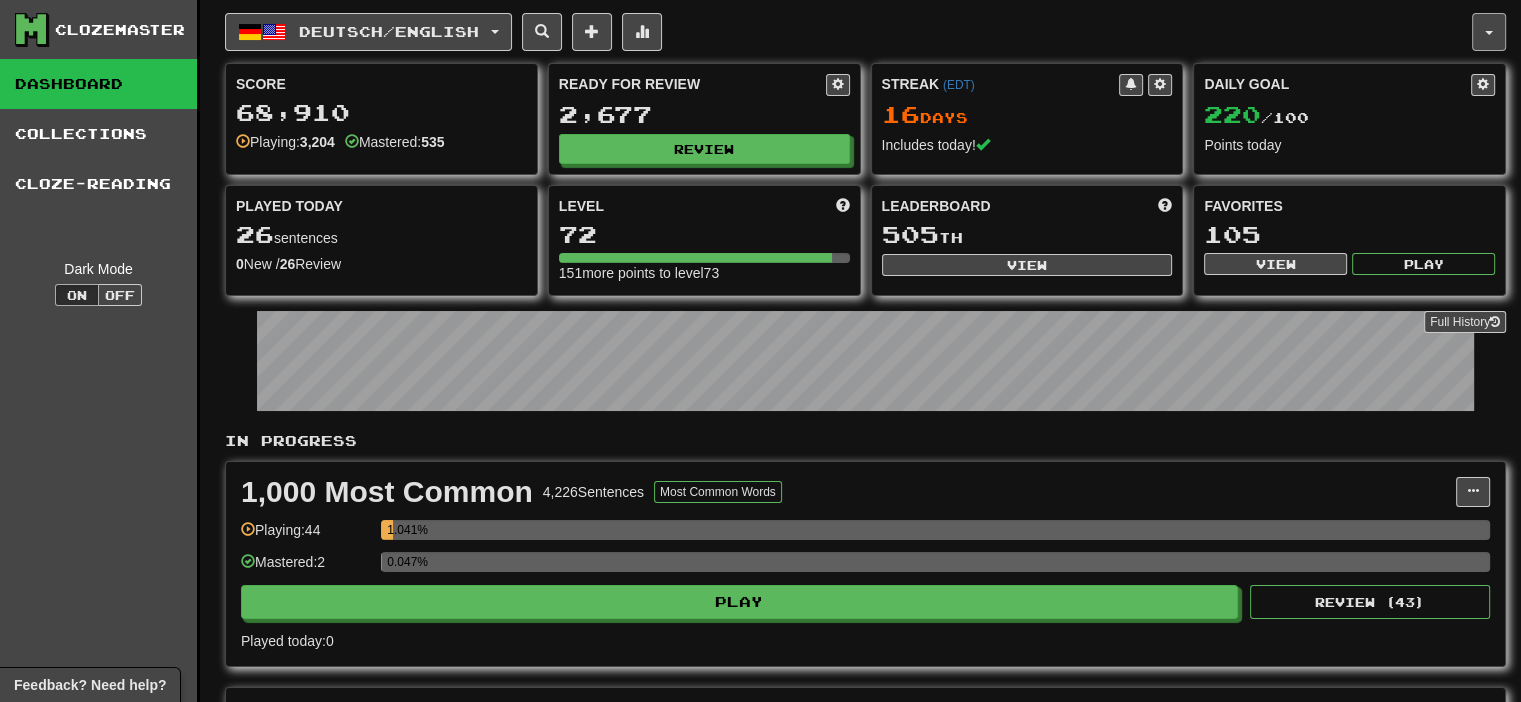 click at bounding box center [1489, 32] 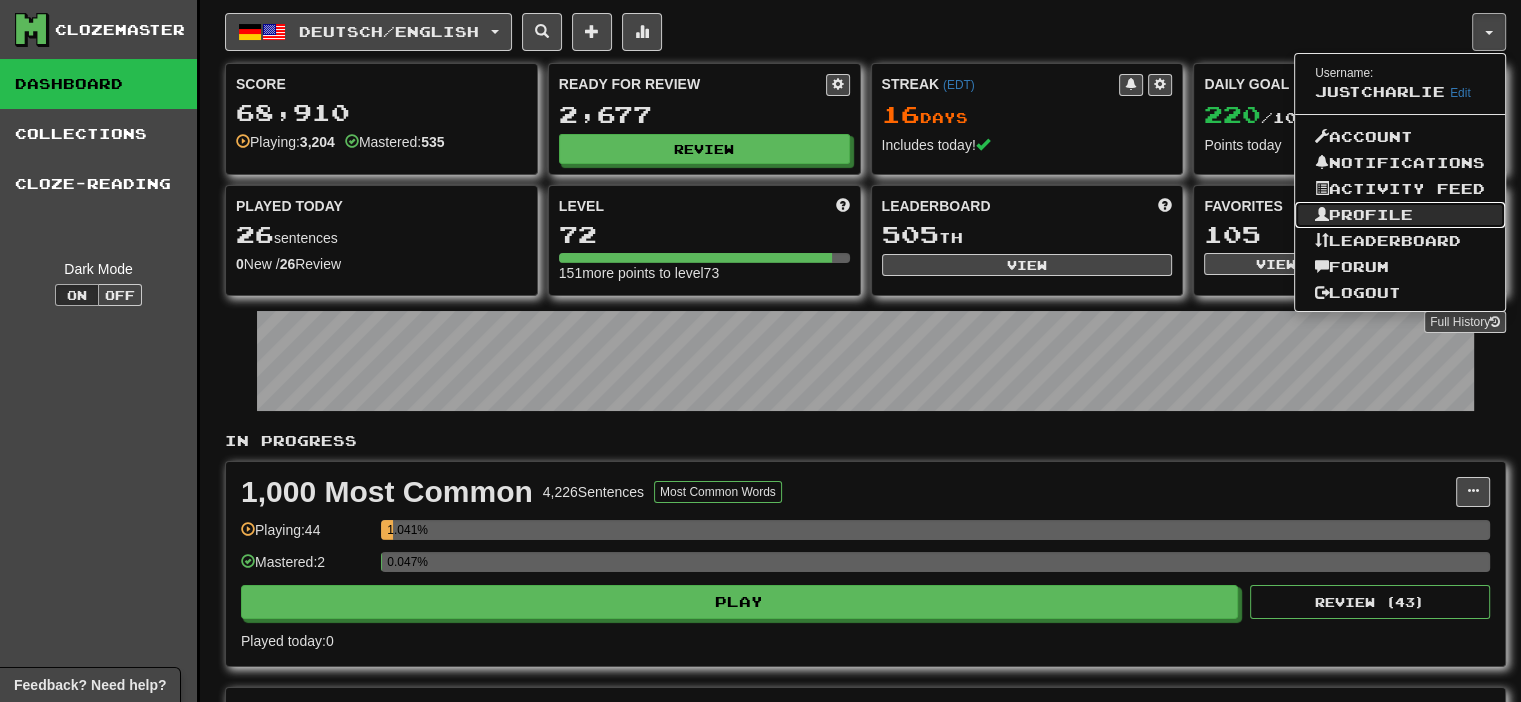 click on "Profile" at bounding box center (1400, 215) 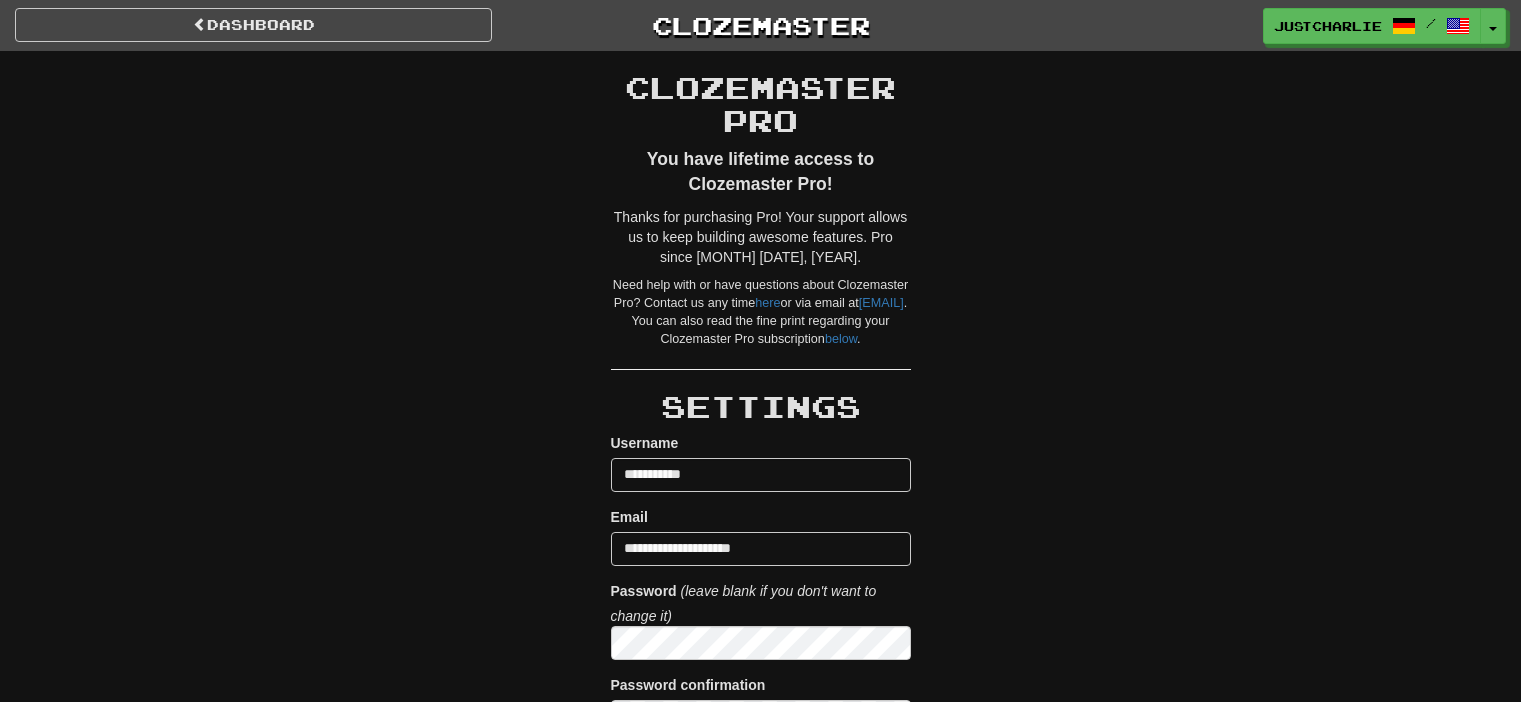 scroll, scrollTop: 0, scrollLeft: 0, axis: both 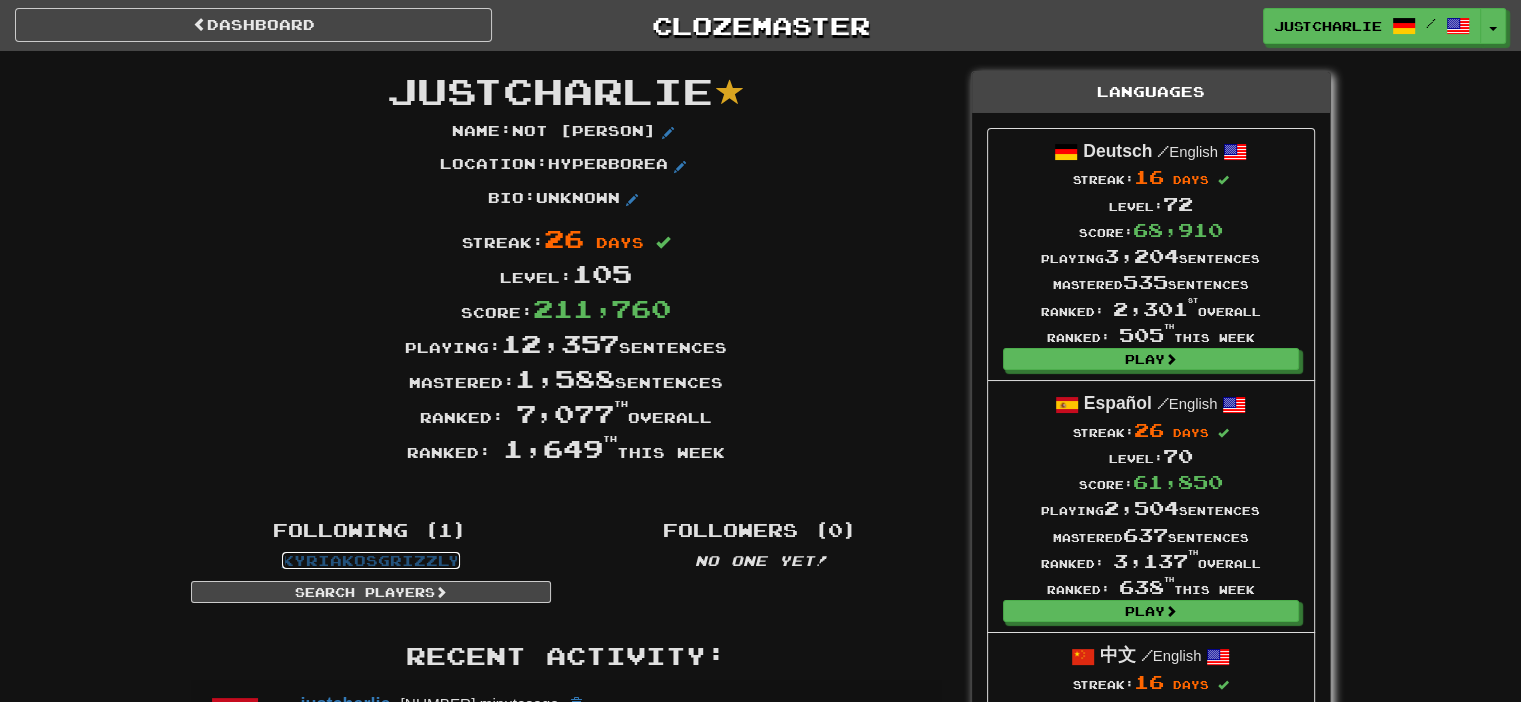 click on "KyriakosGrizzly" at bounding box center [371, 560] 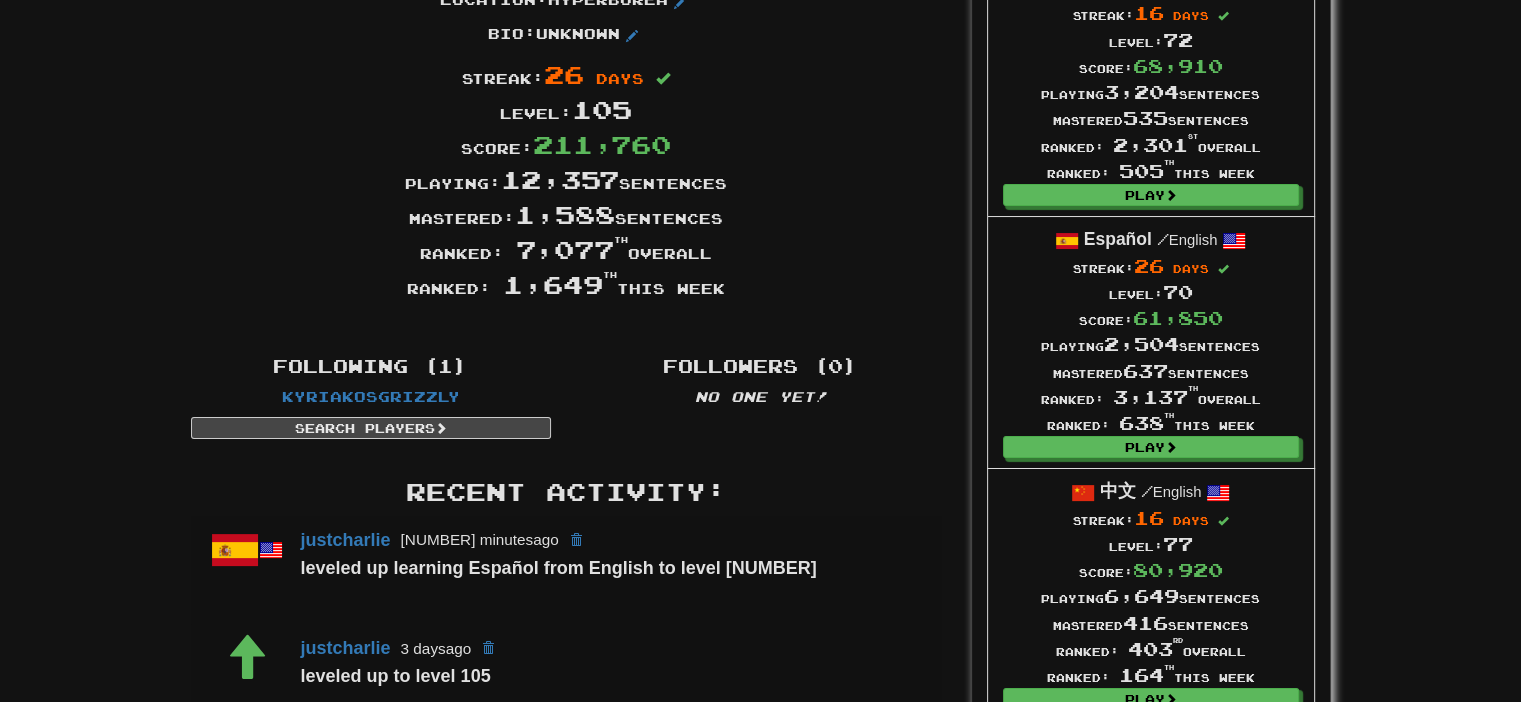 scroll, scrollTop: 0, scrollLeft: 0, axis: both 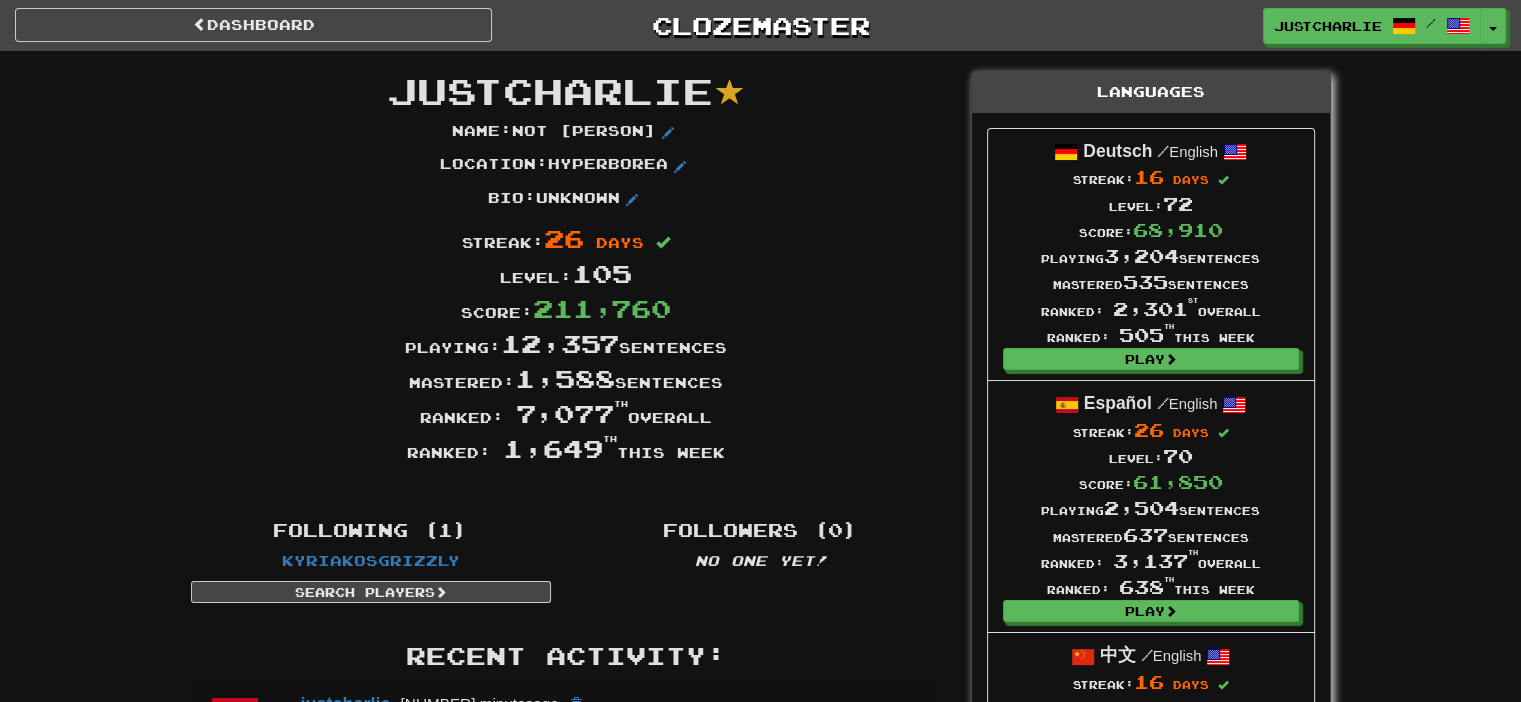 click on "Streak:
26
days" at bounding box center [566, 238] 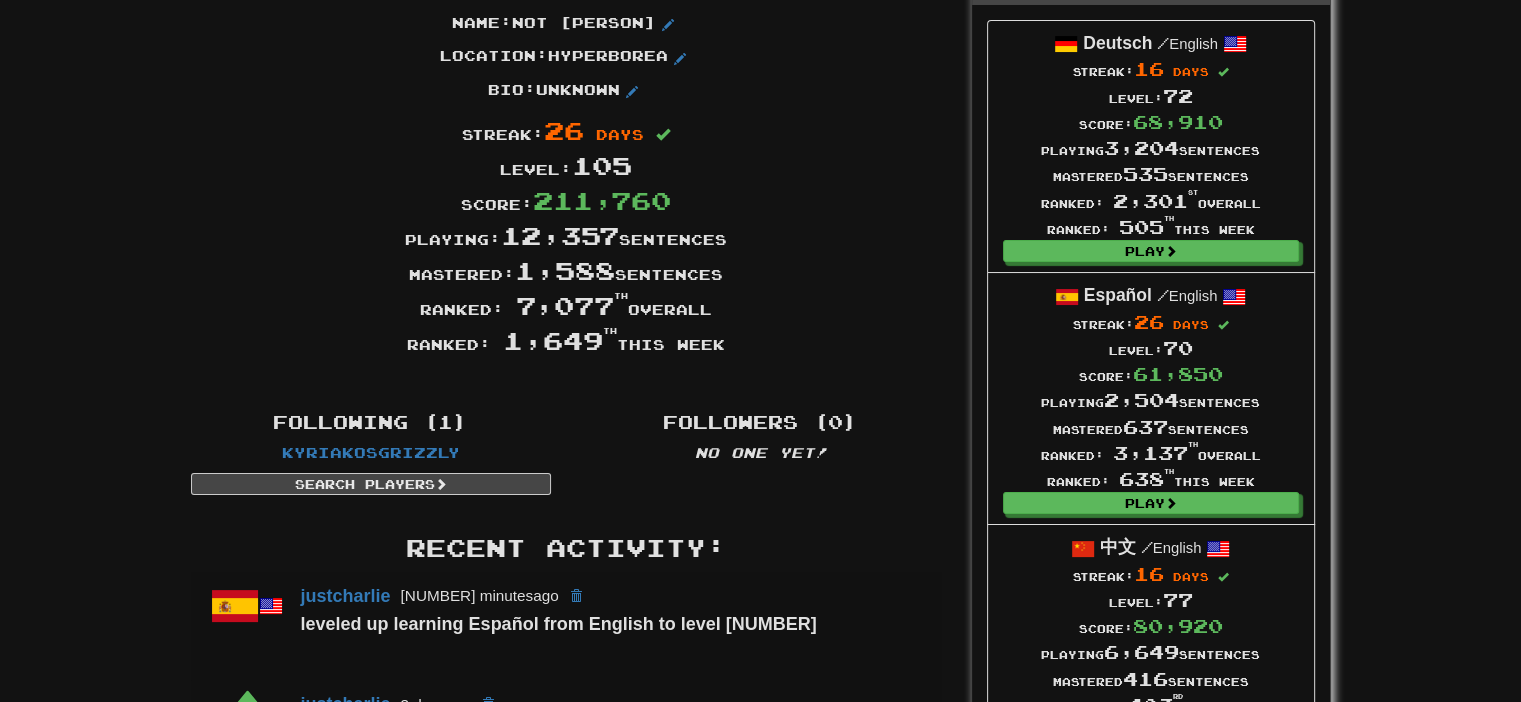 scroll, scrollTop: 100, scrollLeft: 0, axis: vertical 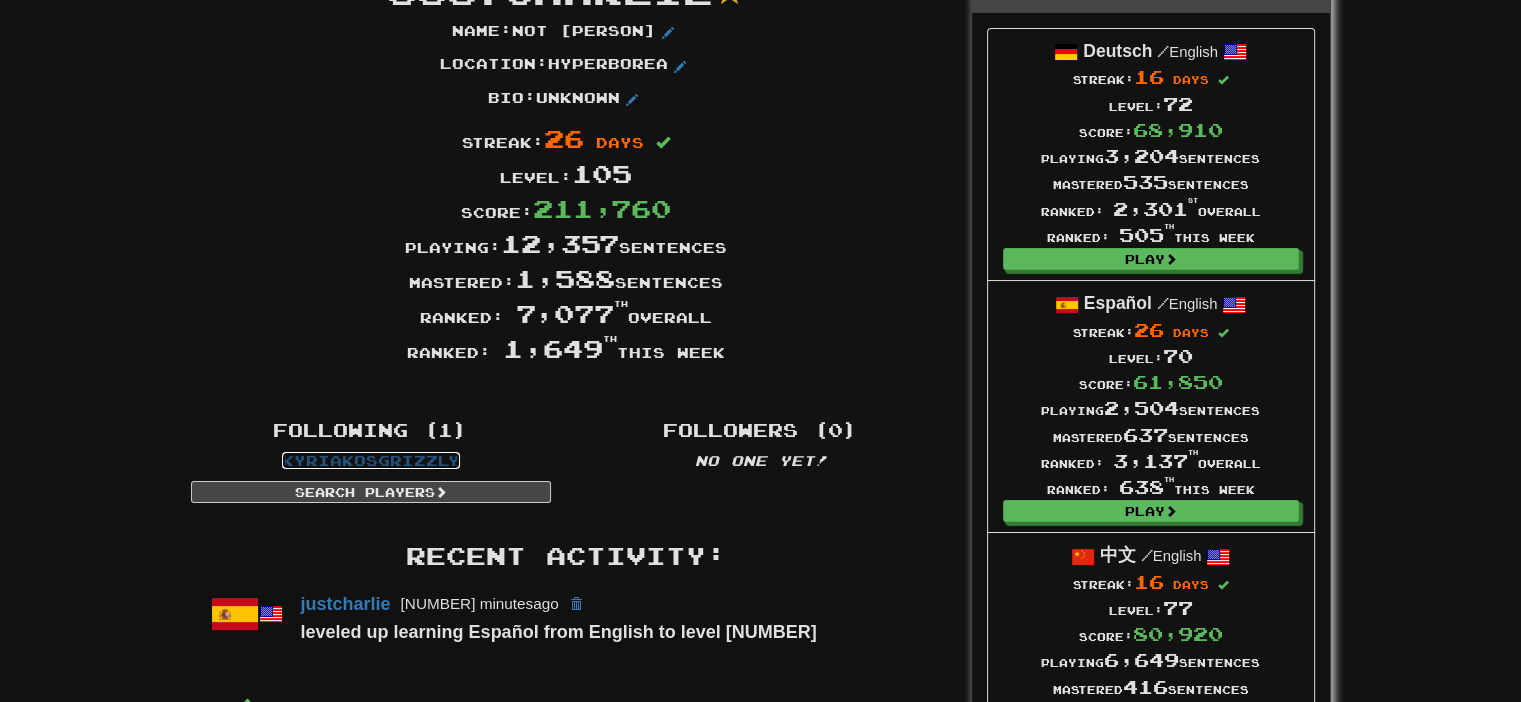 click on "KyriakosGrizzly" at bounding box center (371, 460) 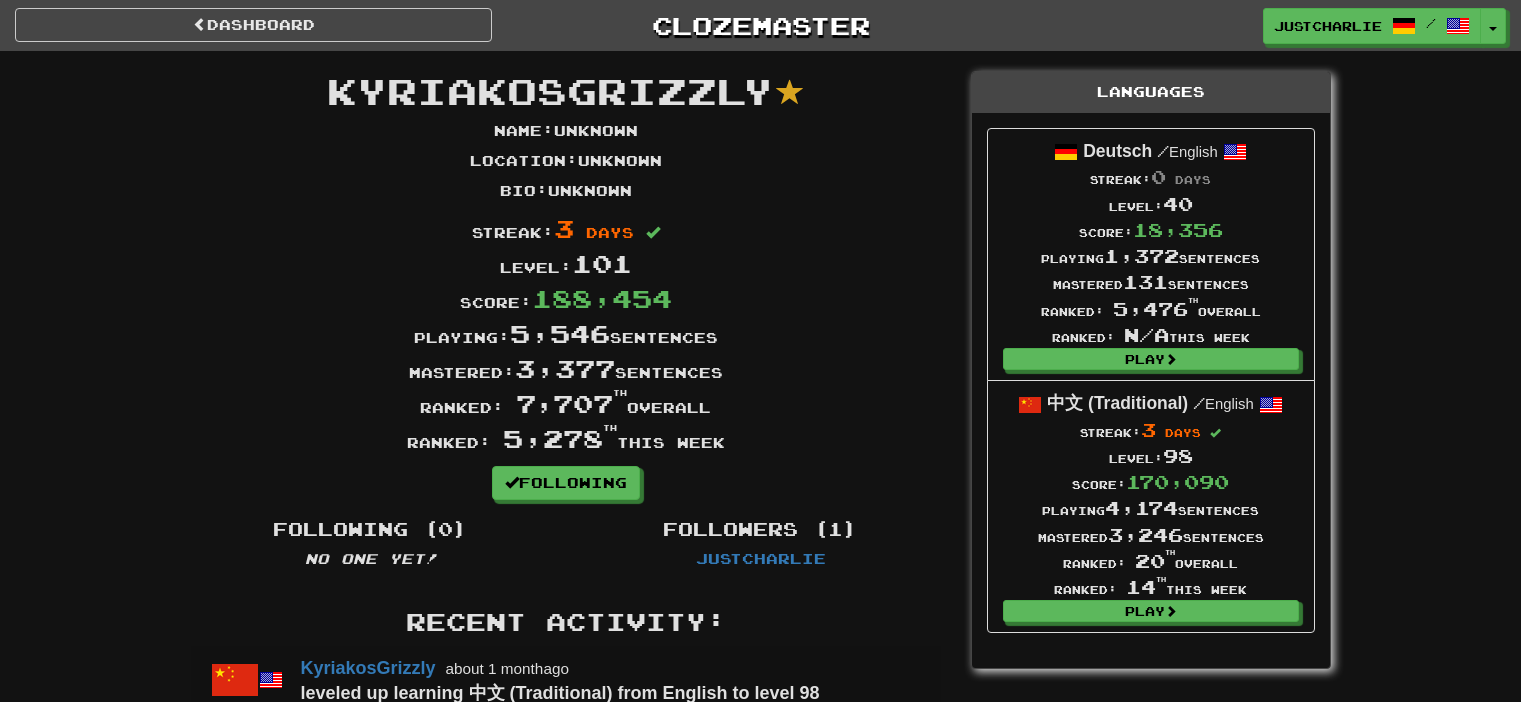 scroll, scrollTop: 0, scrollLeft: 0, axis: both 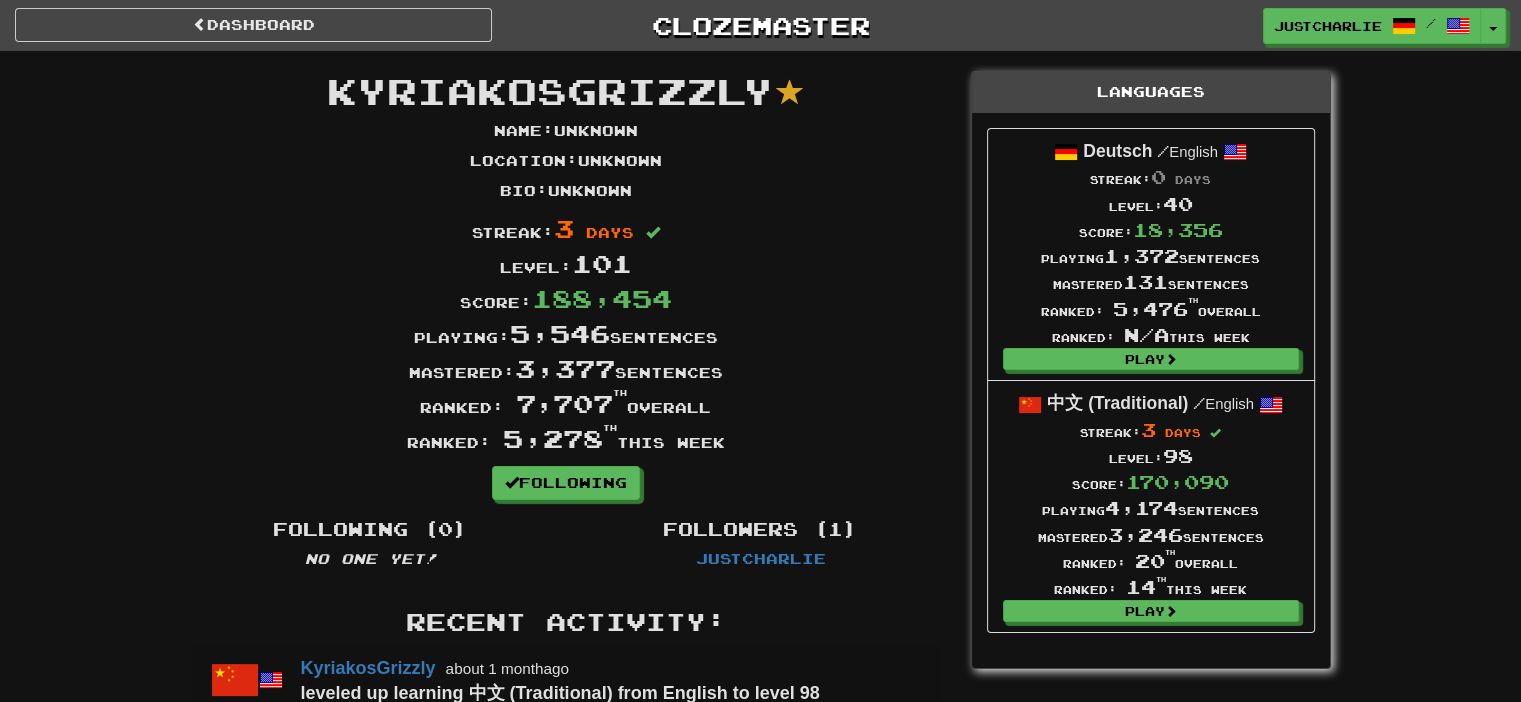 click on "Score:
188,454" at bounding box center (566, 298) 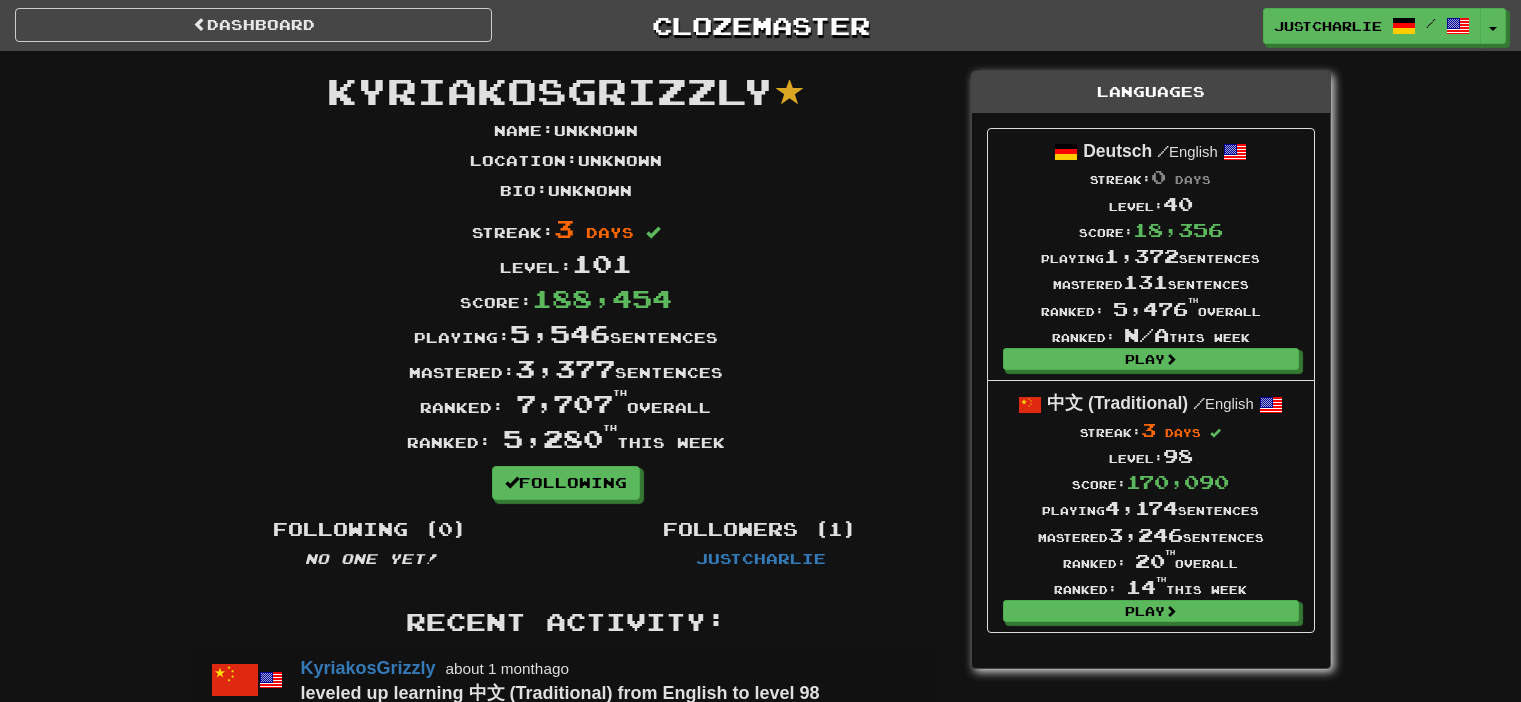 scroll, scrollTop: 0, scrollLeft: 0, axis: both 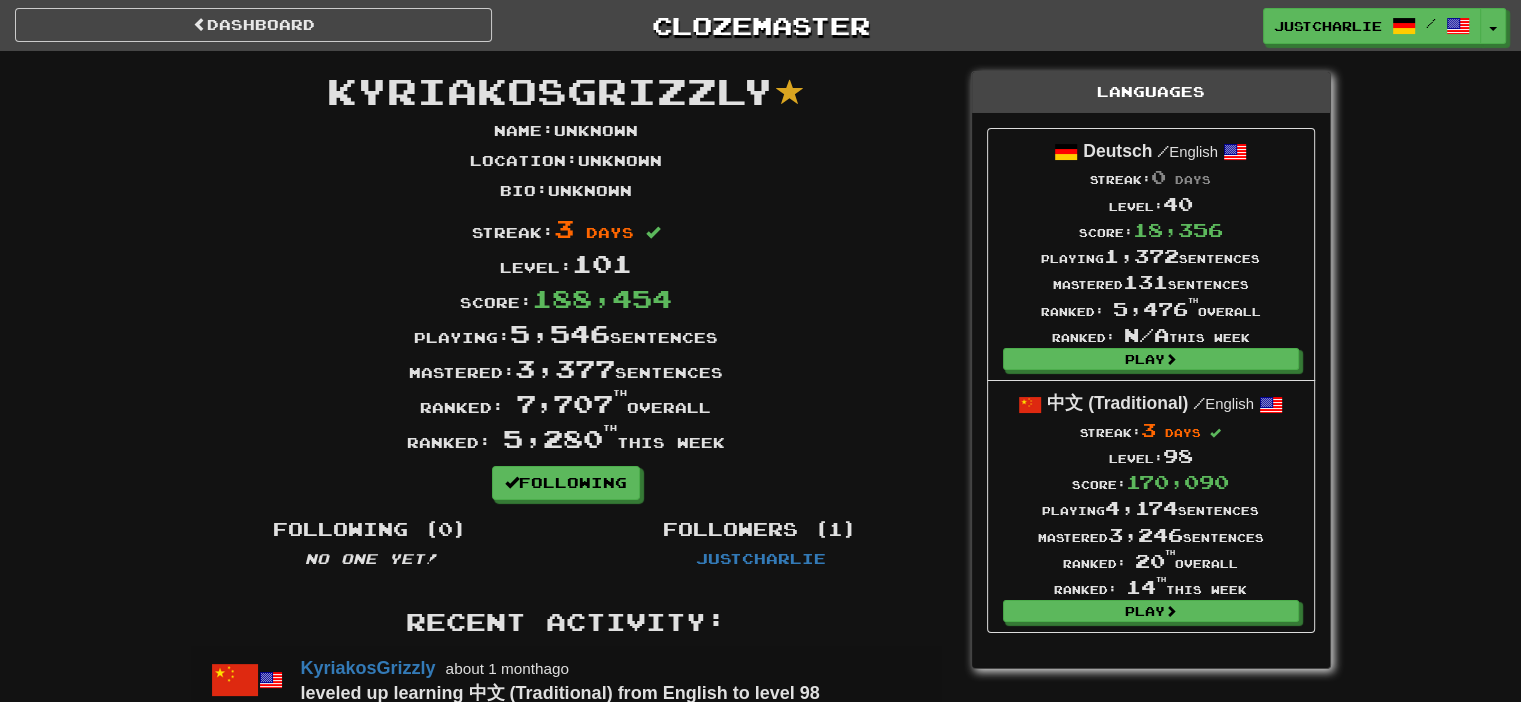click on "Streak:
3
days" at bounding box center (566, 228) 